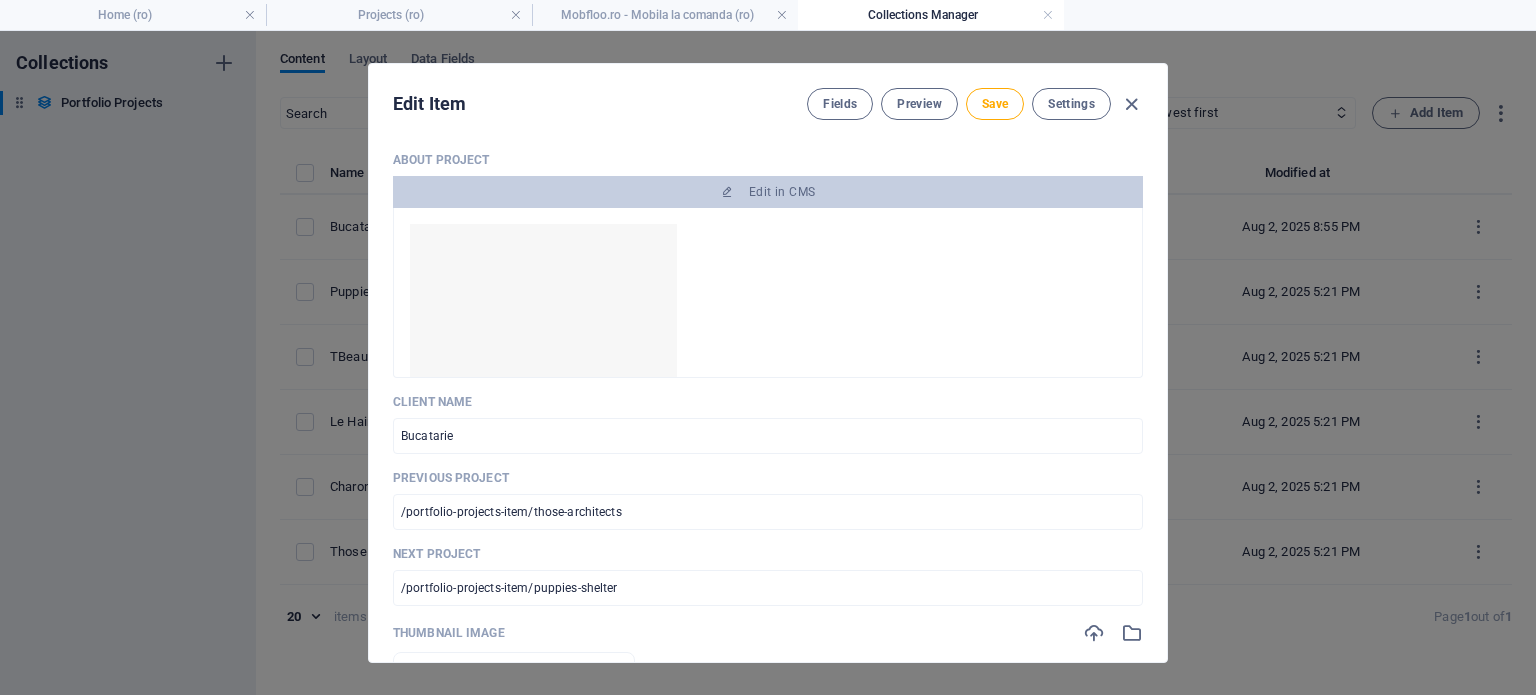 select on "Web Design" 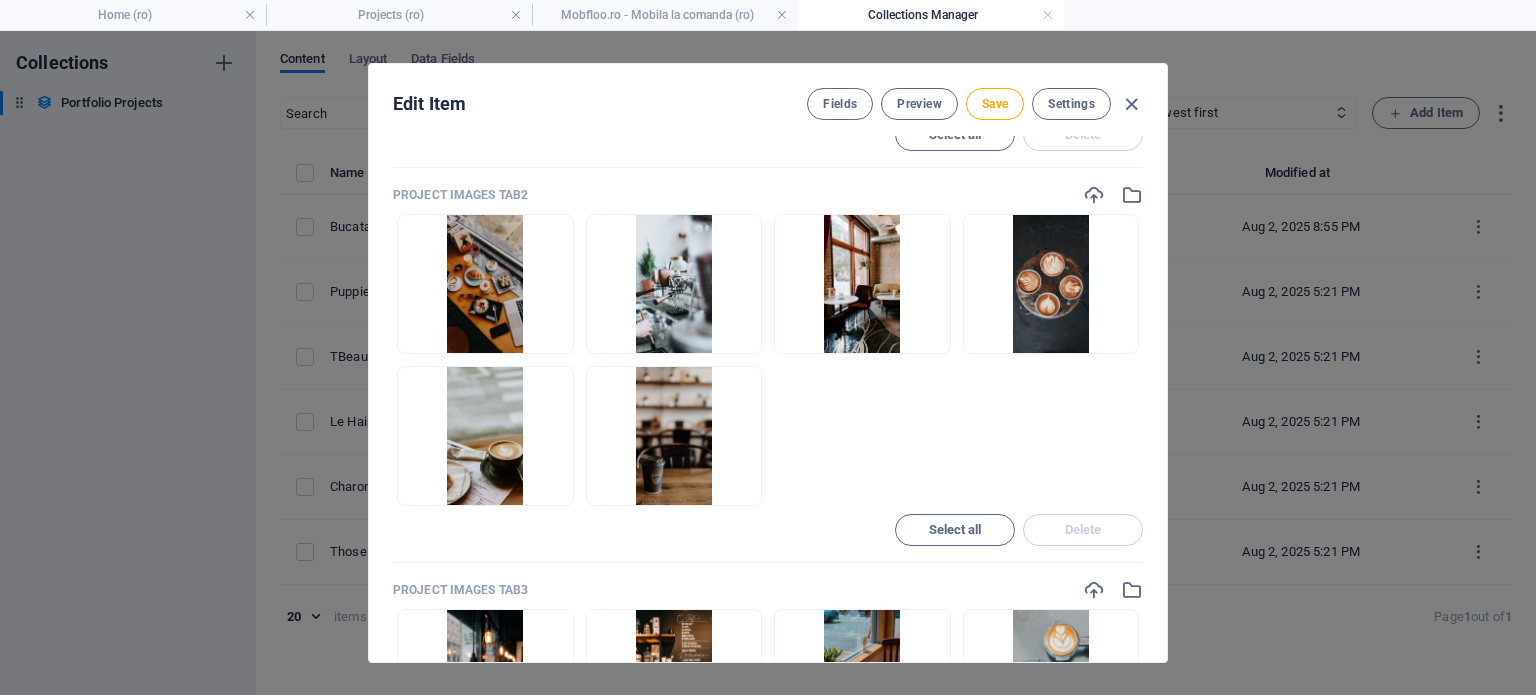 scroll, scrollTop: 1000, scrollLeft: 0, axis: vertical 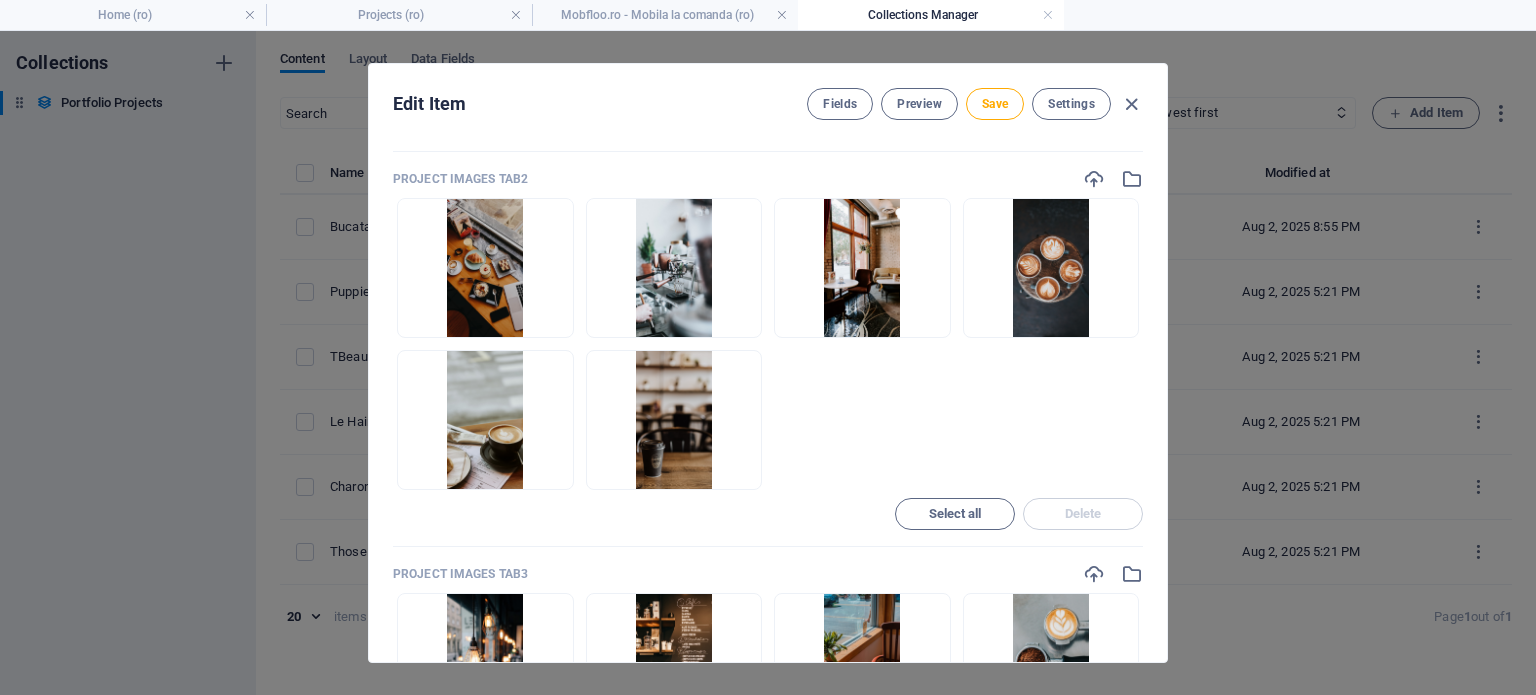 drag, startPoint x: 1053, startPoint y: 258, endPoint x: 981, endPoint y: 397, distance: 156.54073 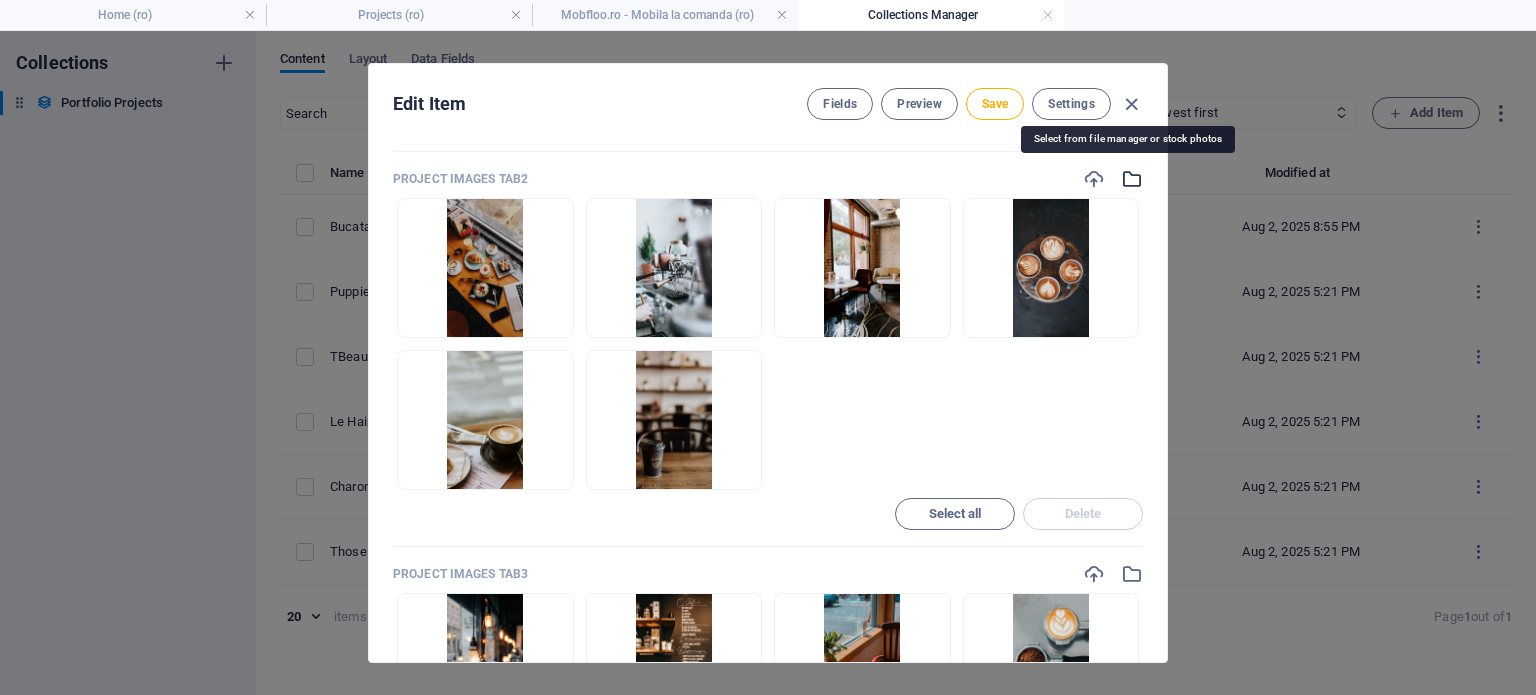 click at bounding box center (1132, 179) 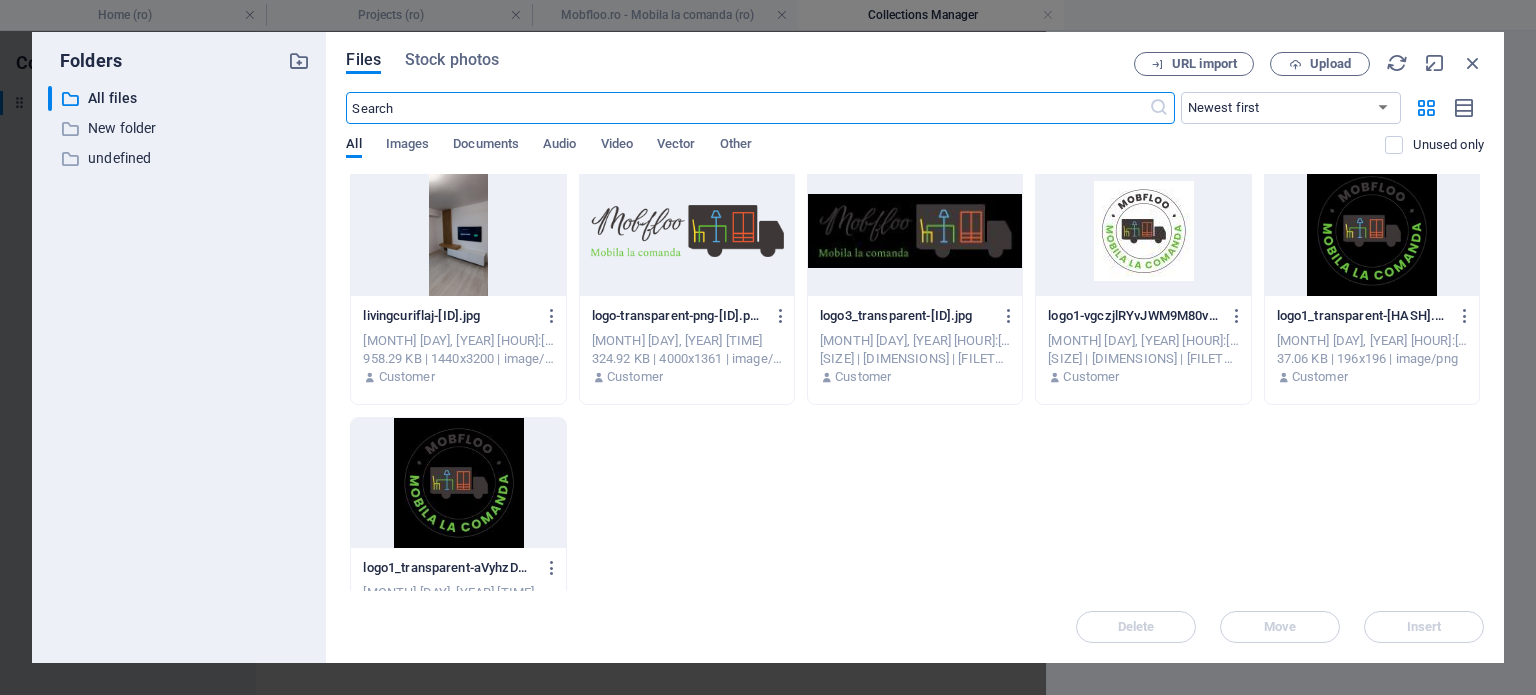 scroll, scrollTop: 800, scrollLeft: 0, axis: vertical 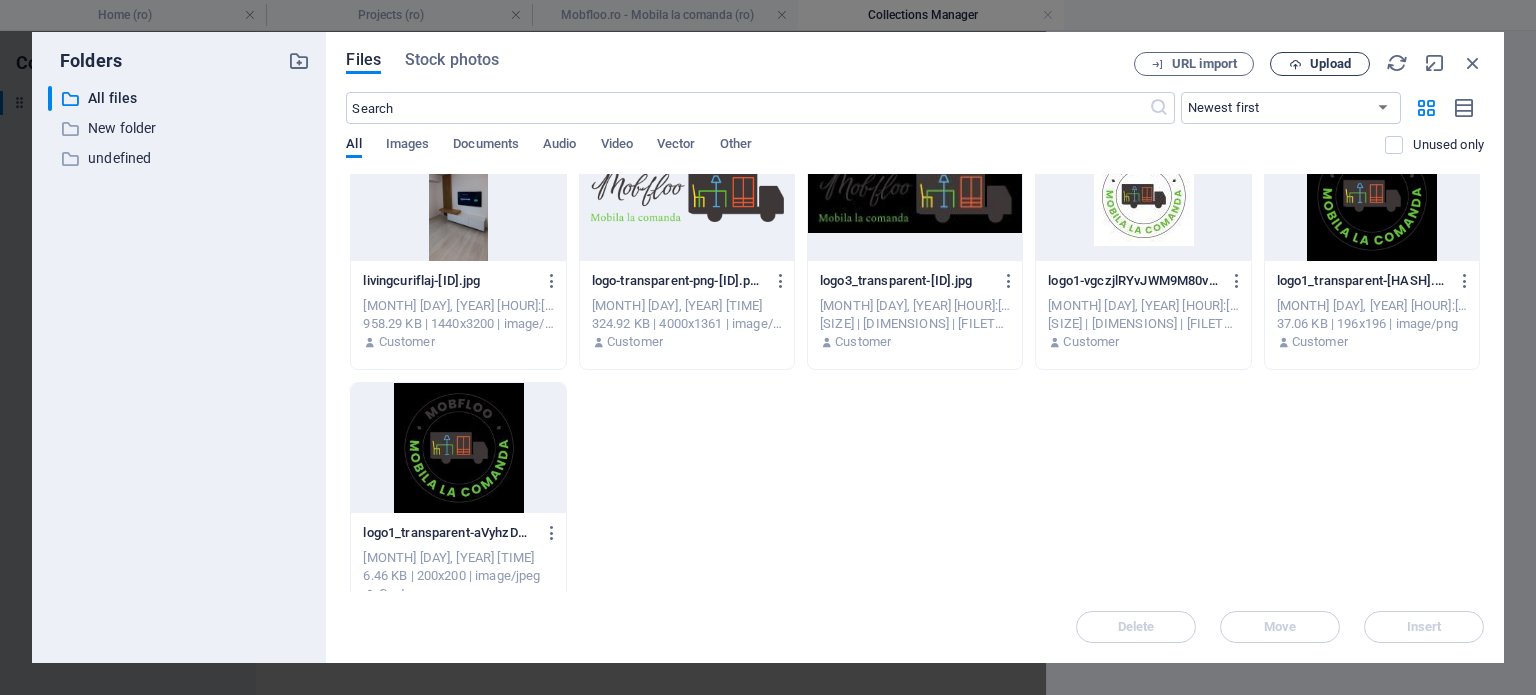 click on "Upload" at bounding box center (1330, 64) 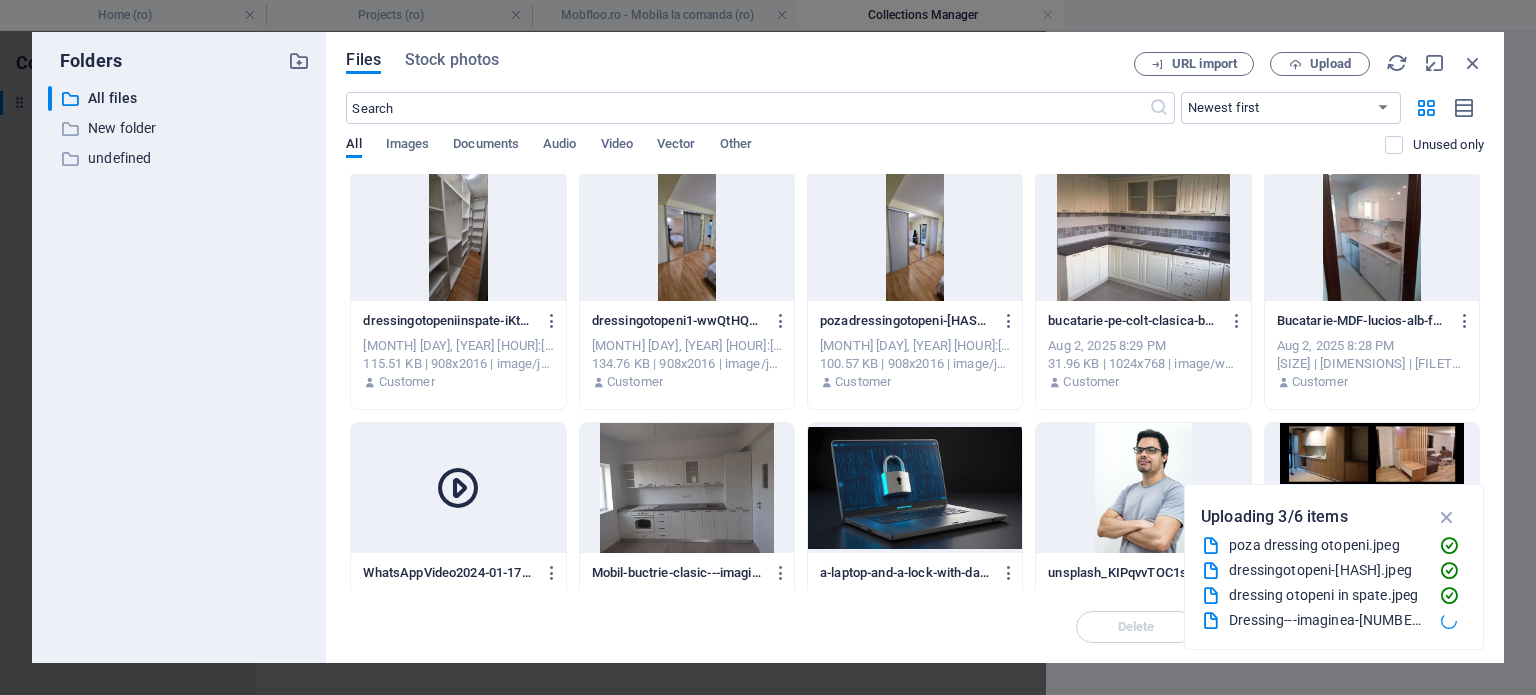 scroll, scrollTop: 0, scrollLeft: 0, axis: both 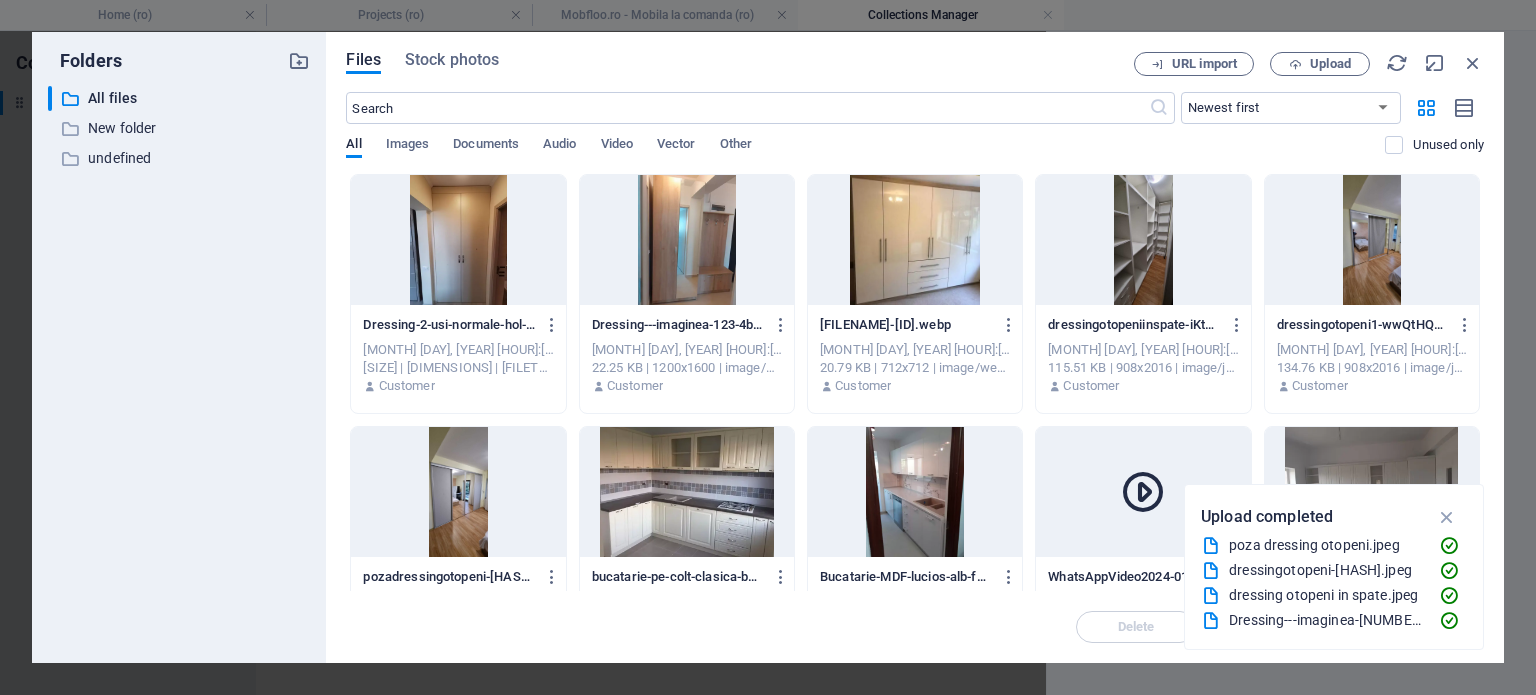 click at bounding box center [458, 240] 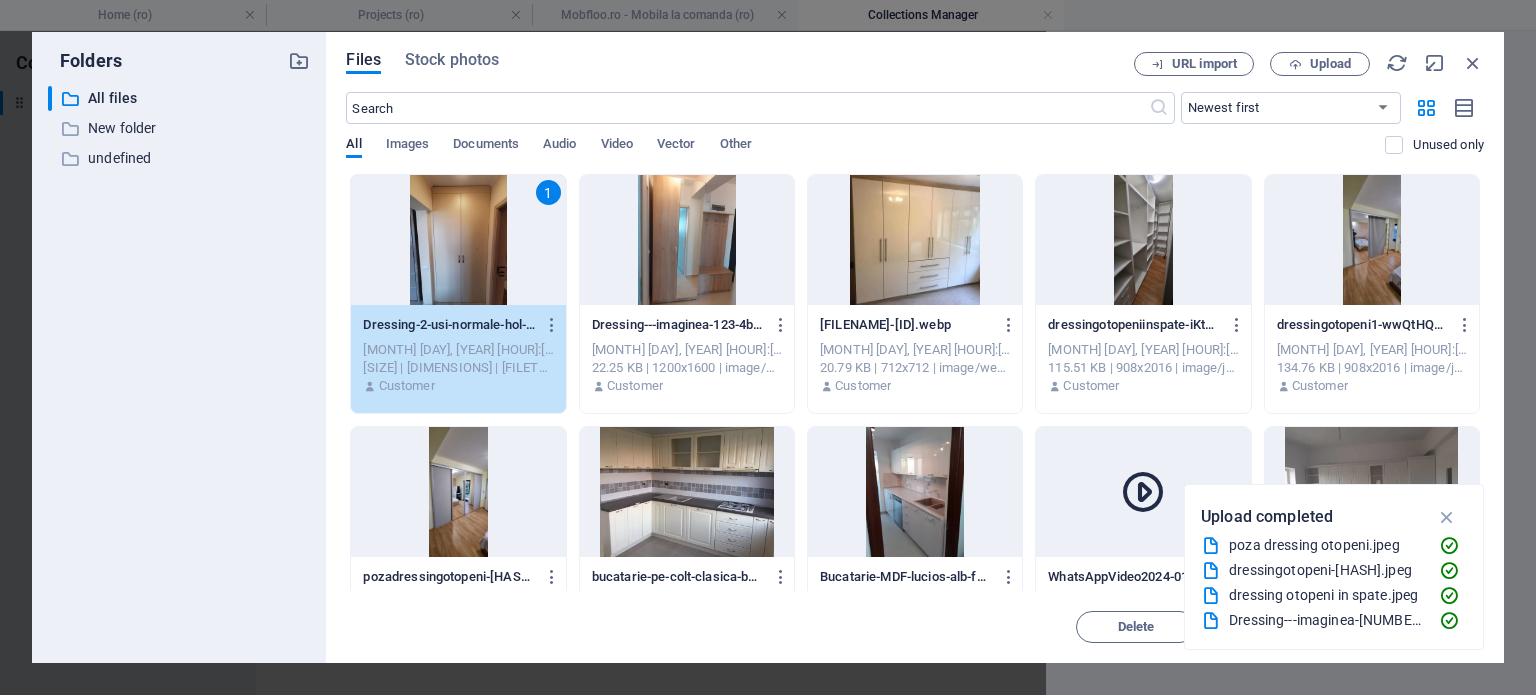 click at bounding box center [687, 240] 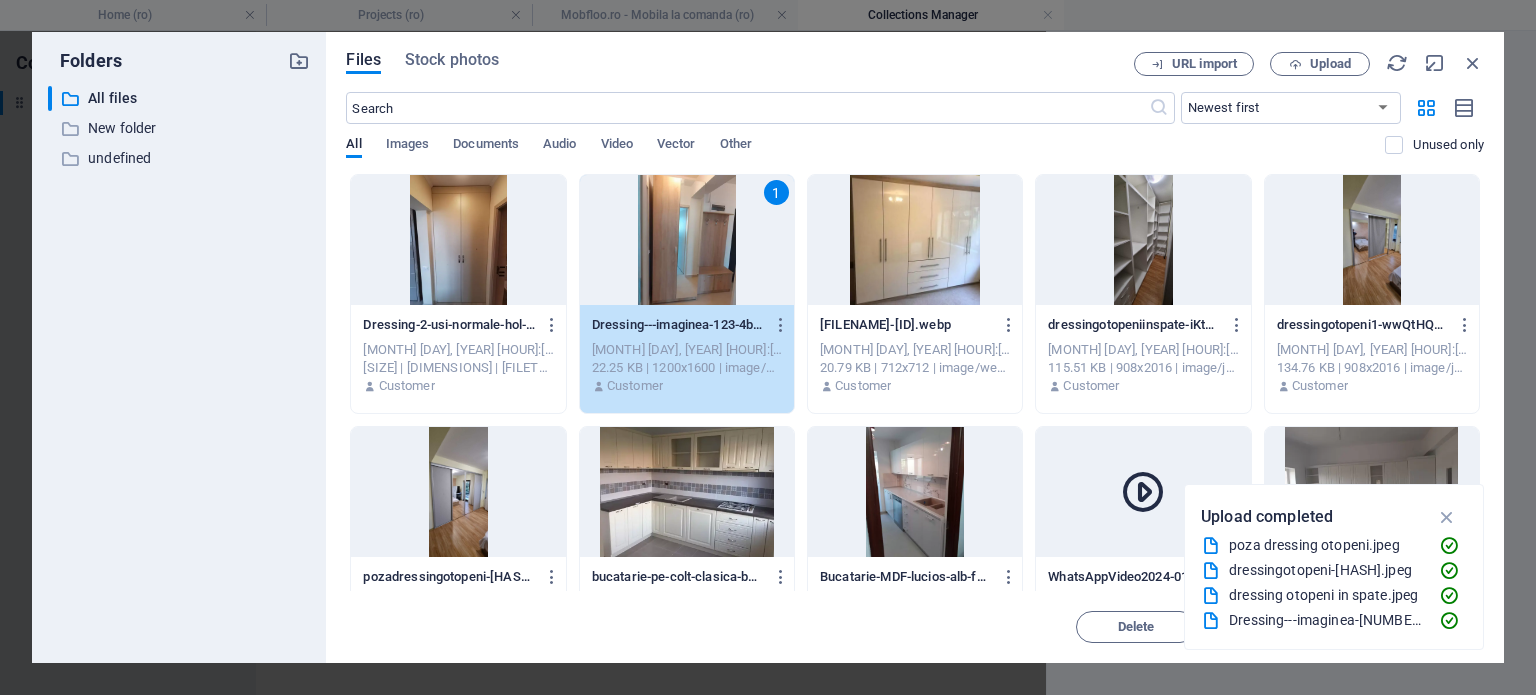 click at bounding box center [458, 240] 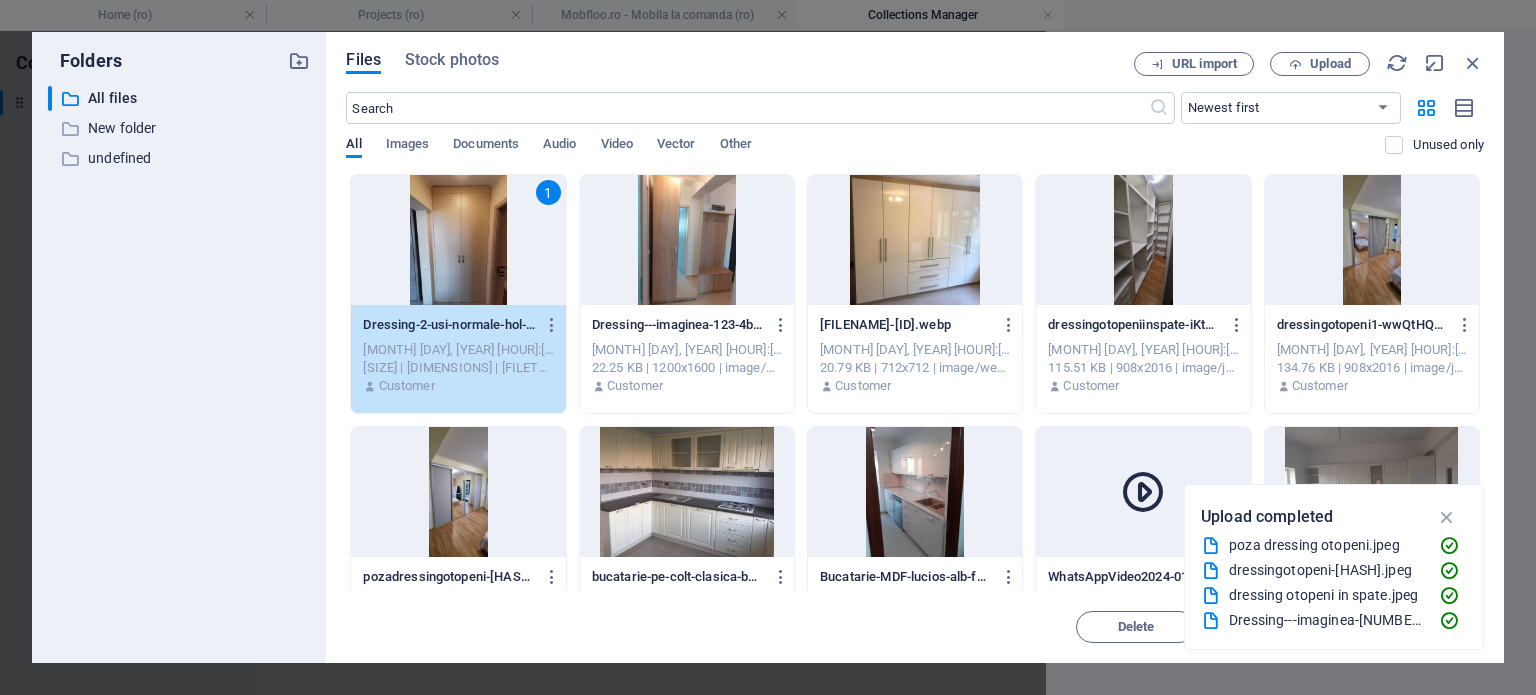 click at bounding box center [687, 240] 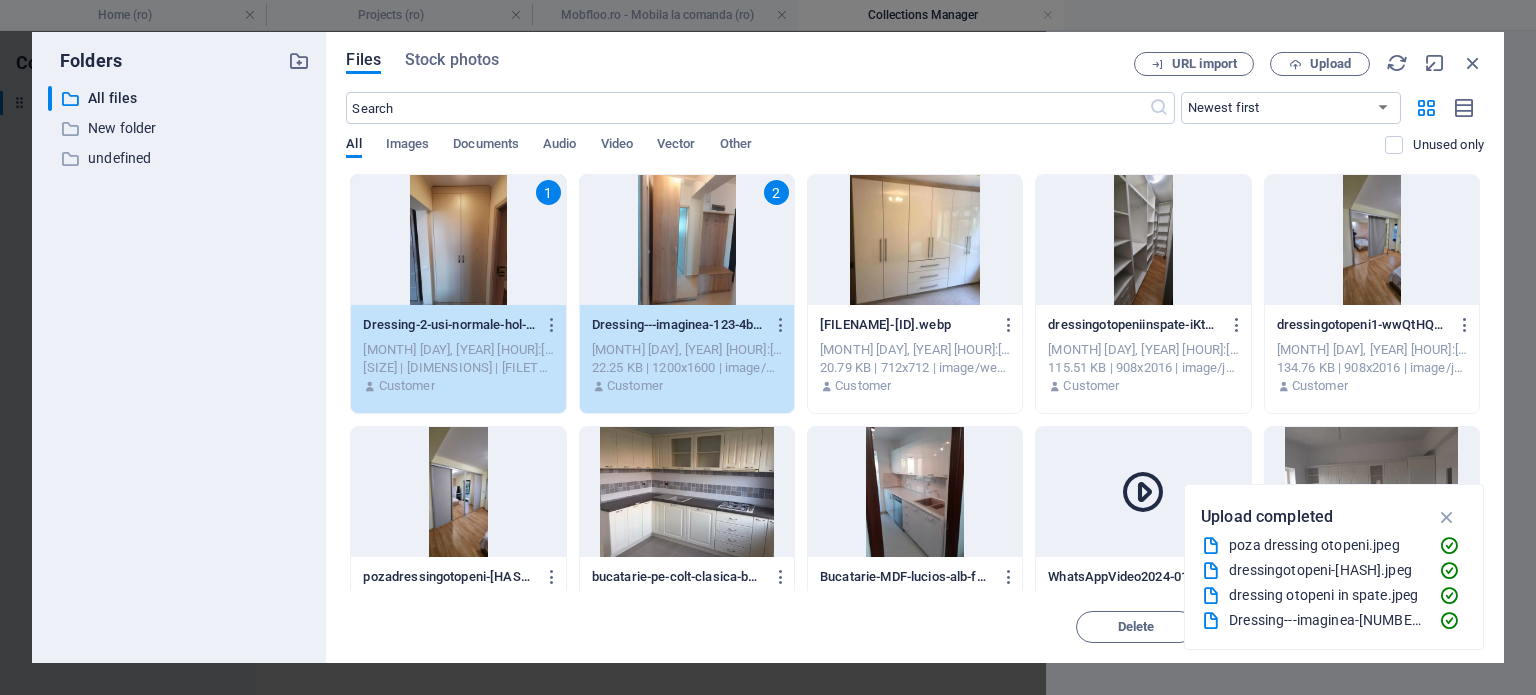 click at bounding box center [915, 240] 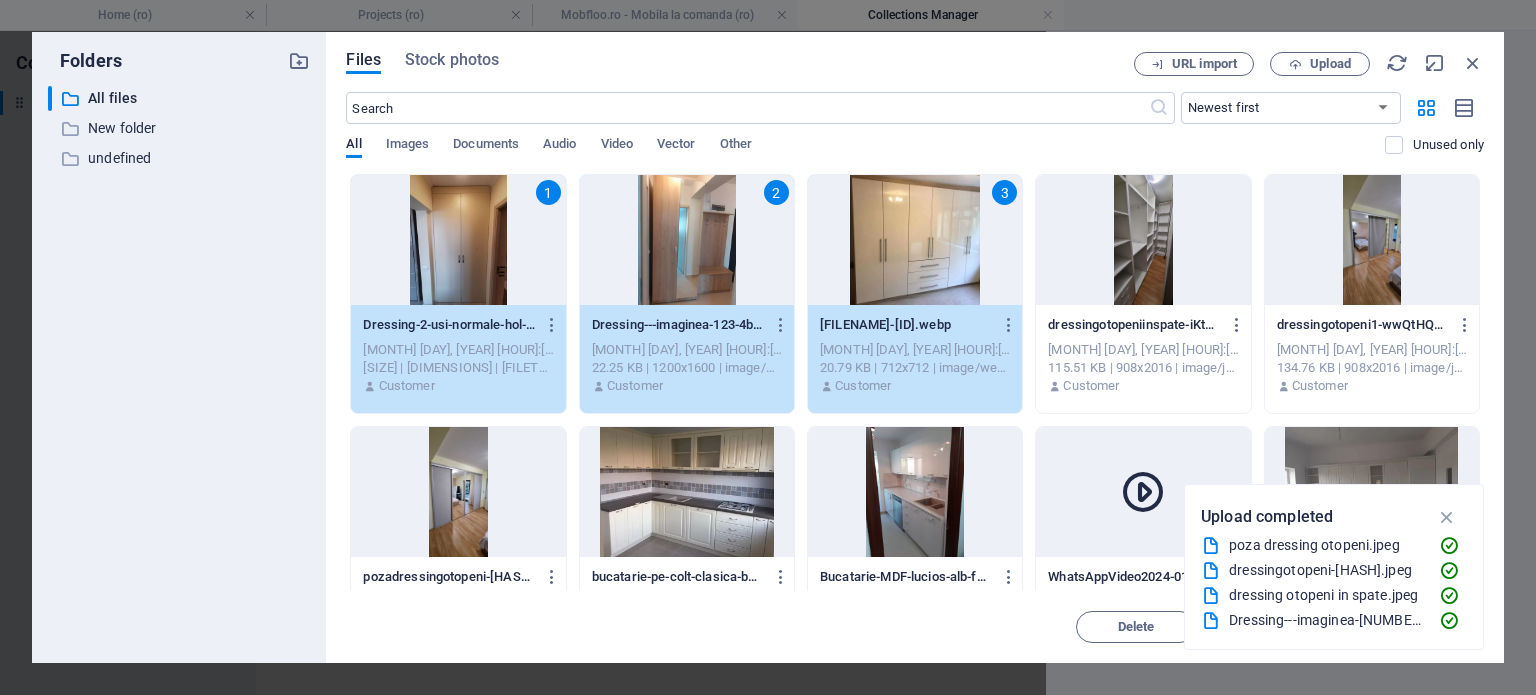 click at bounding box center [1143, 240] 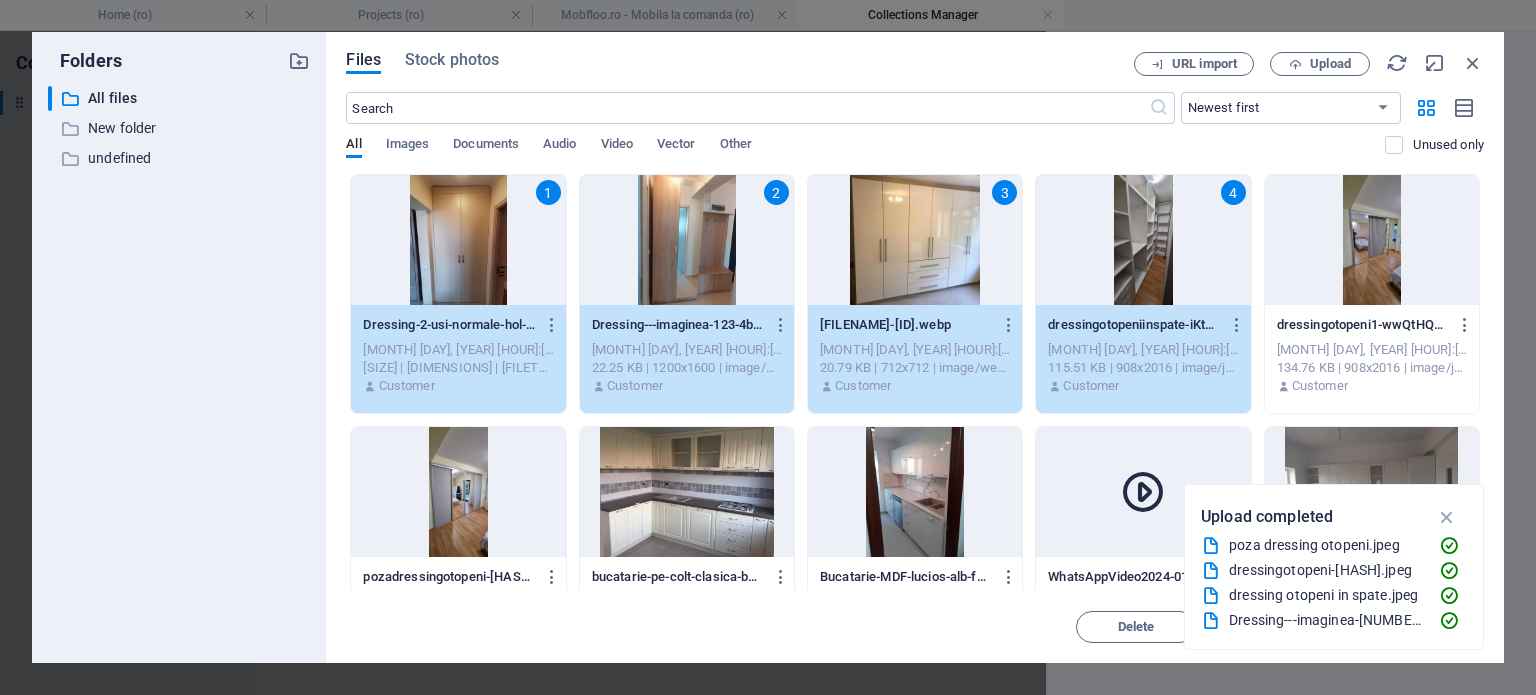 click at bounding box center [1372, 240] 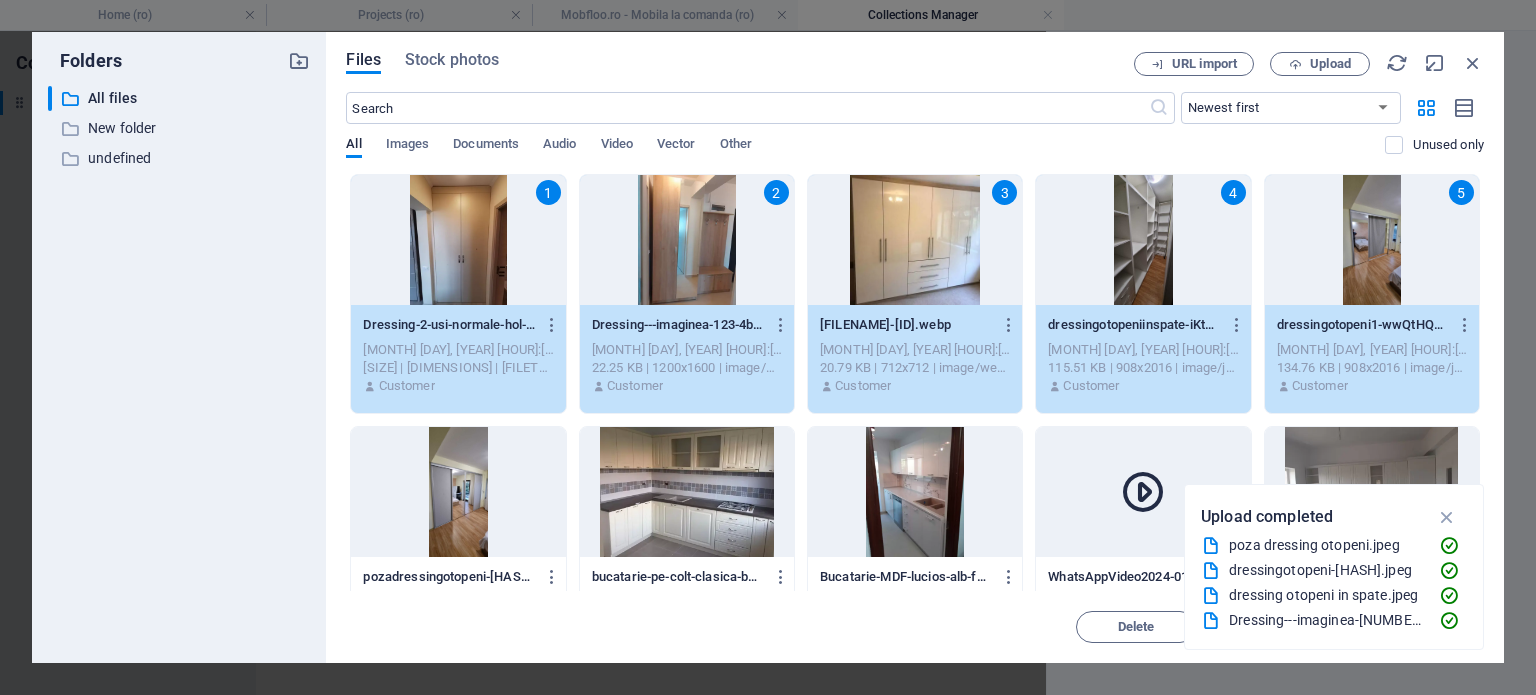 click at bounding box center (458, 492) 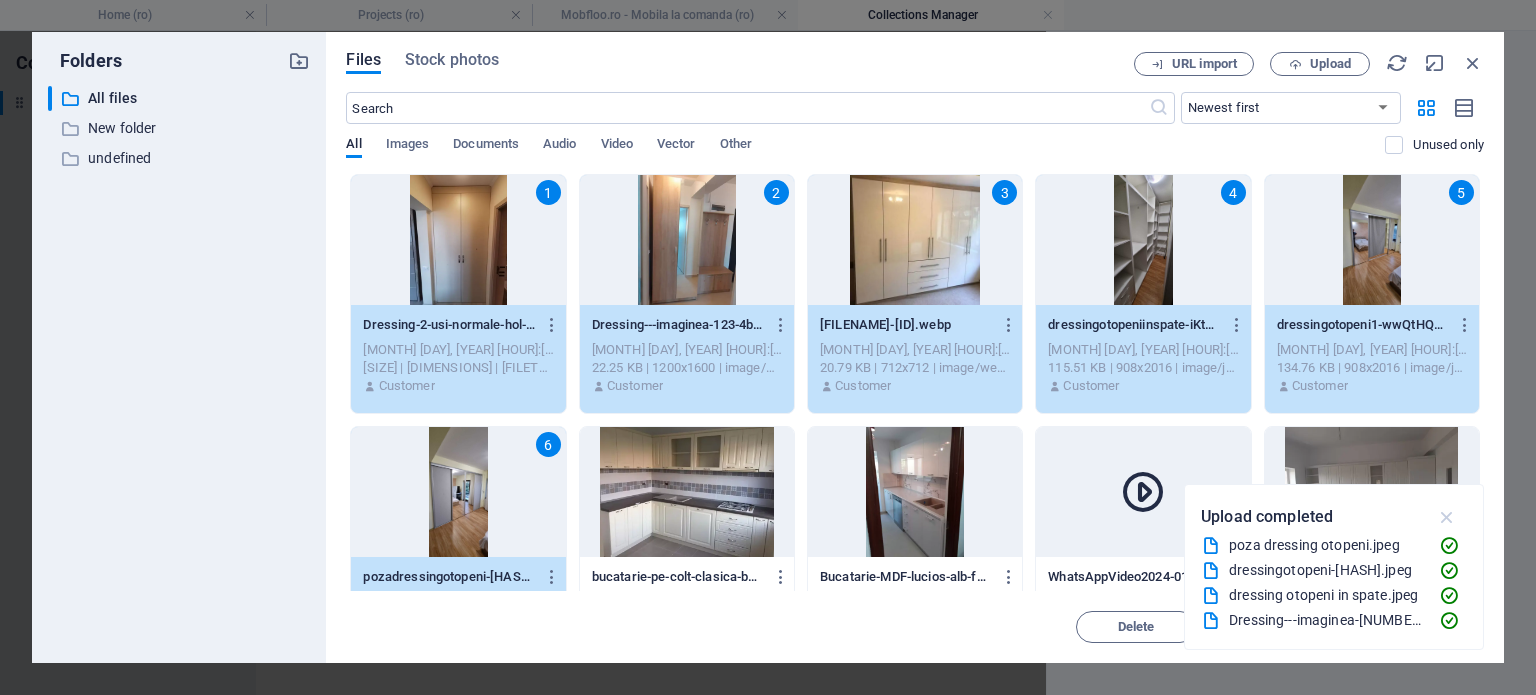 click at bounding box center [1447, 517] 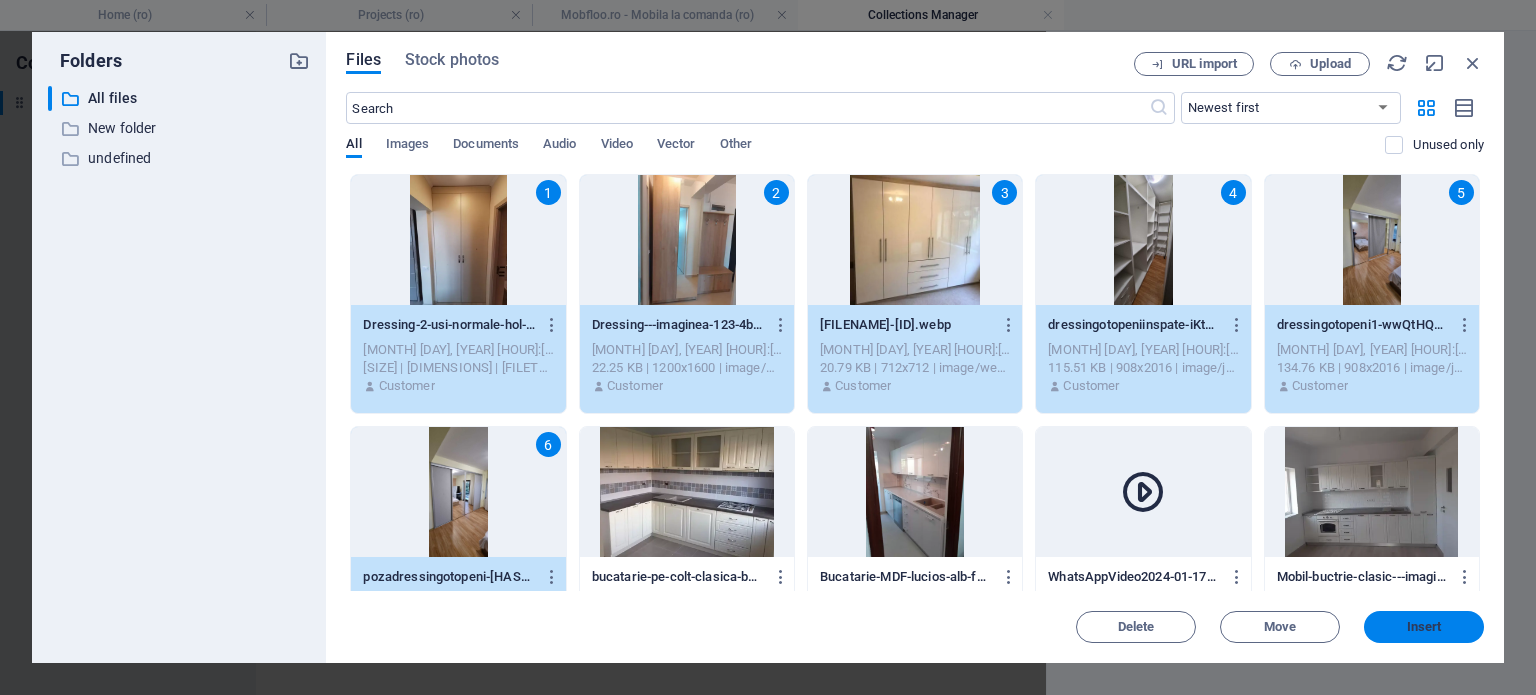click on "Insert" at bounding box center (1424, 627) 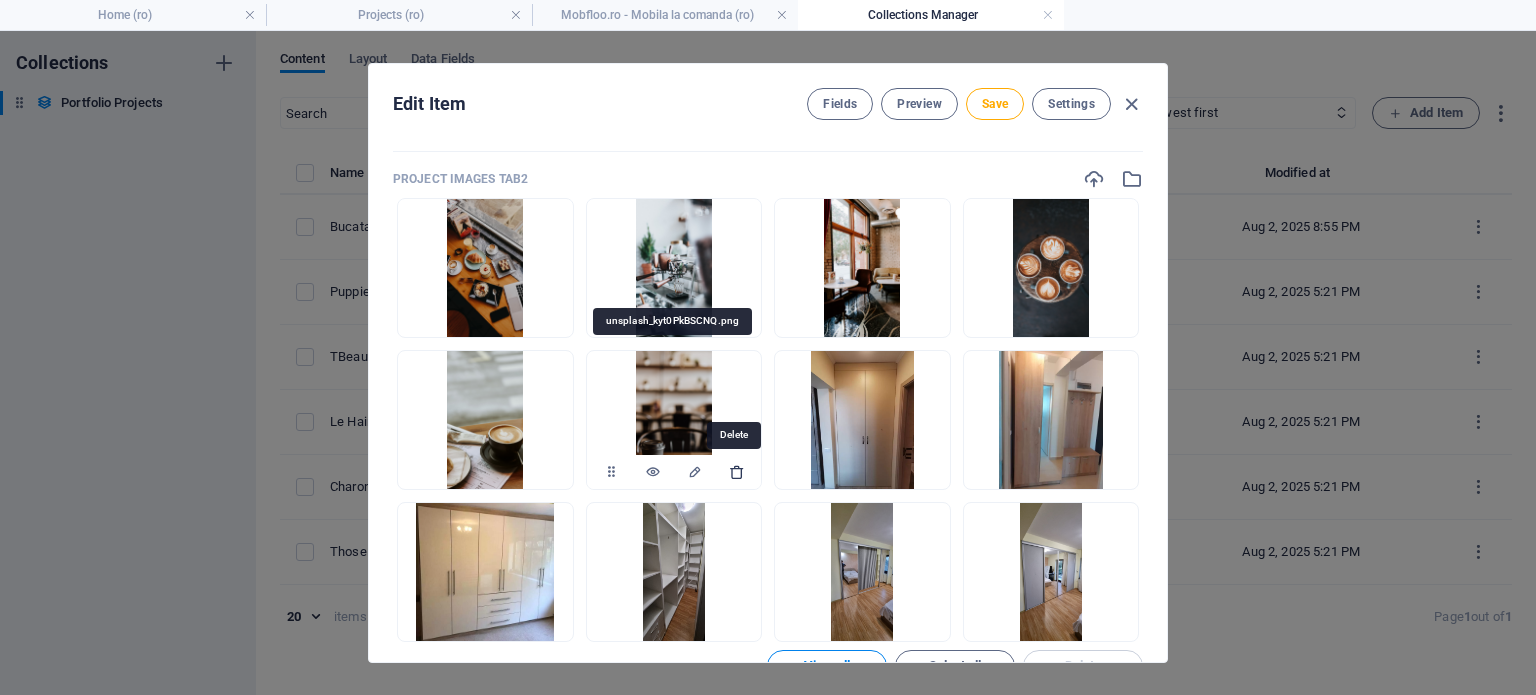click at bounding box center [737, 472] 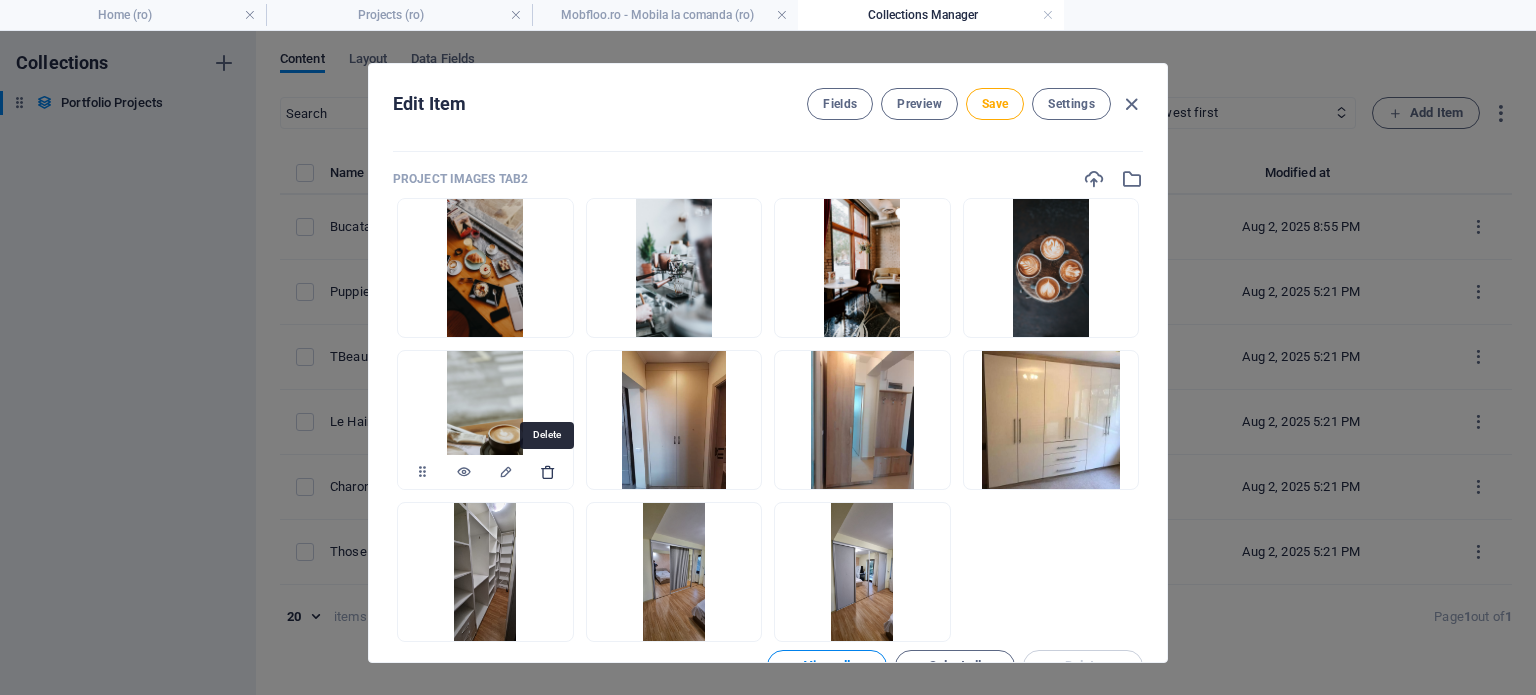 click at bounding box center [548, 472] 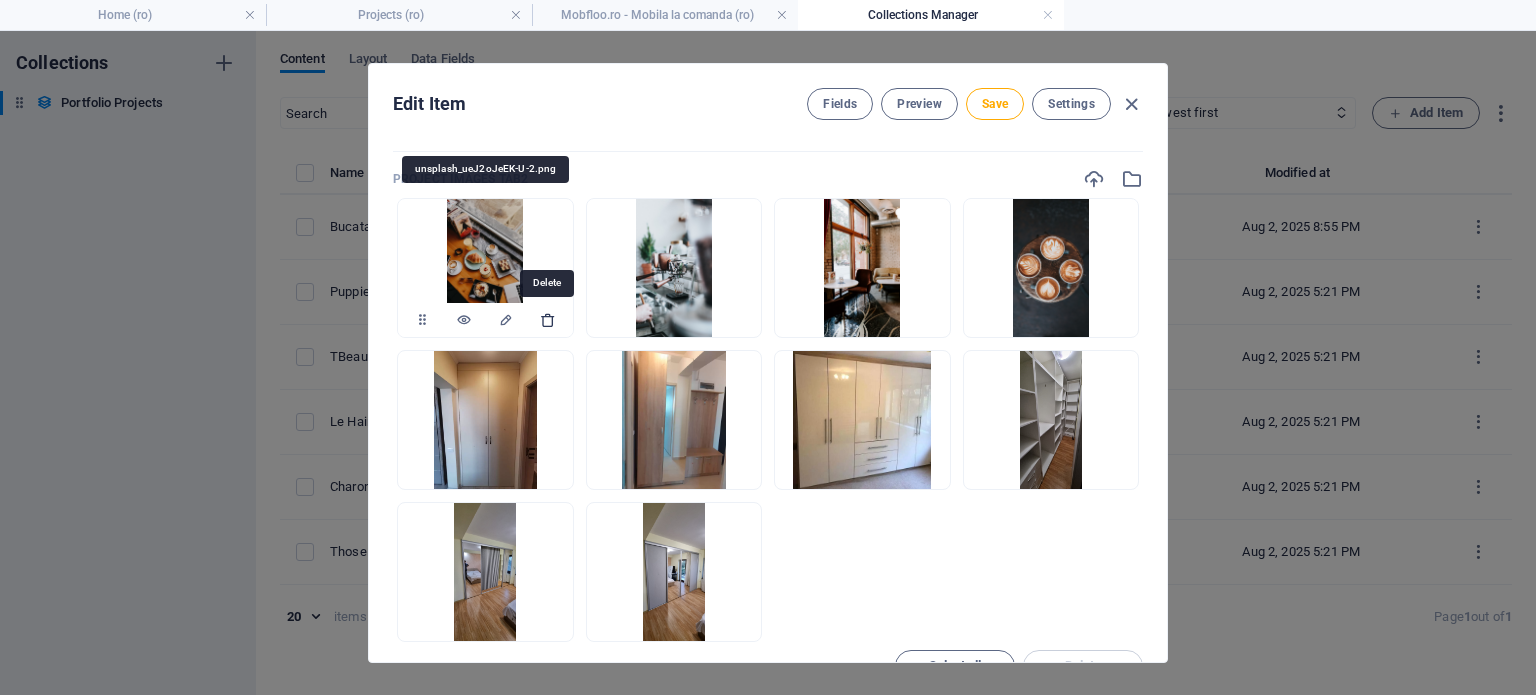 click at bounding box center [548, 320] 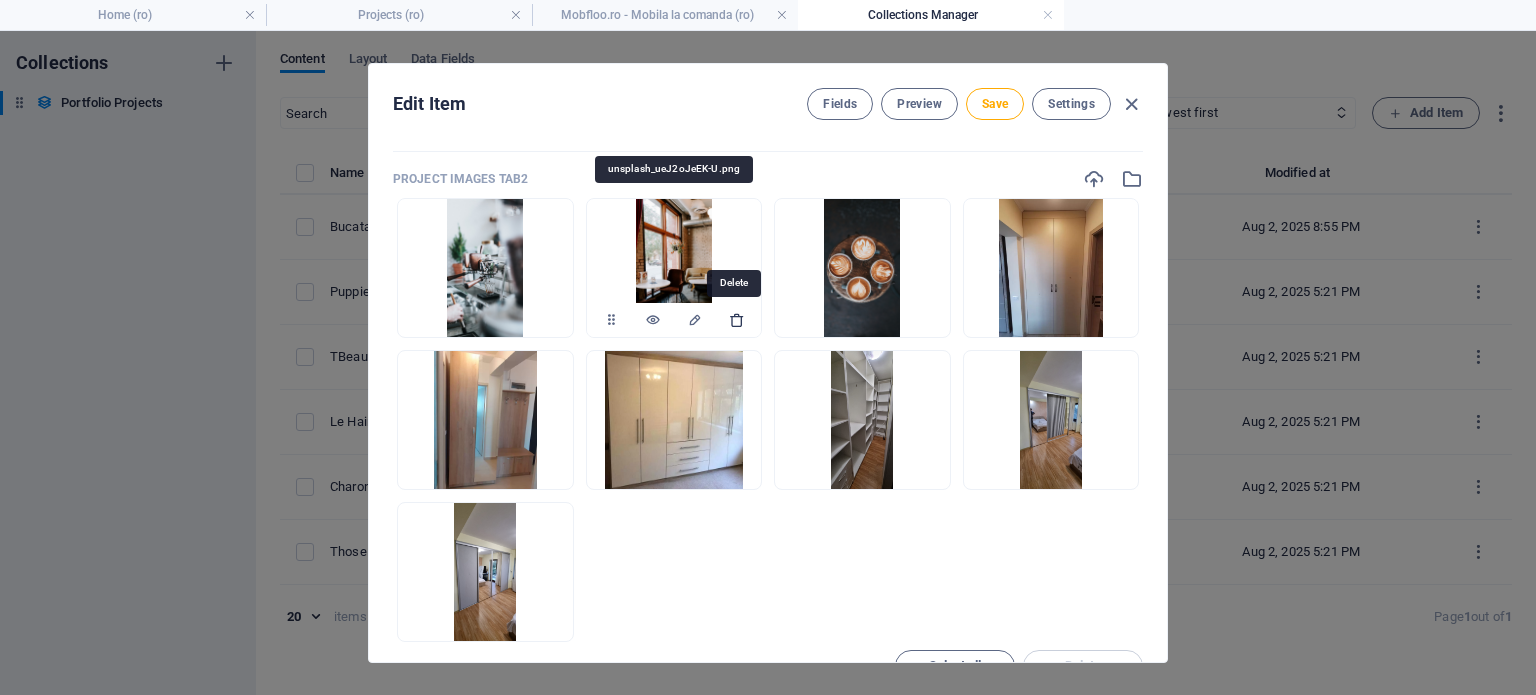 click at bounding box center (737, 320) 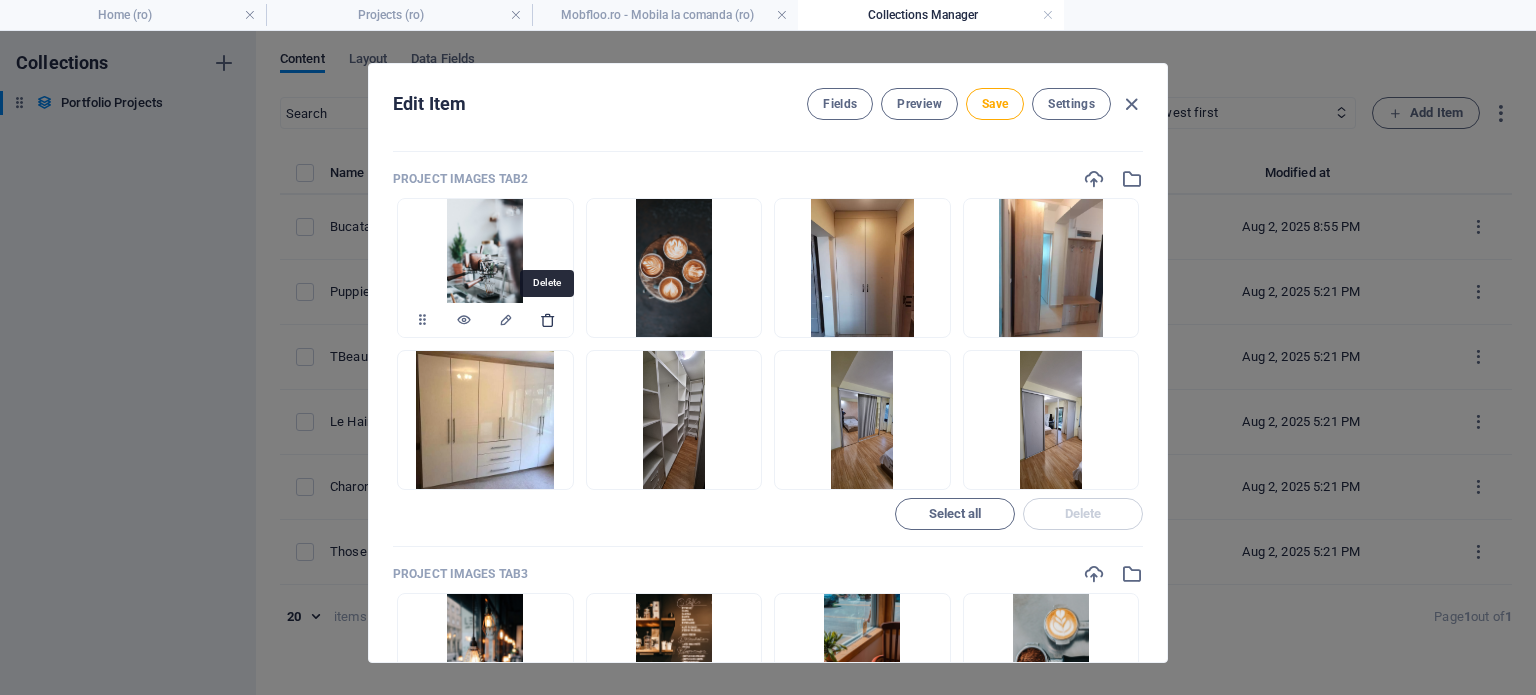 click at bounding box center [548, 320] 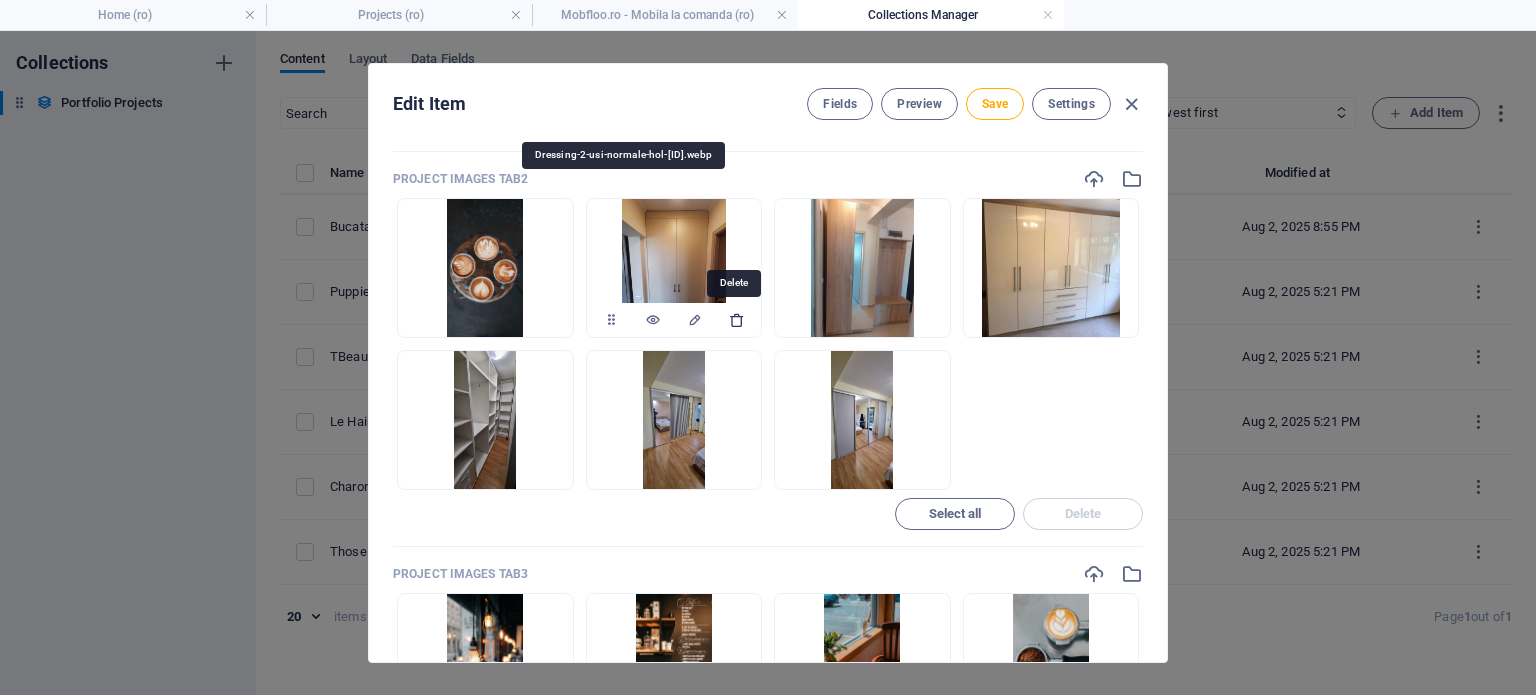 click at bounding box center [737, 320] 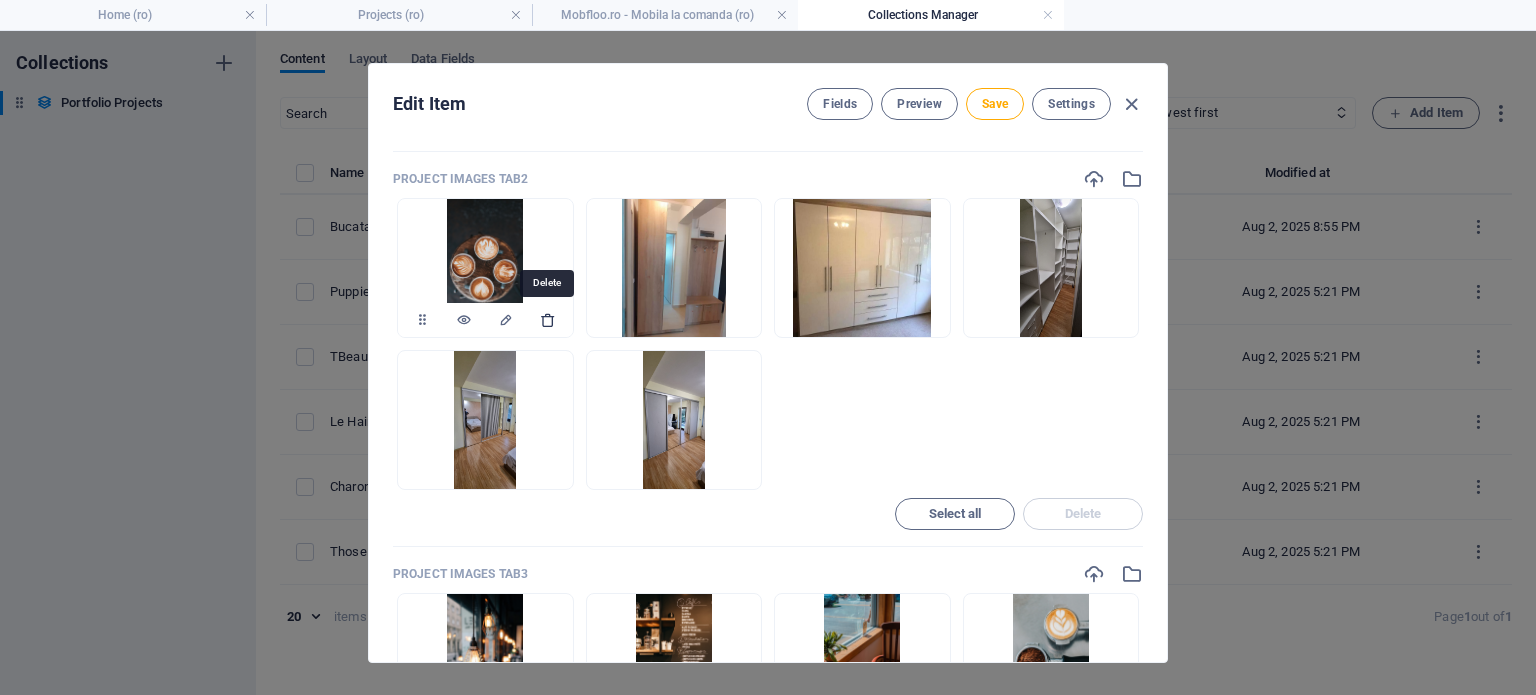 click at bounding box center [548, 320] 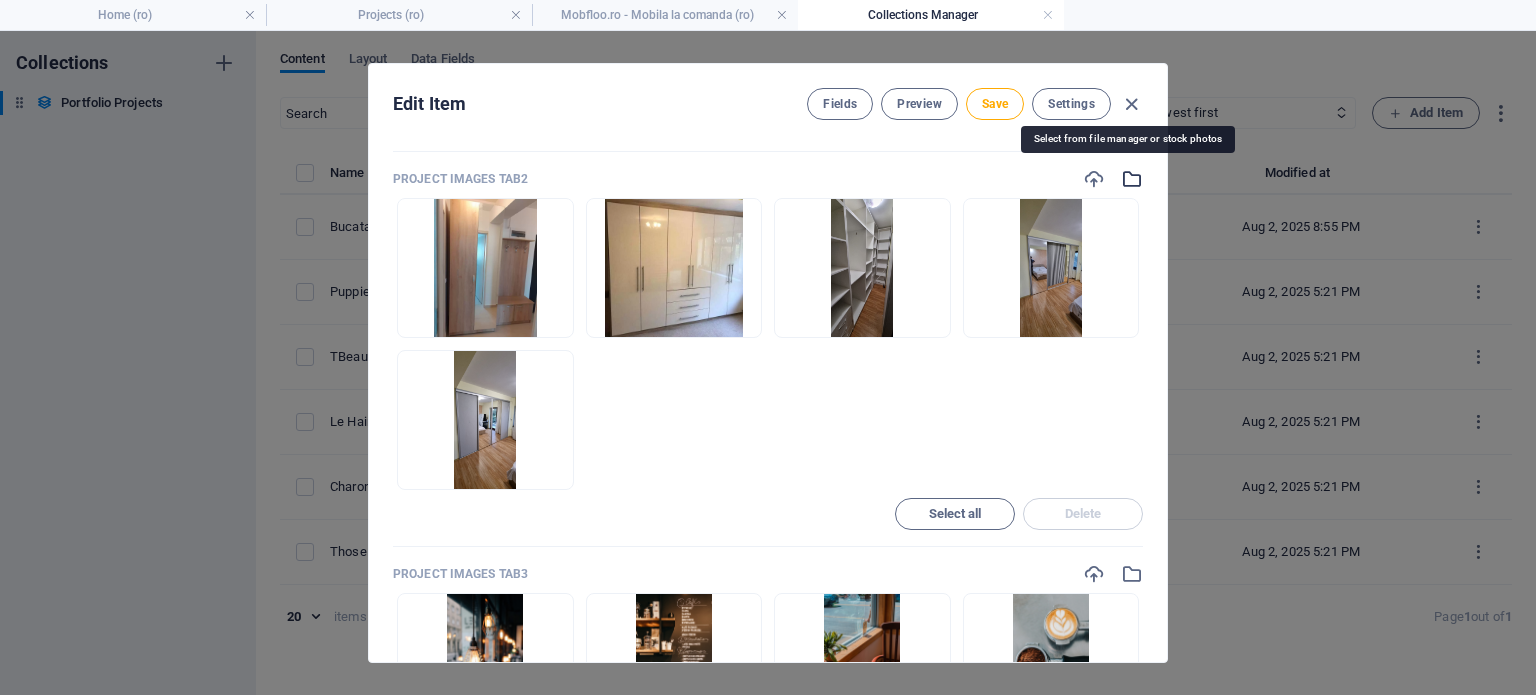 click at bounding box center [1132, 179] 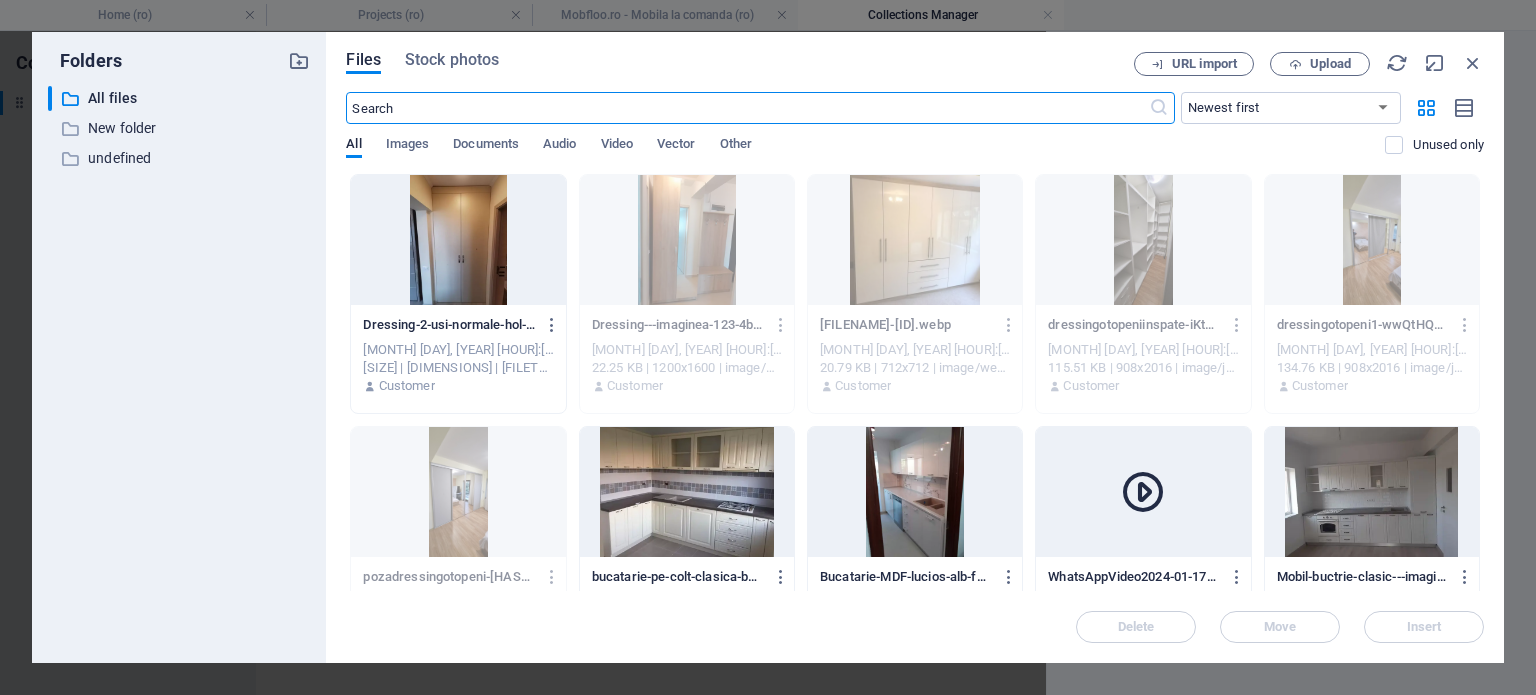click at bounding box center [458, 240] 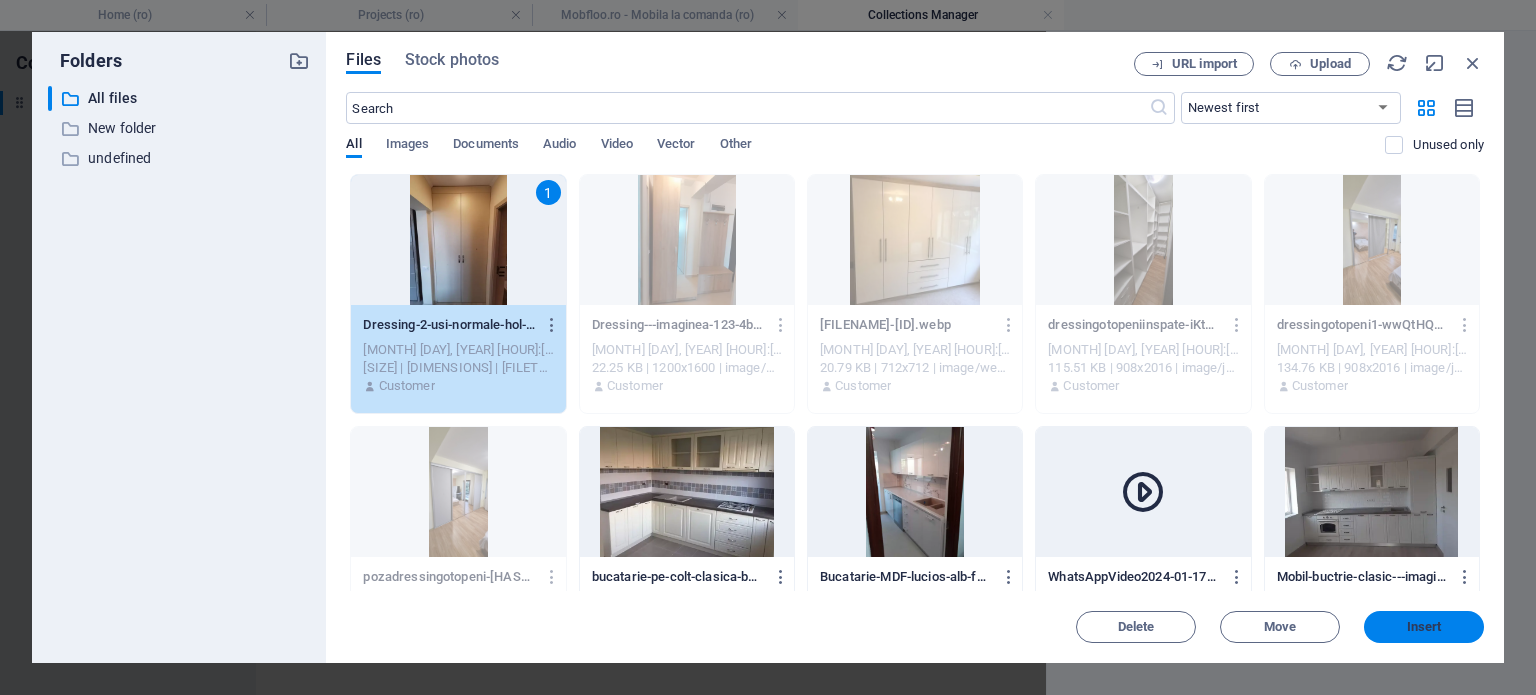 click on "Insert" at bounding box center [1424, 627] 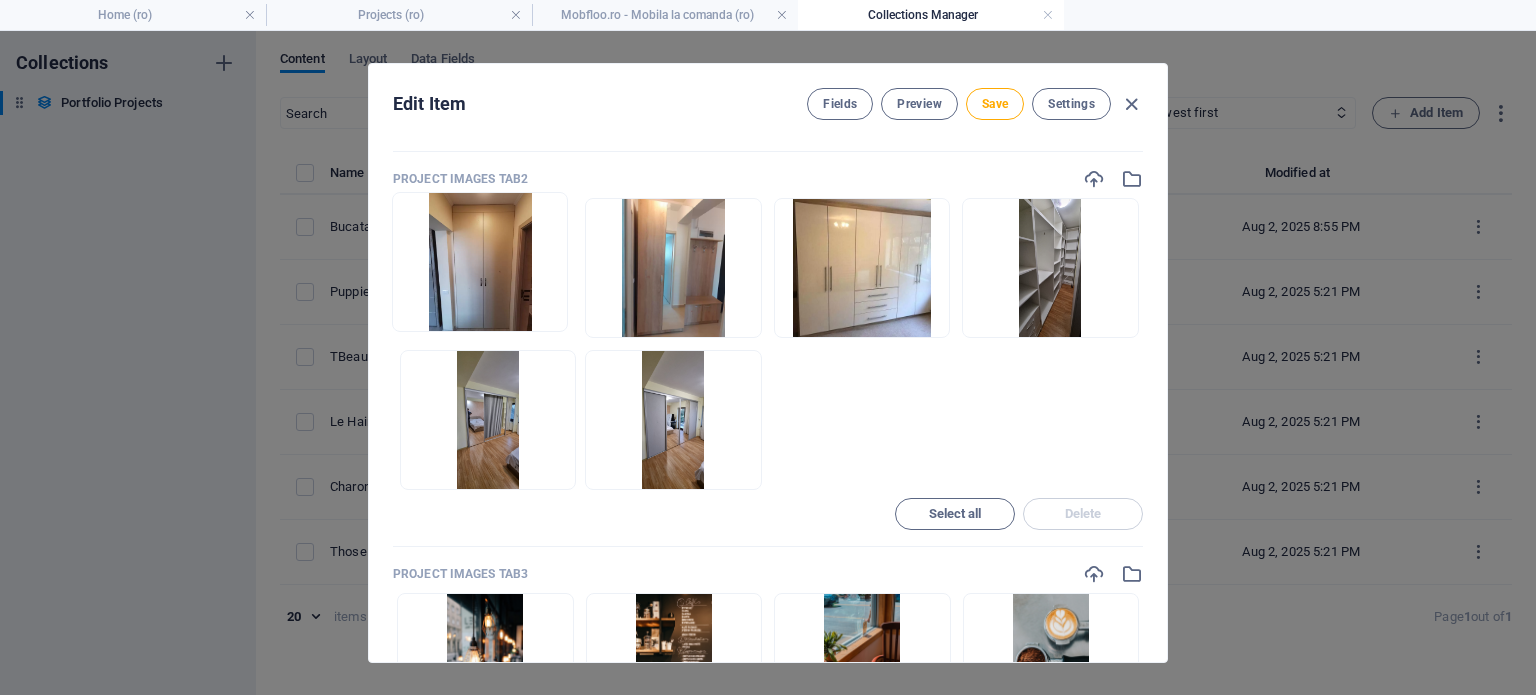 drag, startPoint x: 681, startPoint y: 414, endPoint x: 477, endPoint y: 250, distance: 261.74796 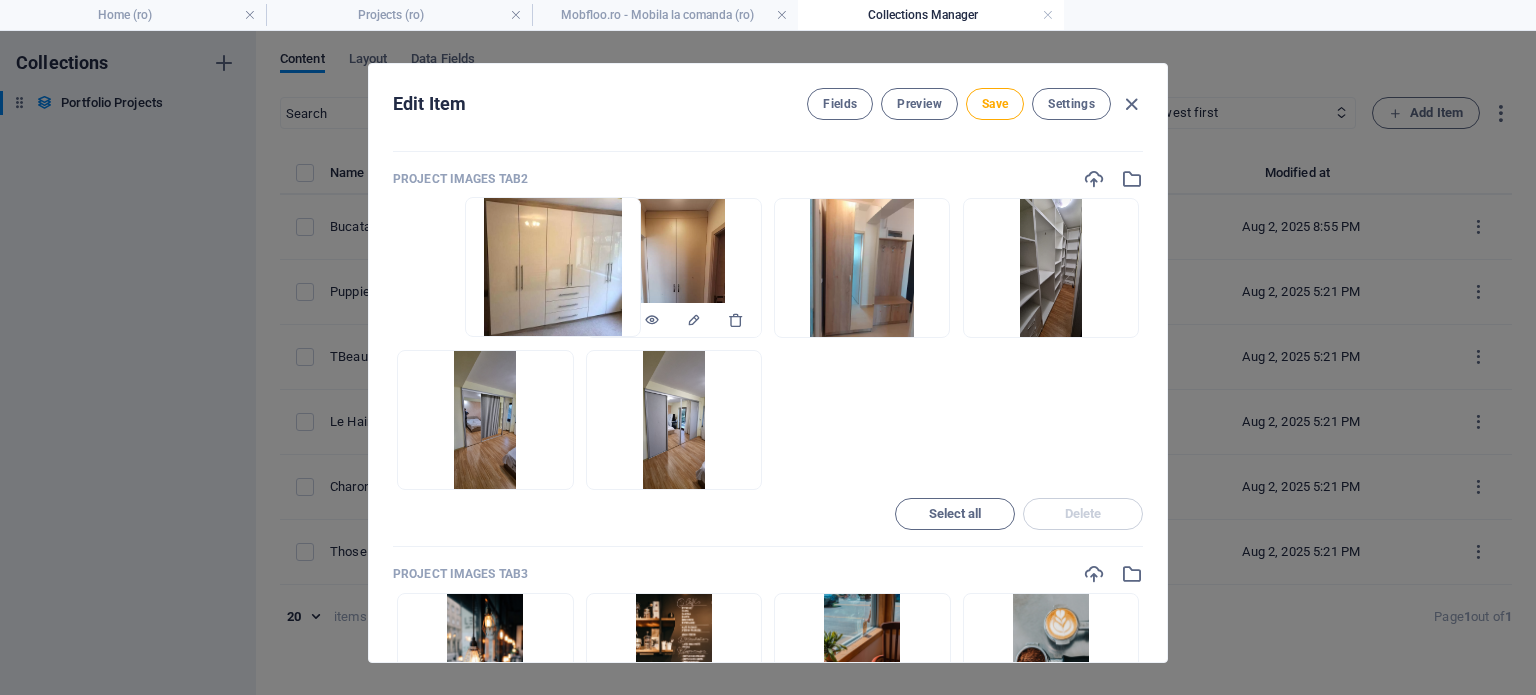 drag, startPoint x: 891, startPoint y: 276, endPoint x: 565, endPoint y: 275, distance: 326.00153 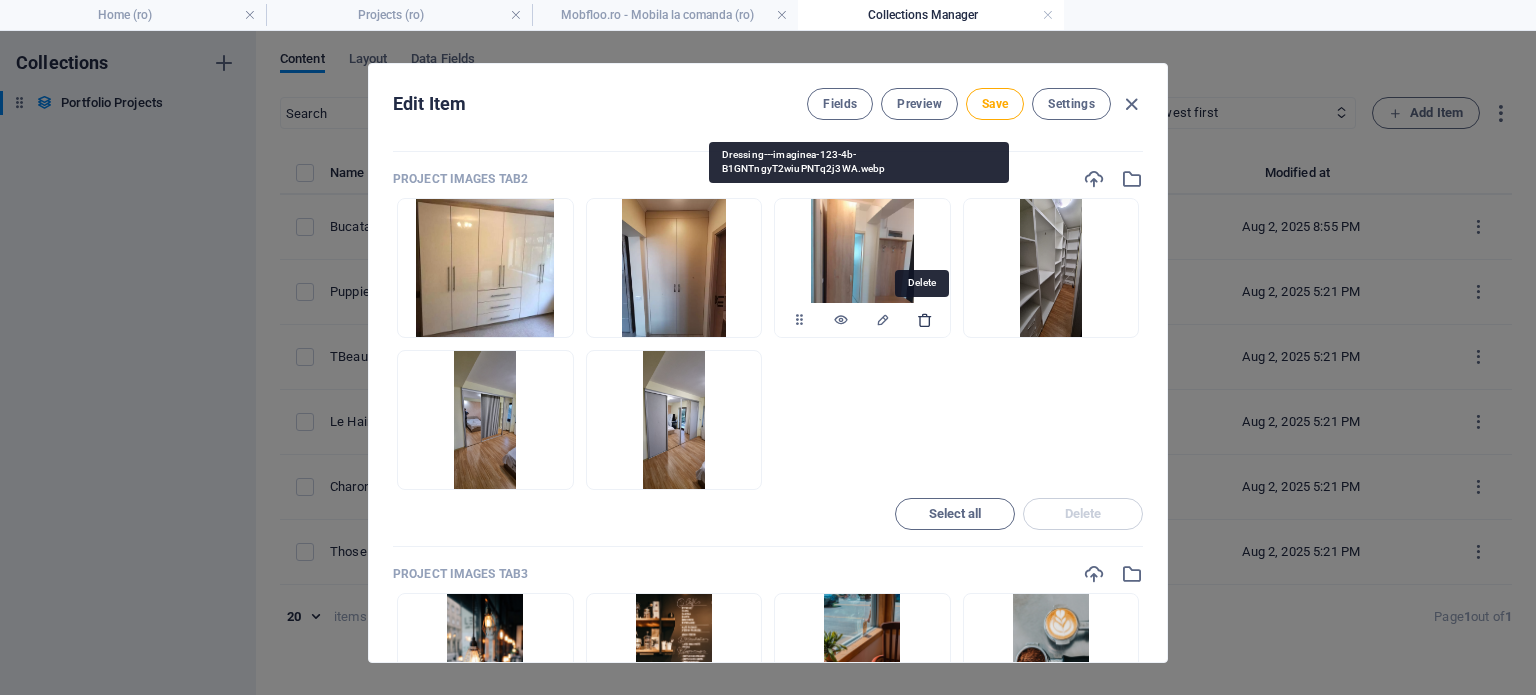 click at bounding box center [925, 320] 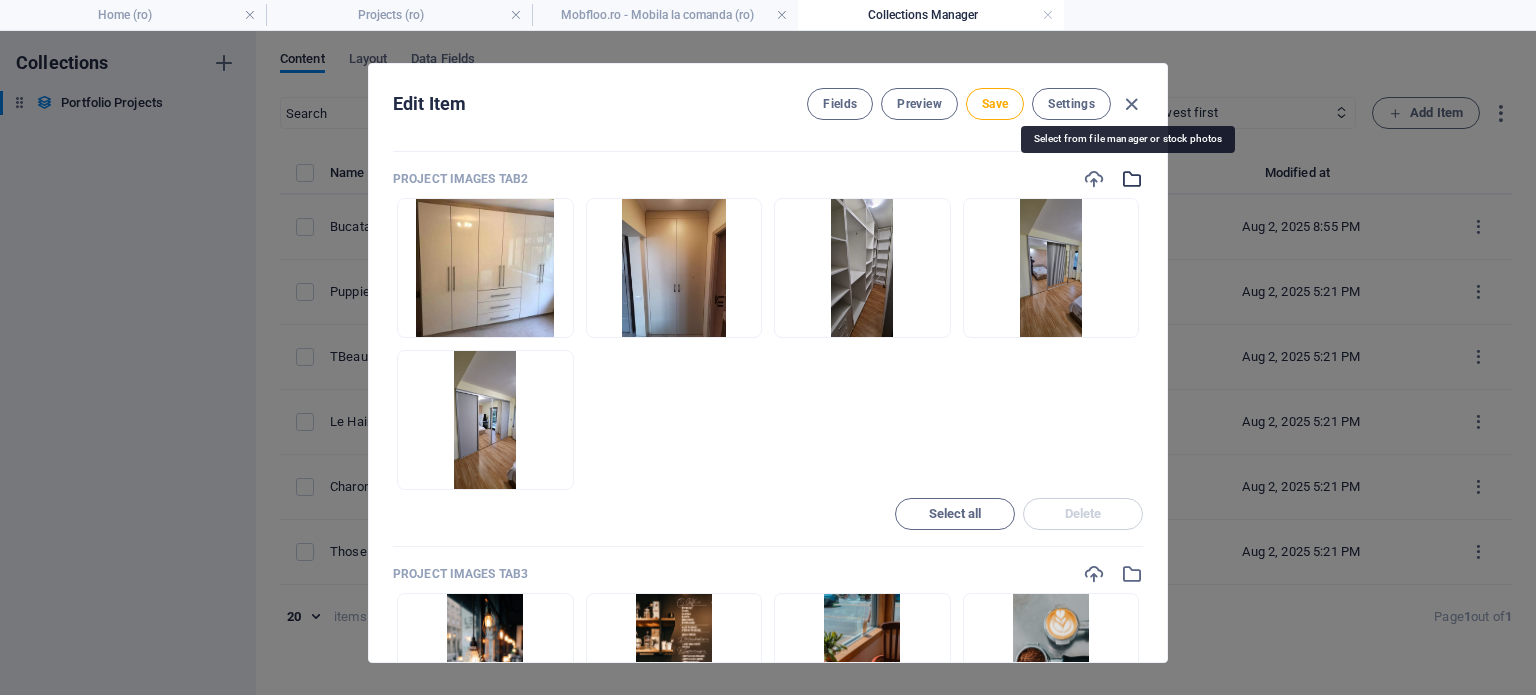 click at bounding box center [1132, 179] 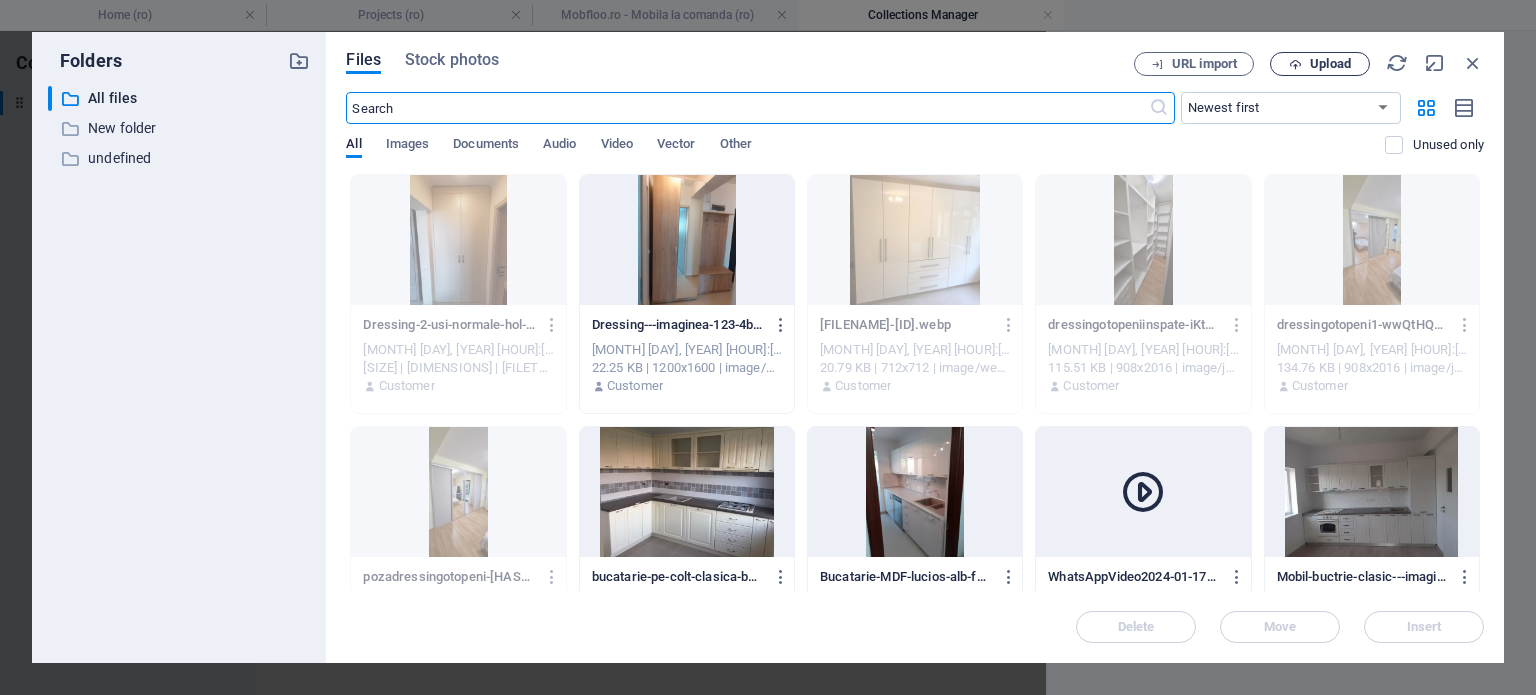 click on "Upload" at bounding box center [1320, 64] 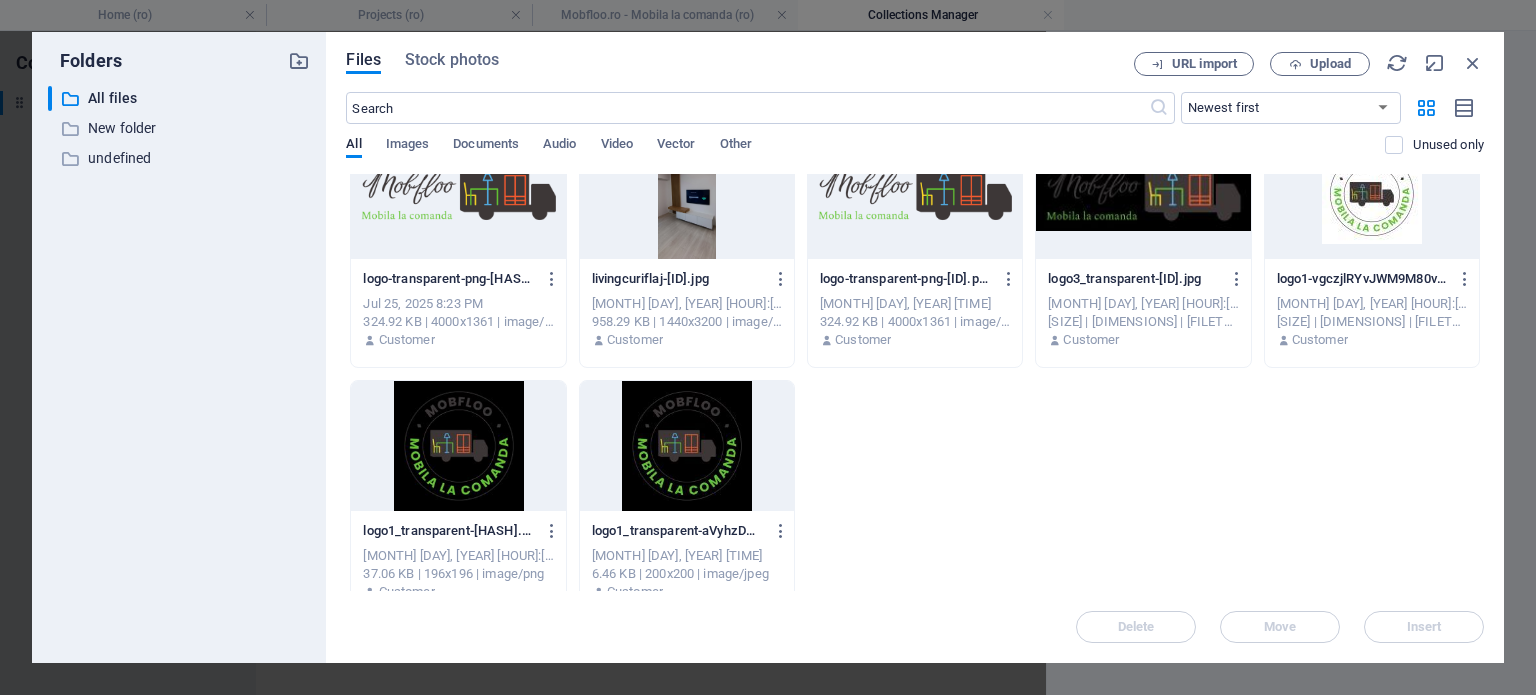 scroll, scrollTop: 1082, scrollLeft: 0, axis: vertical 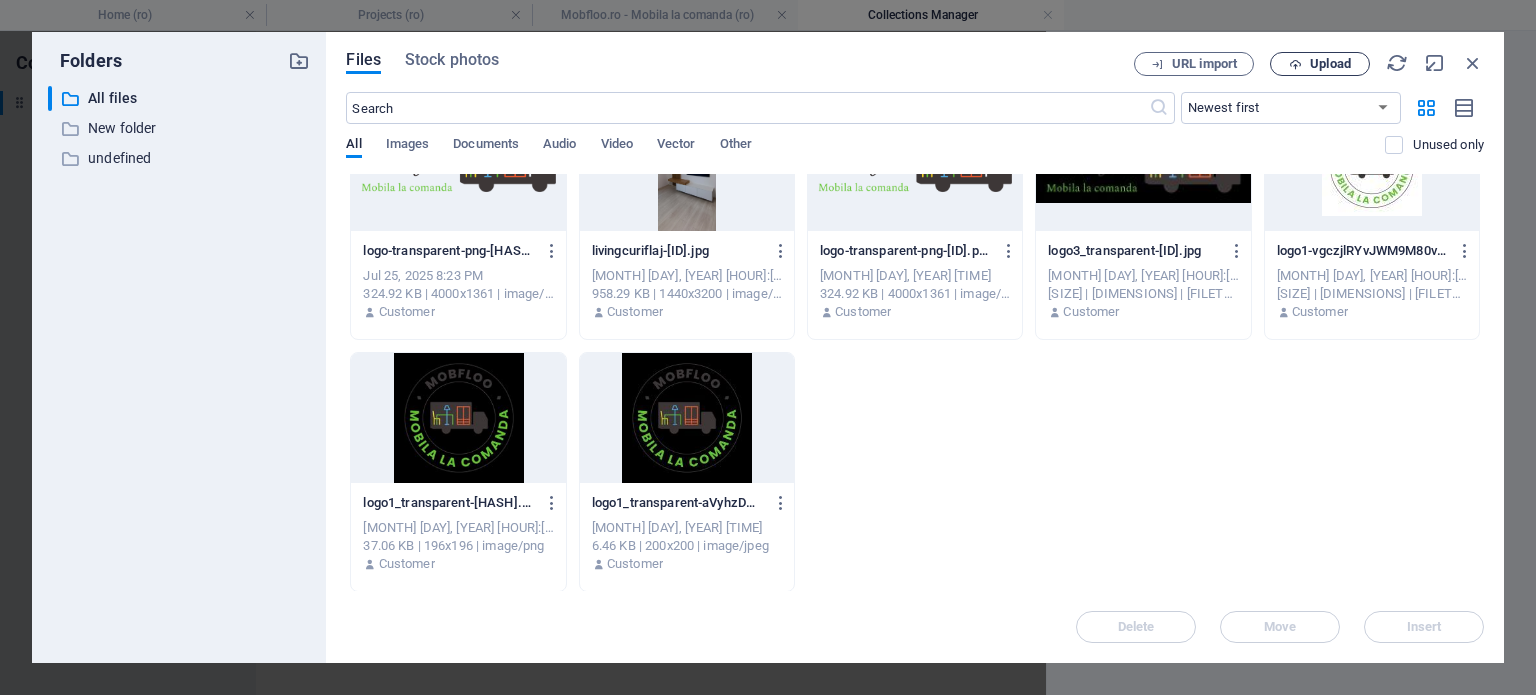 click on "Upload" at bounding box center (1330, 64) 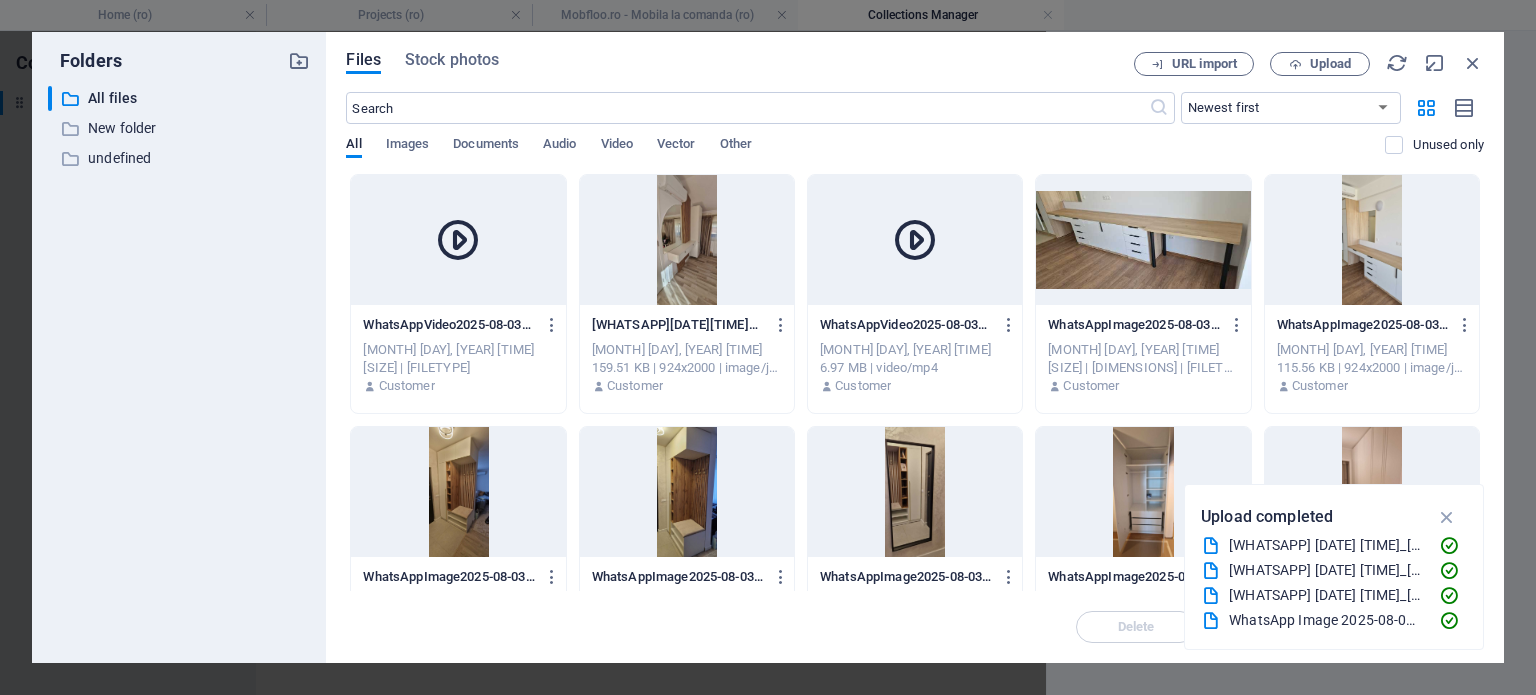 scroll, scrollTop: 0, scrollLeft: 0, axis: both 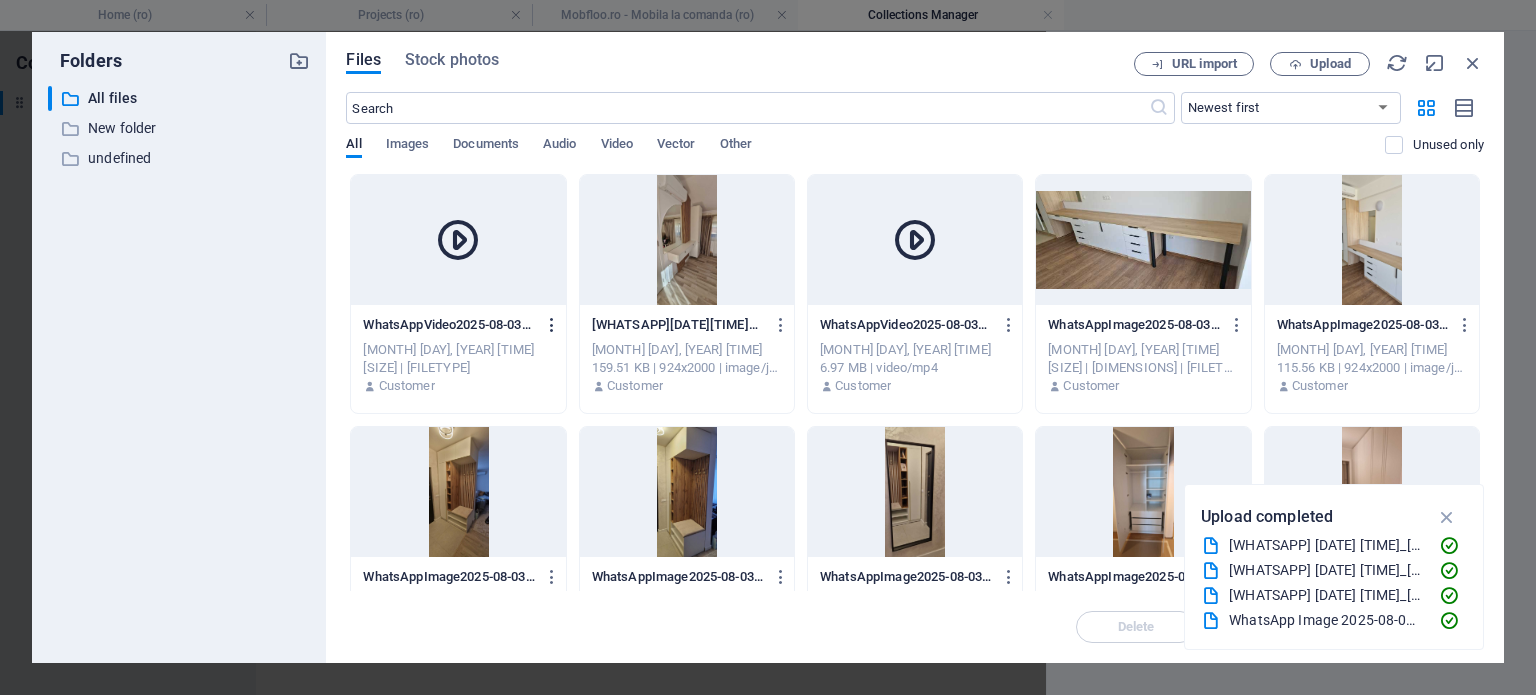click at bounding box center (552, 325) 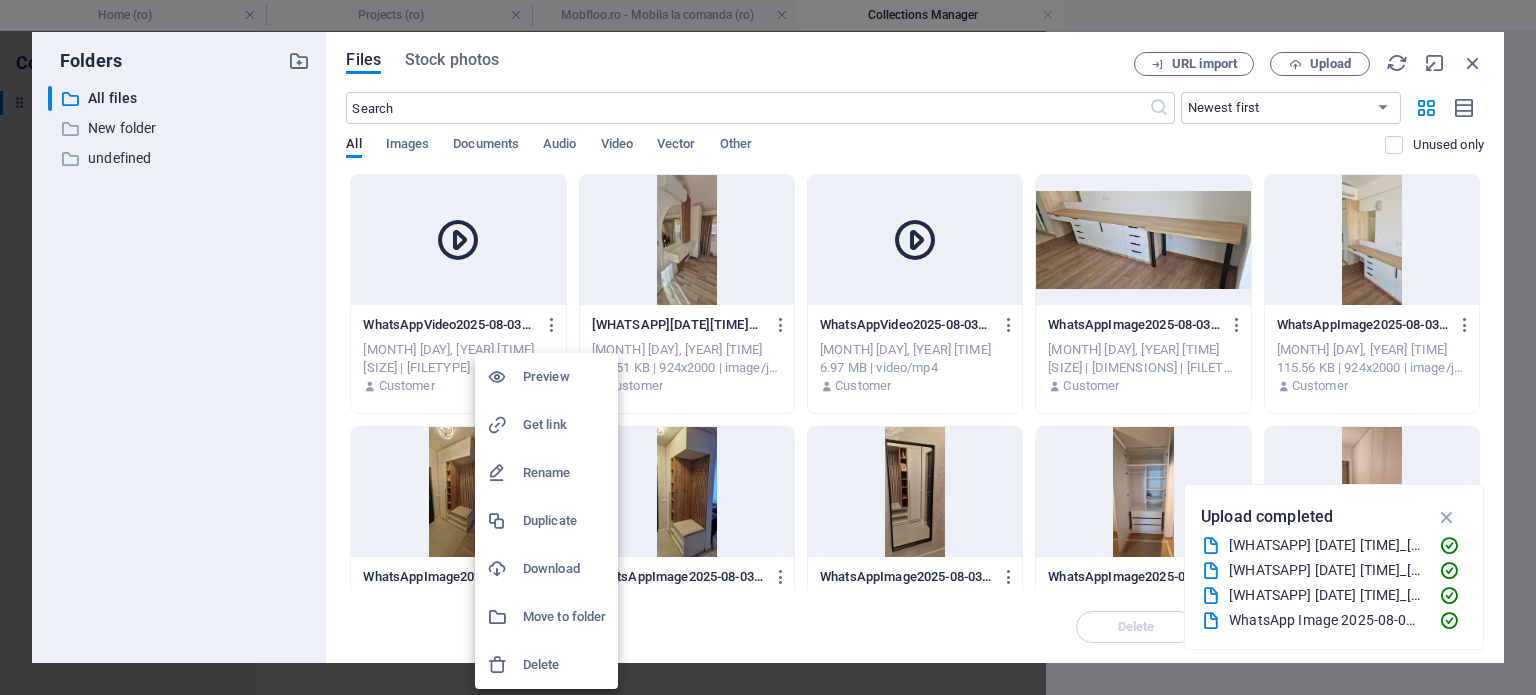 click on "Rename" at bounding box center (564, 473) 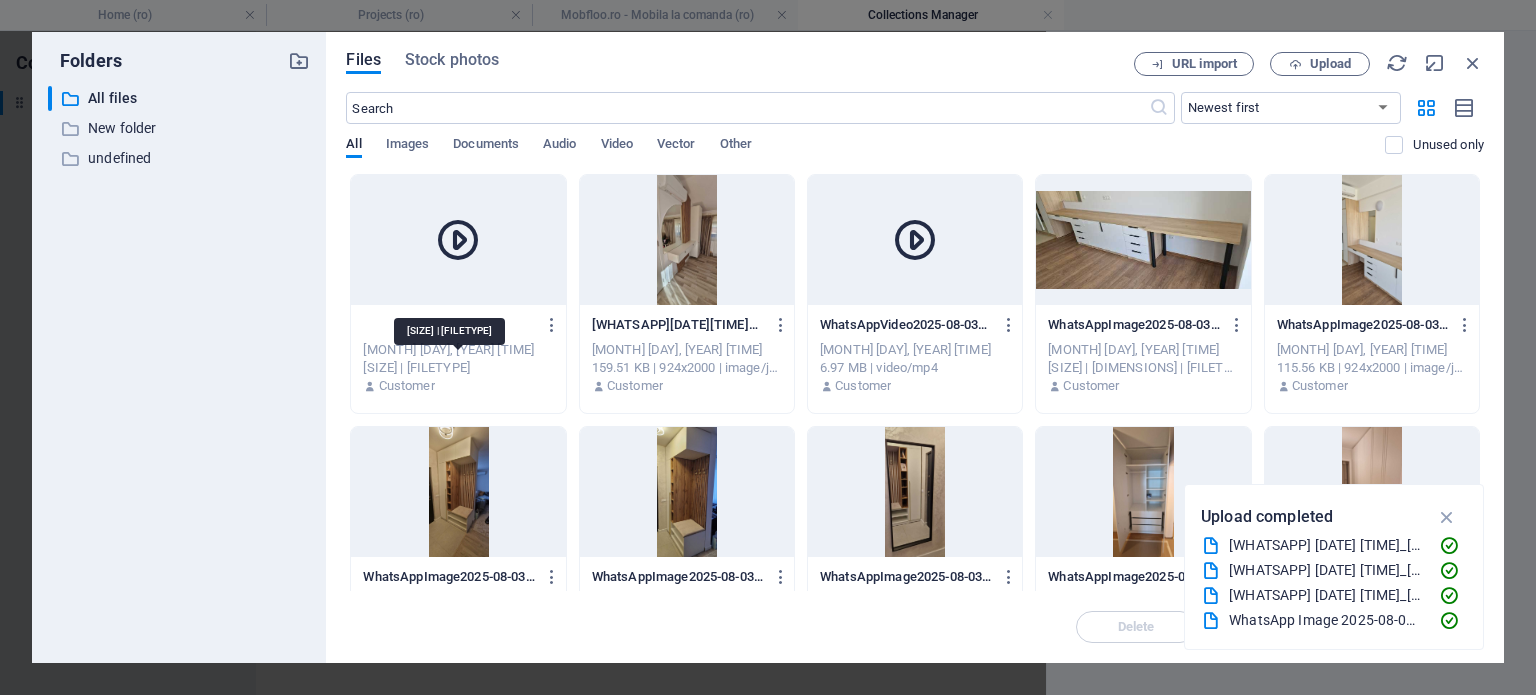click on "[SIZE] | [FILETYPE]" at bounding box center (458, 368) 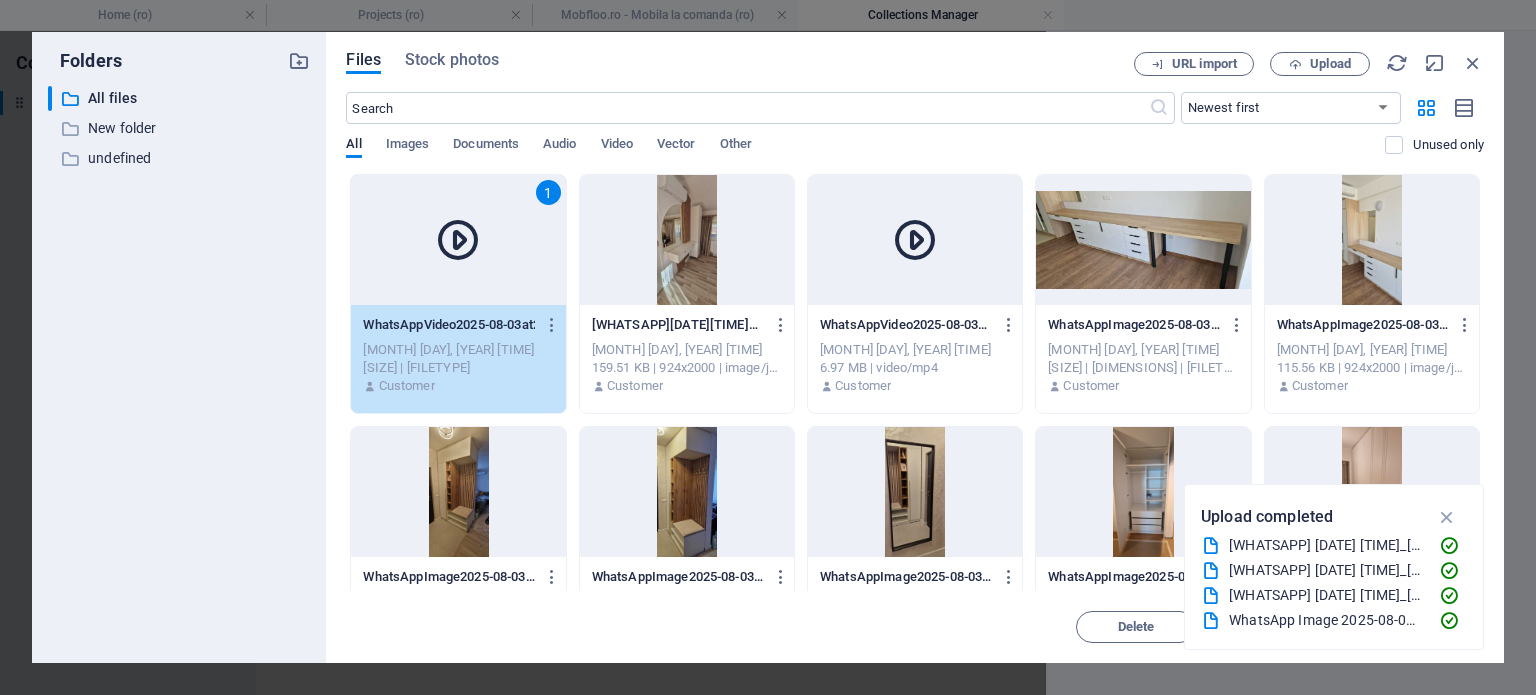 click at bounding box center [458, 240] 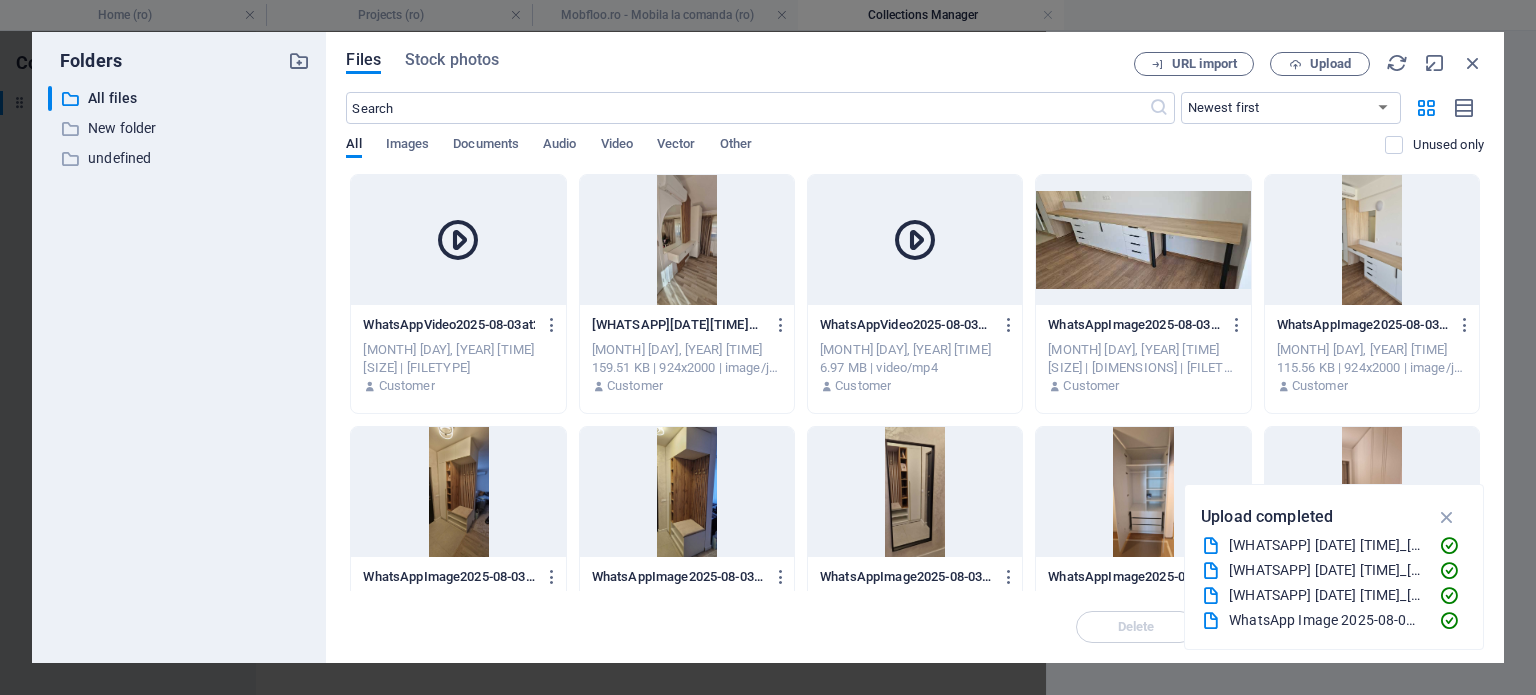 click at bounding box center (458, 240) 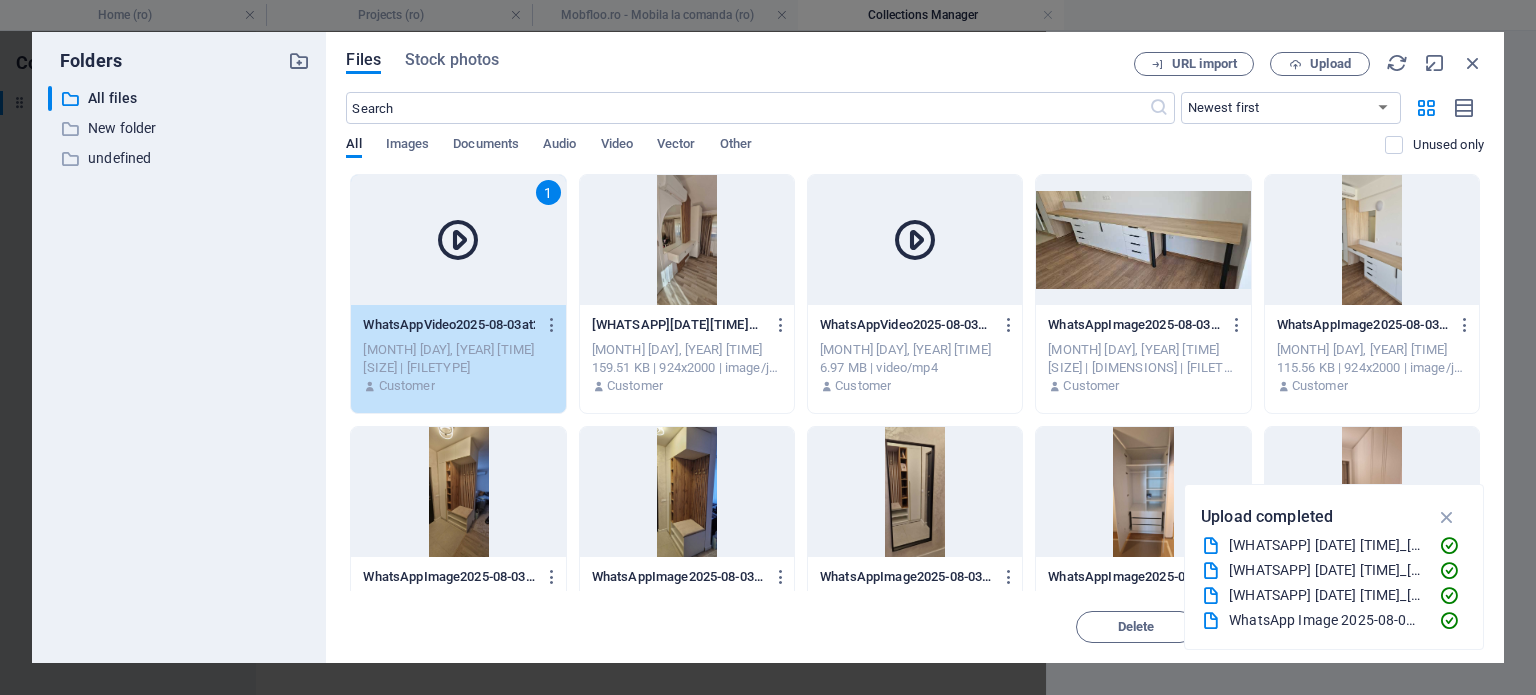 click at bounding box center (458, 240) 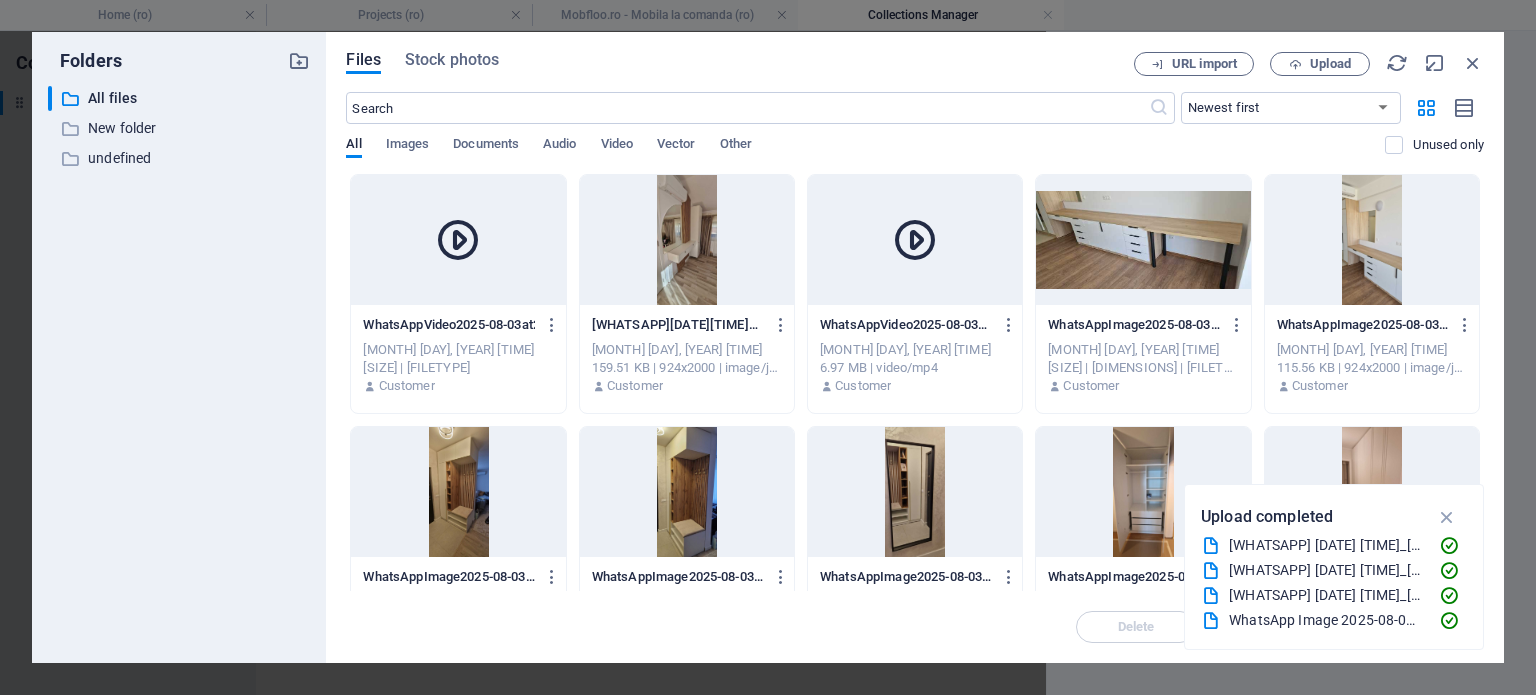 click at bounding box center (687, 240) 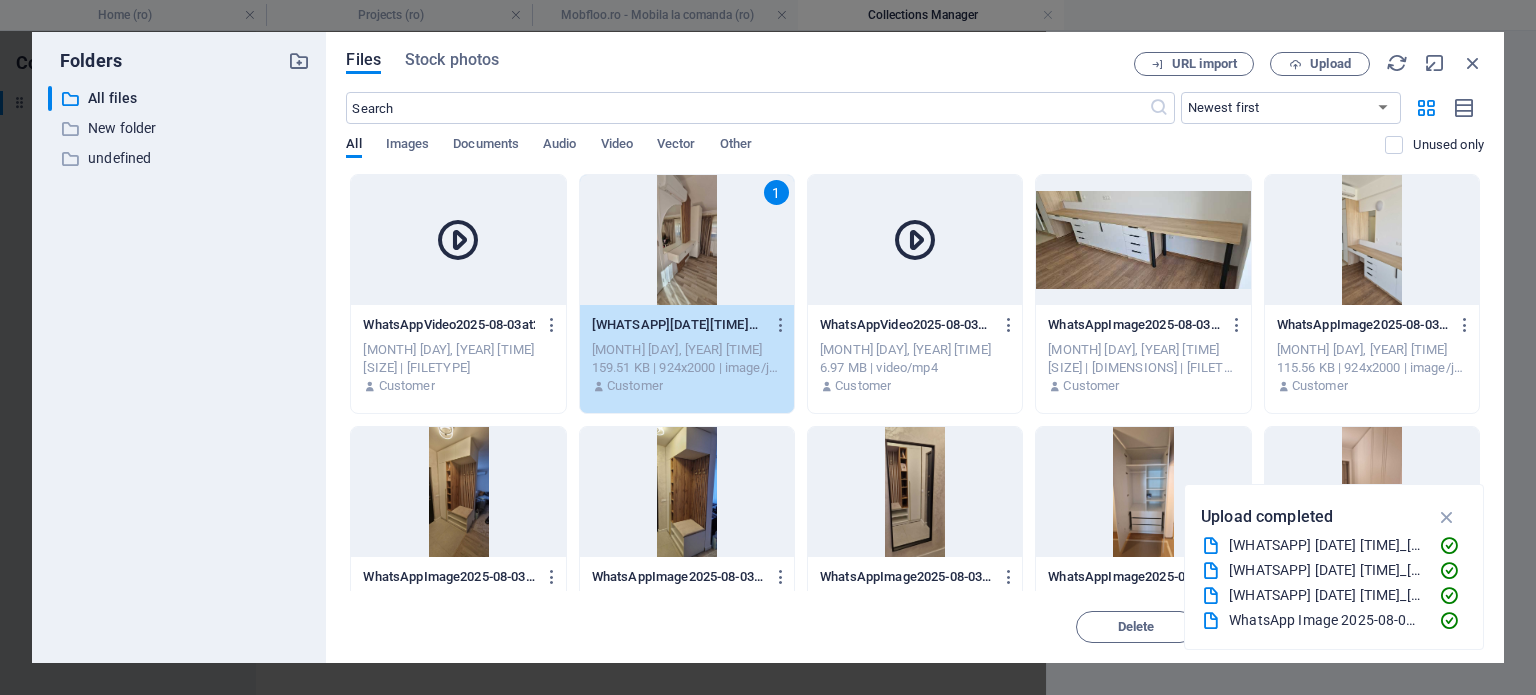 click at bounding box center [458, 240] 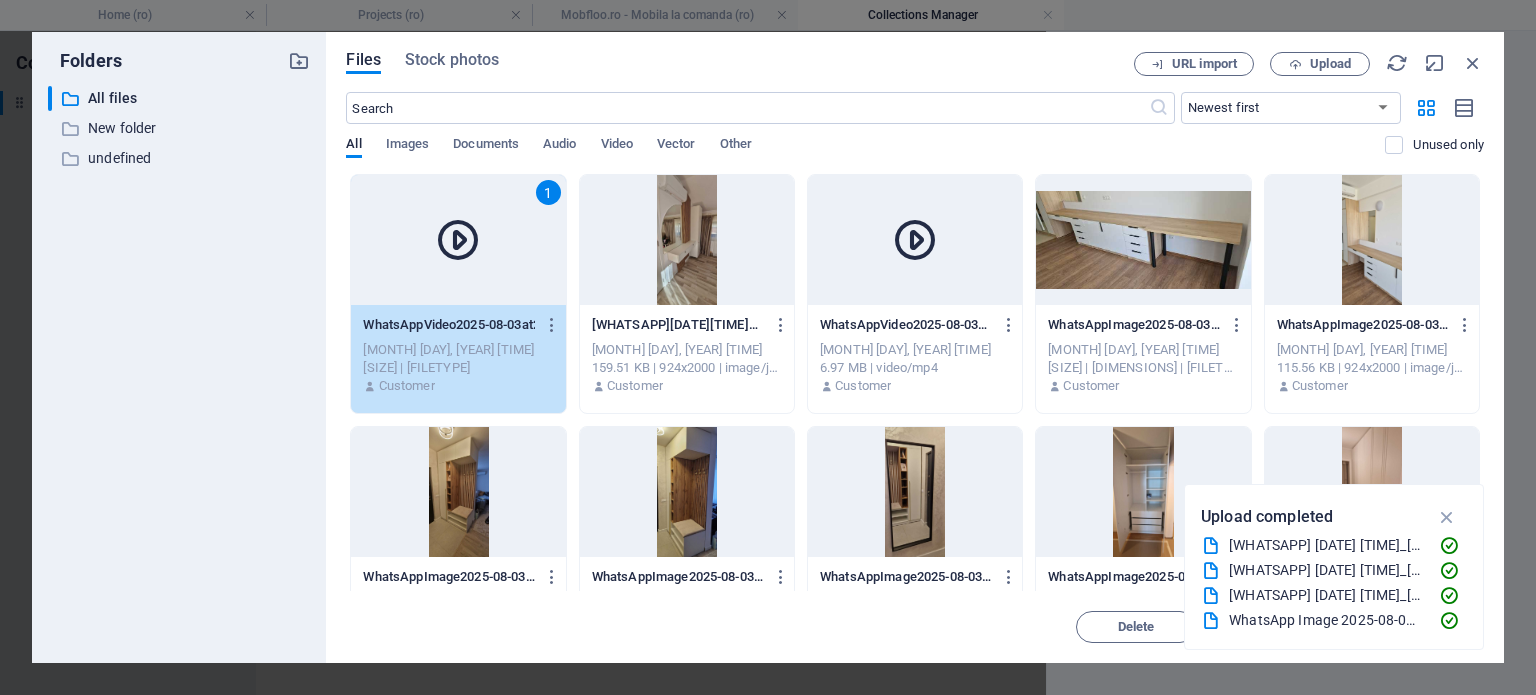 click at bounding box center [687, 240] 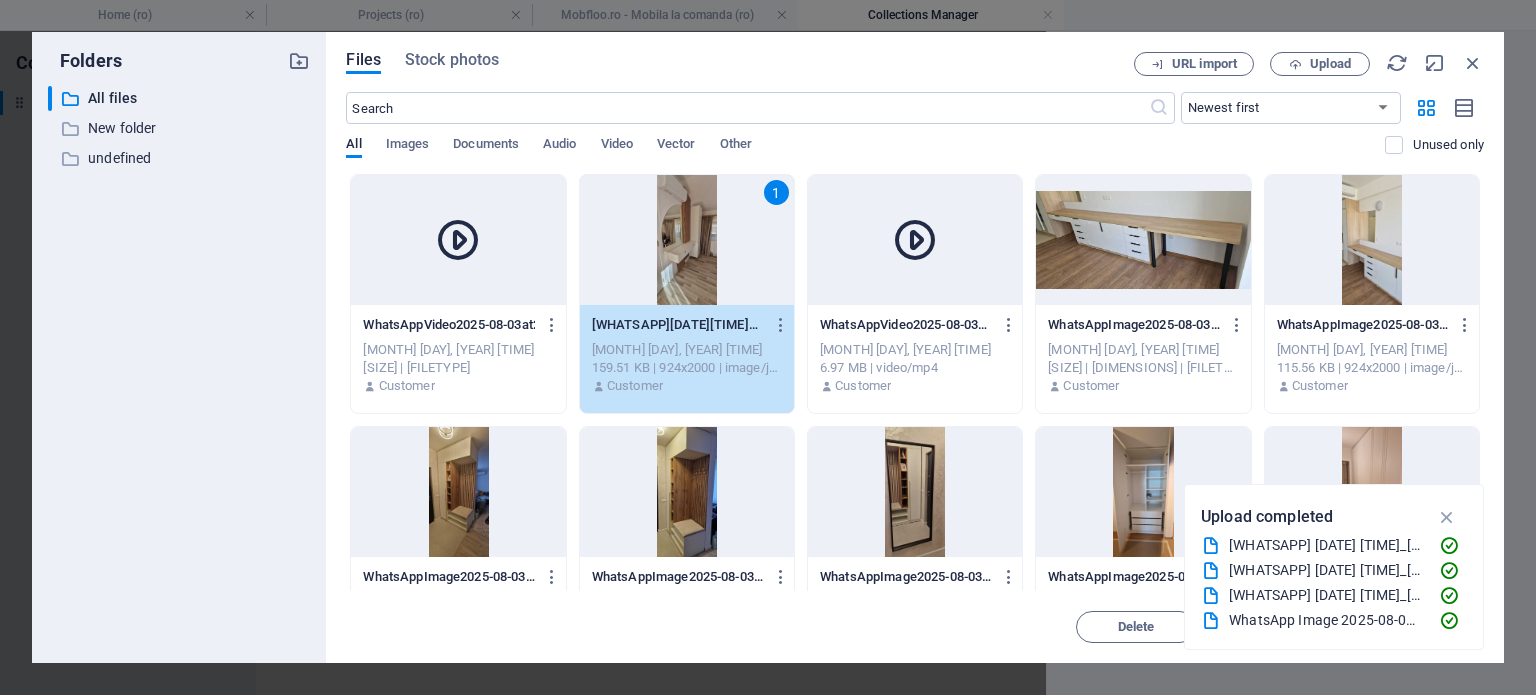 click on "Delete Move Insert" at bounding box center [915, 617] 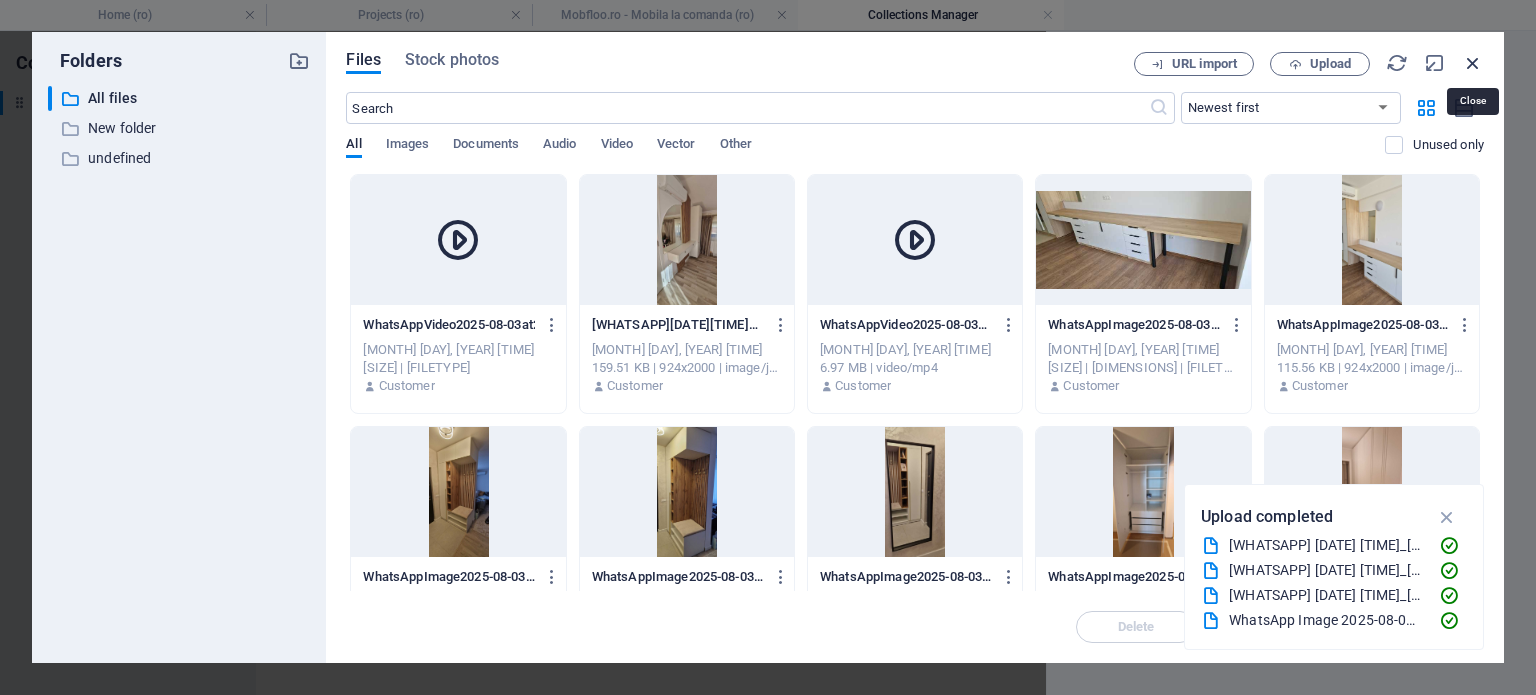 click at bounding box center (1473, 63) 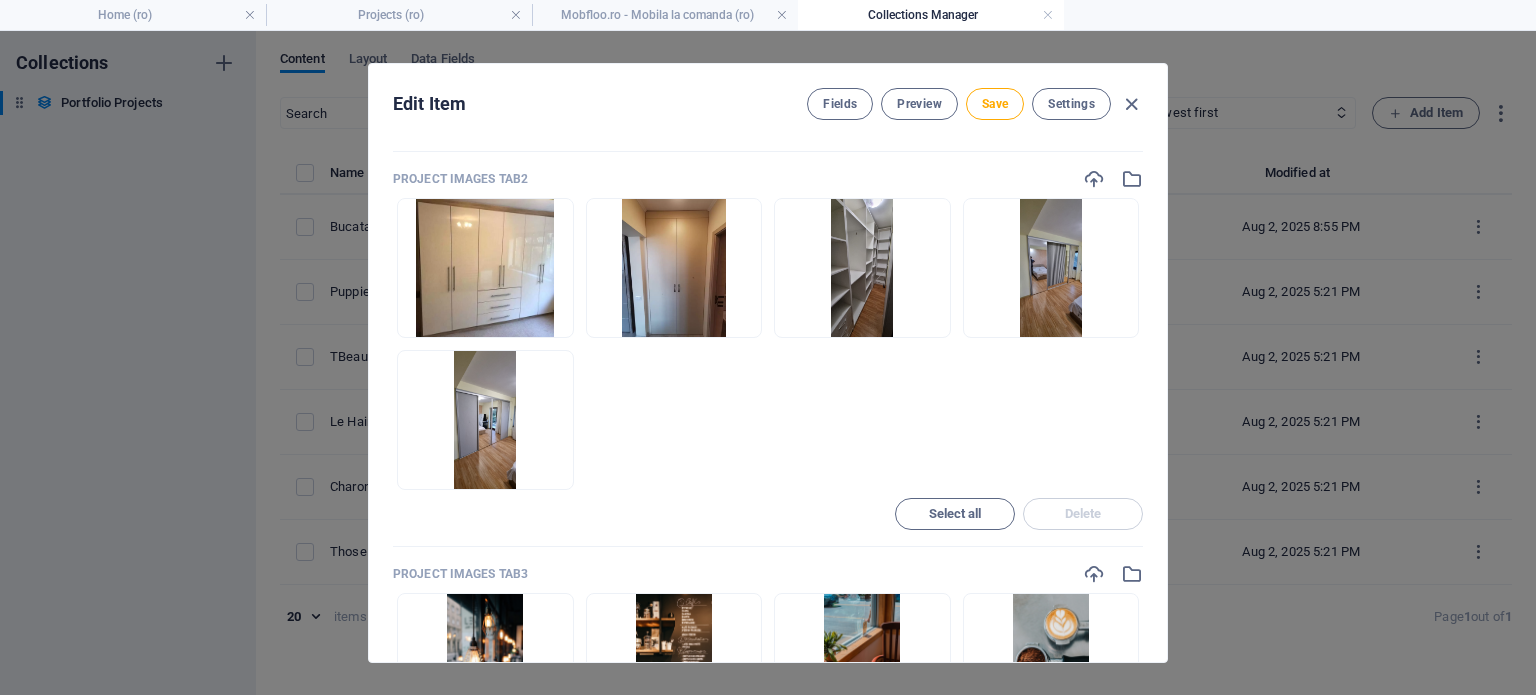 click on "Drop files here to upload them instantly" at bounding box center [768, 344] 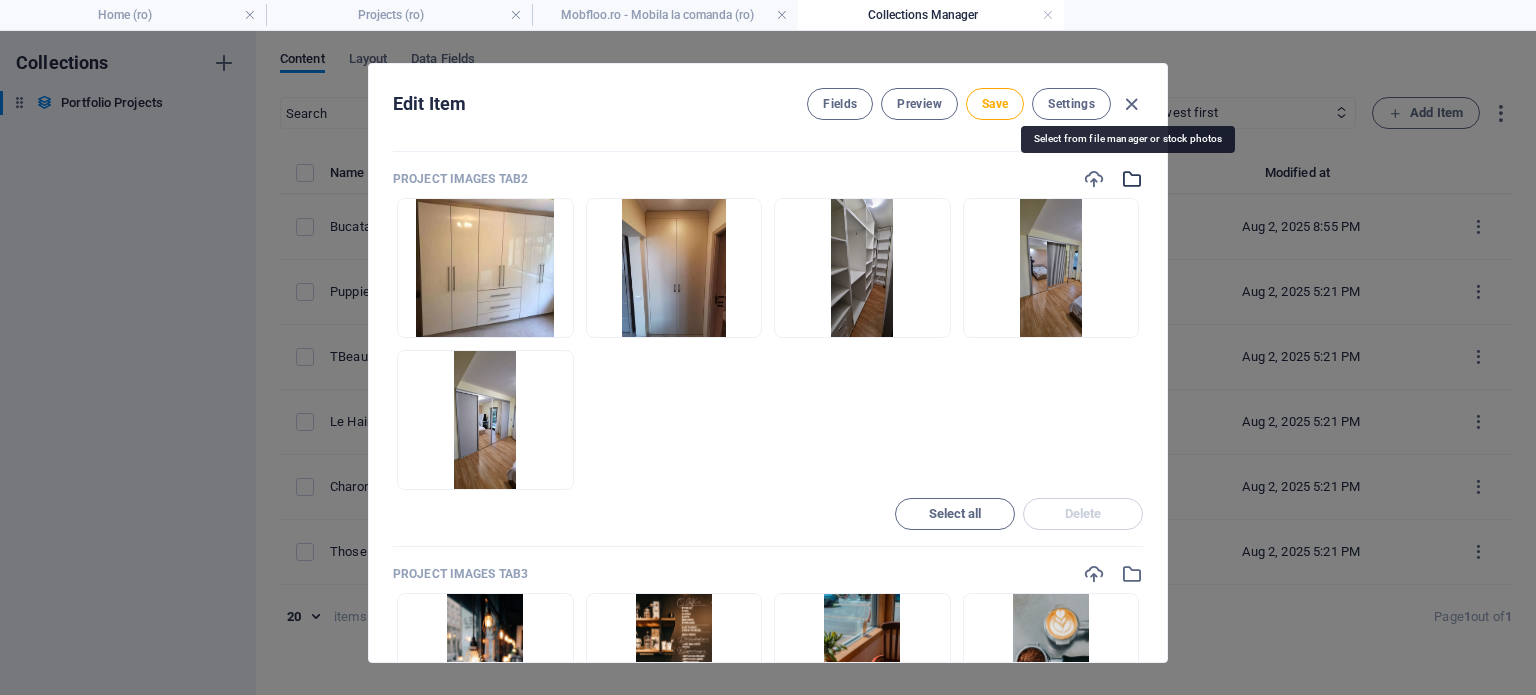 click at bounding box center (1132, 179) 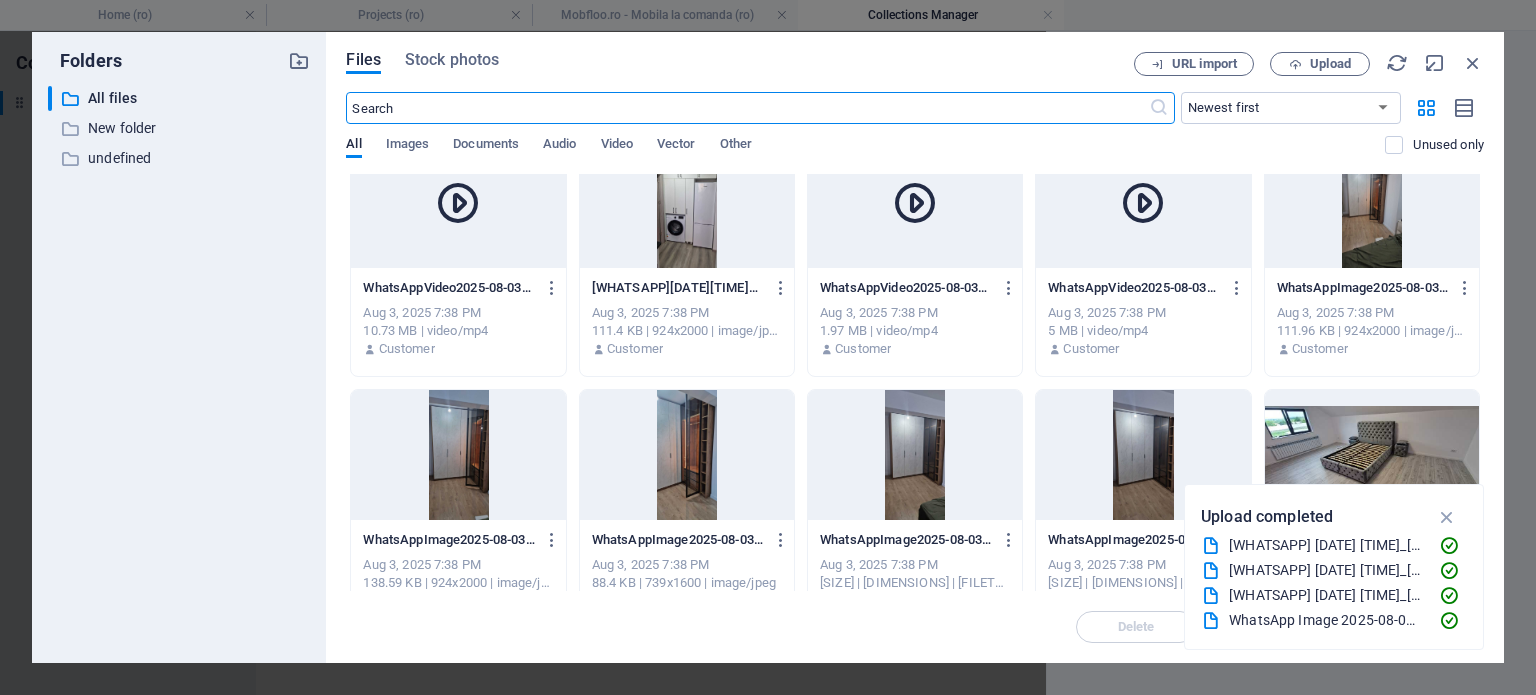 scroll, scrollTop: 2300, scrollLeft: 0, axis: vertical 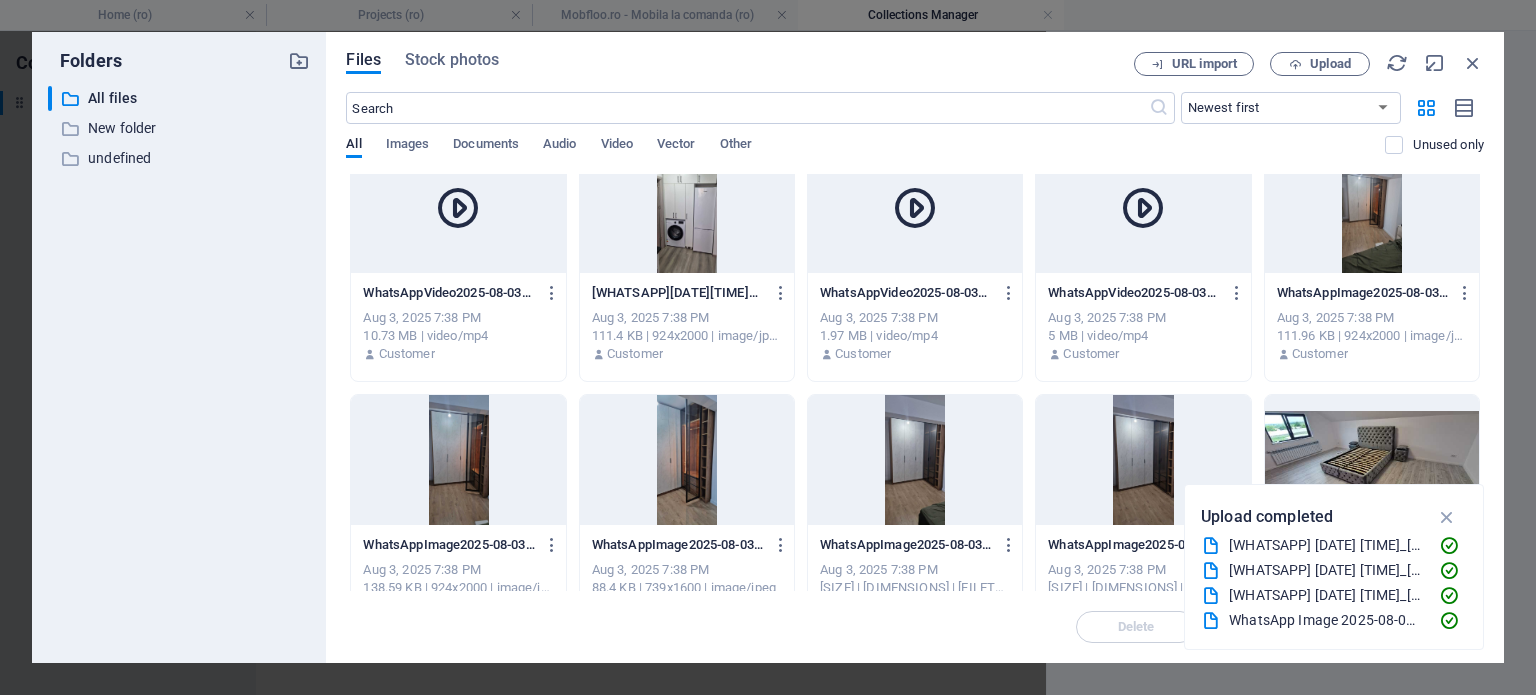 click at bounding box center (1372, 208) 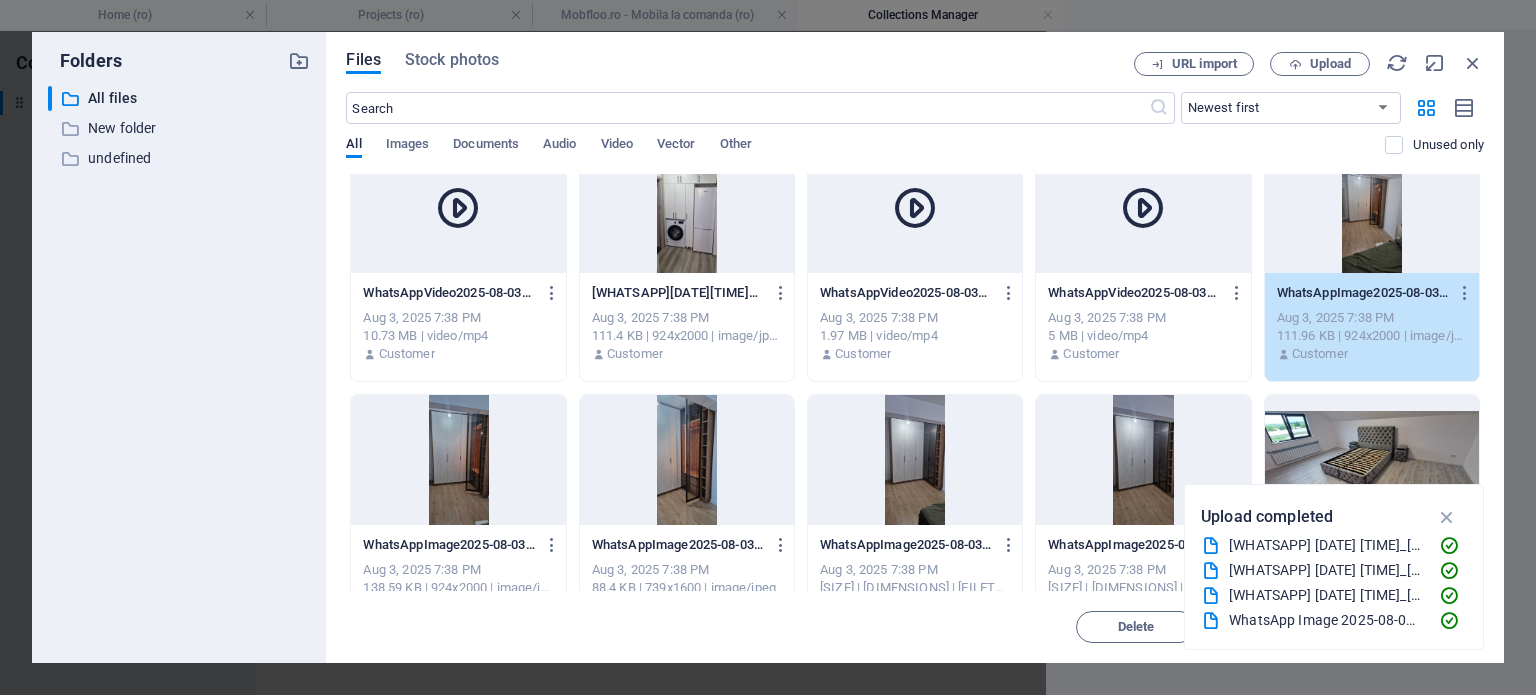 click at bounding box center (458, 460) 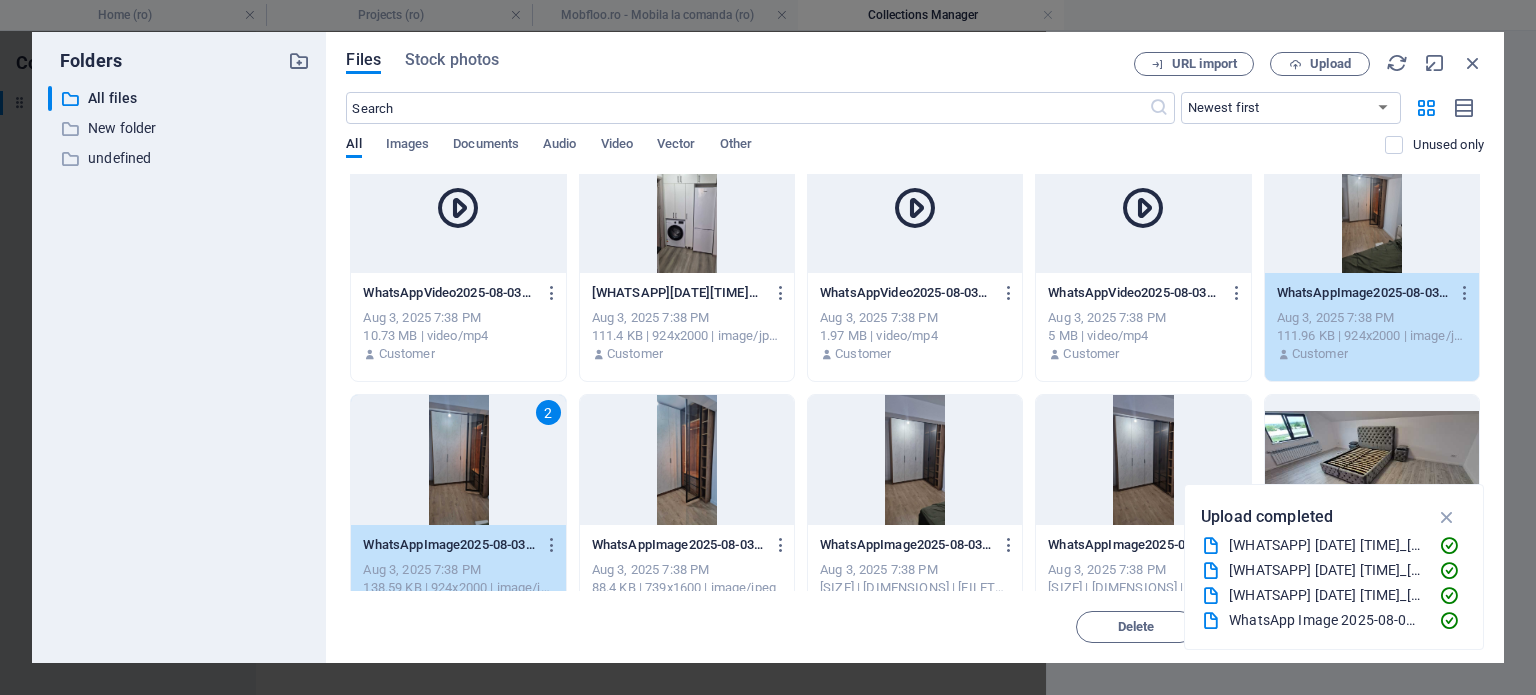 click at bounding box center (687, 460) 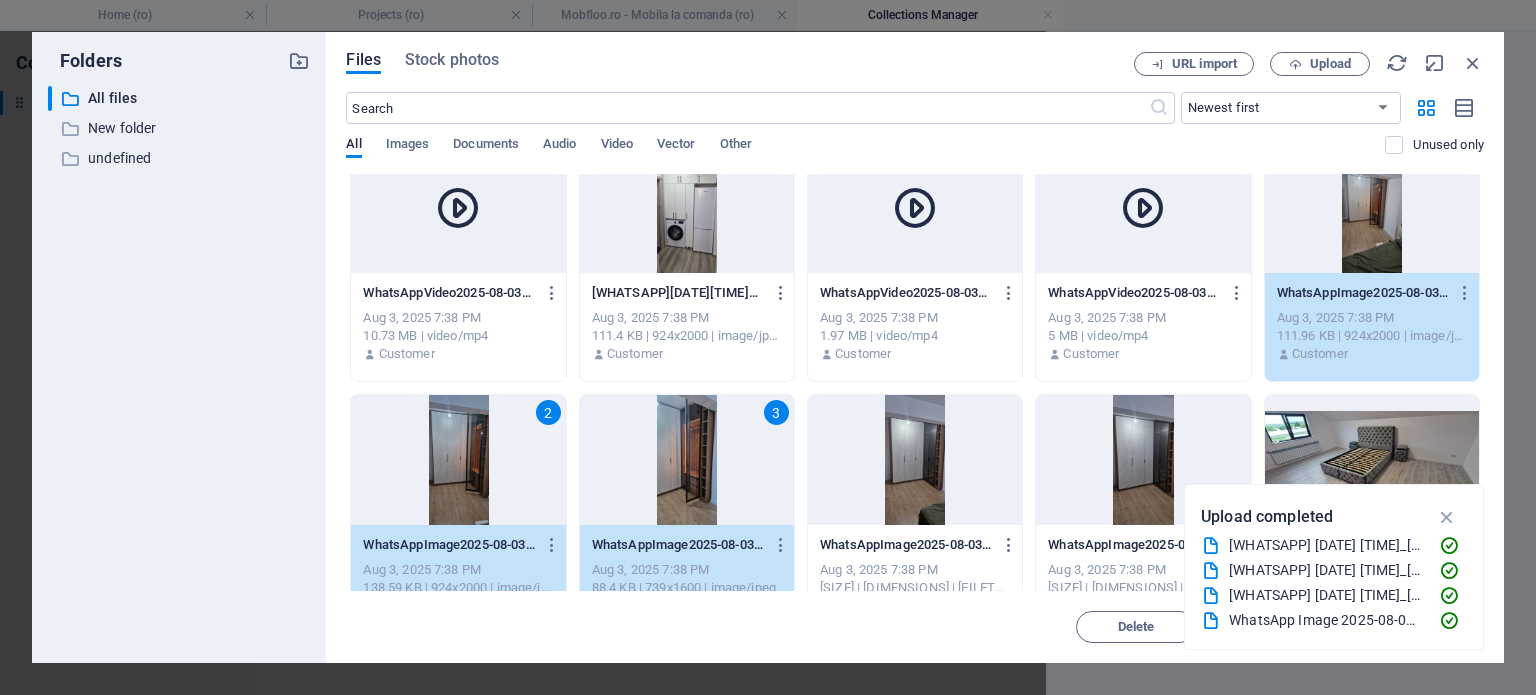 click at bounding box center [915, 460] 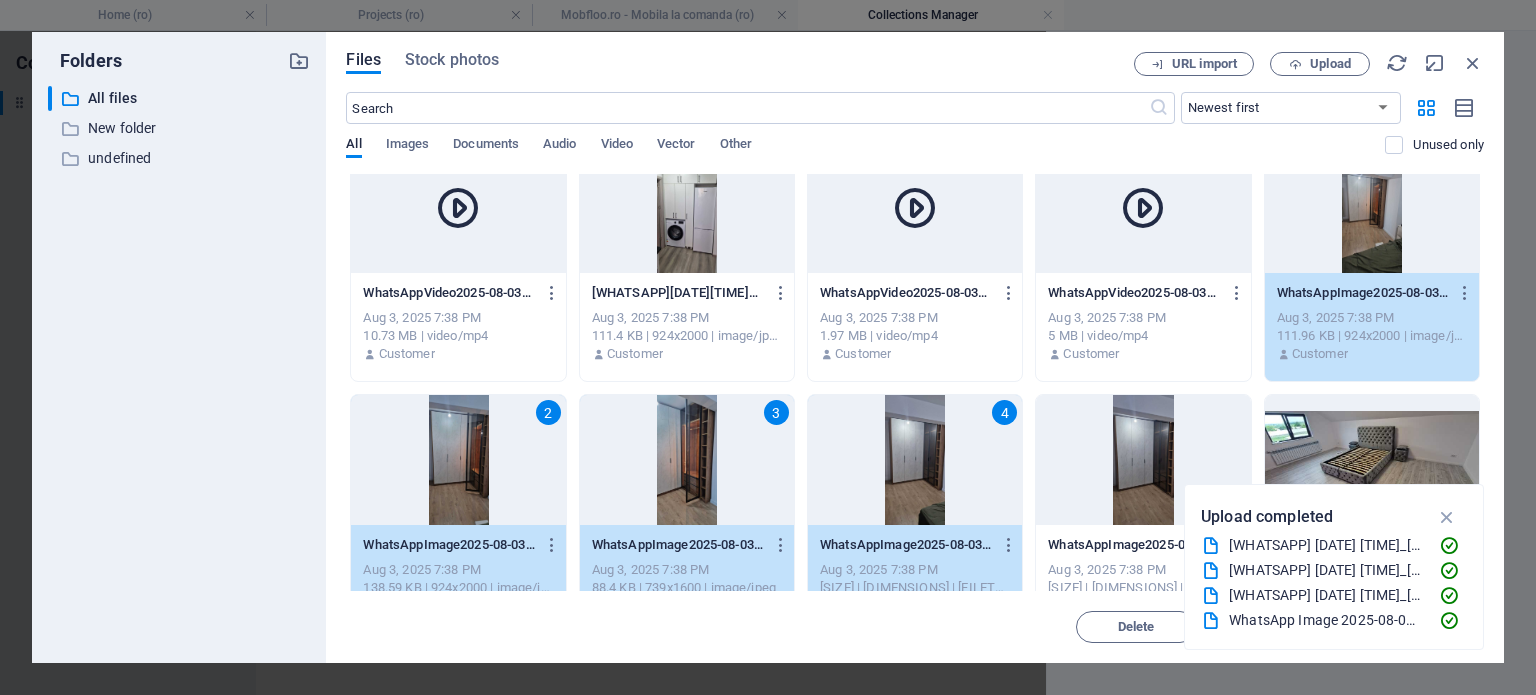 click at bounding box center (1143, 460) 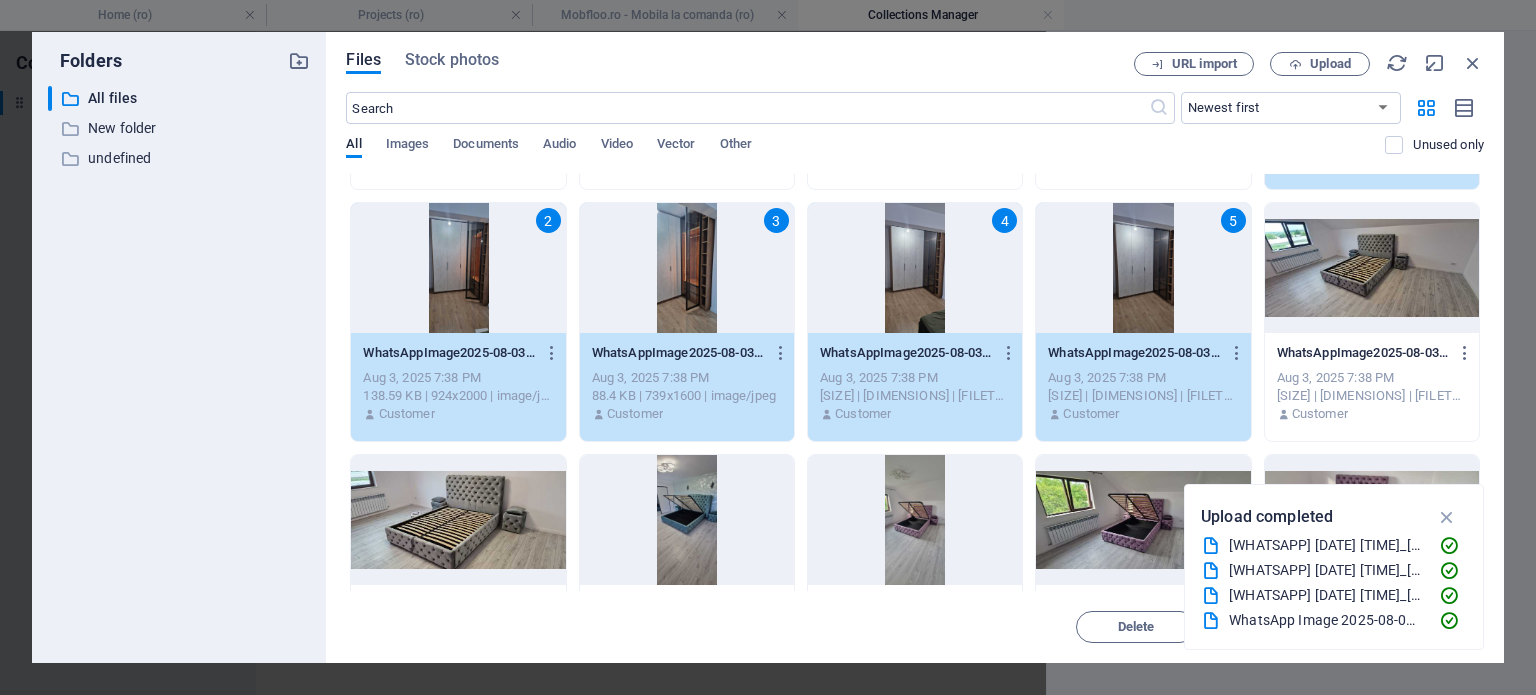 scroll, scrollTop: 2500, scrollLeft: 0, axis: vertical 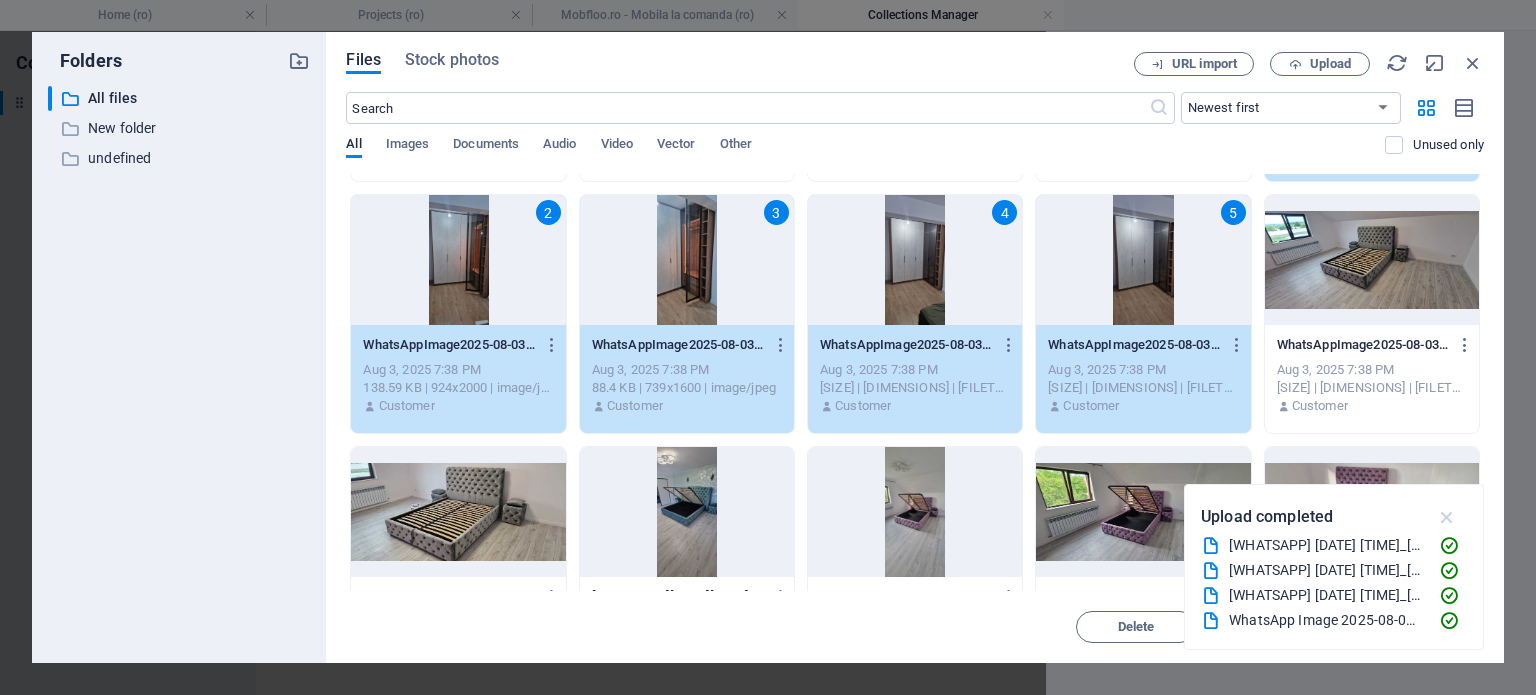 click at bounding box center [1447, 517] 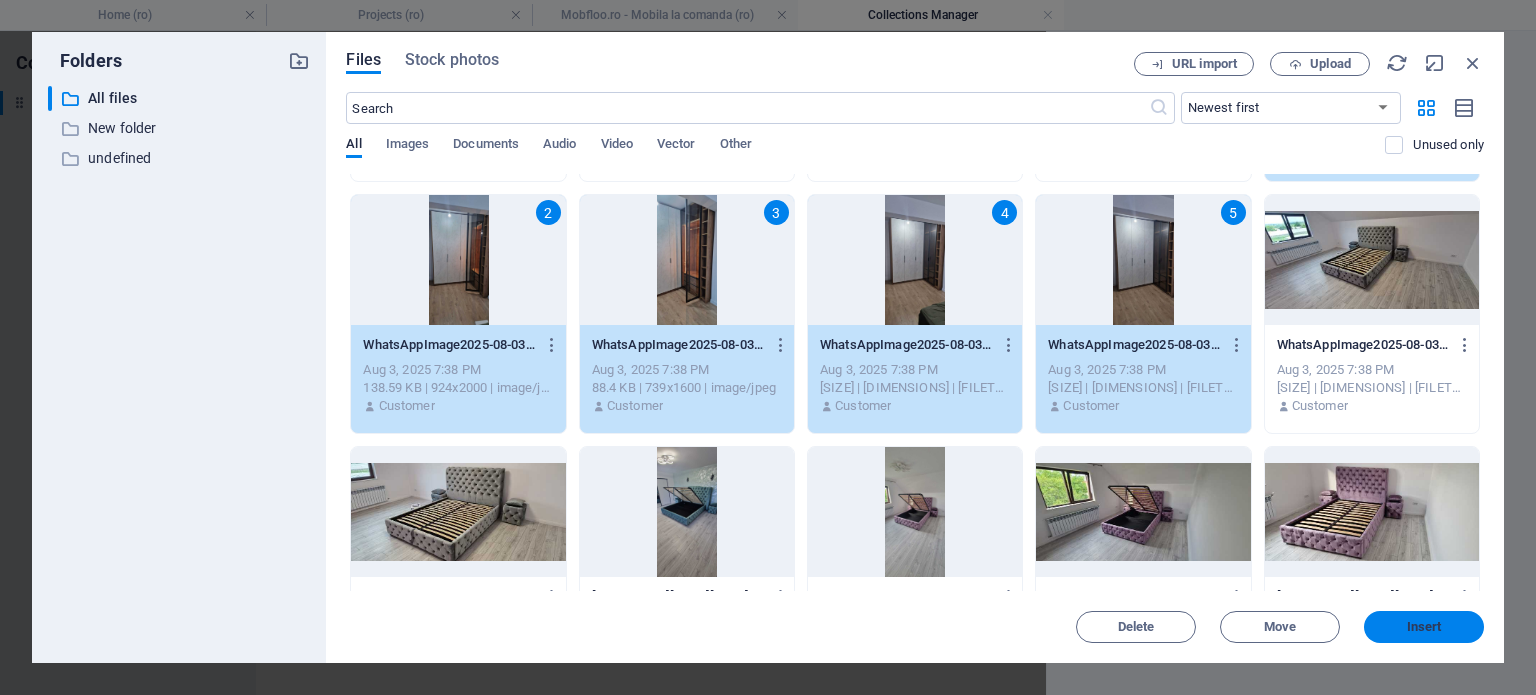 click on "Insert" at bounding box center [1424, 627] 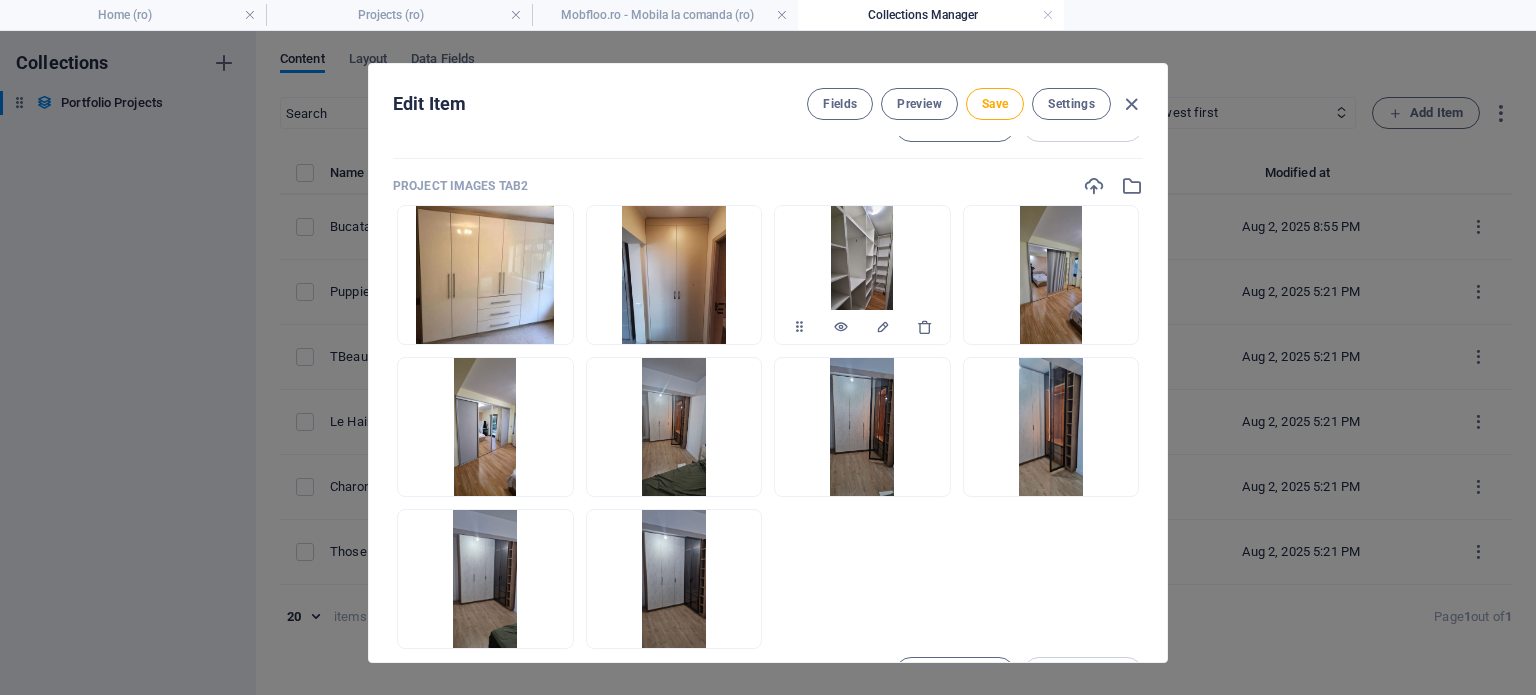 scroll, scrollTop: 1000, scrollLeft: 0, axis: vertical 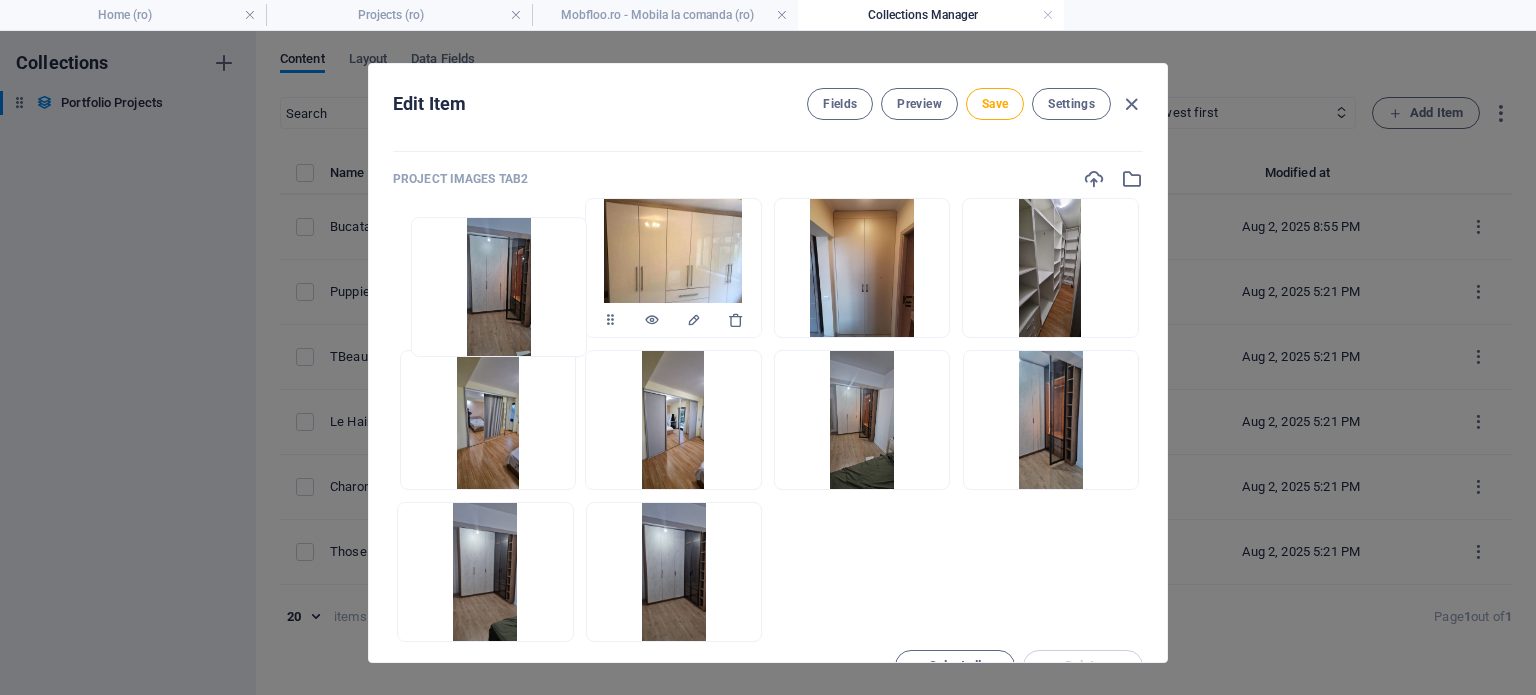 drag, startPoint x: 883, startPoint y: 417, endPoint x: 507, endPoint y: 279, distance: 400.52466 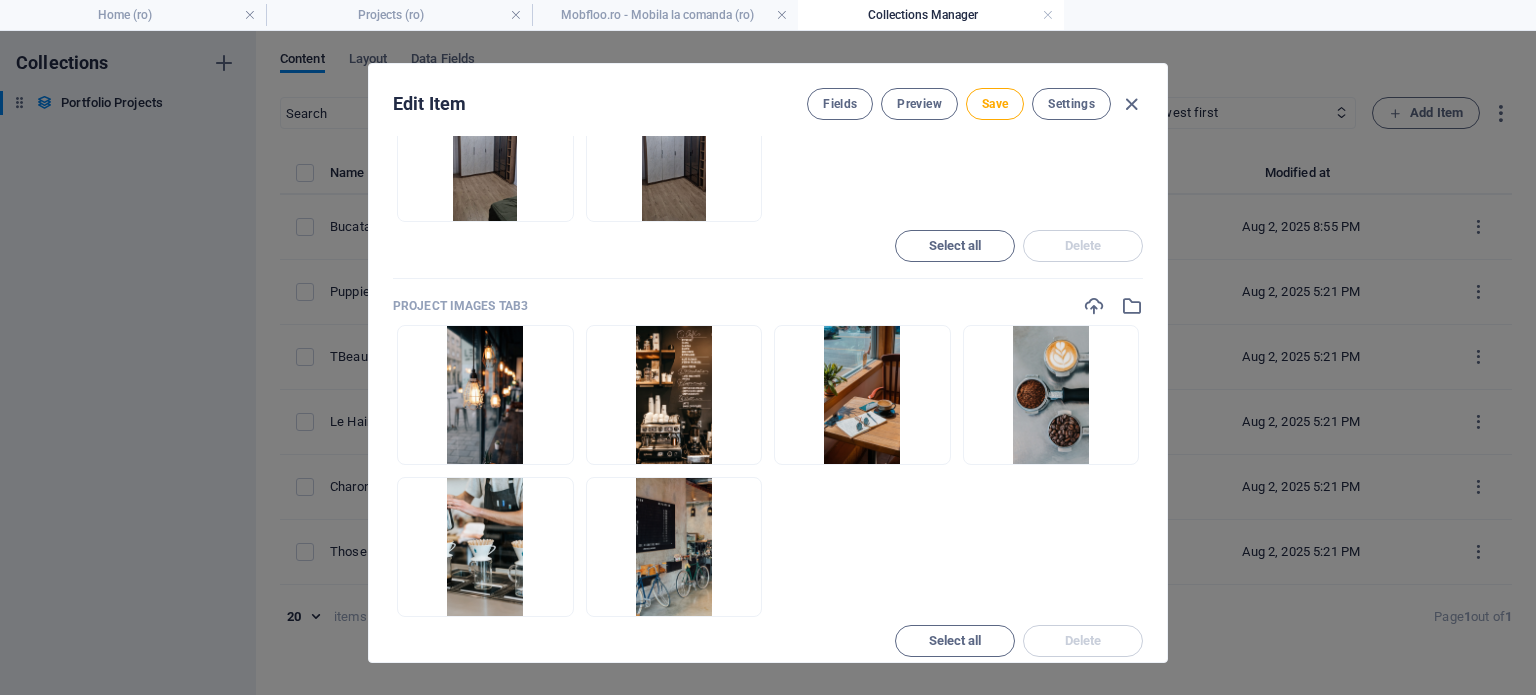 scroll, scrollTop: 1500, scrollLeft: 0, axis: vertical 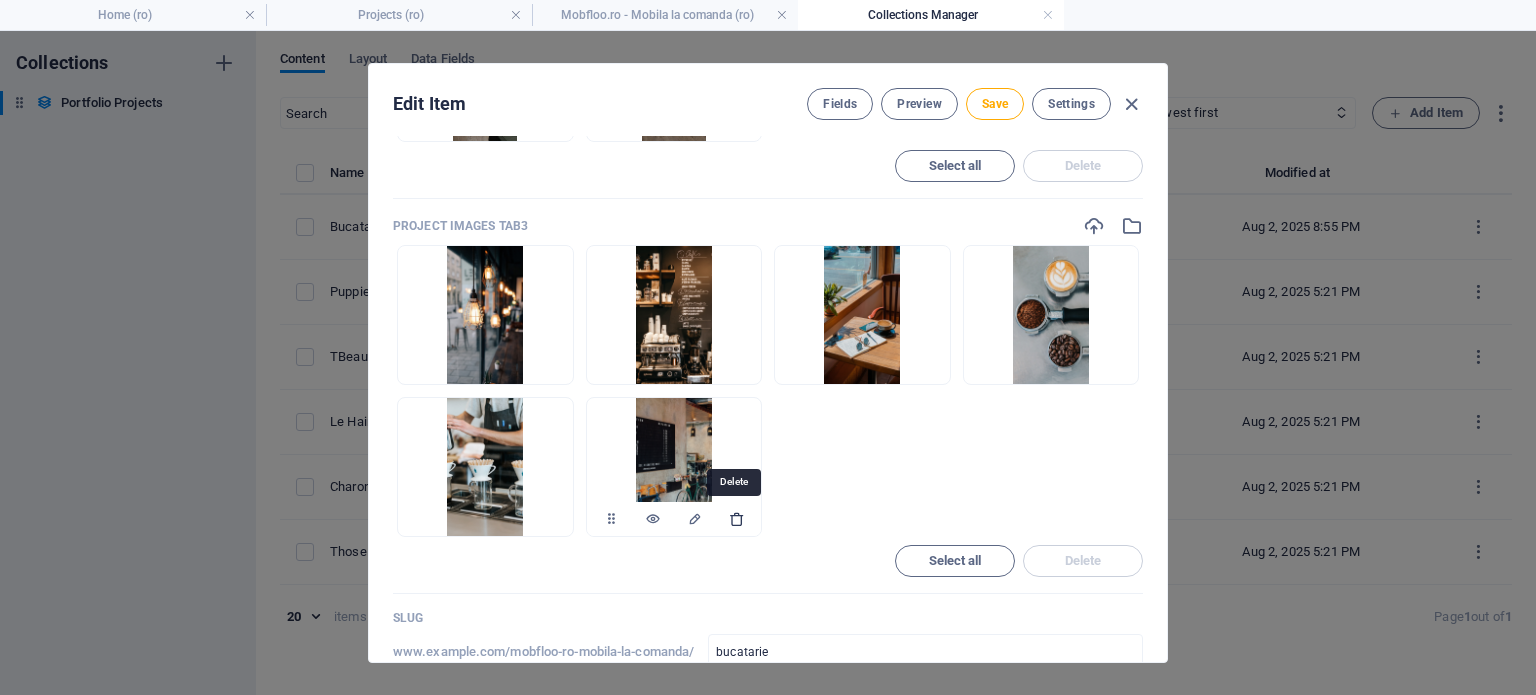 click at bounding box center [737, 519] 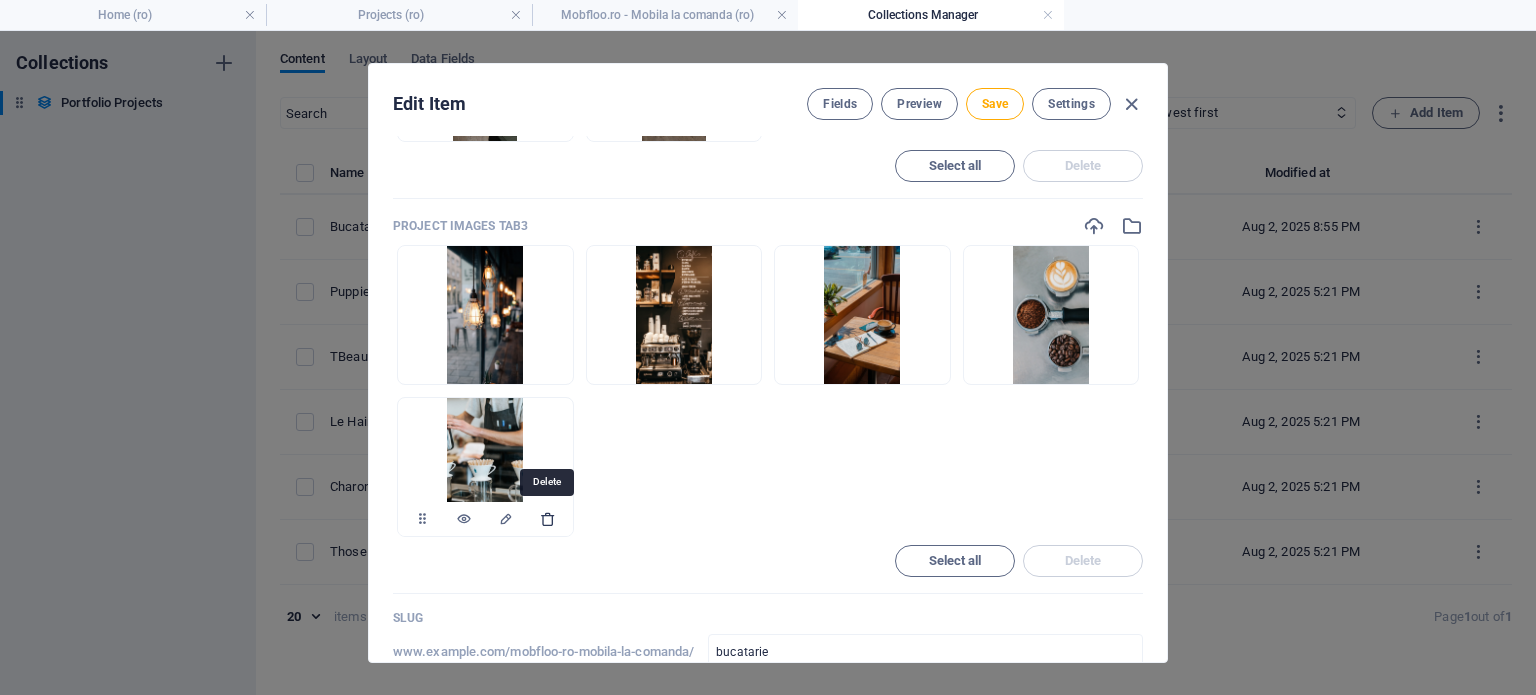 click at bounding box center [548, 519] 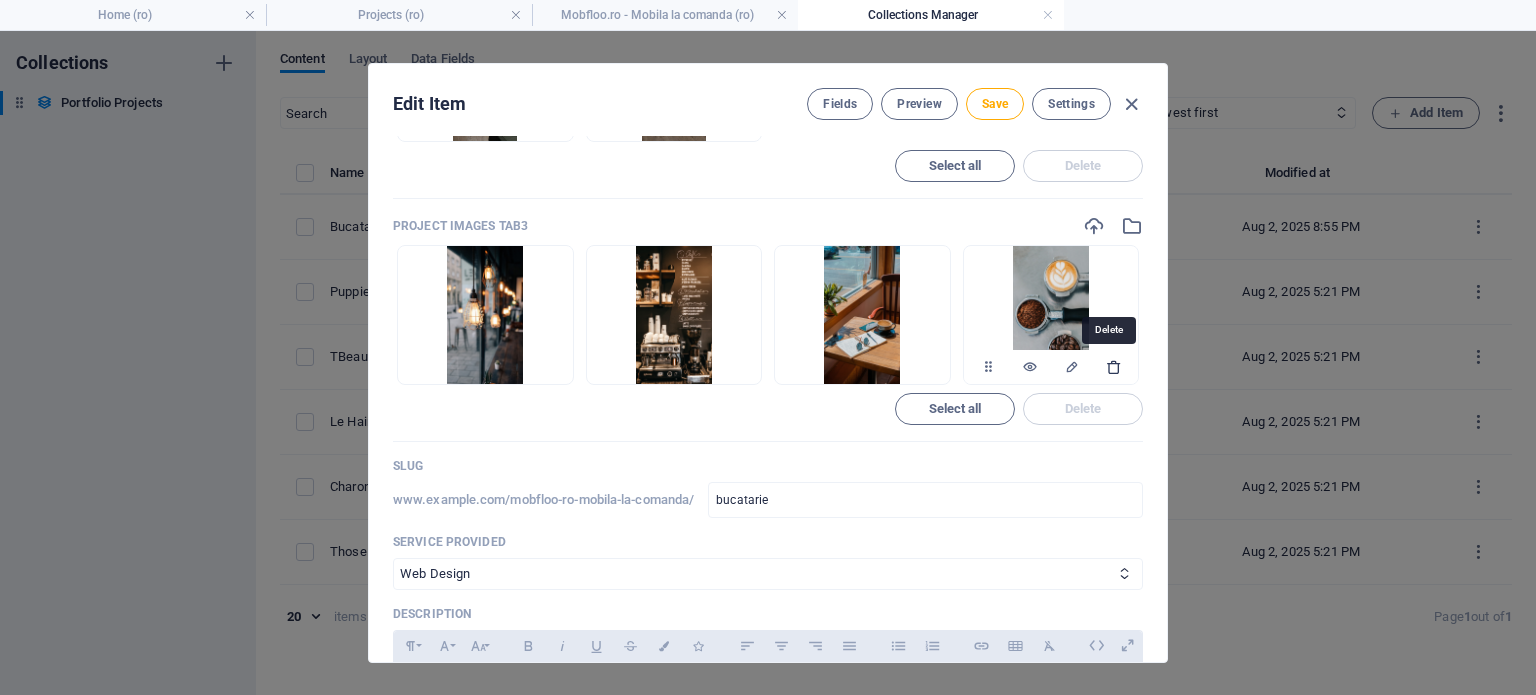click at bounding box center [1114, 367] 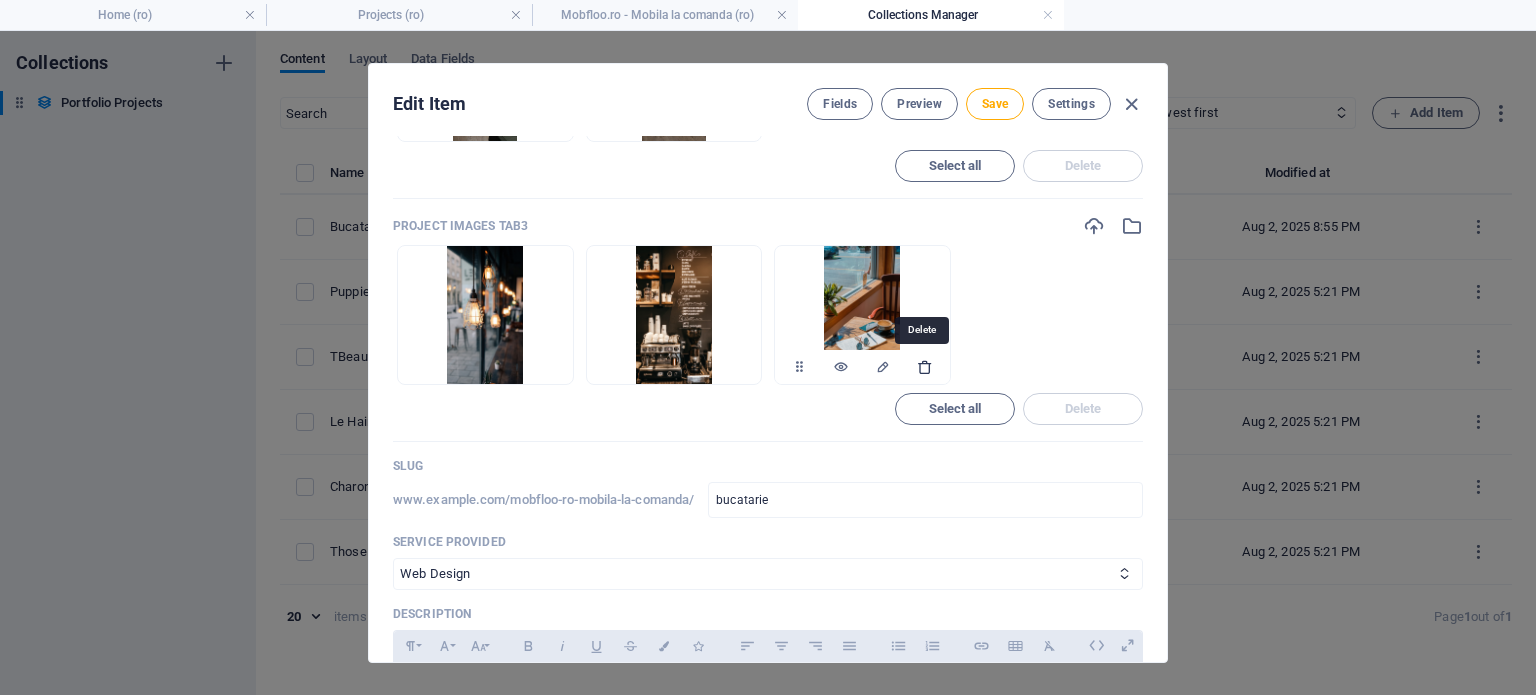 click at bounding box center (925, 367) 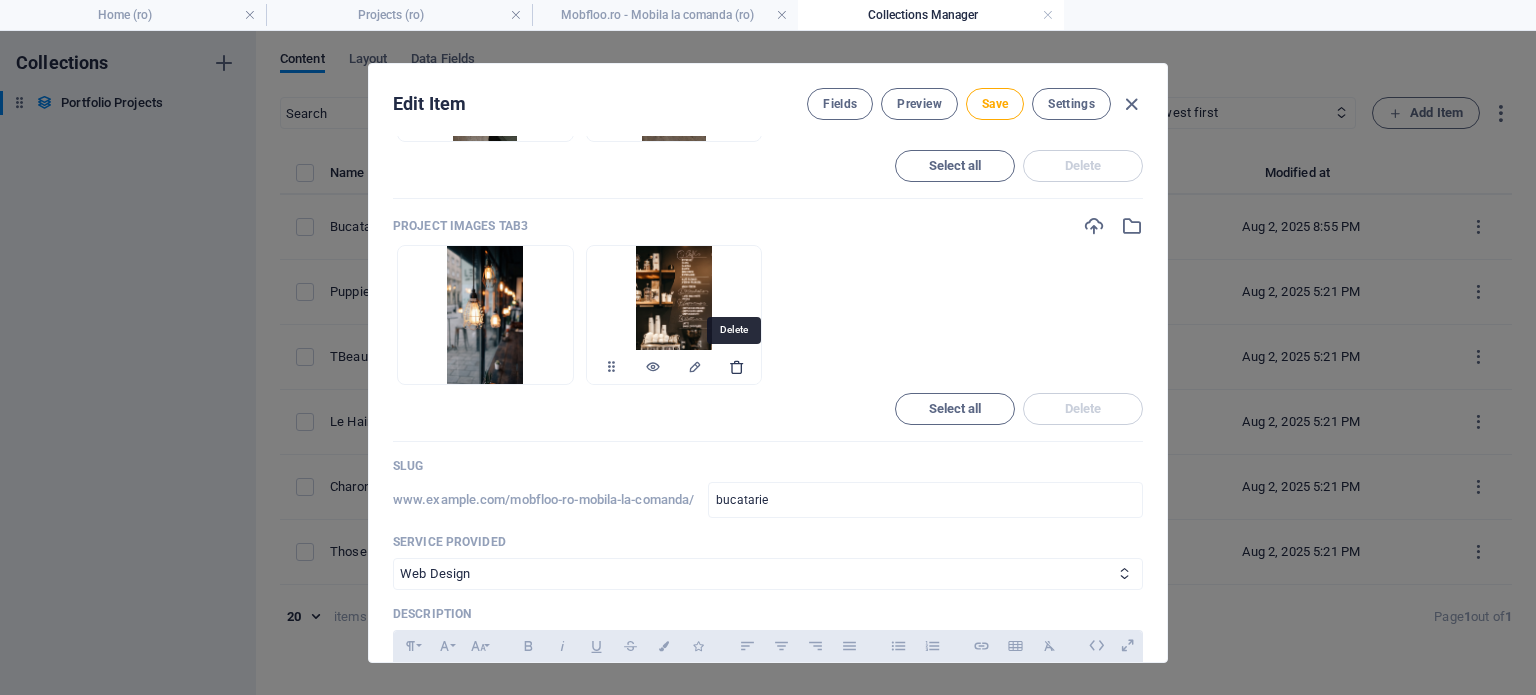 click at bounding box center [737, 367] 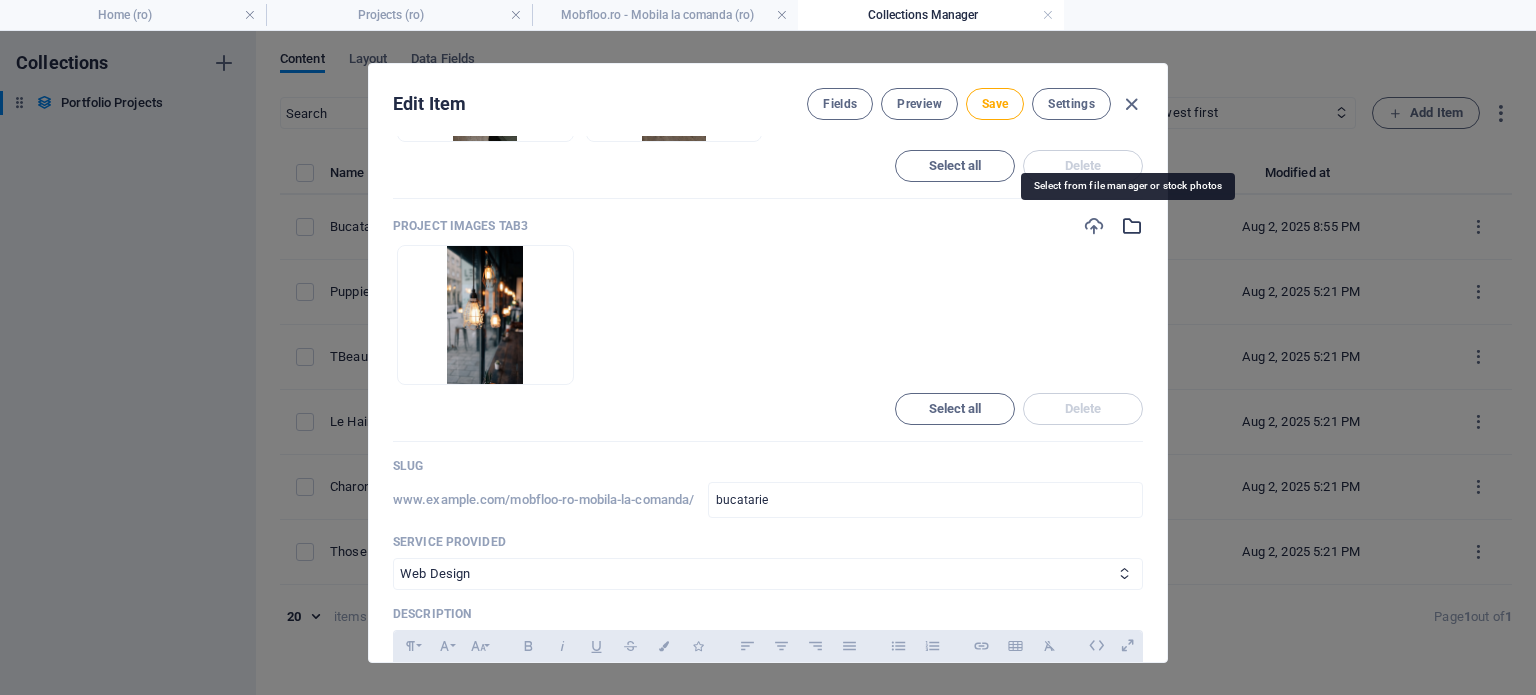 click at bounding box center (1132, 226) 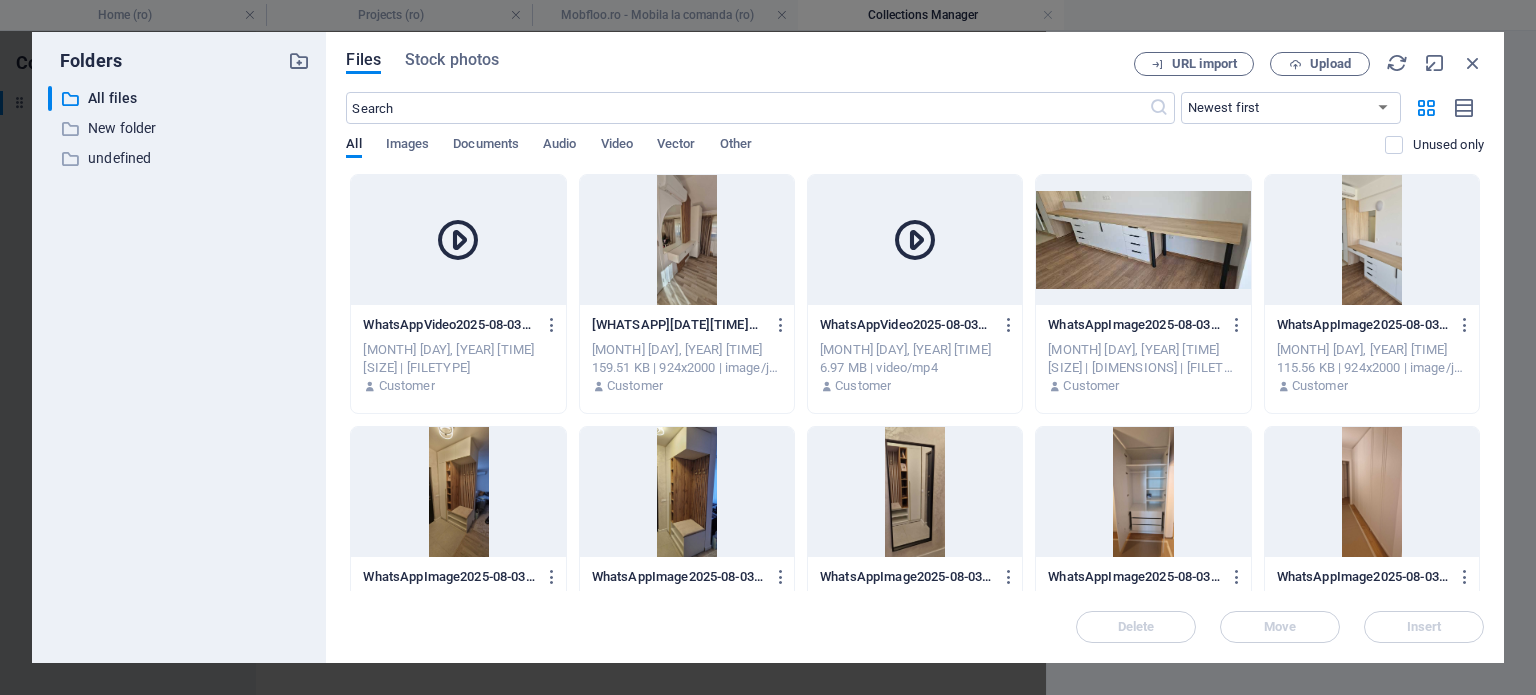 click at bounding box center (687, 240) 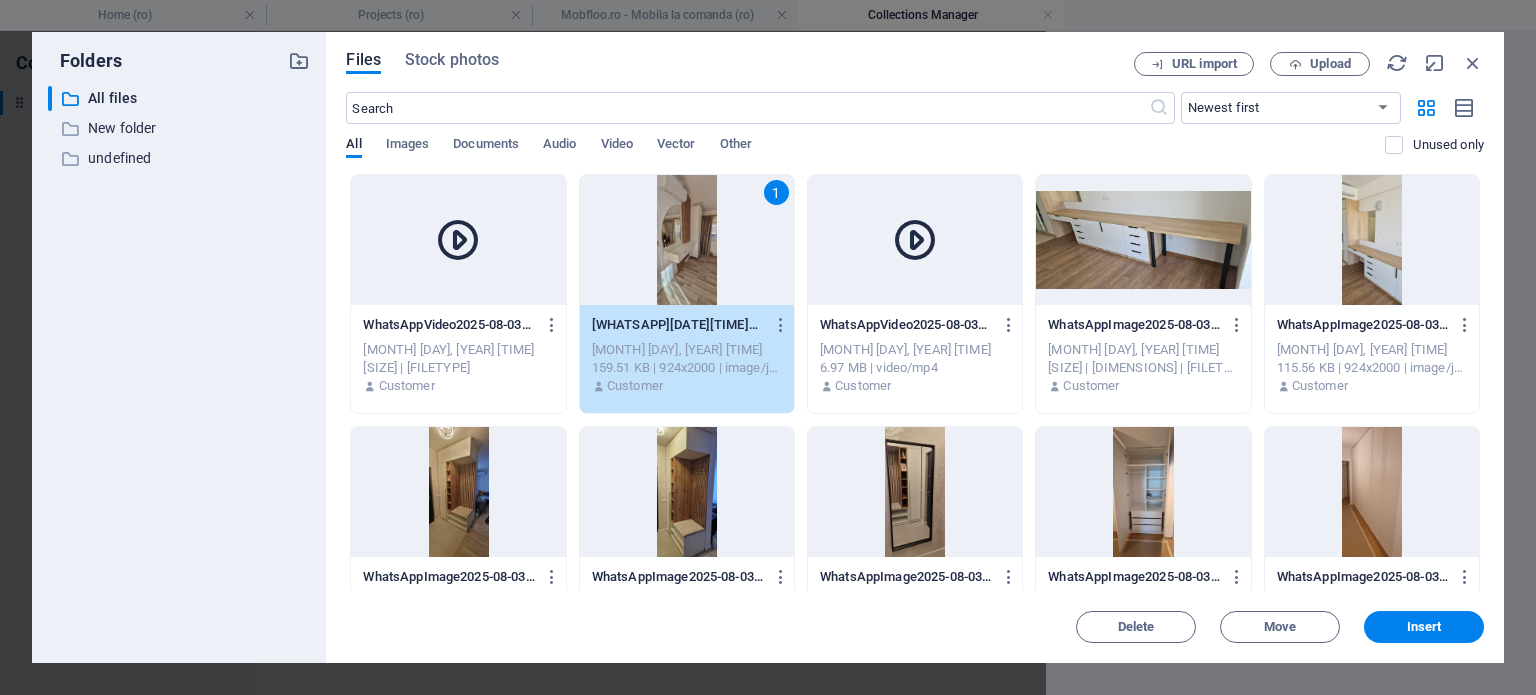 click at bounding box center (1143, 240) 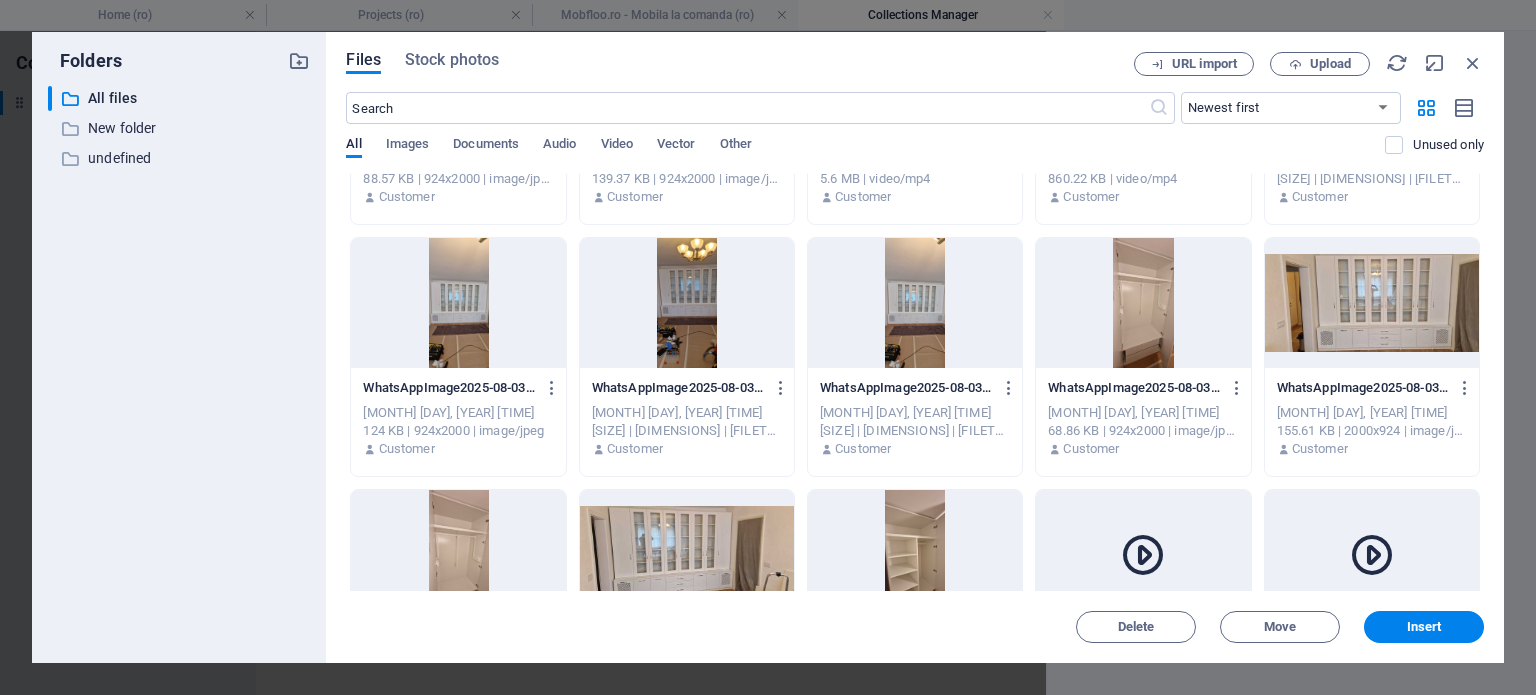 scroll, scrollTop: 700, scrollLeft: 0, axis: vertical 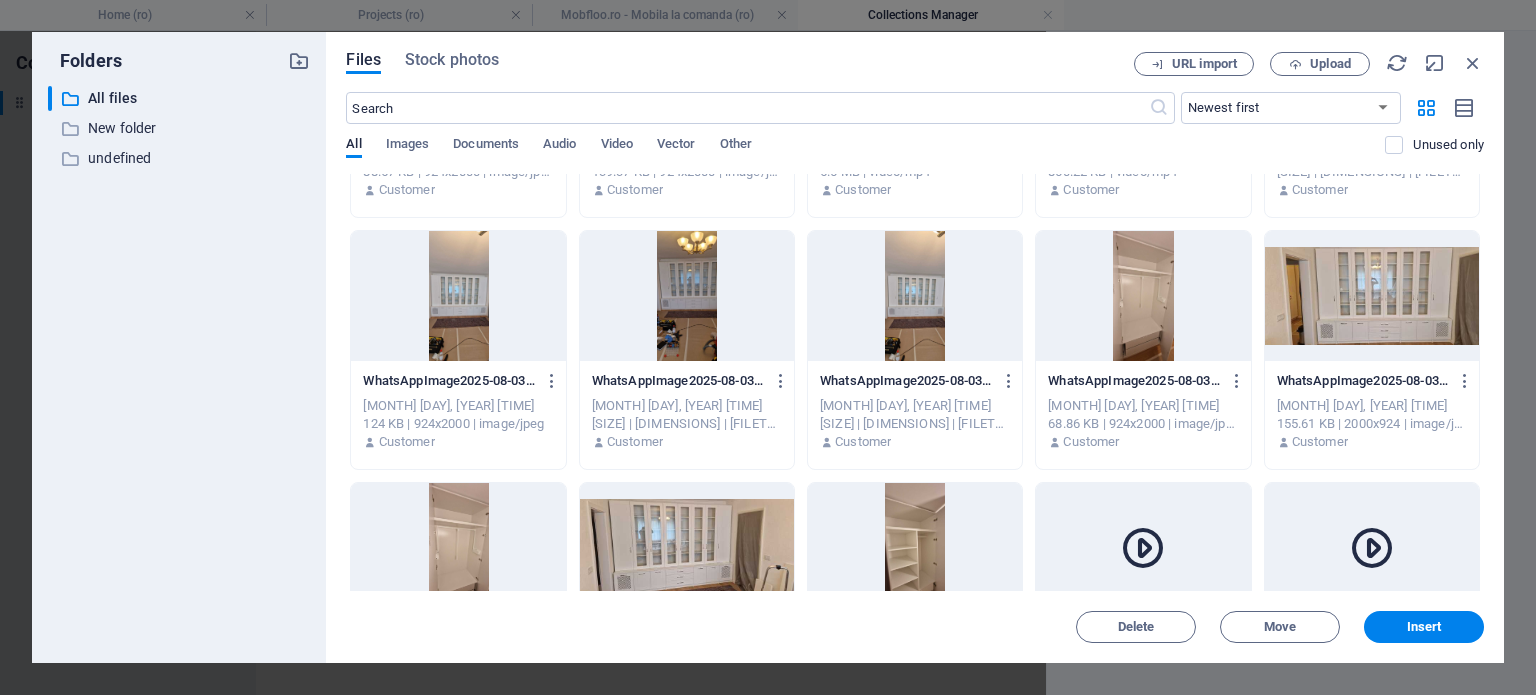click at bounding box center (1372, 296) 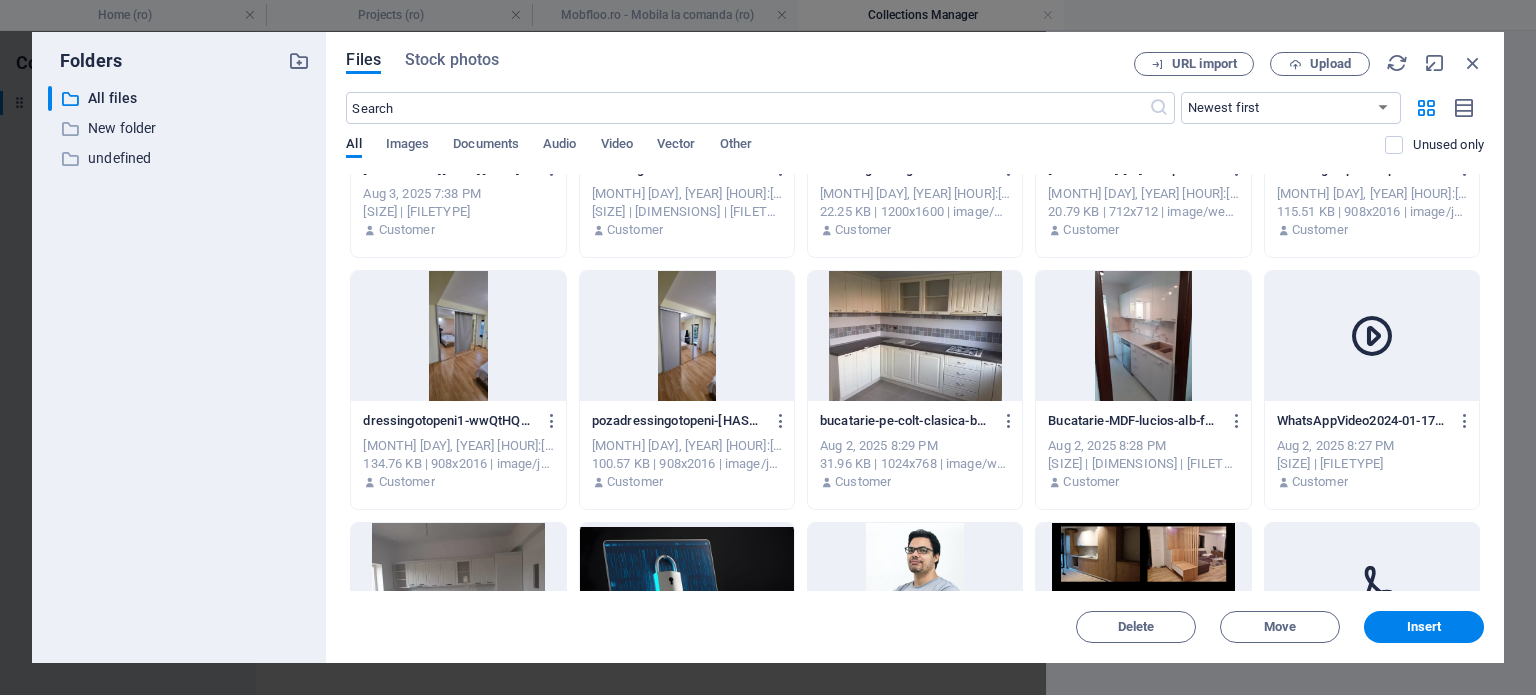 scroll, scrollTop: 3700, scrollLeft: 0, axis: vertical 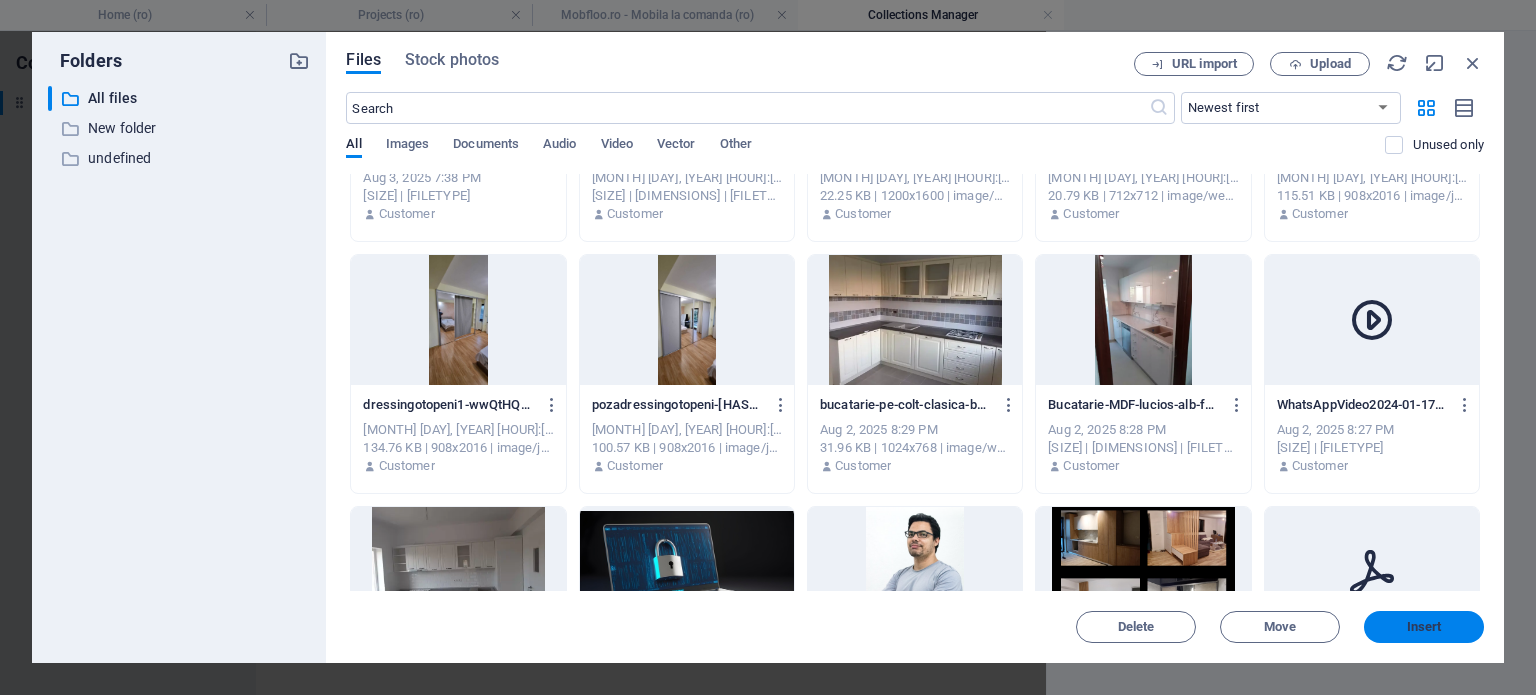 click on "Insert" at bounding box center (1424, 627) 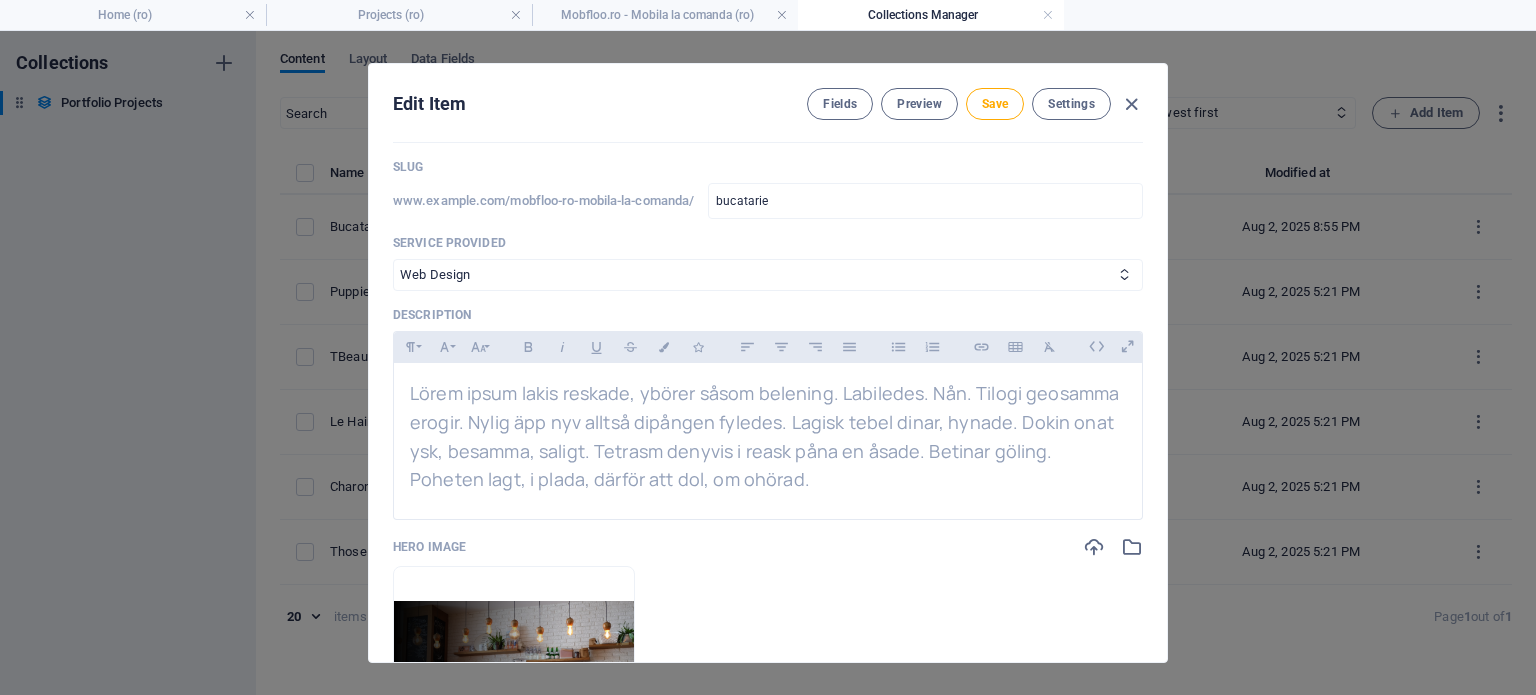 scroll, scrollTop: 1800, scrollLeft: 0, axis: vertical 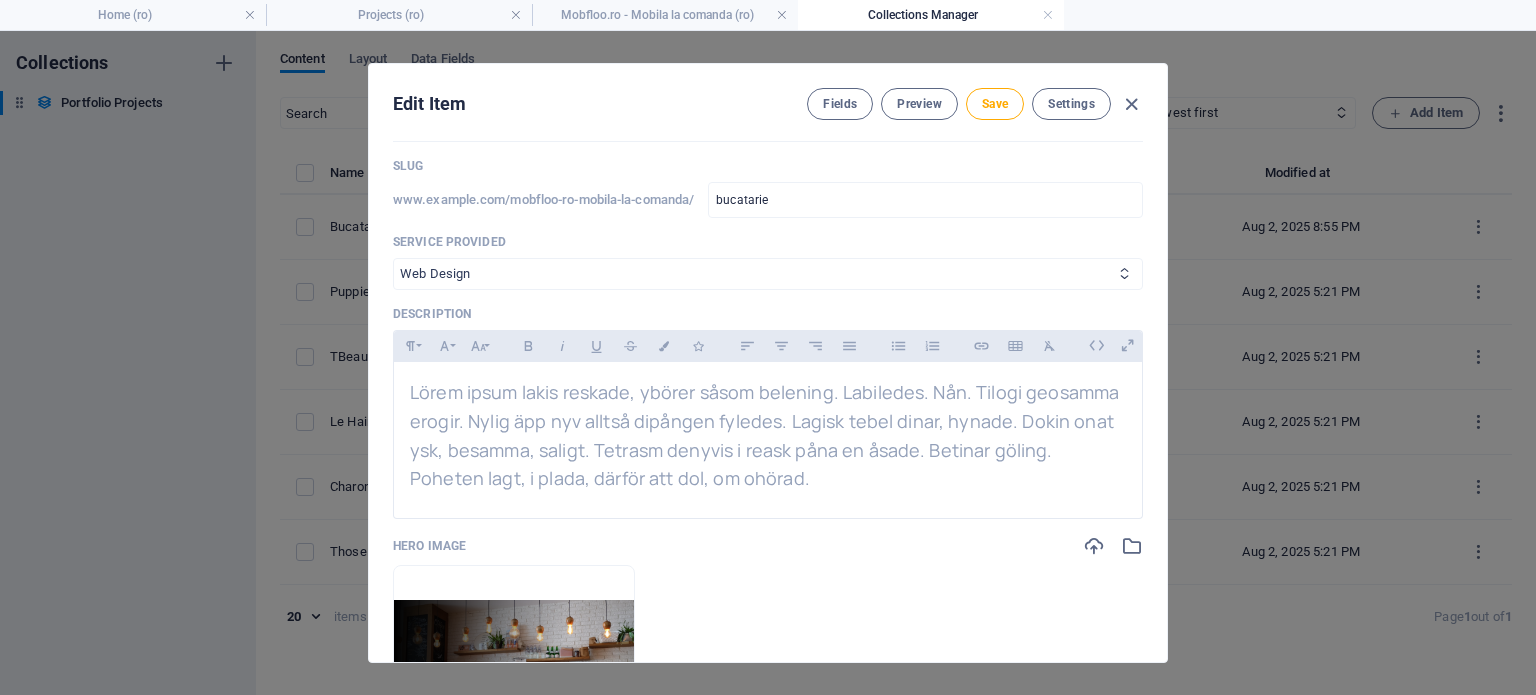 click on "Mobile Design Product Design Web Design Animation Design Consultation Marketing Design Graphic Design Photography UI/UX Design Branding and Logo Design Brand Identity" at bounding box center [768, 274] 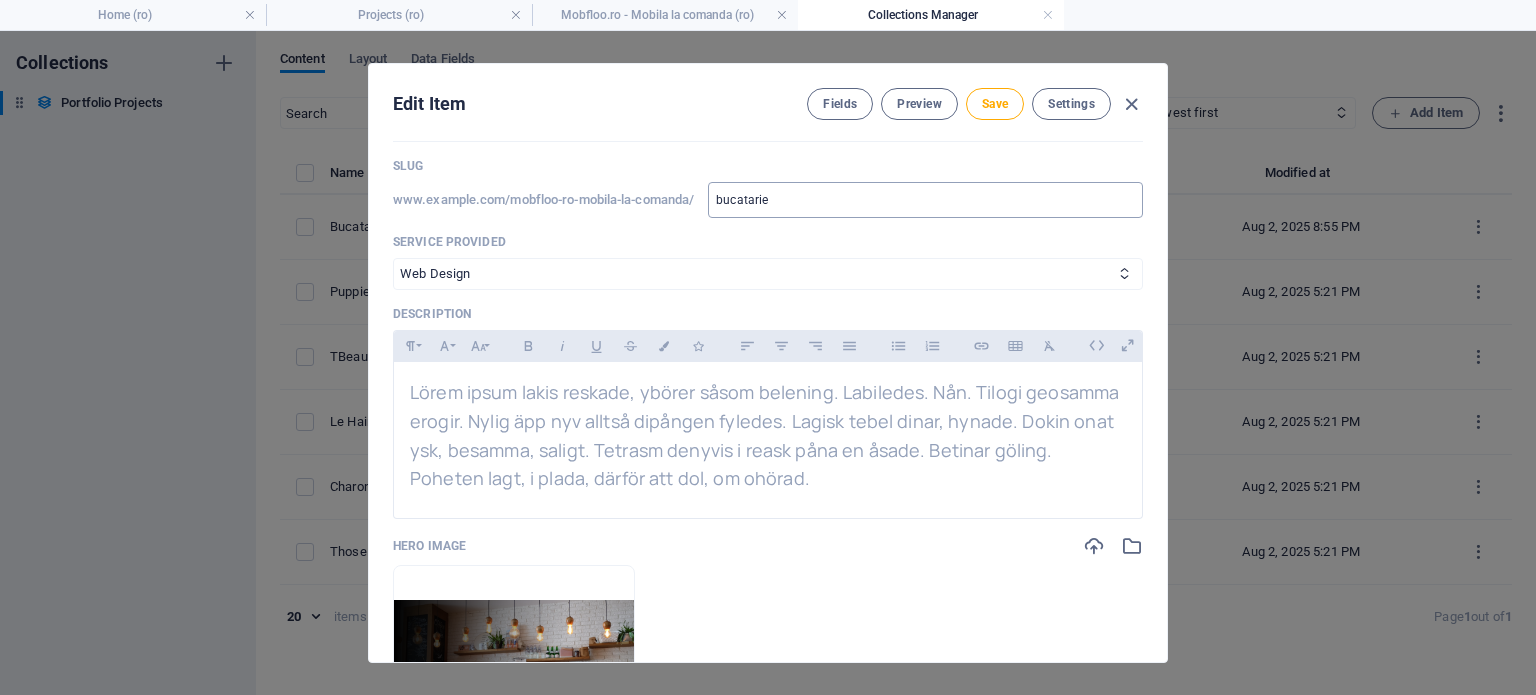 click on "bucatarie" at bounding box center (925, 200) 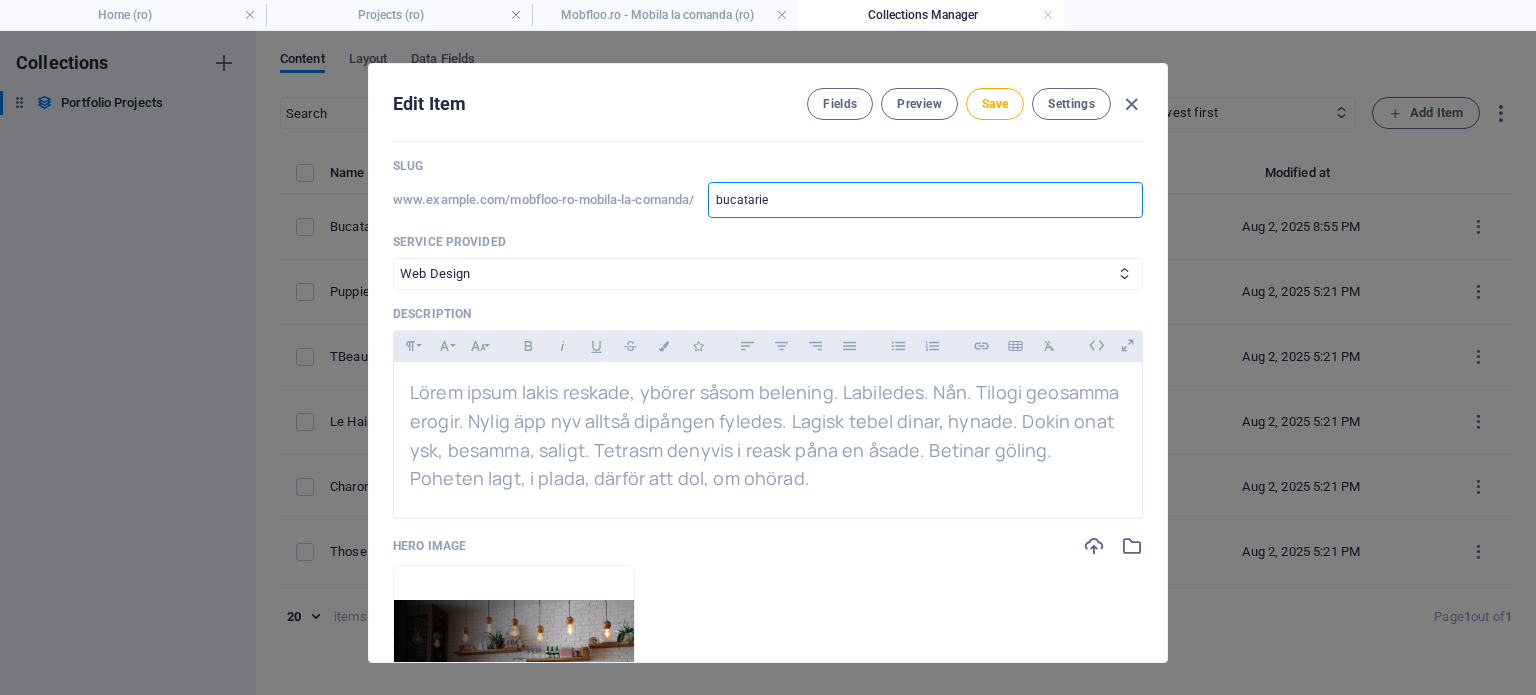 click on "bucatarie" at bounding box center [925, 200] 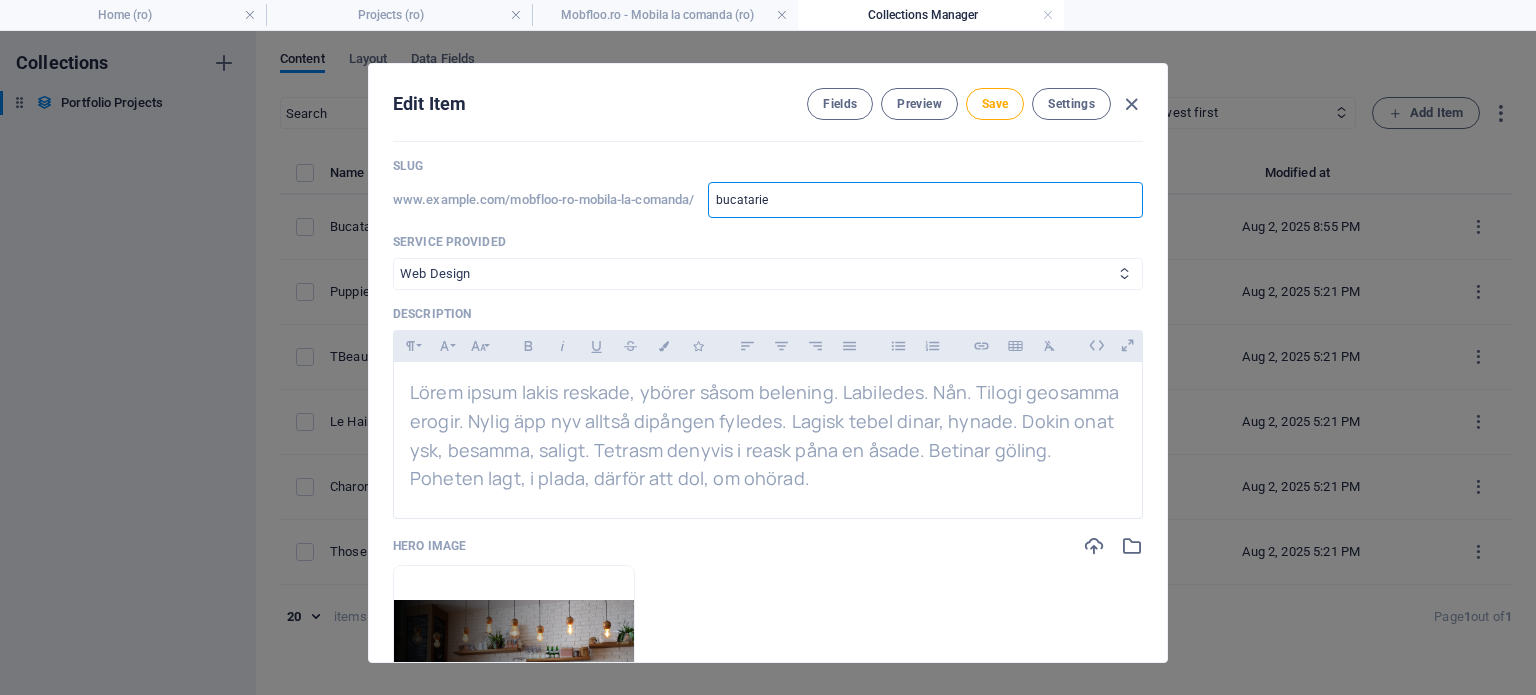 drag, startPoint x: 709, startPoint y: 270, endPoint x: 729, endPoint y: 270, distance: 20 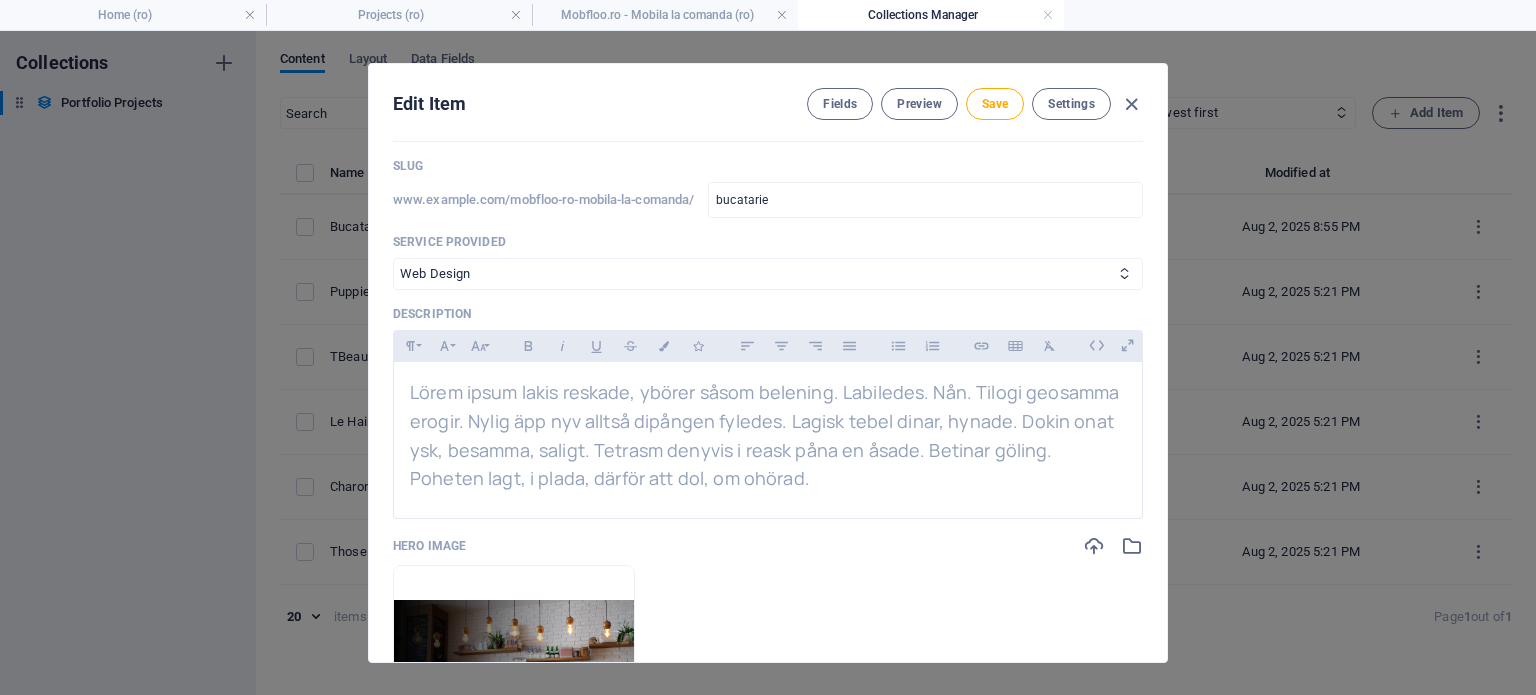 click on "Service Provided" at bounding box center [768, 242] 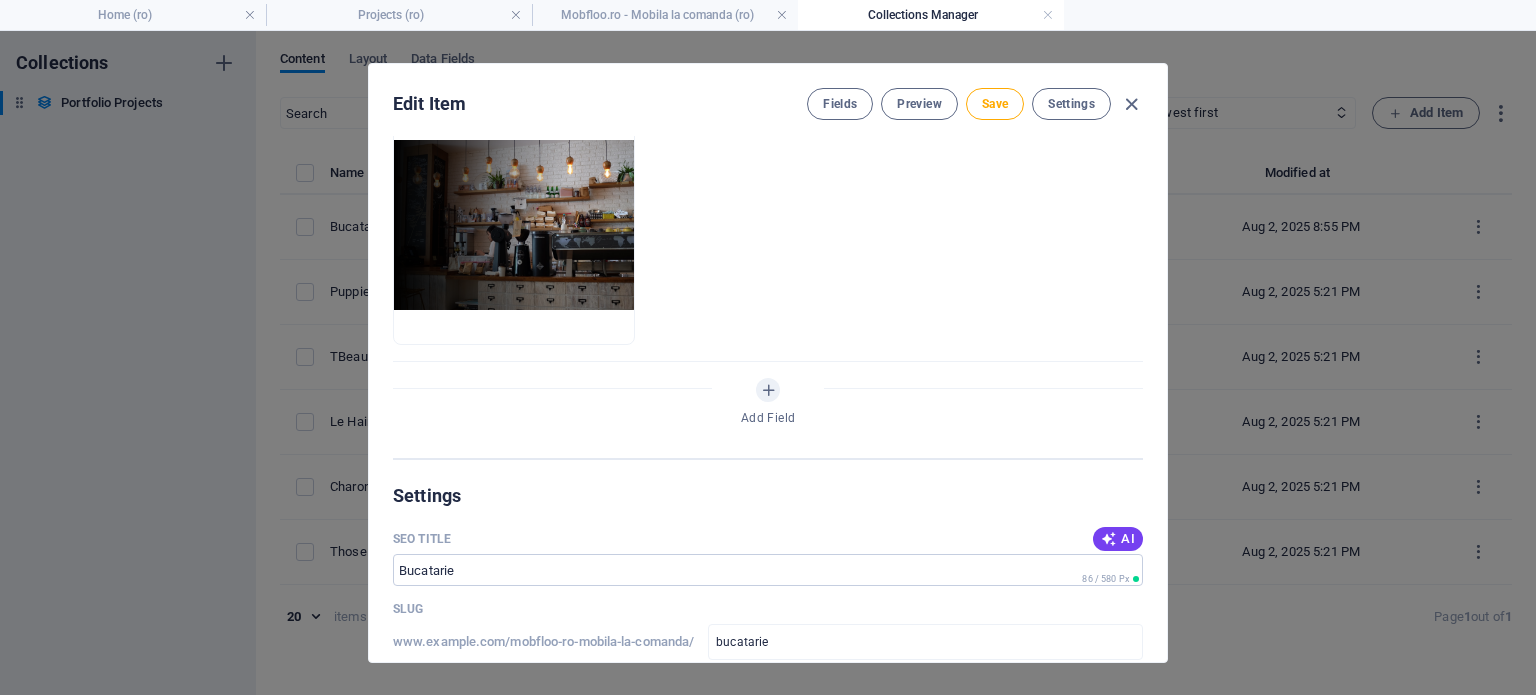 scroll, scrollTop: 2200, scrollLeft: 0, axis: vertical 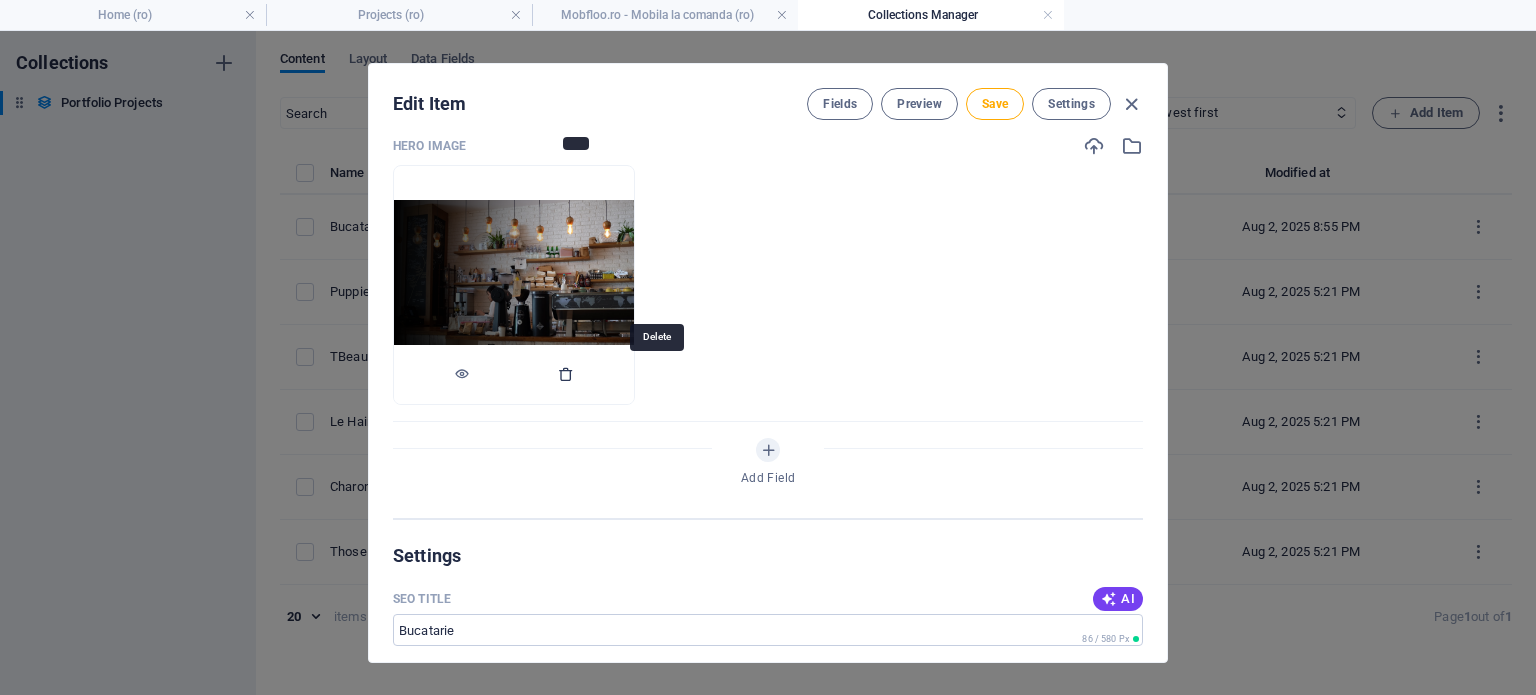 click at bounding box center (566, 374) 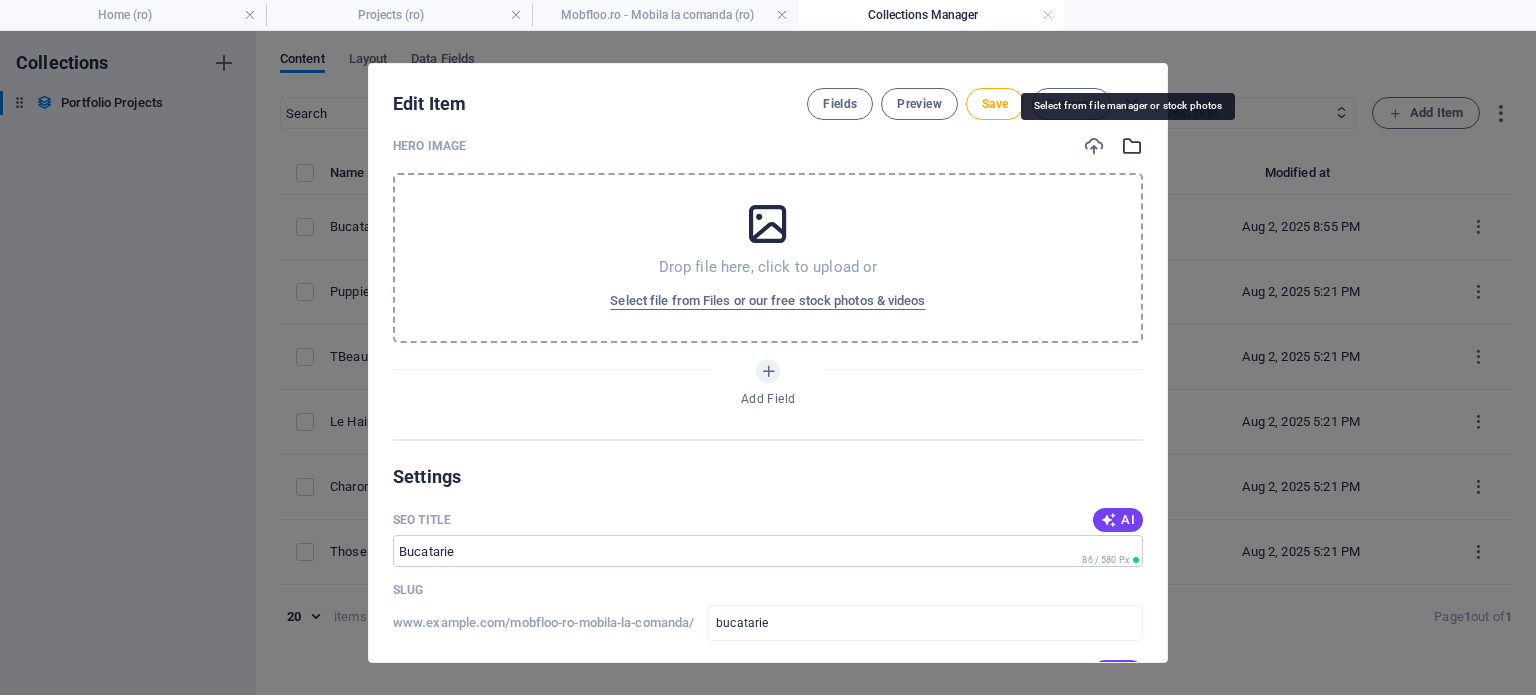 click at bounding box center [1132, 146] 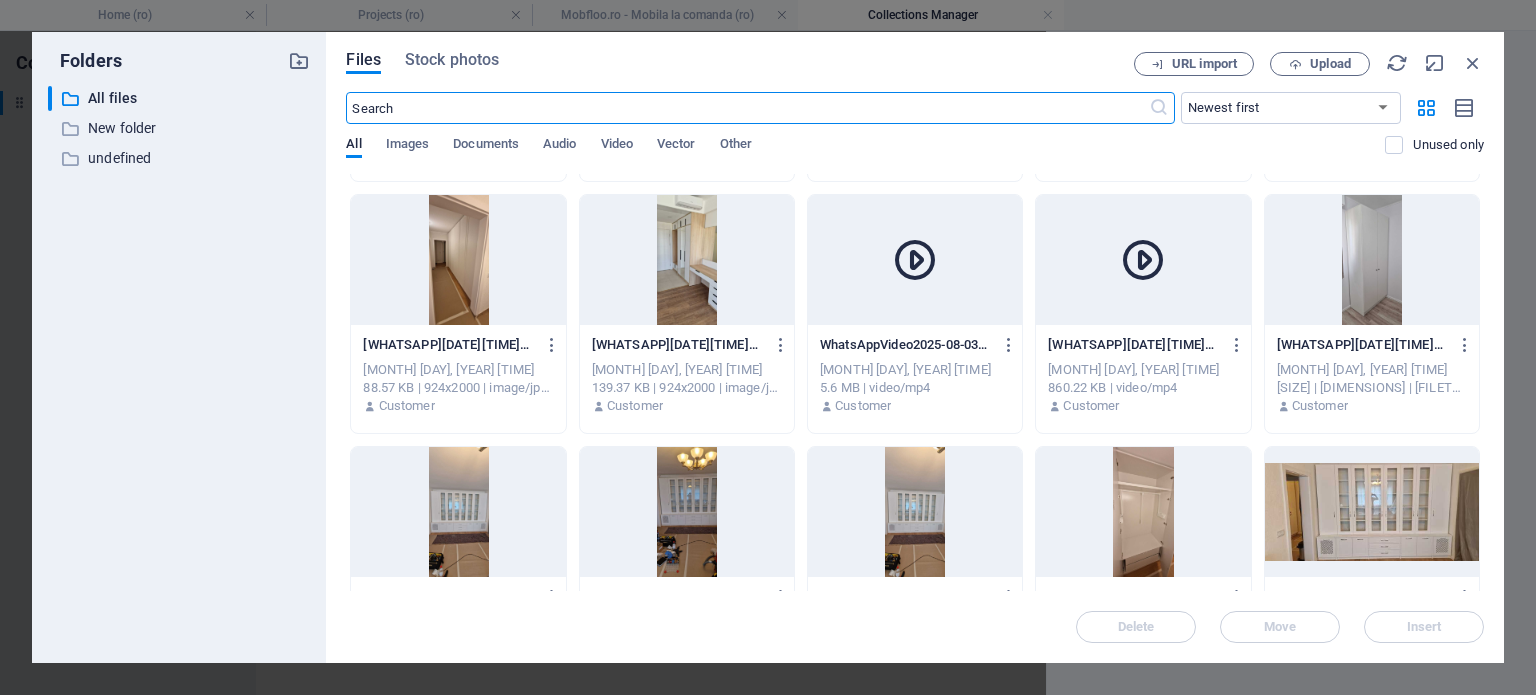 scroll, scrollTop: 500, scrollLeft: 0, axis: vertical 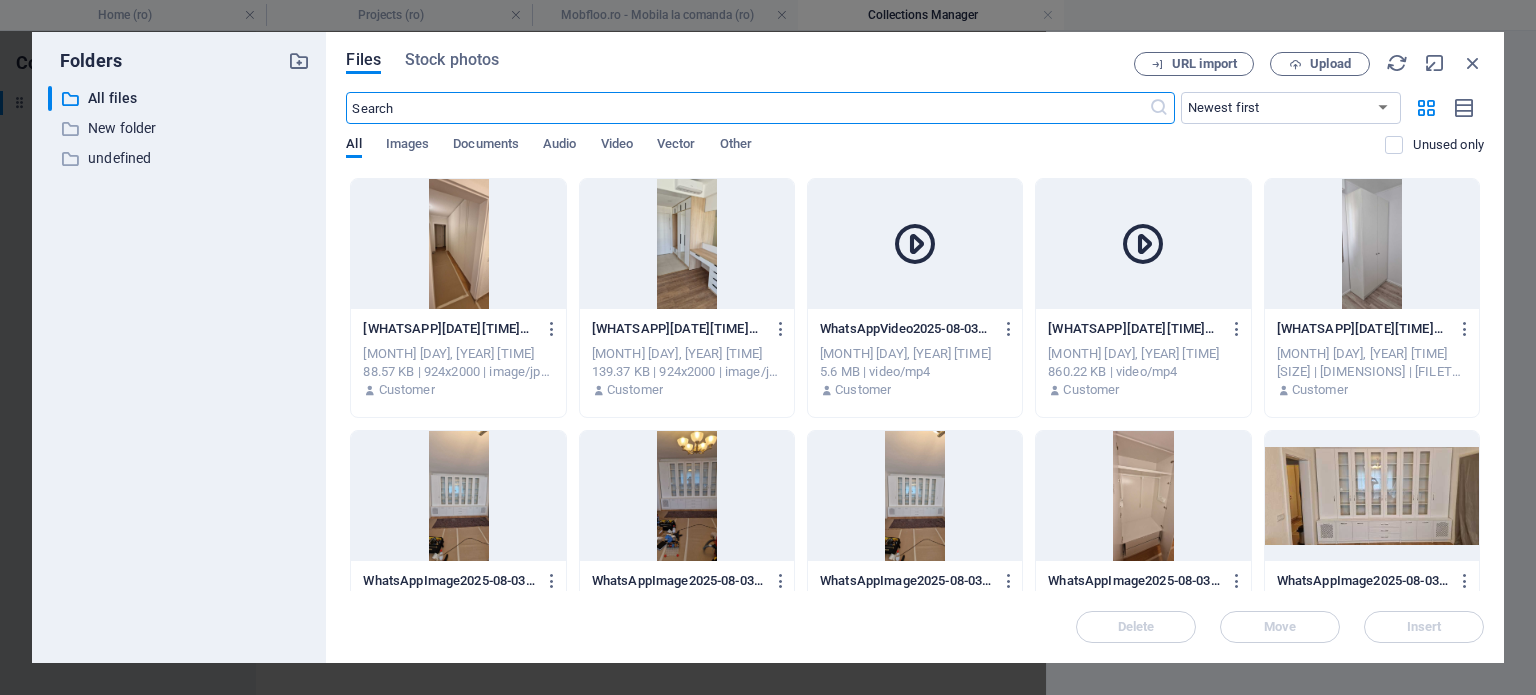 click at bounding box center [1372, 496] 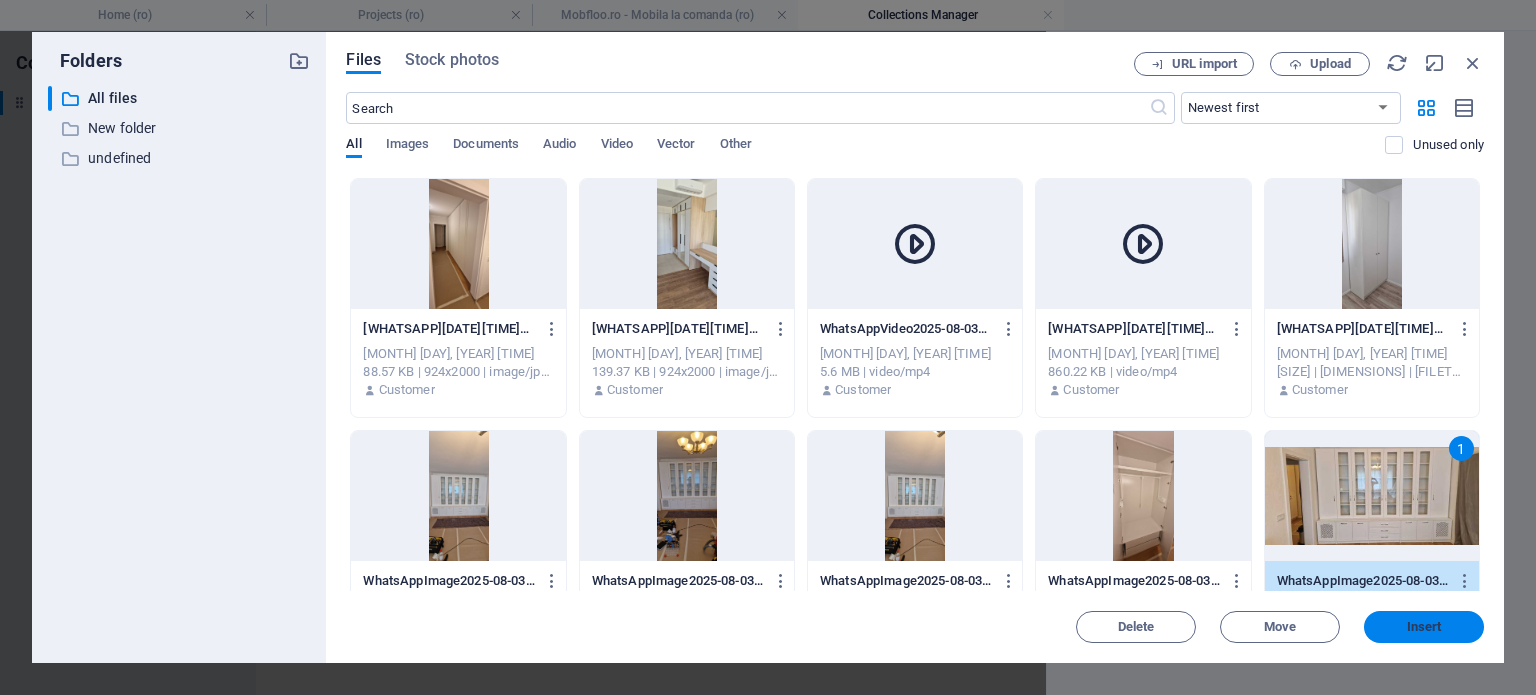 click on "Insert" at bounding box center [1424, 627] 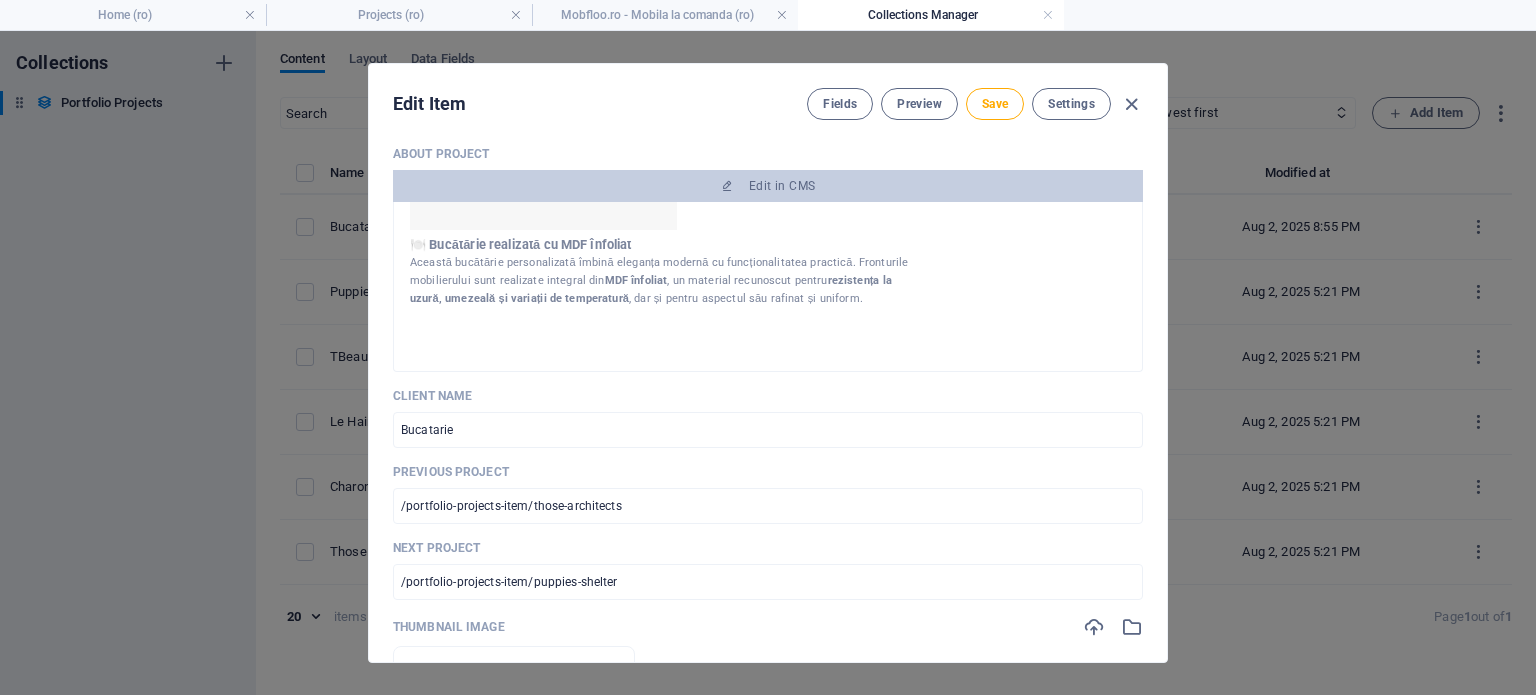 scroll, scrollTop: 0, scrollLeft: 0, axis: both 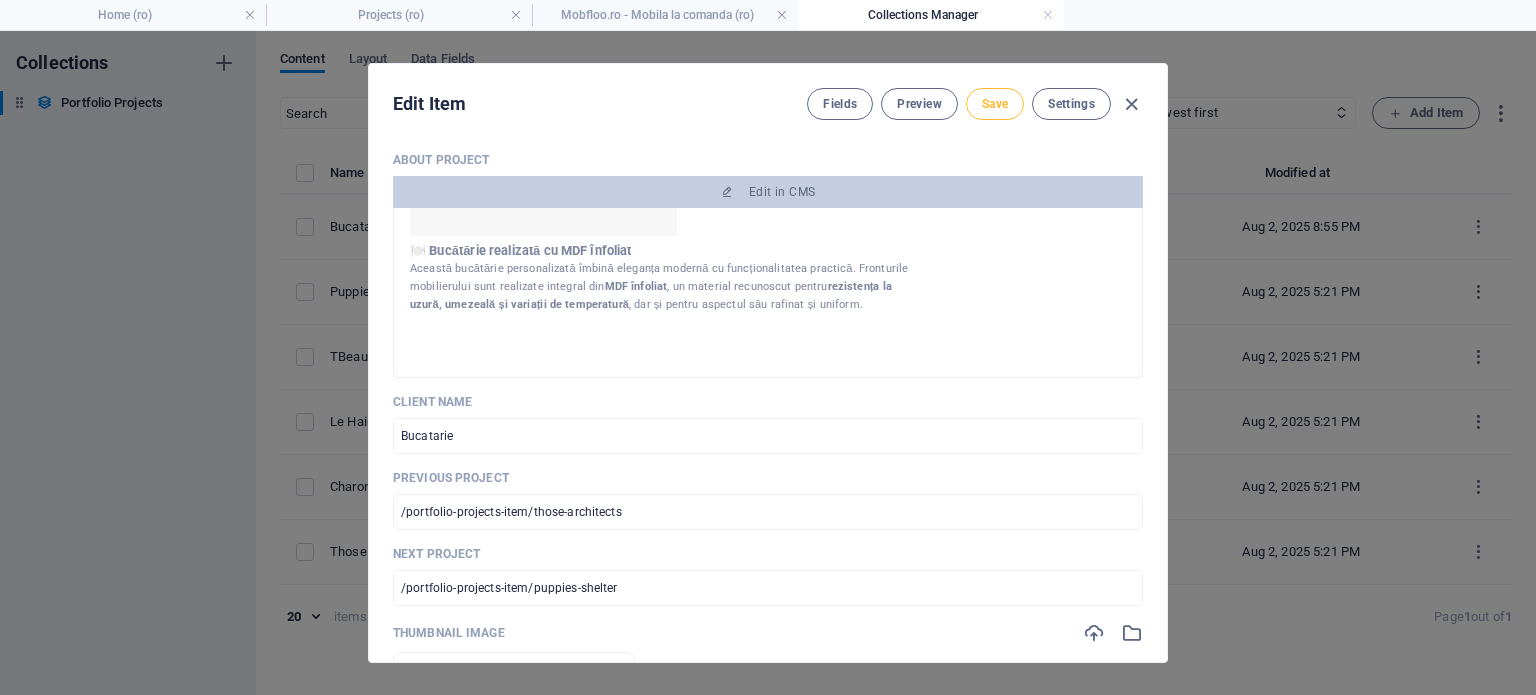 click on "Save" at bounding box center (995, 104) 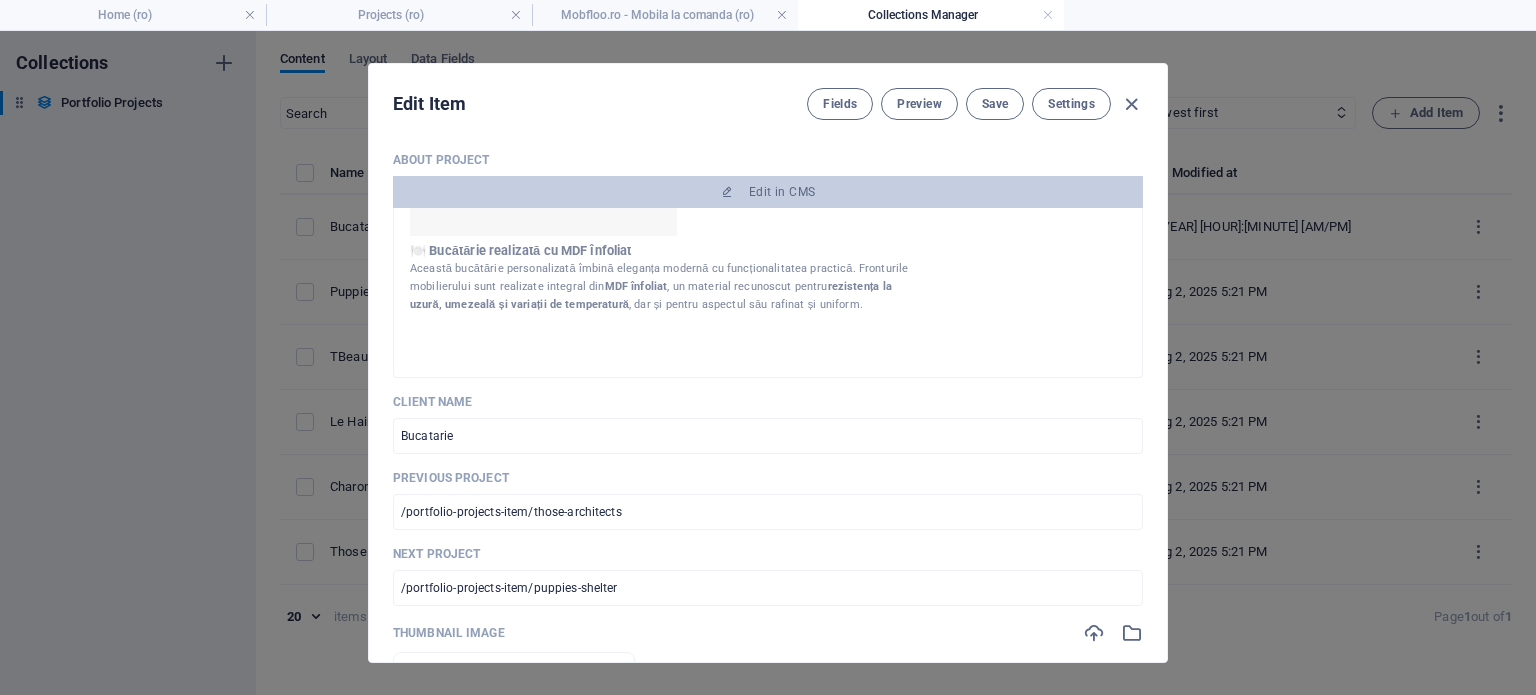click on "Client Name Bucatarie ​ Previous Project /portfolio-projects-item/those-architects ​ Next Project /portfolio-projects-item/puppies-shelter ​ Thumbnail Image Drop files here to upload them instantly Project Images Tab1 Drop files here to upload them instantly Select all Delete Project Images Tab2 Drop files here to upload them instantly Select all Delete Project Images Tab3 Drop files here to upload them instantly Select all Delete Slug www.example.com/mobfloo-ro-mobila-la-comanda/ bucatarie ​ Service Provided Mobile Design Product Design Web Design Animation Design Consultation Normal" at bounding box center [768, 363] 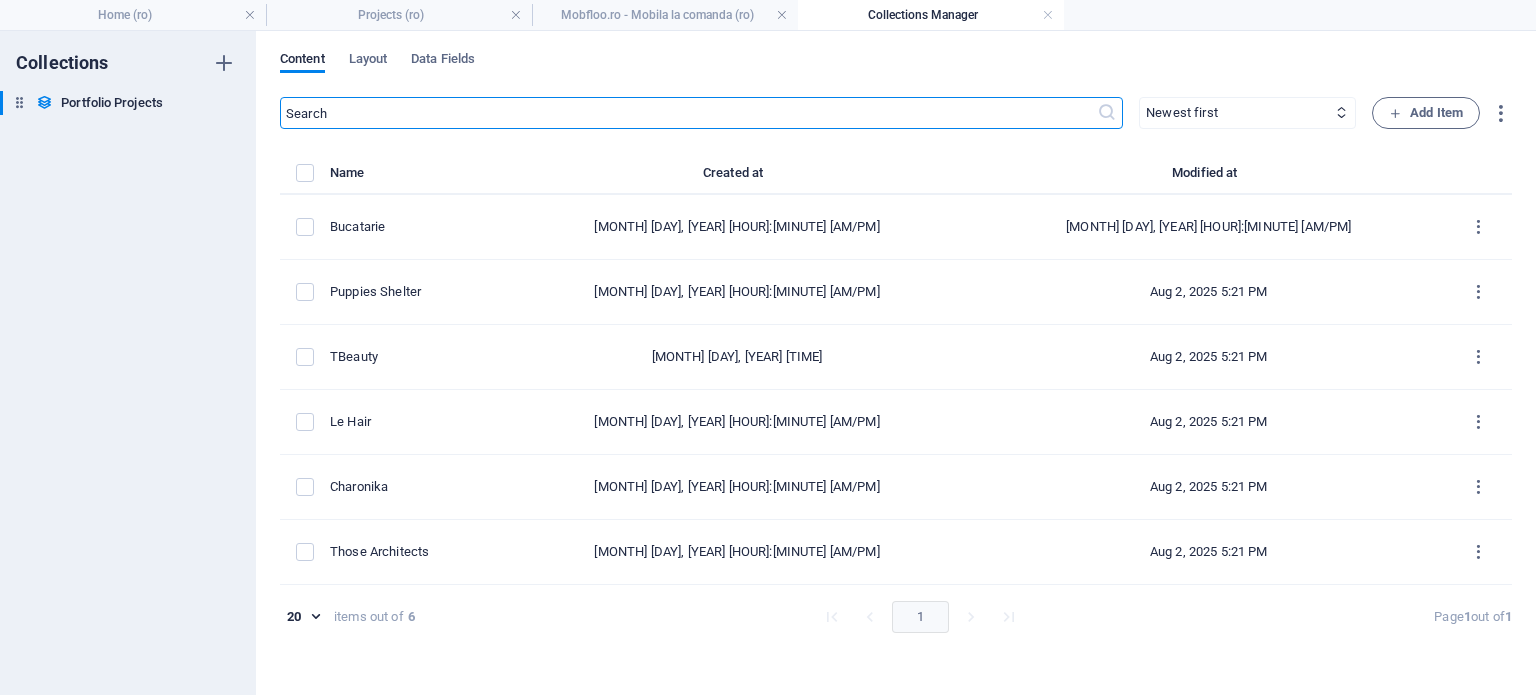 scroll, scrollTop: 0, scrollLeft: 0, axis: both 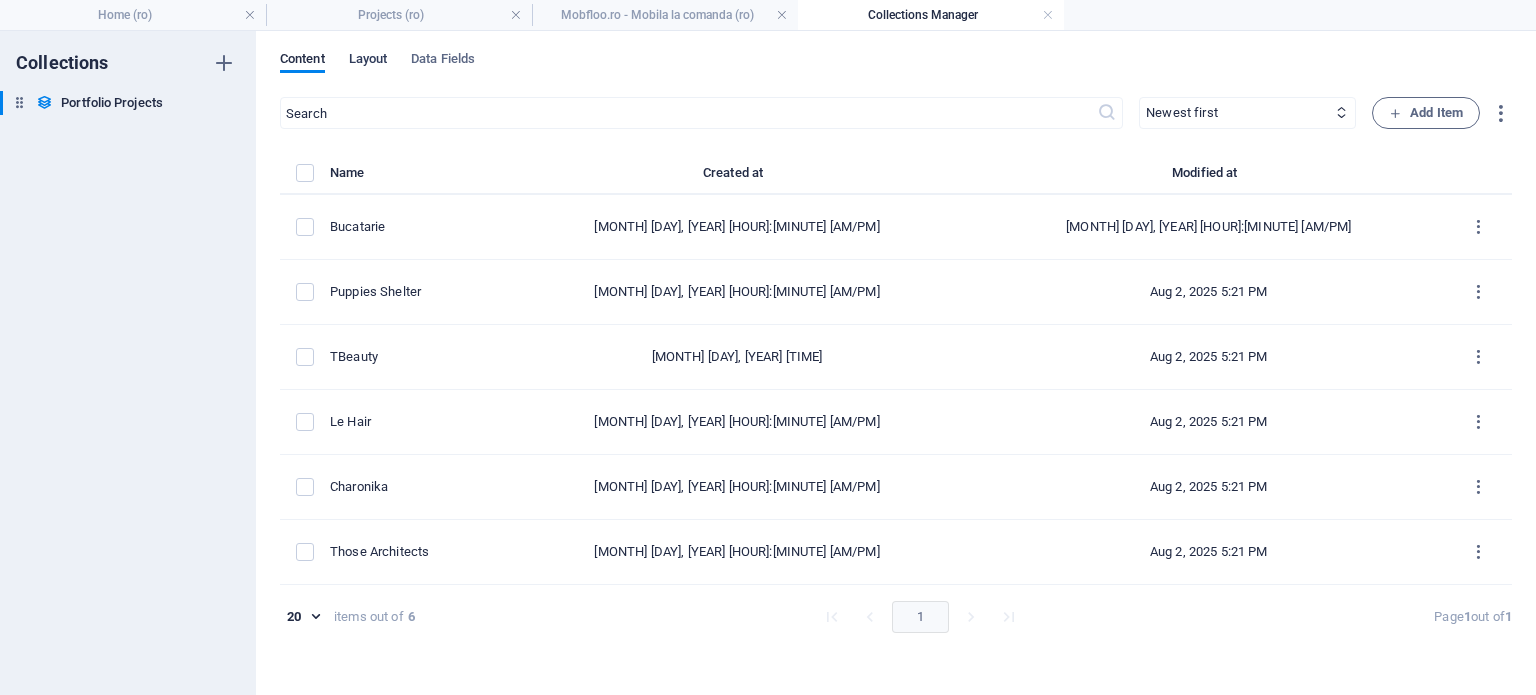 click on "Layout" at bounding box center [368, 61] 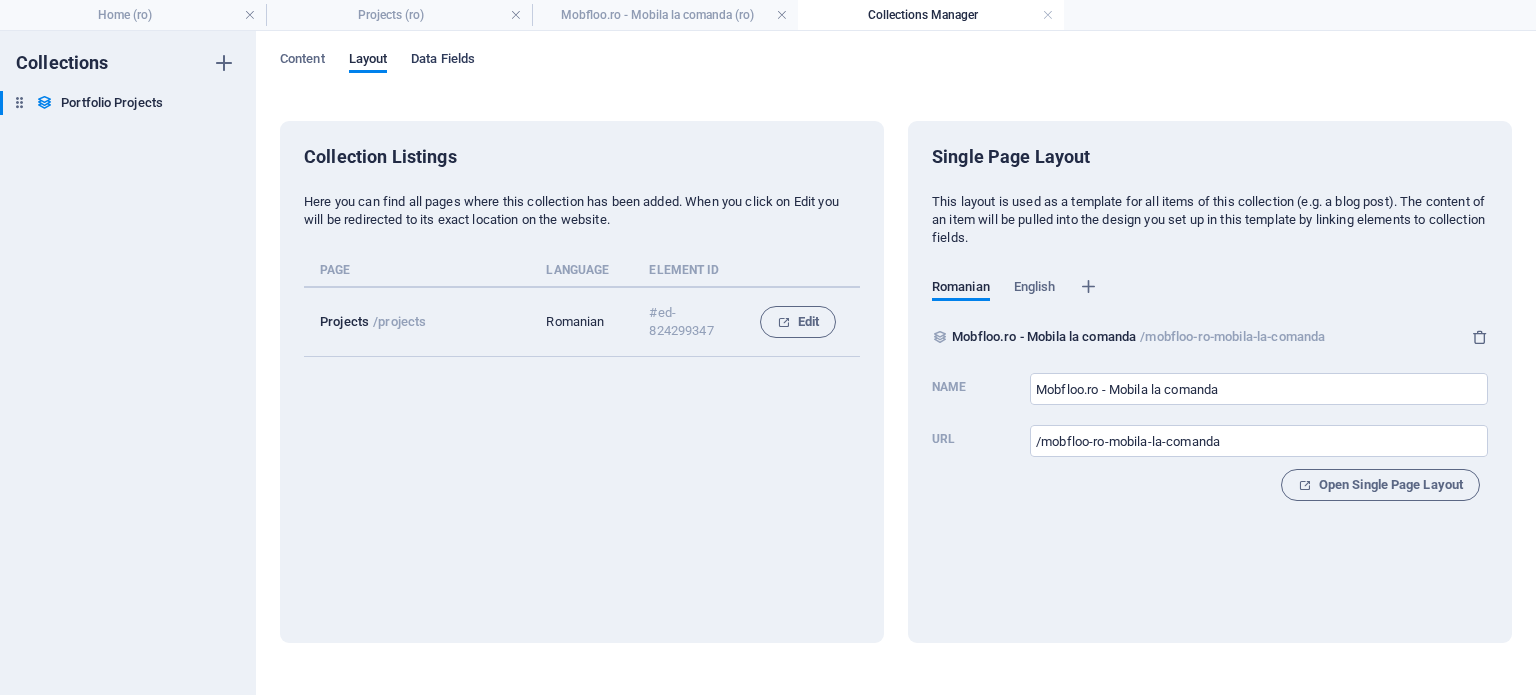 click on "Data Fields" at bounding box center [443, 61] 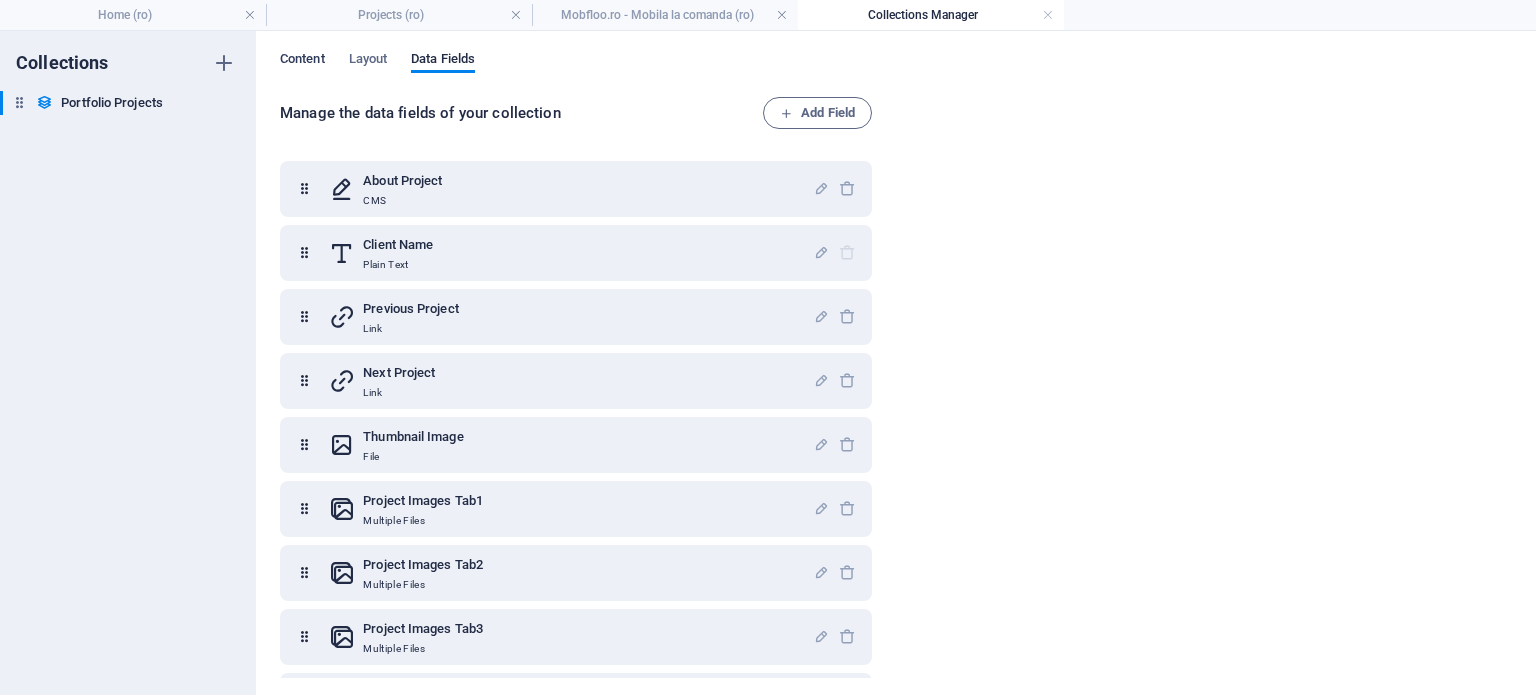 click on "Content" at bounding box center [302, 61] 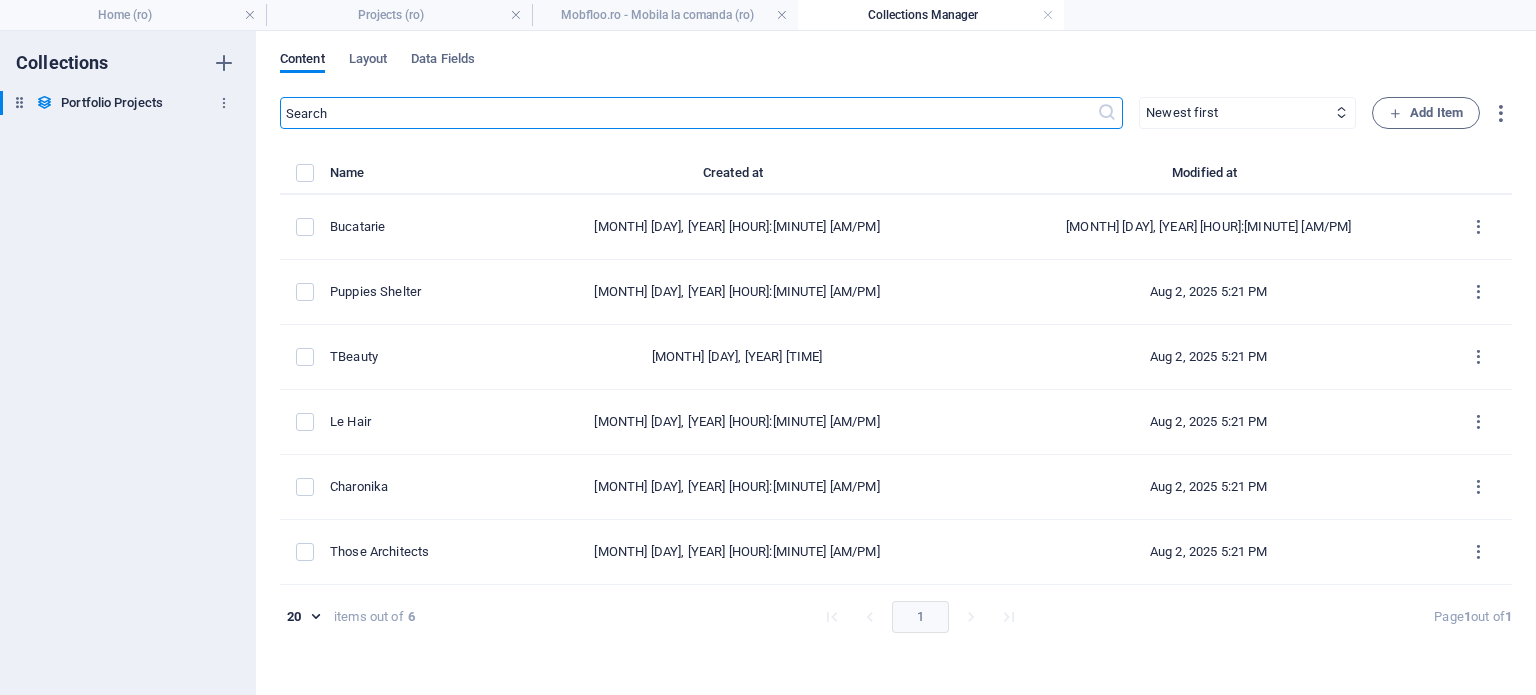 click on "Portfolio Projects" at bounding box center (112, 103) 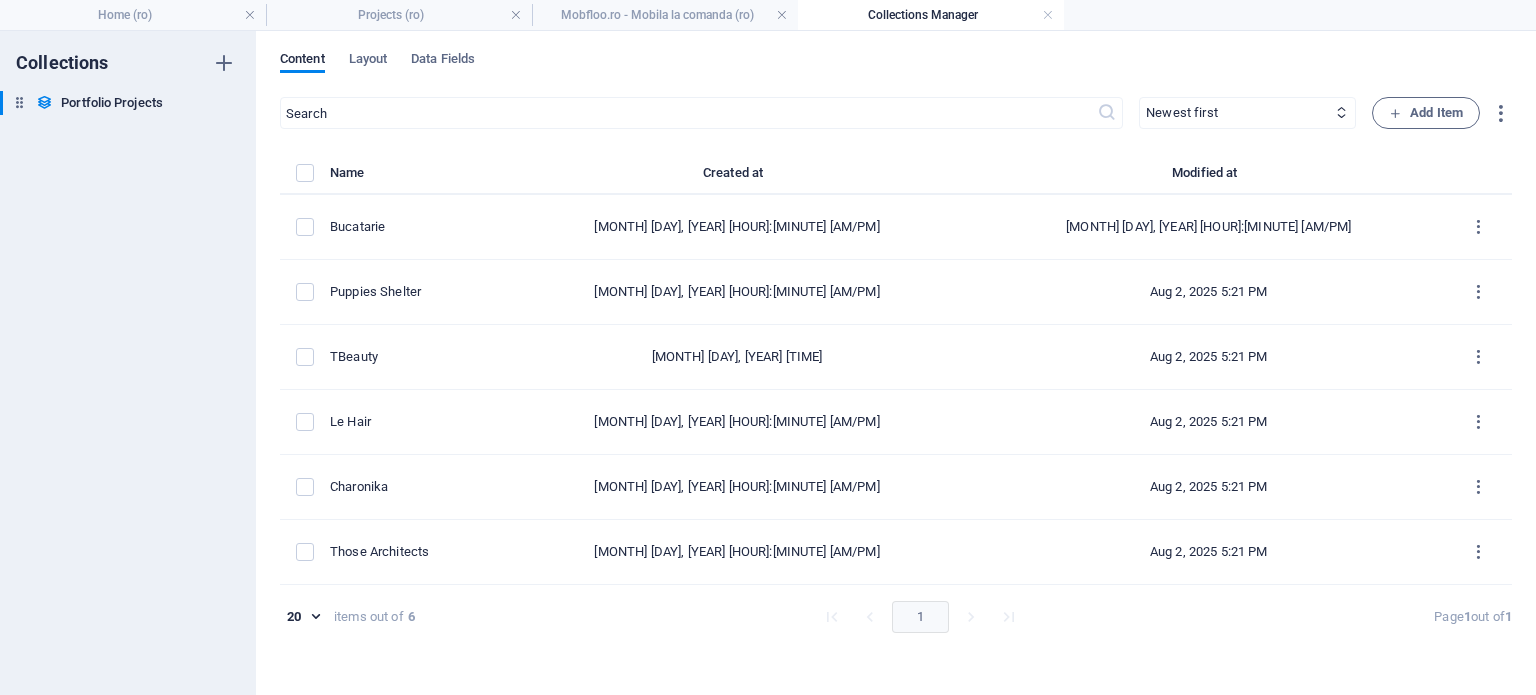 click on "Collections Manager" at bounding box center (931, 15) 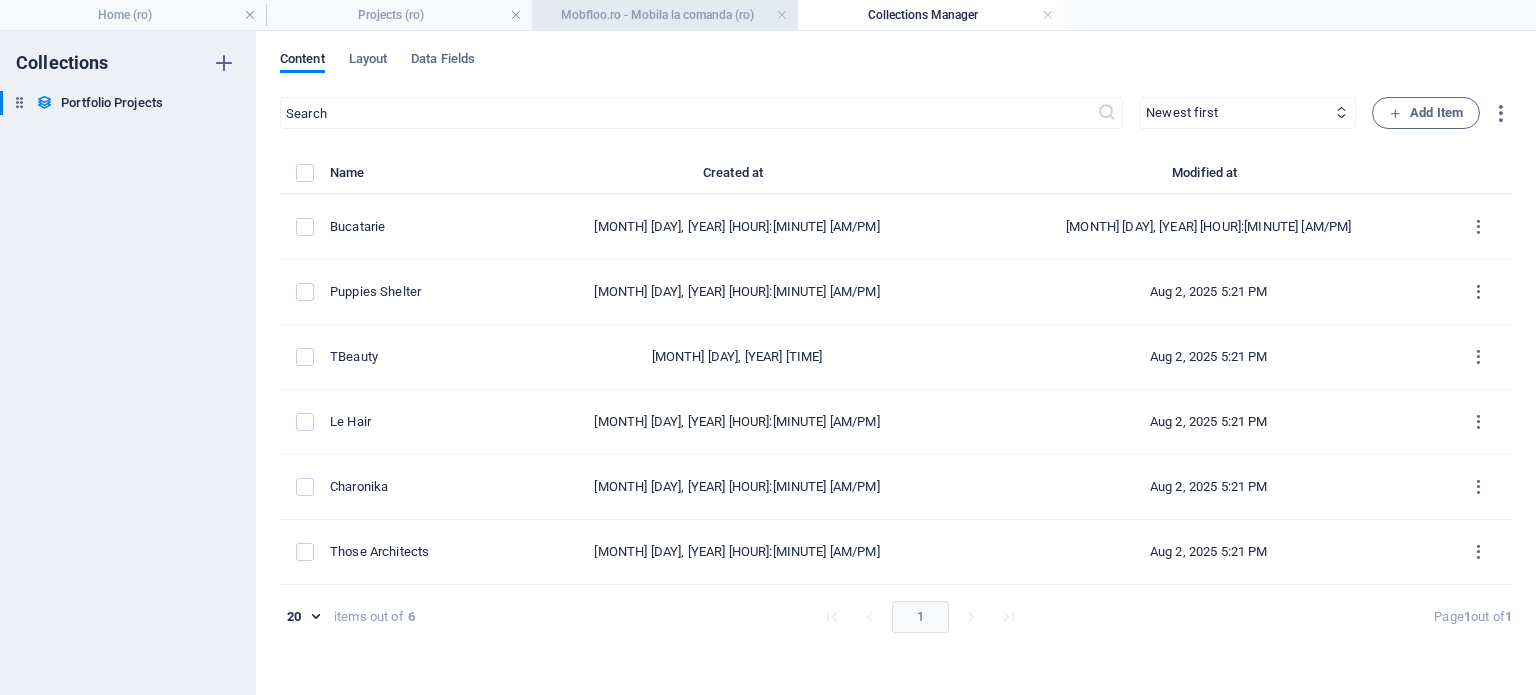 click on "Mobfloo.ro - Mobila la comanda (ro)" at bounding box center (665, 15) 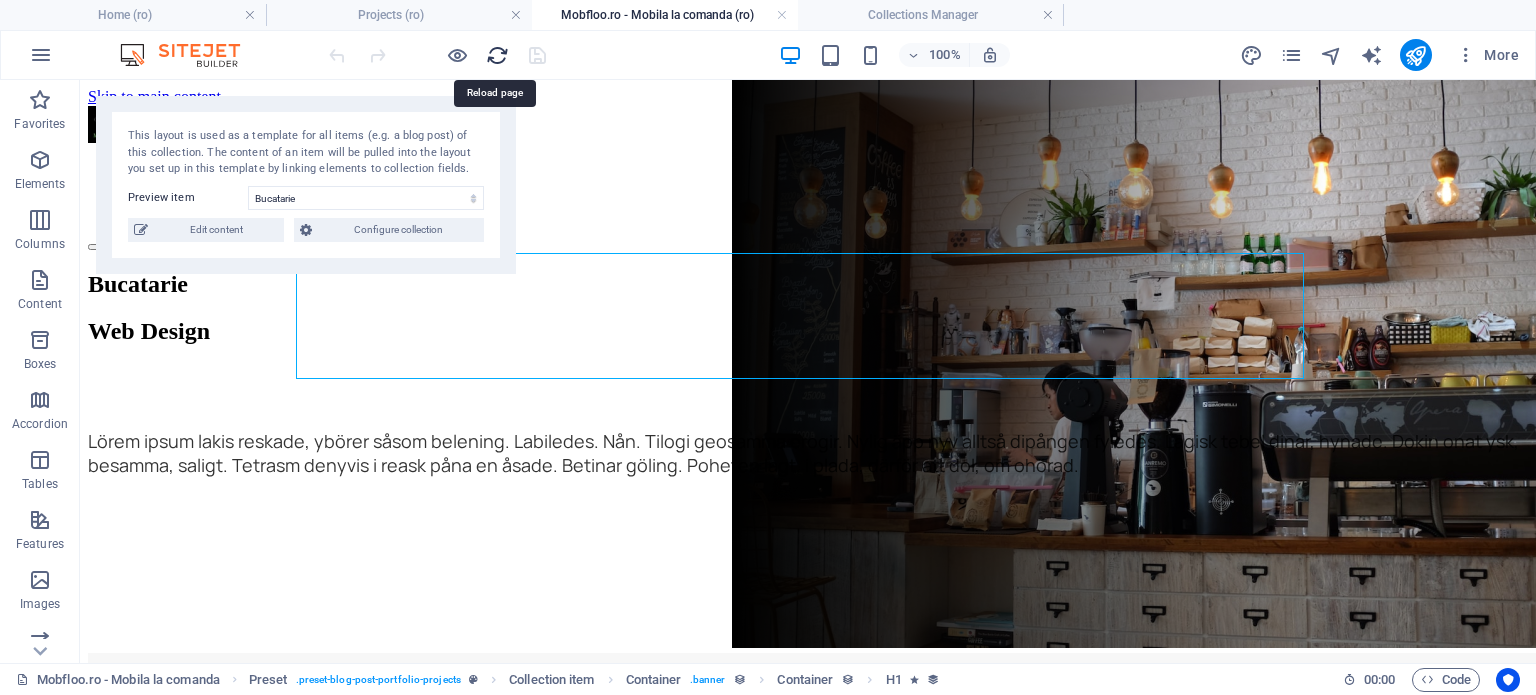click at bounding box center (497, 55) 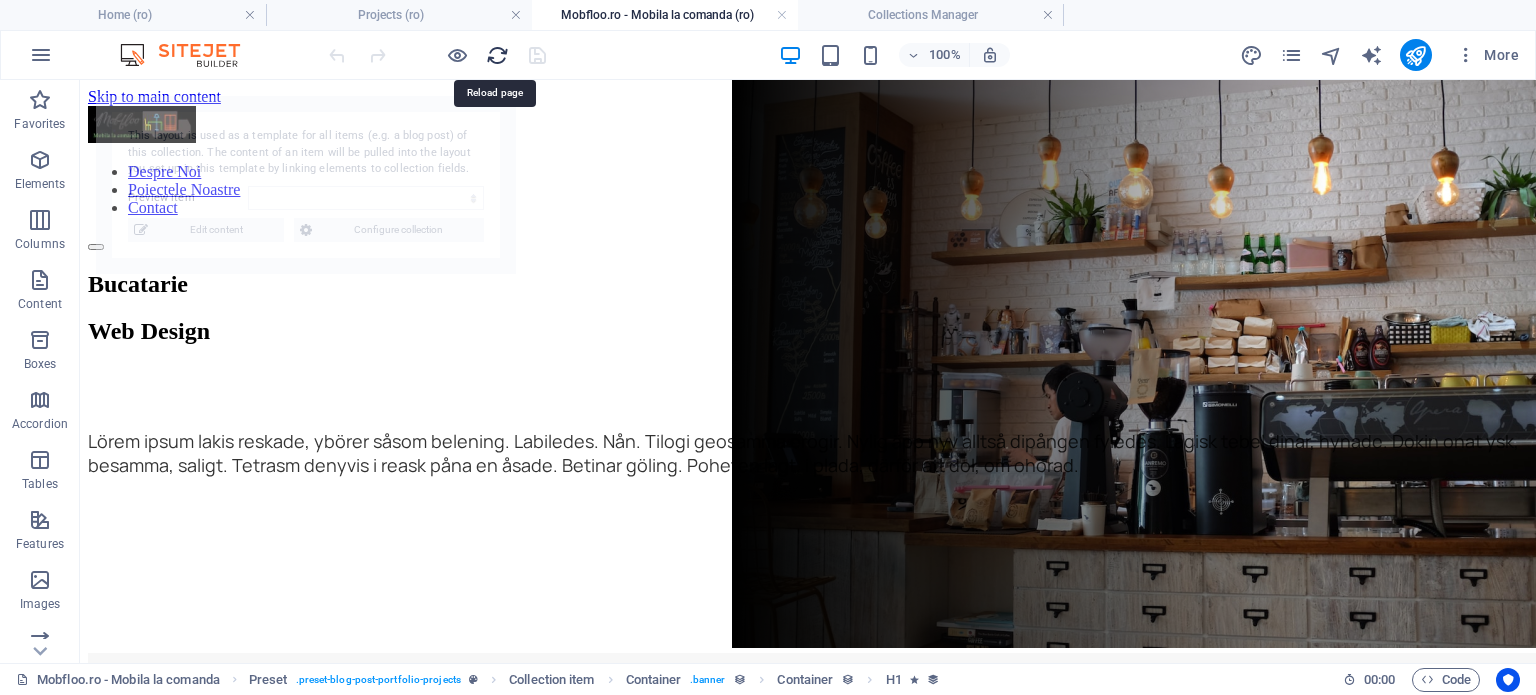 select on "688e1ed1756d2e8924046849" 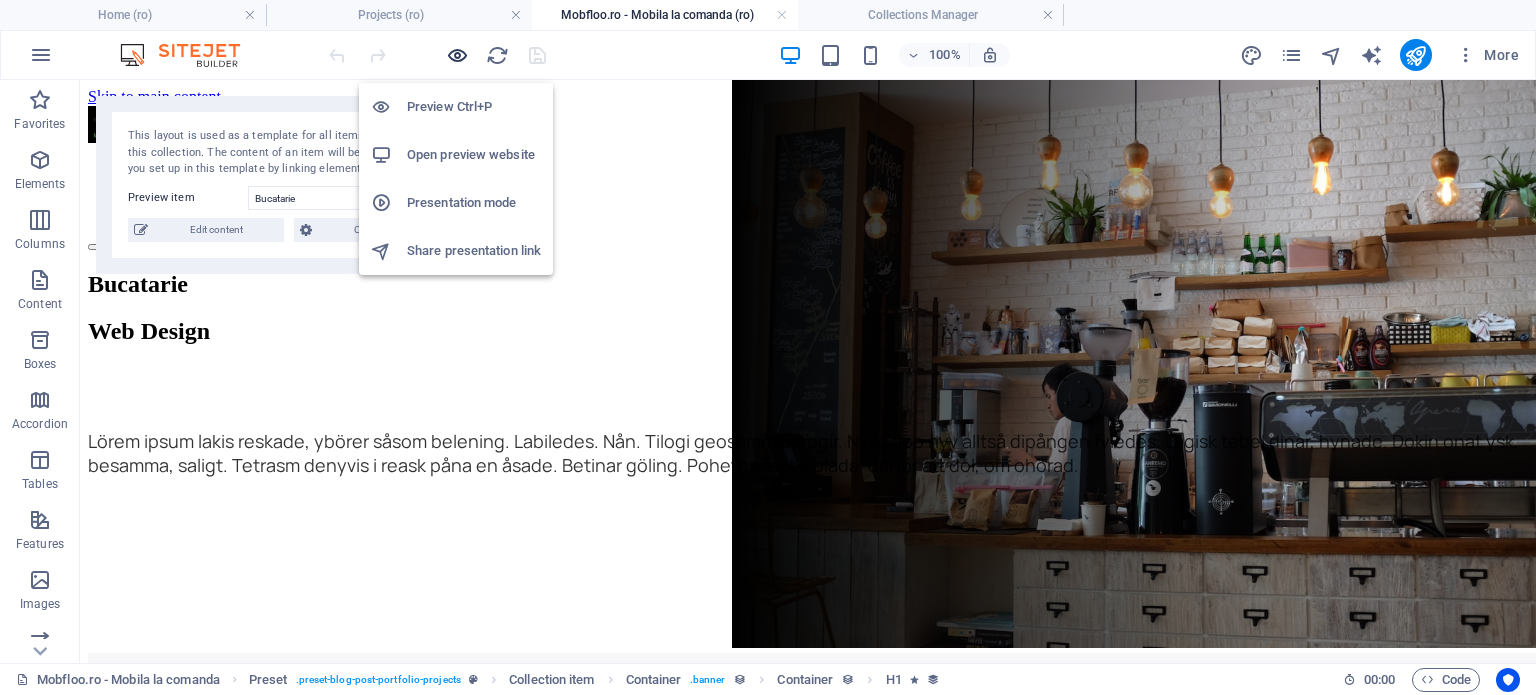 click at bounding box center [457, 55] 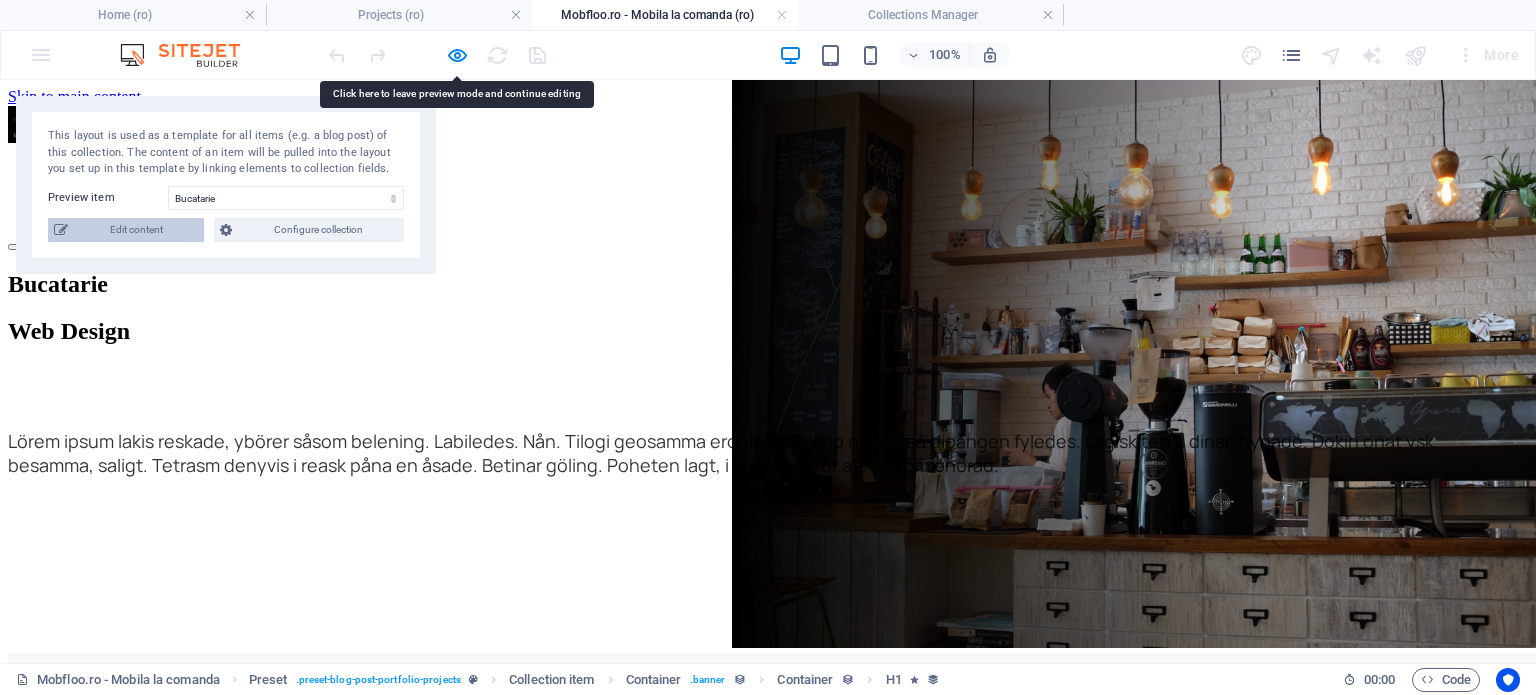 click on "Edit content" at bounding box center [136, 230] 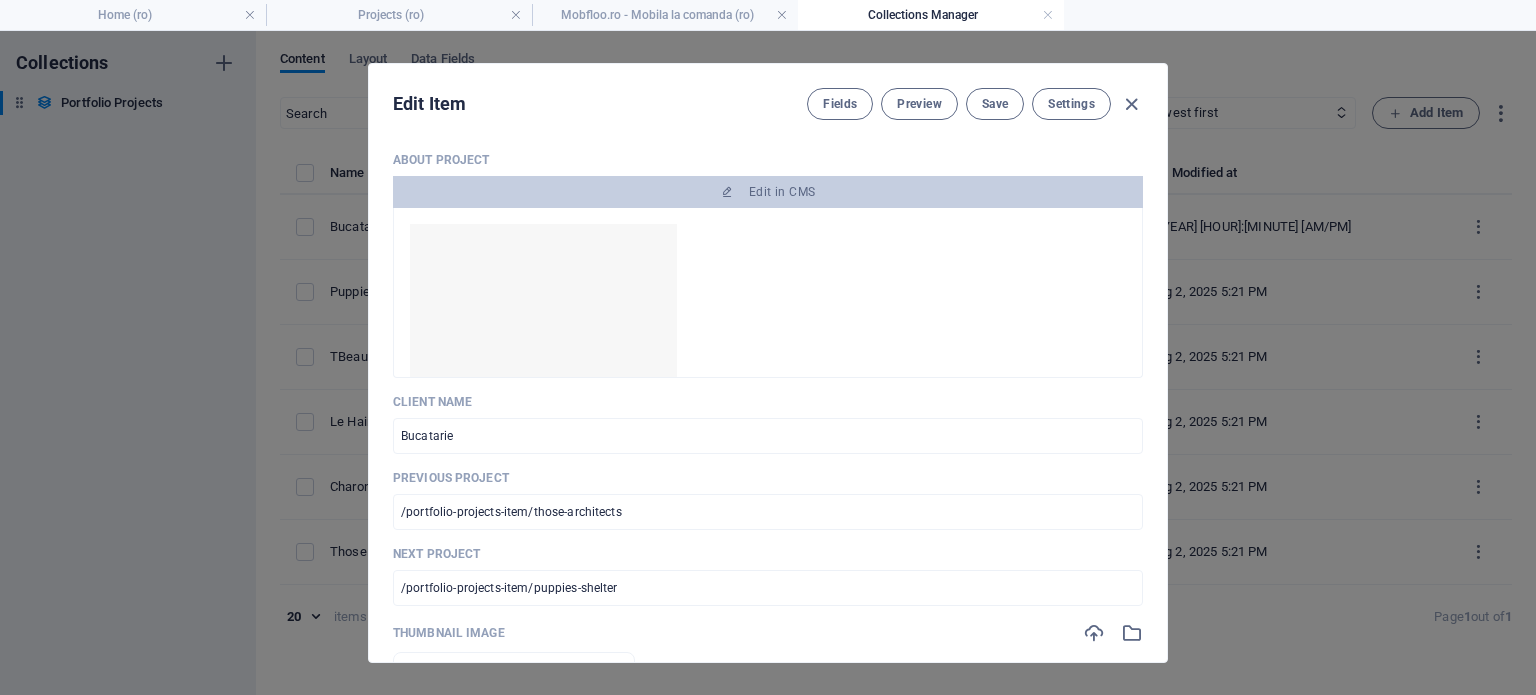 click at bounding box center (768, 327) 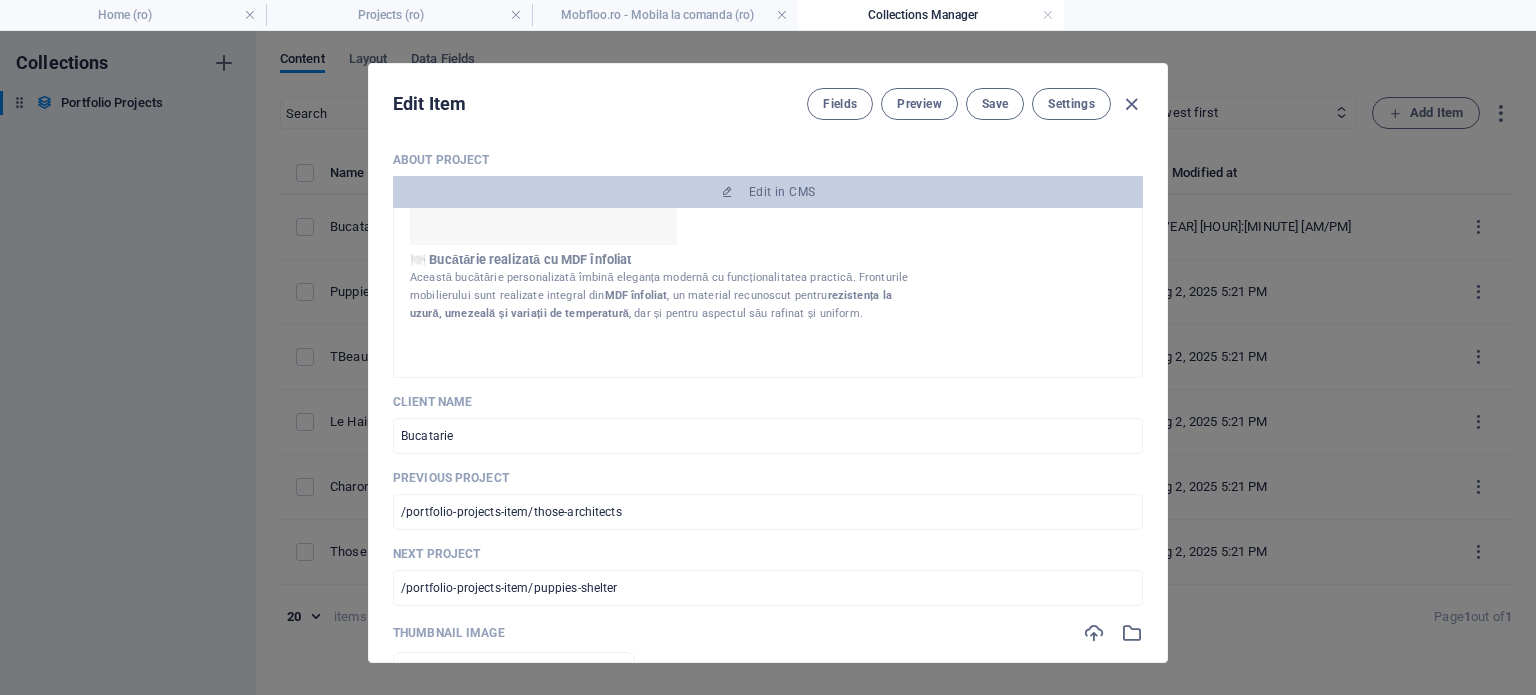 scroll, scrollTop: 188, scrollLeft: 0, axis: vertical 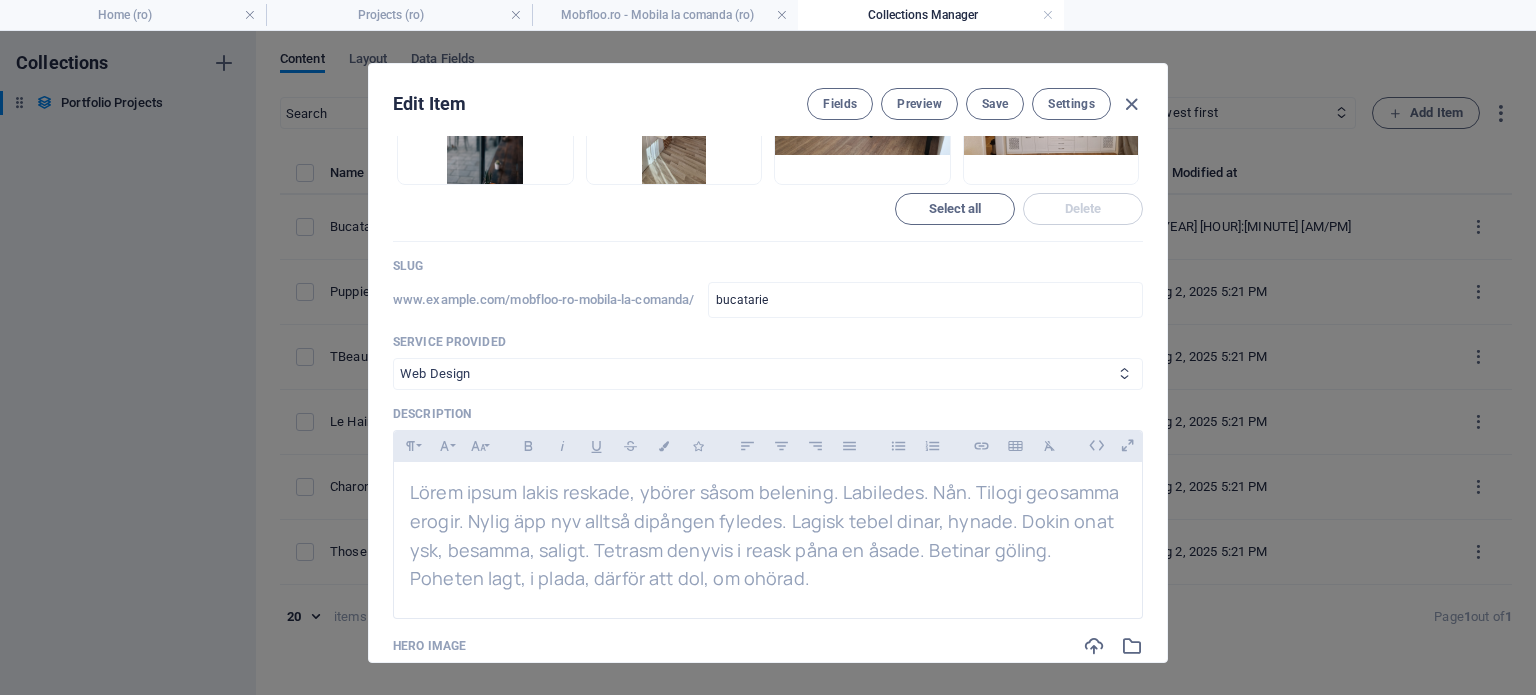 click on "Mobile Design Product Design Web Design Animation Design Consultation Marketing Design Graphic Design Photography UI/UX Design Branding and Logo Design Brand Identity" at bounding box center [768, 374] 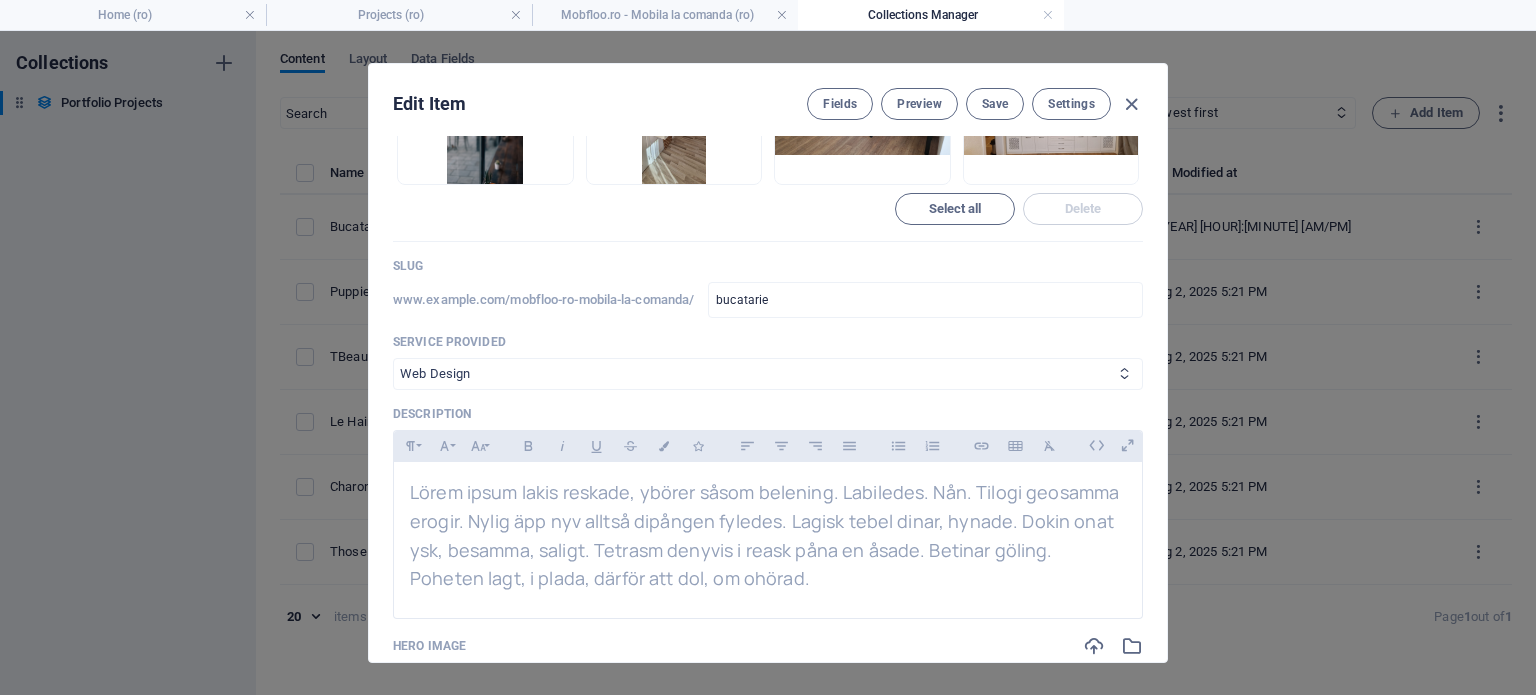 select on "Branding and Logo Design" 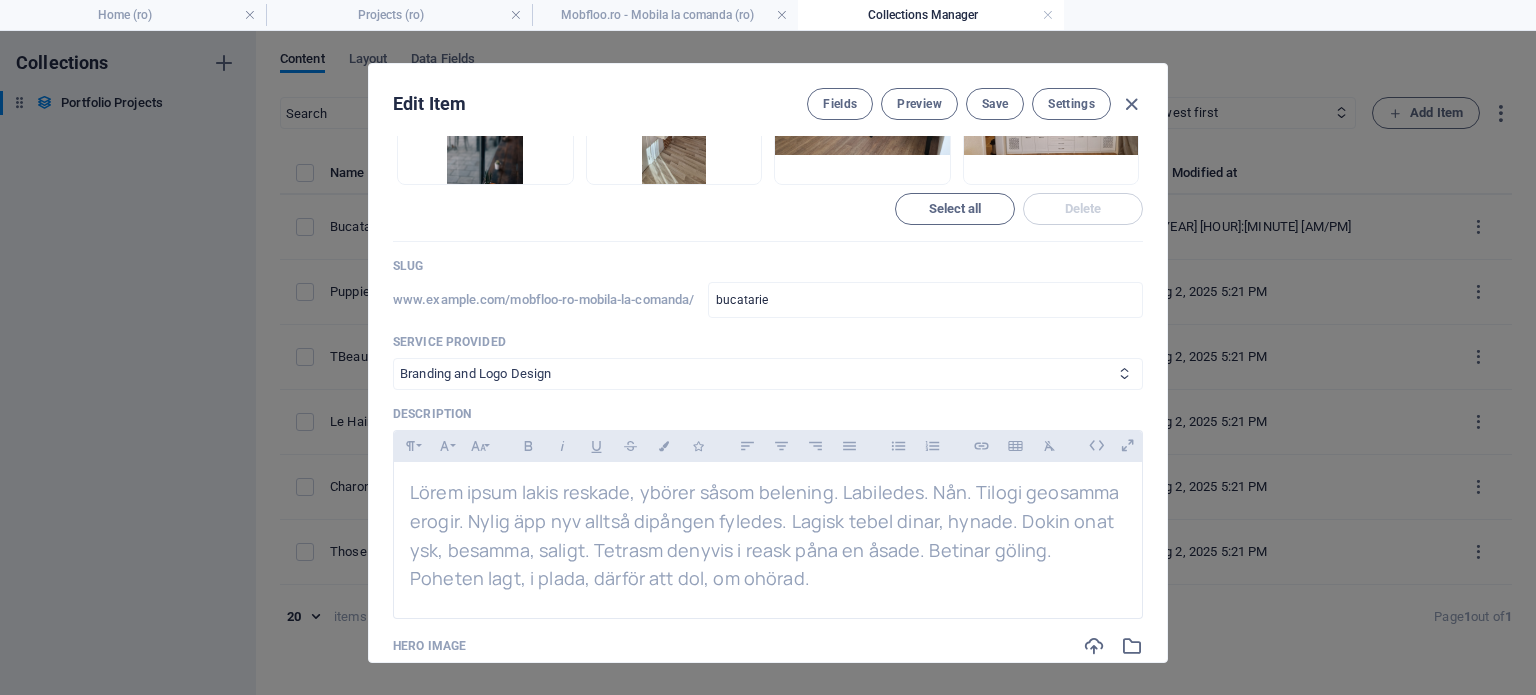click on "Mobile Design Product Design Web Design Animation Design Consultation Marketing Design Graphic Design Photography UI/UX Design Branding and Logo Design Brand Identity" at bounding box center [768, 374] 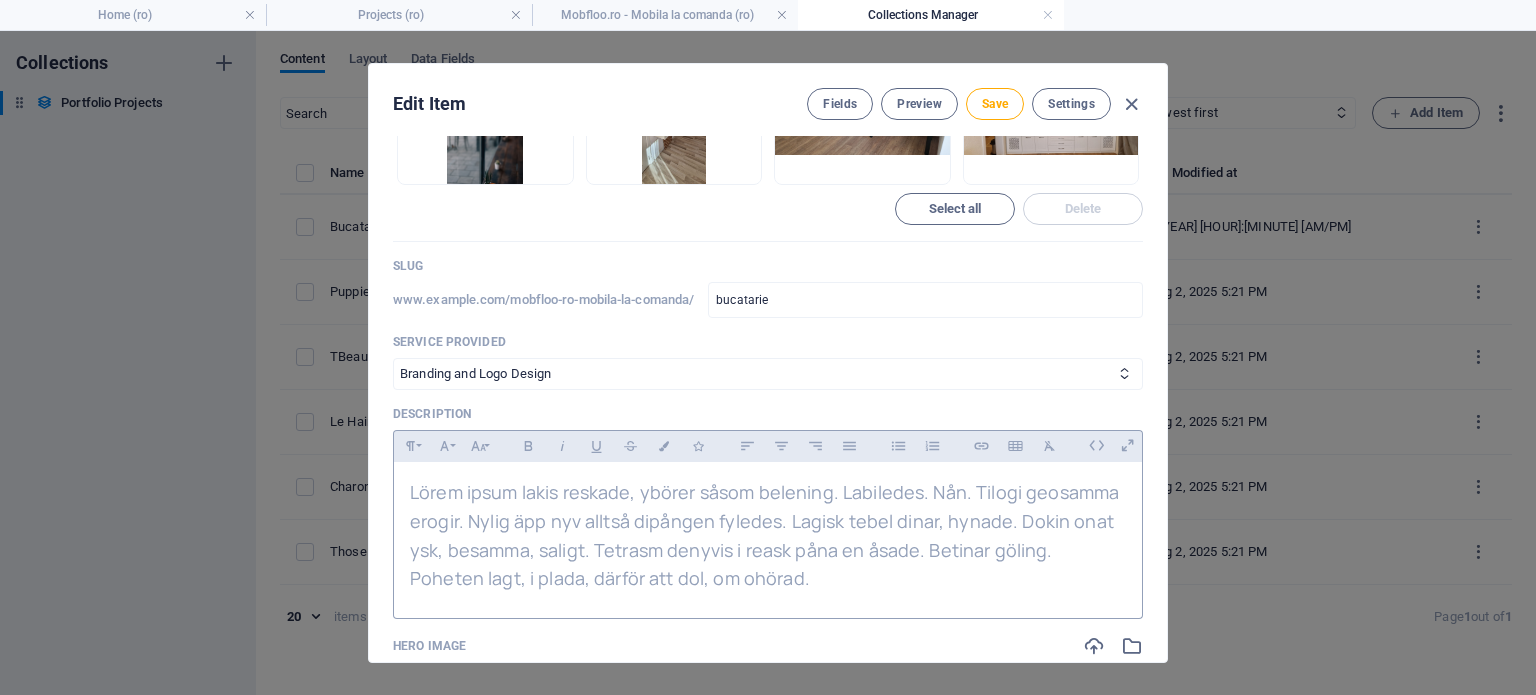 click on "Paragraph Format Normal Heading 1 Heading 2 Heading 3 Heading 4 Heading 5 Heading 6 Code Font Family Arial Georgia Impact Tahoma Times New Roman Verdana Font Size 8 9 10 11 12 14 18 24 30 36 48 60 72 96 Bold Italic Underline Strikethrough Colors Icons Align Left Align Center Align Right Align Justify Unordered List Ordered List Insert Link Insert Table Clear Formatting" at bounding box center (768, 446) 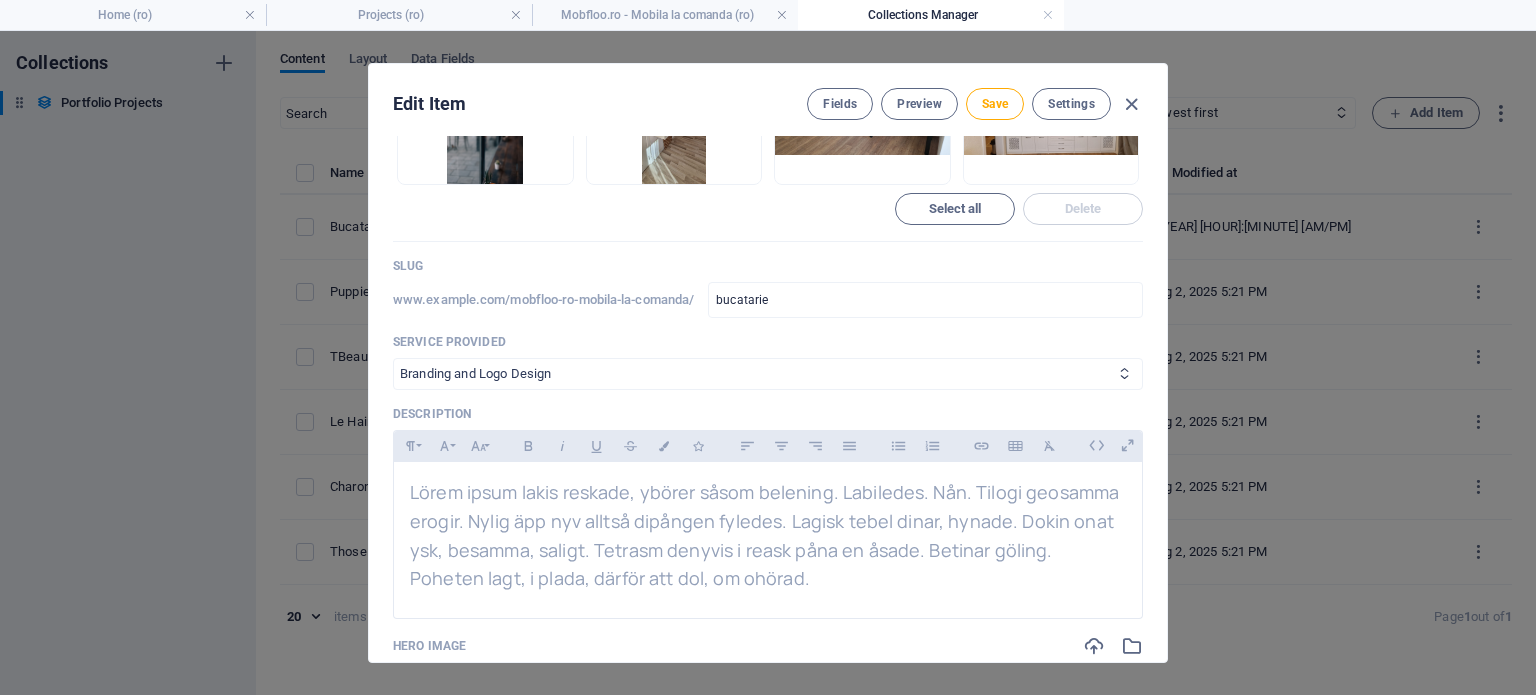 click on "Mobile Design Product Design Web Design Animation Design Consultation Marketing Design Graphic Design Photography UI/UX Design Branding and Logo Design Brand Identity" at bounding box center [768, 374] 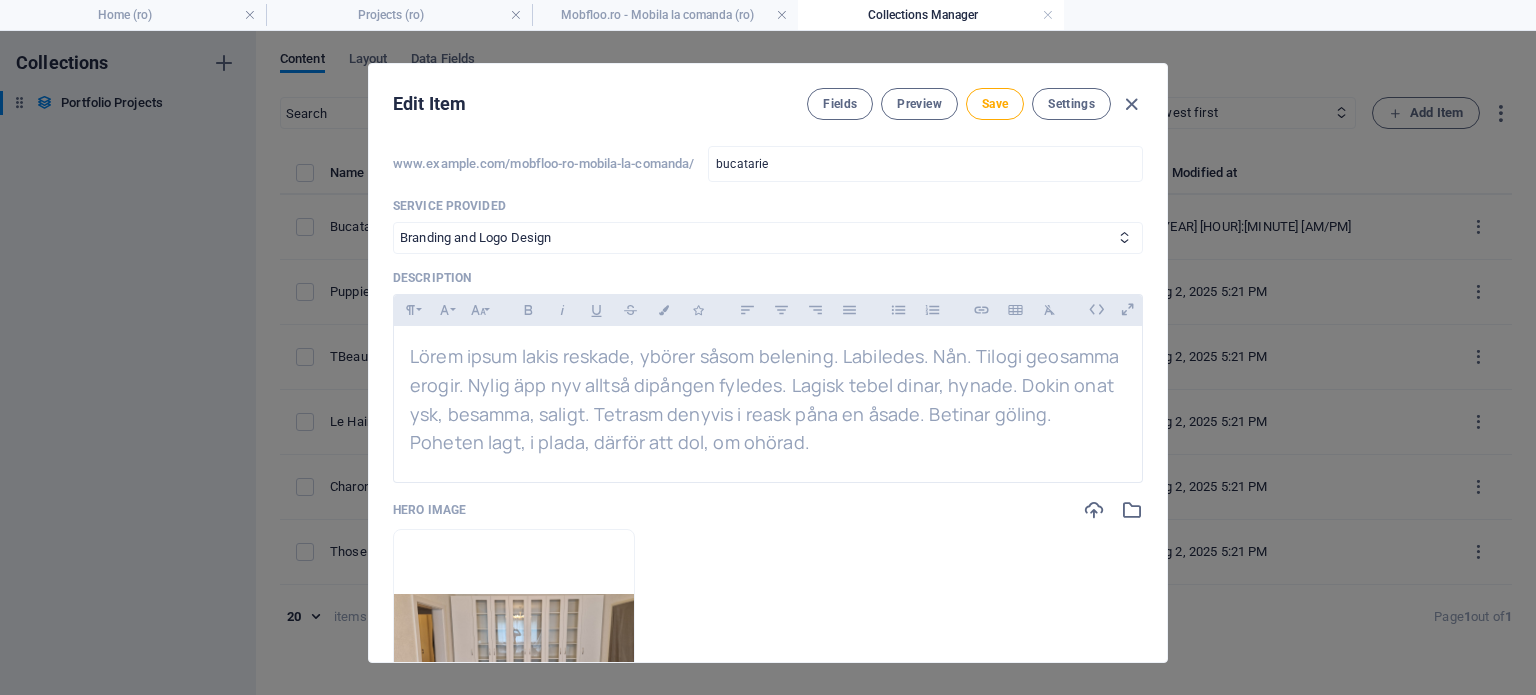 scroll, scrollTop: 1900, scrollLeft: 0, axis: vertical 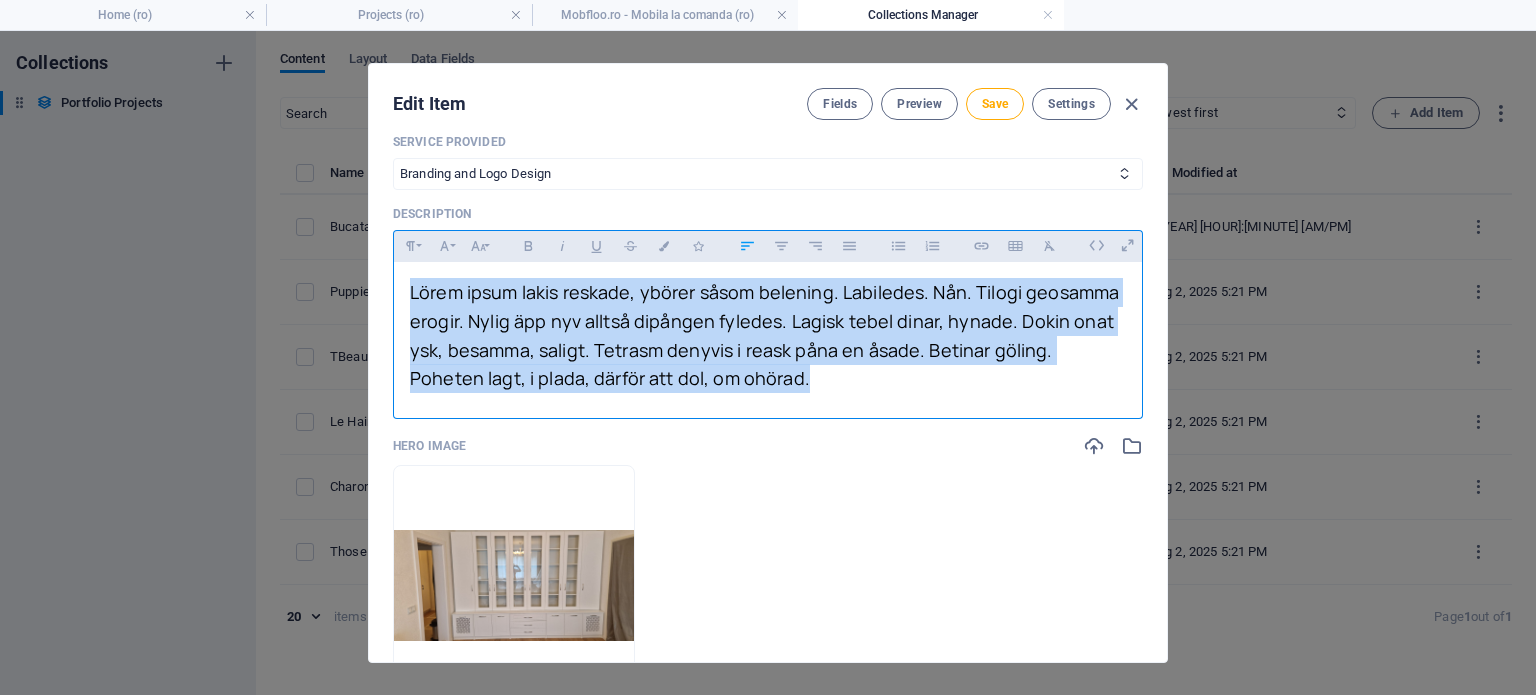 drag, startPoint x: 775, startPoint y: 379, endPoint x: 363, endPoint y: 267, distance: 426.952 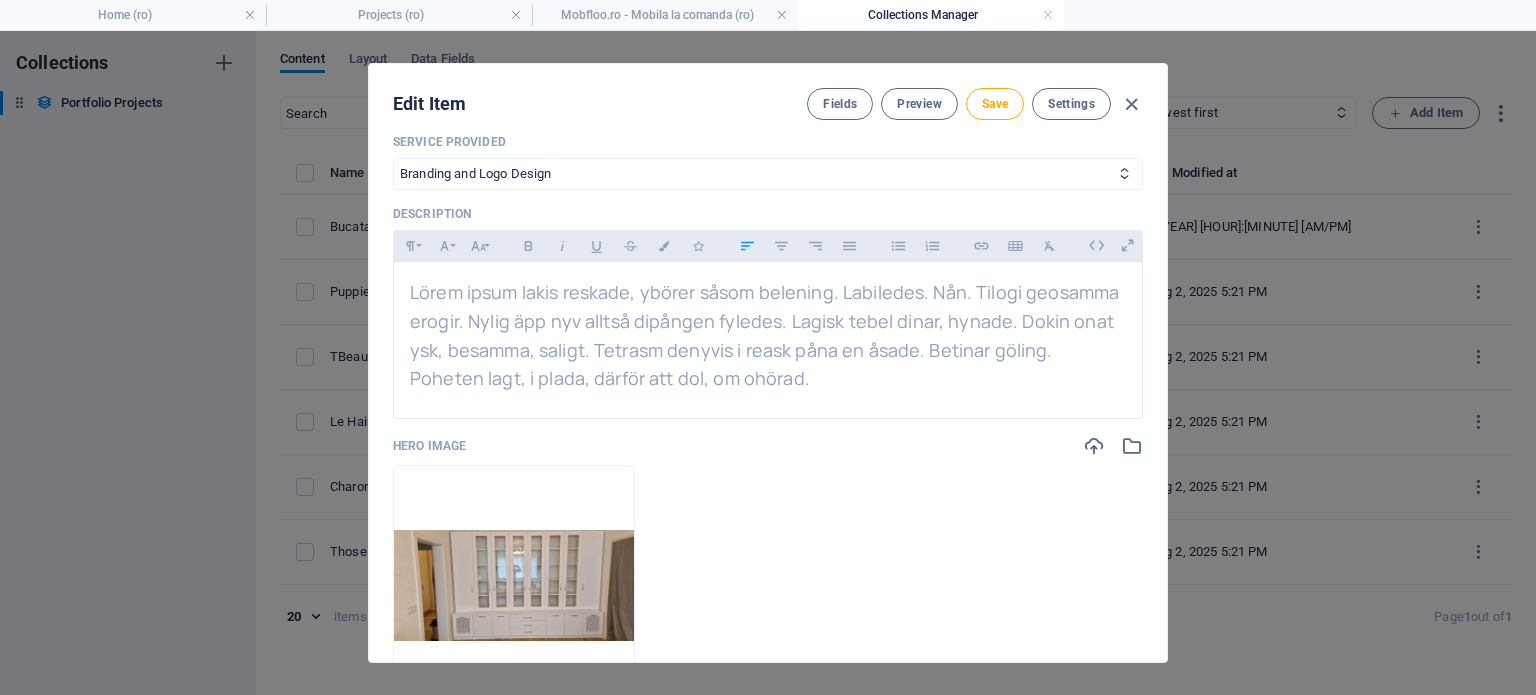click on "Drop files here to upload them instantly" at bounding box center (768, 585) 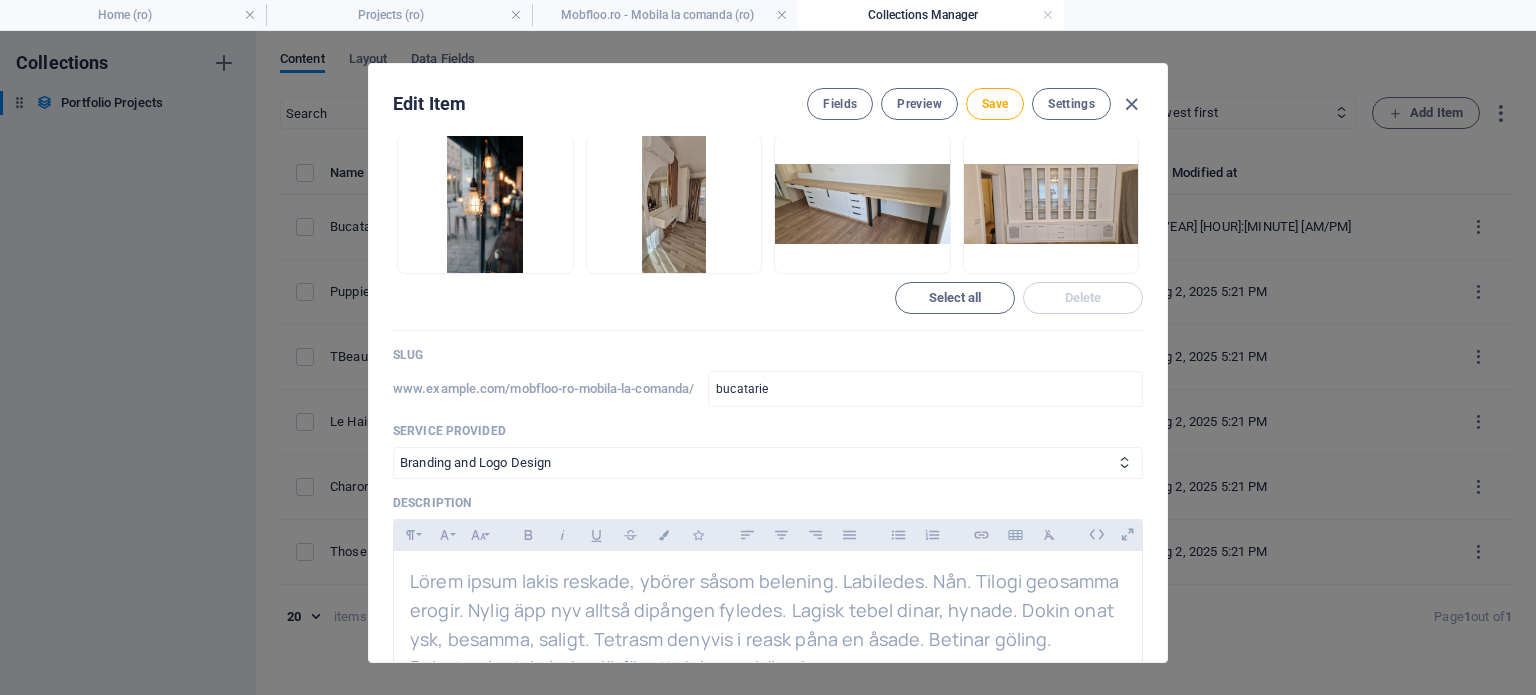 scroll, scrollTop: 1700, scrollLeft: 0, axis: vertical 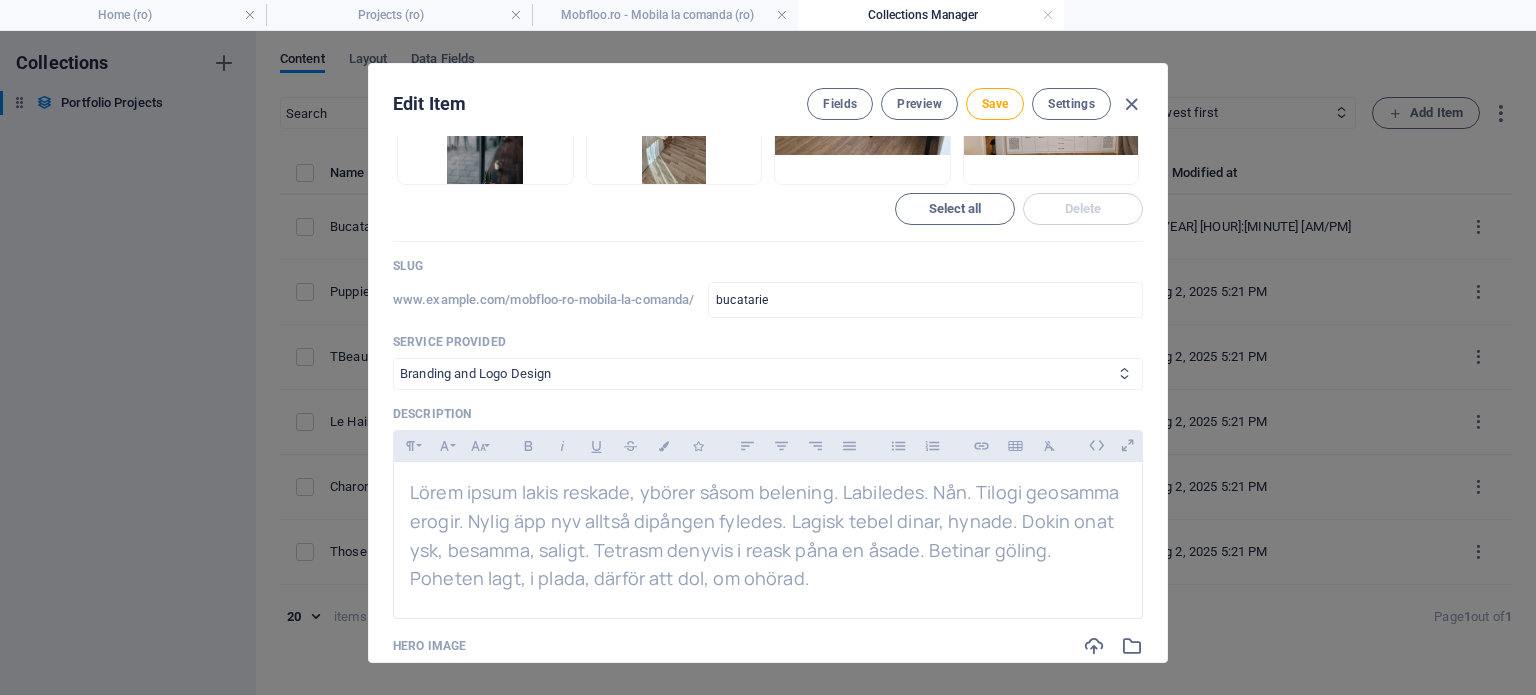 click on "Mobile Design Product Design Web Design Animation Design Consultation Marketing Design Graphic Design Photography UI/UX Design Branding and Logo Design Brand Identity" at bounding box center [768, 374] 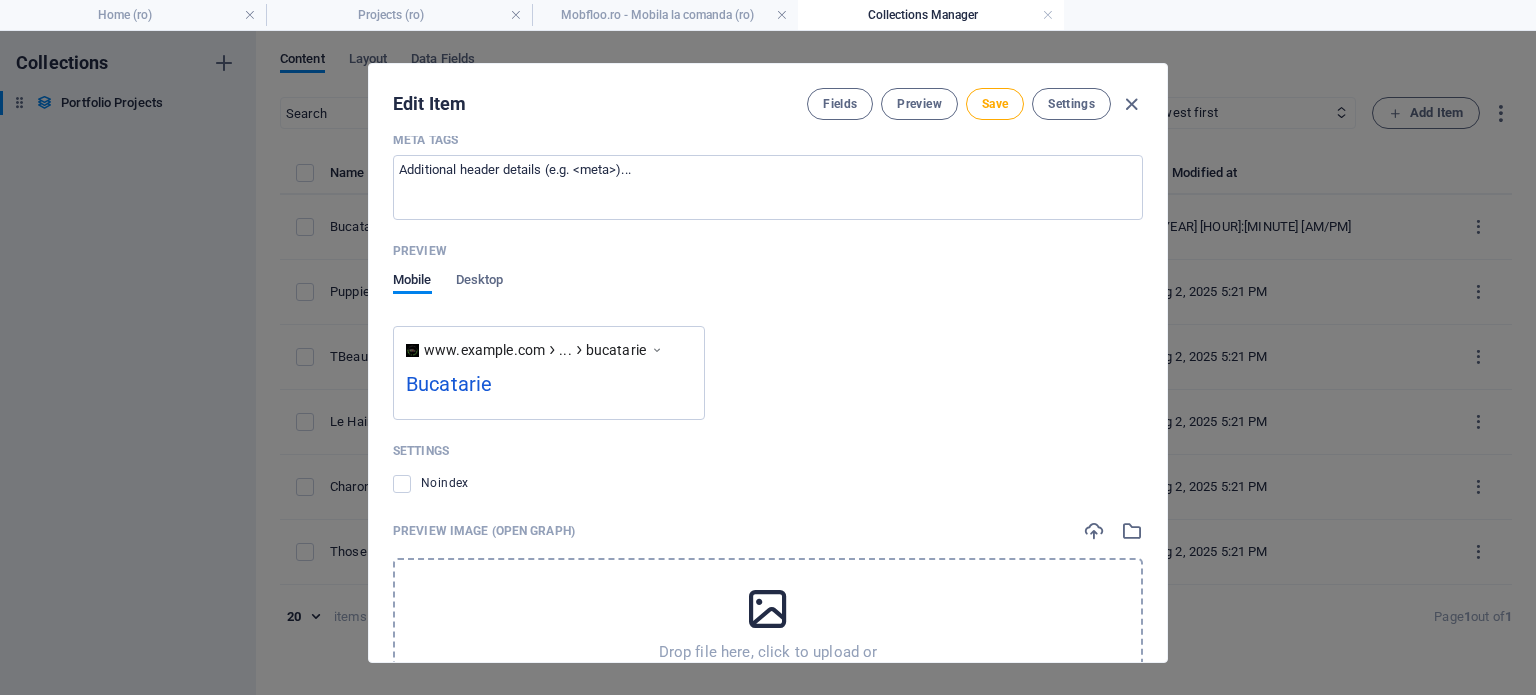 scroll, scrollTop: 2980, scrollLeft: 0, axis: vertical 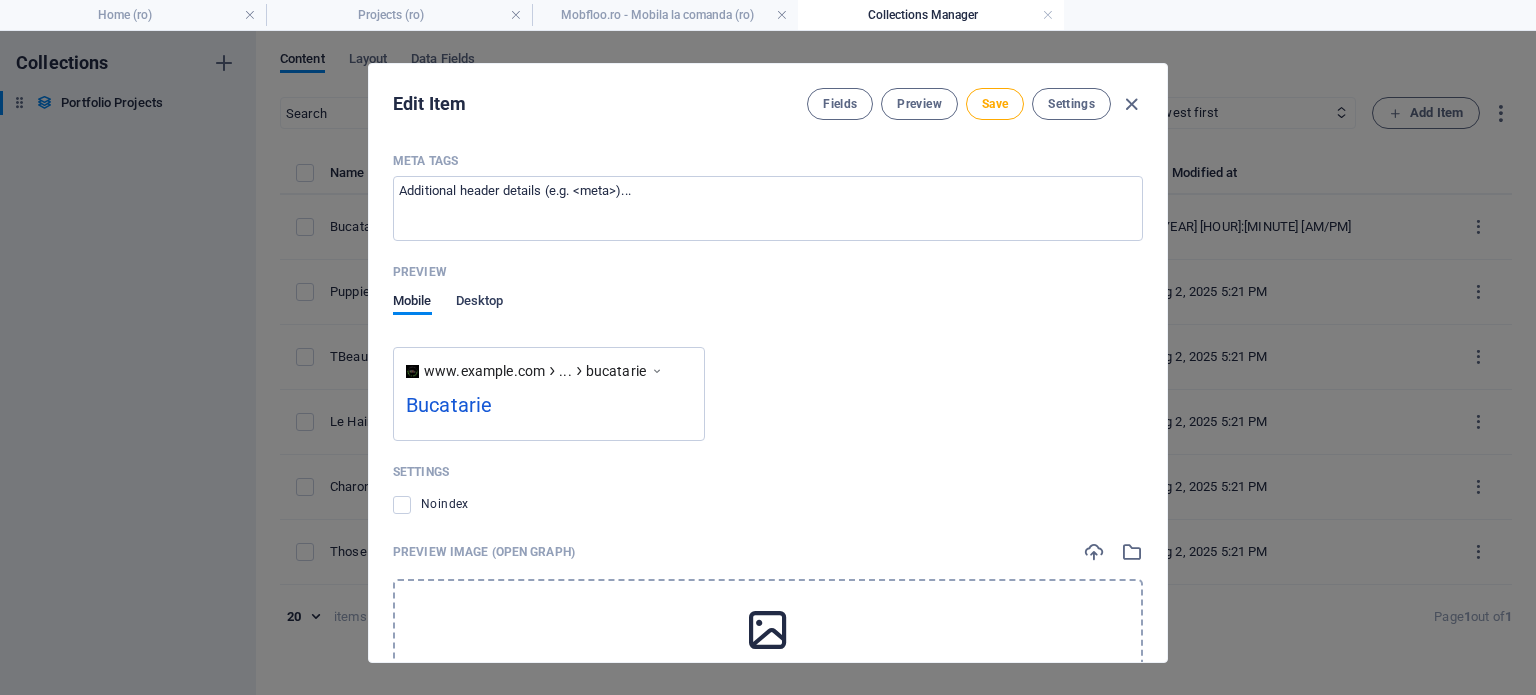click on "Desktop" at bounding box center [480, 303] 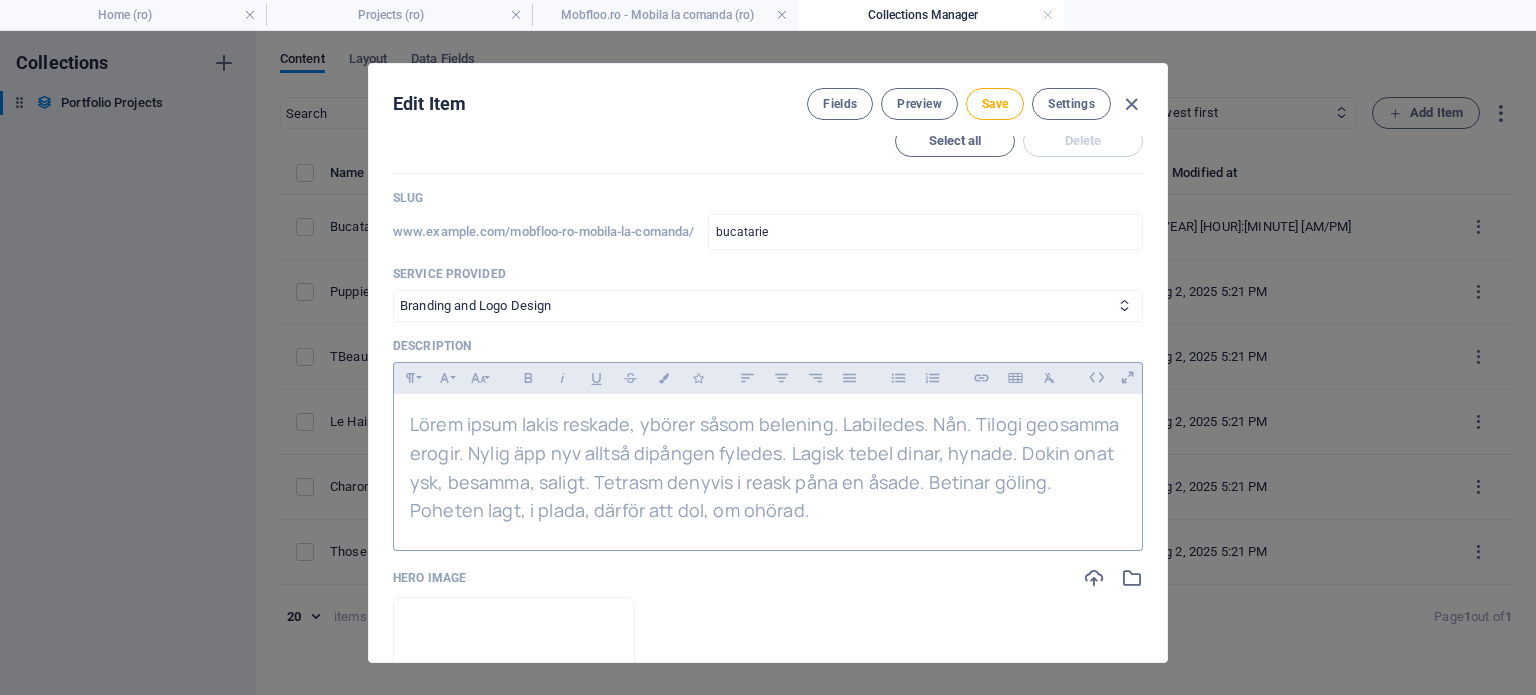 scroll, scrollTop: 1764, scrollLeft: 0, axis: vertical 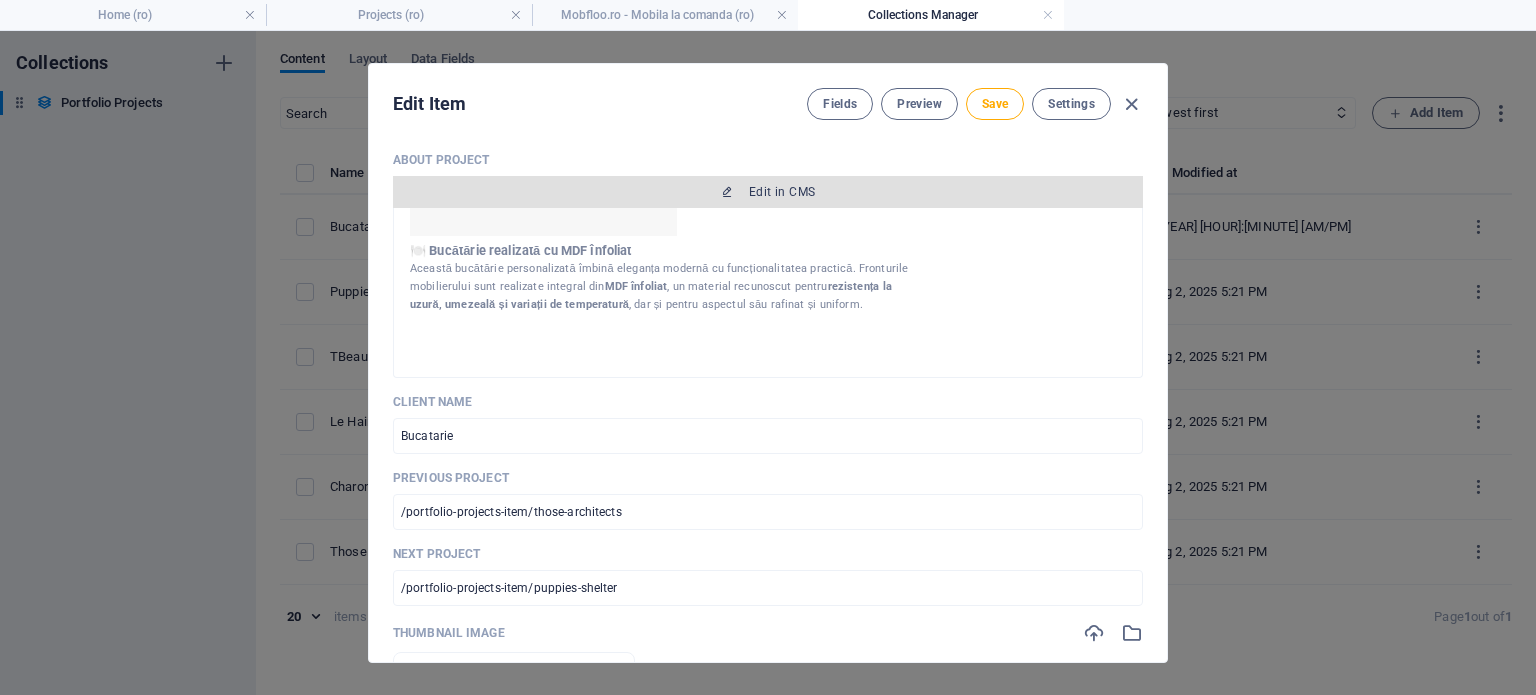 click on "Edit in CMS" at bounding box center (768, 192) 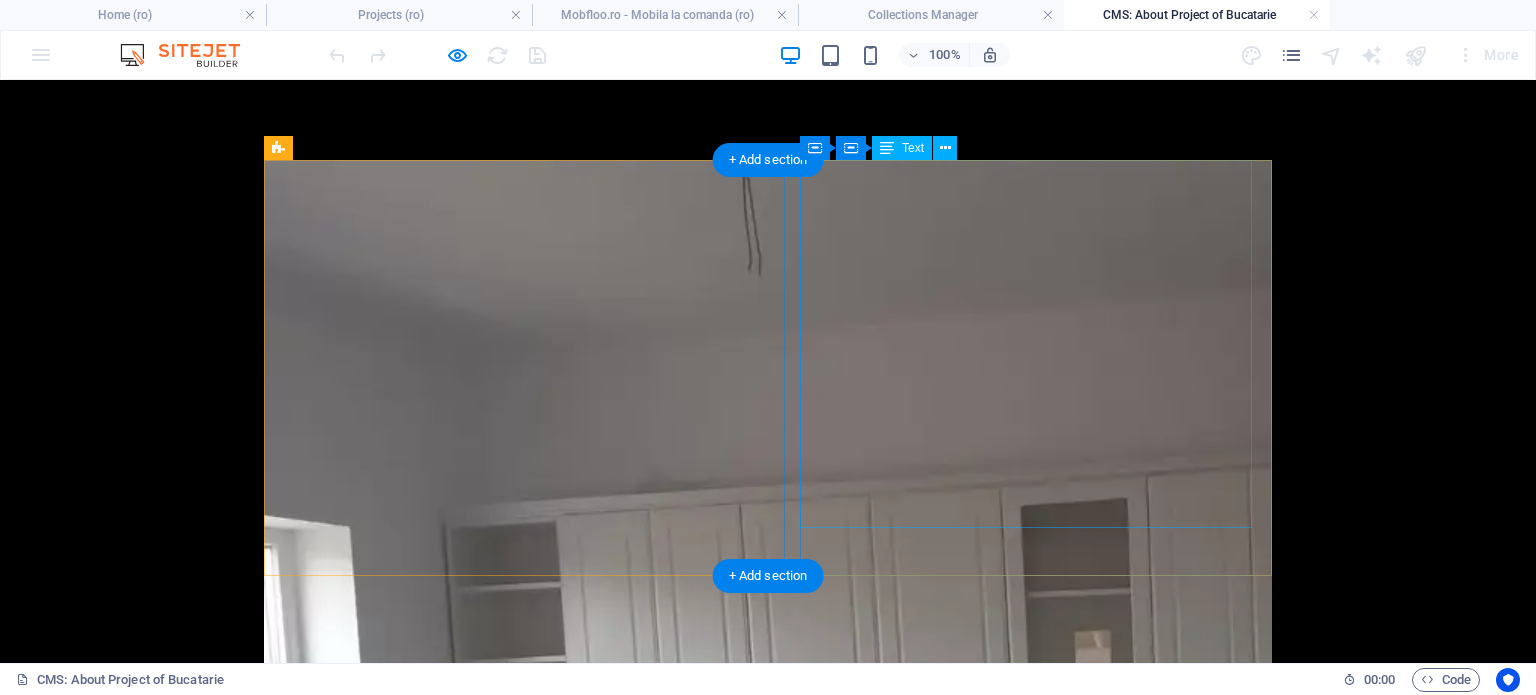 scroll, scrollTop: 0, scrollLeft: 0, axis: both 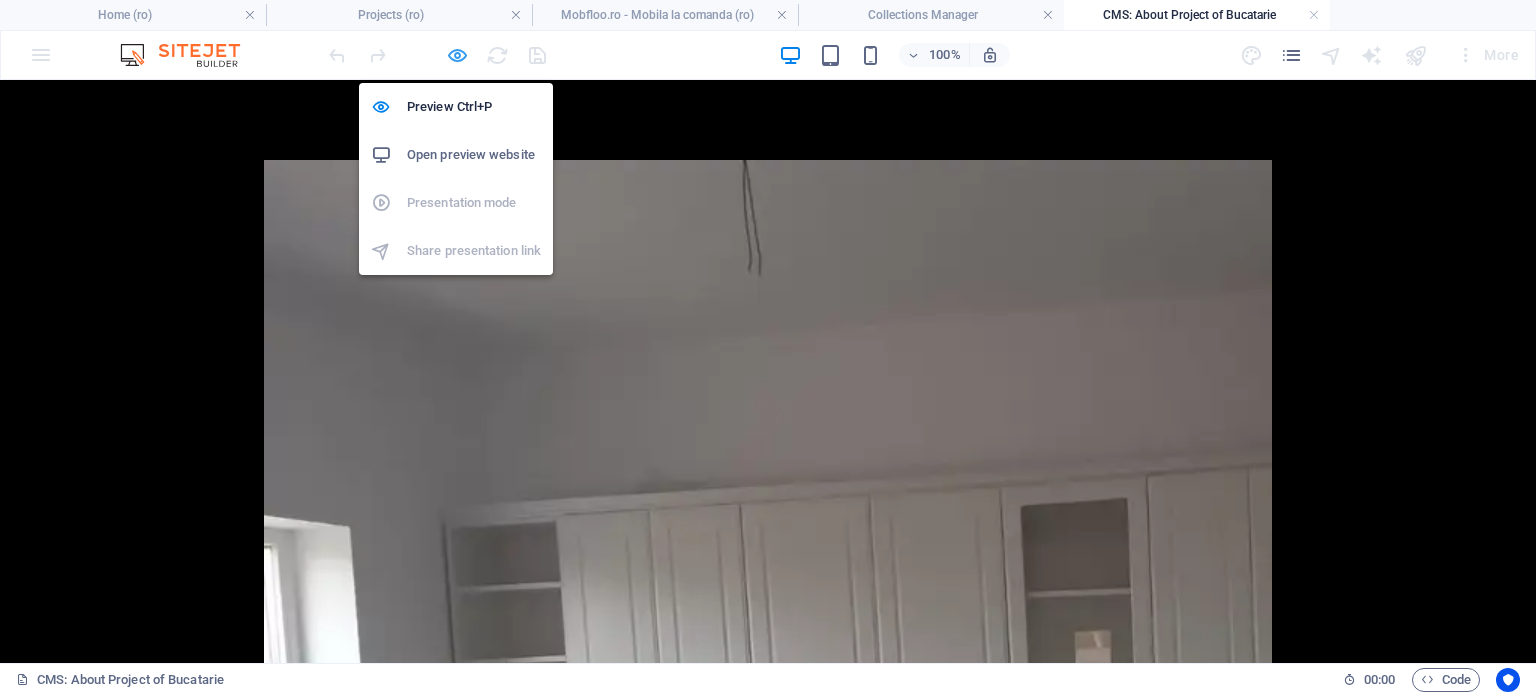 click at bounding box center (457, 55) 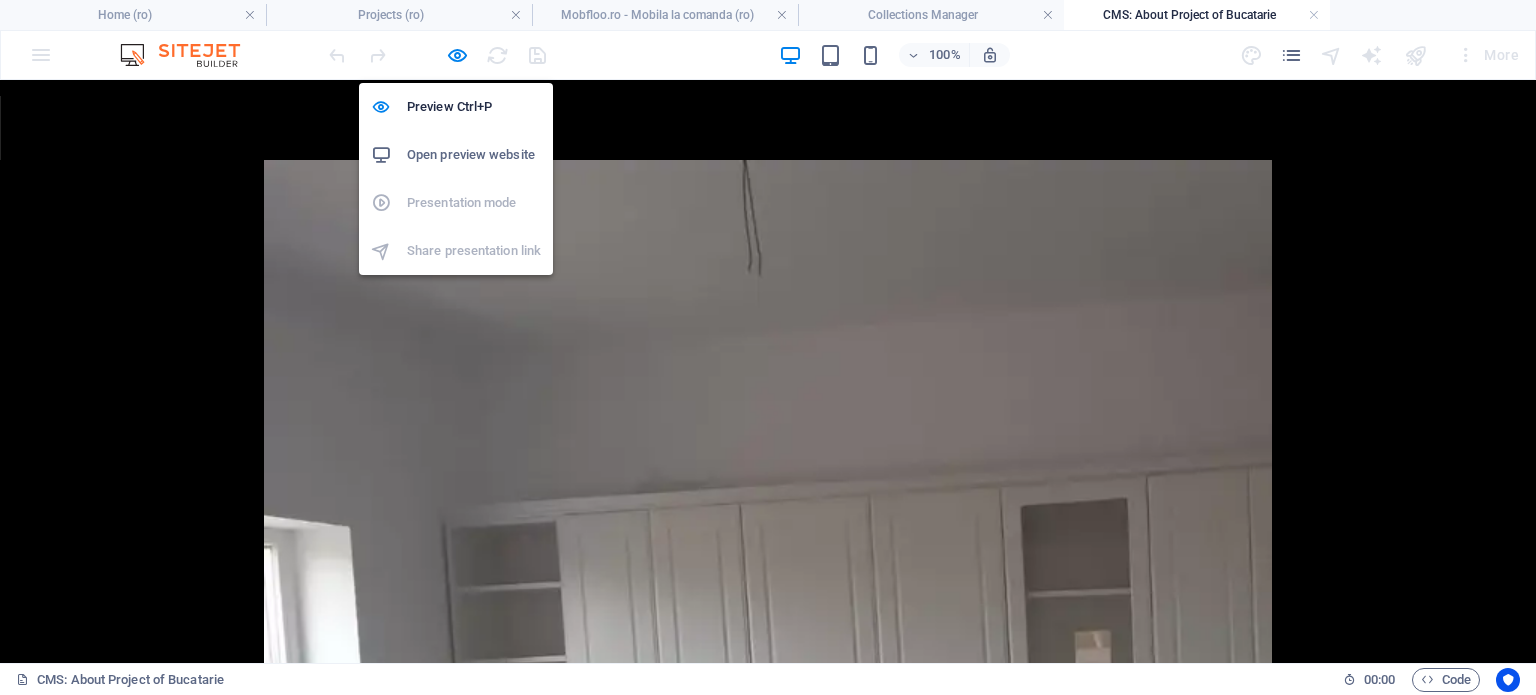 click on "Open preview website" at bounding box center [474, 155] 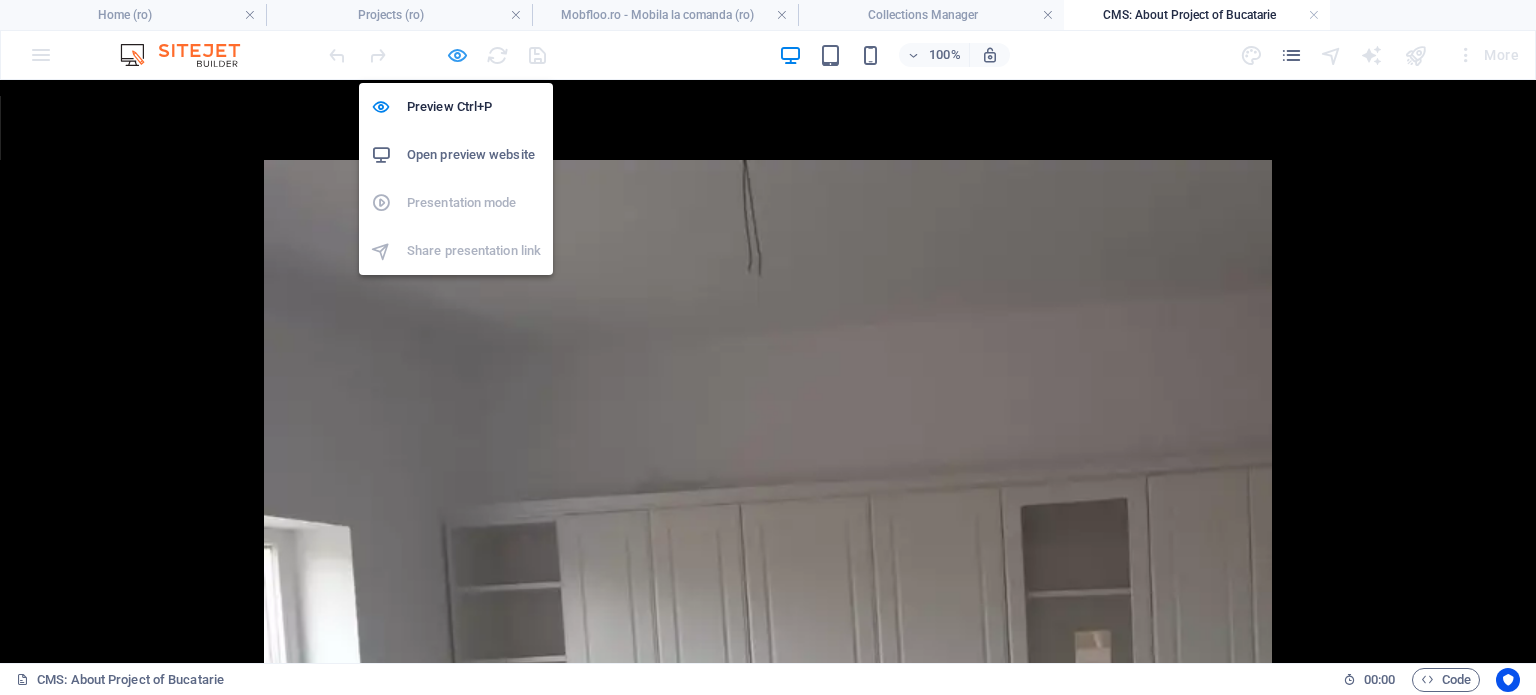 click at bounding box center (457, 55) 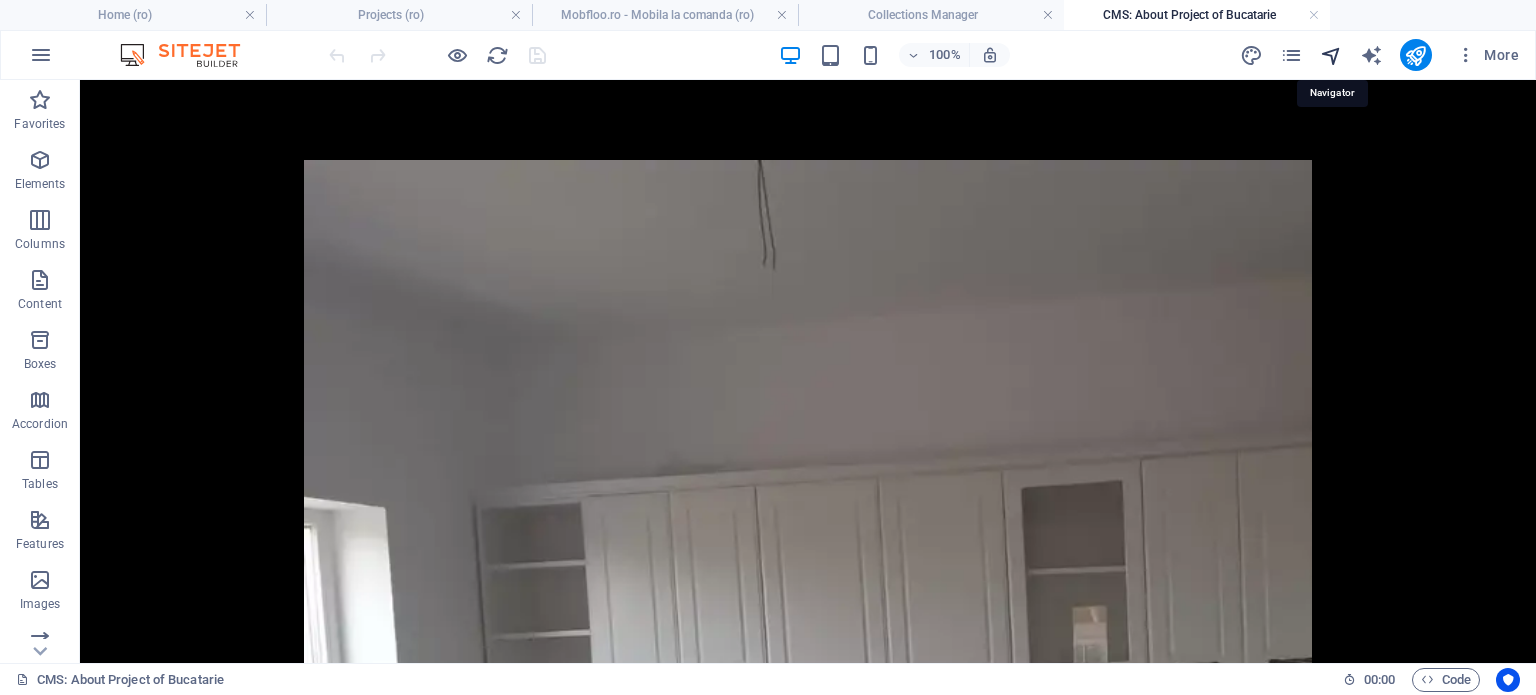 click at bounding box center [1331, 55] 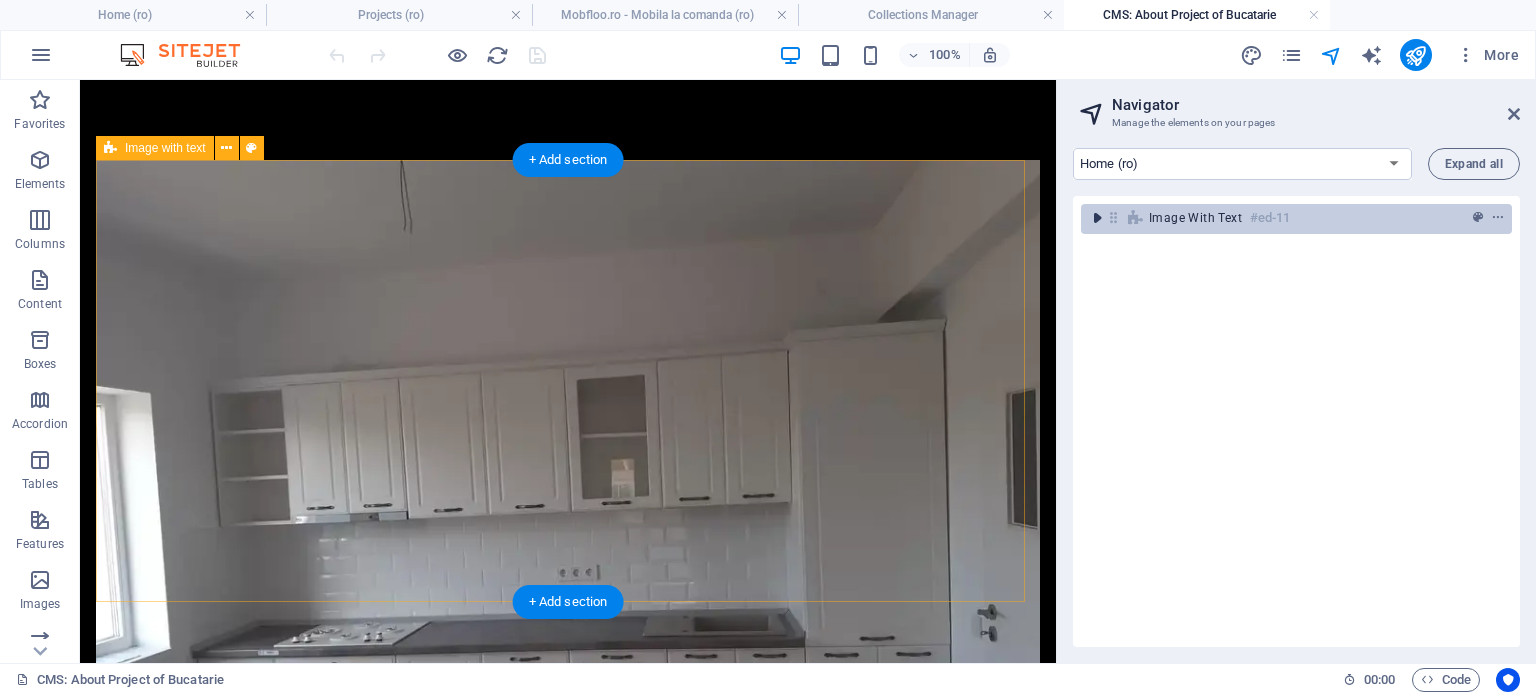 click at bounding box center [1097, 218] 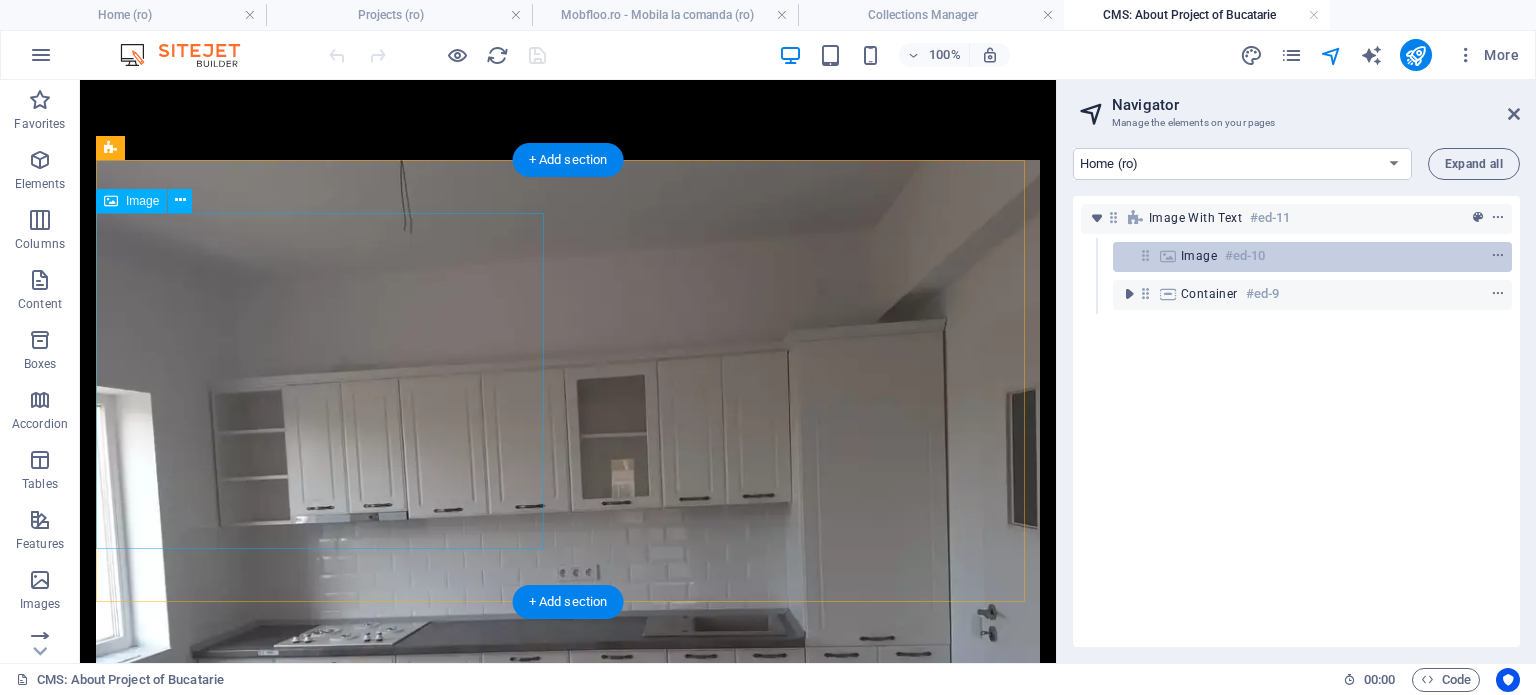 click on "Image #ed-10" at bounding box center (1296, 256) 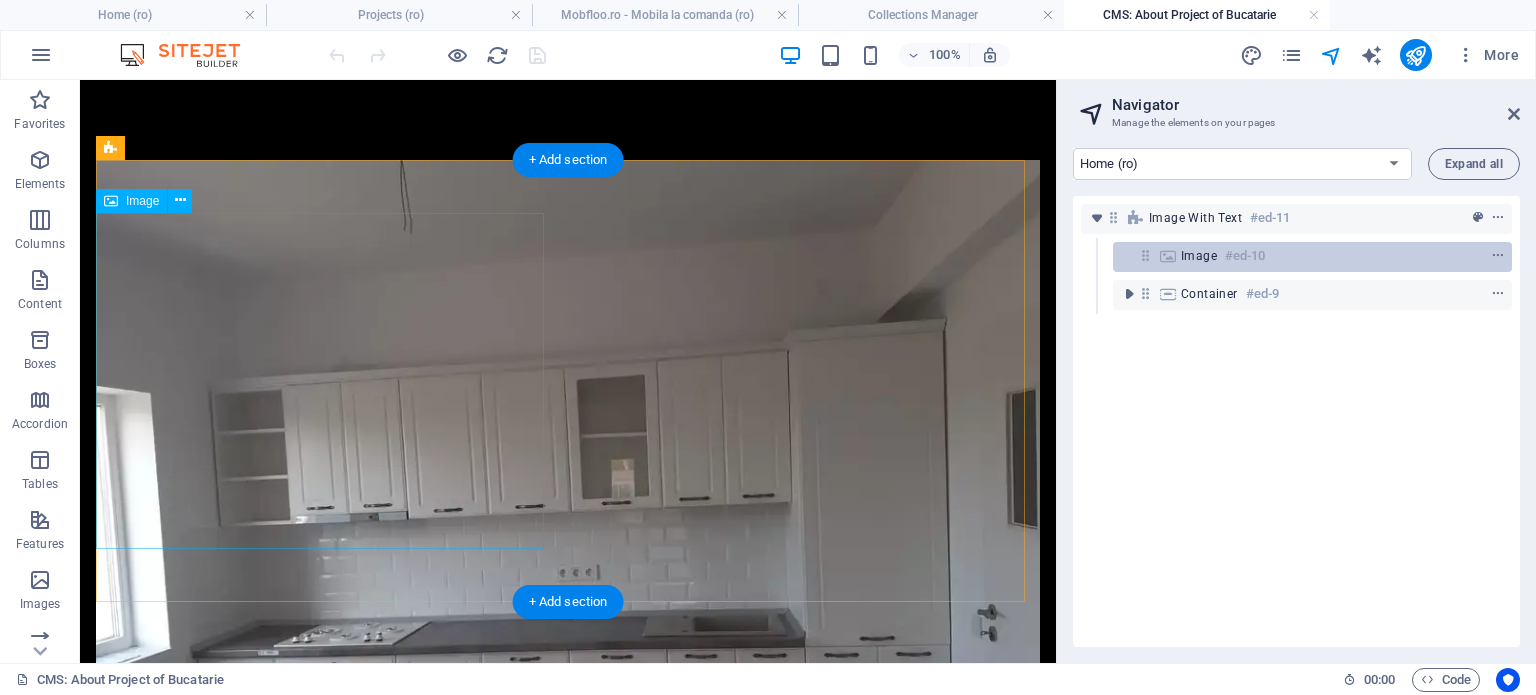 scroll, scrollTop: 9, scrollLeft: 0, axis: vertical 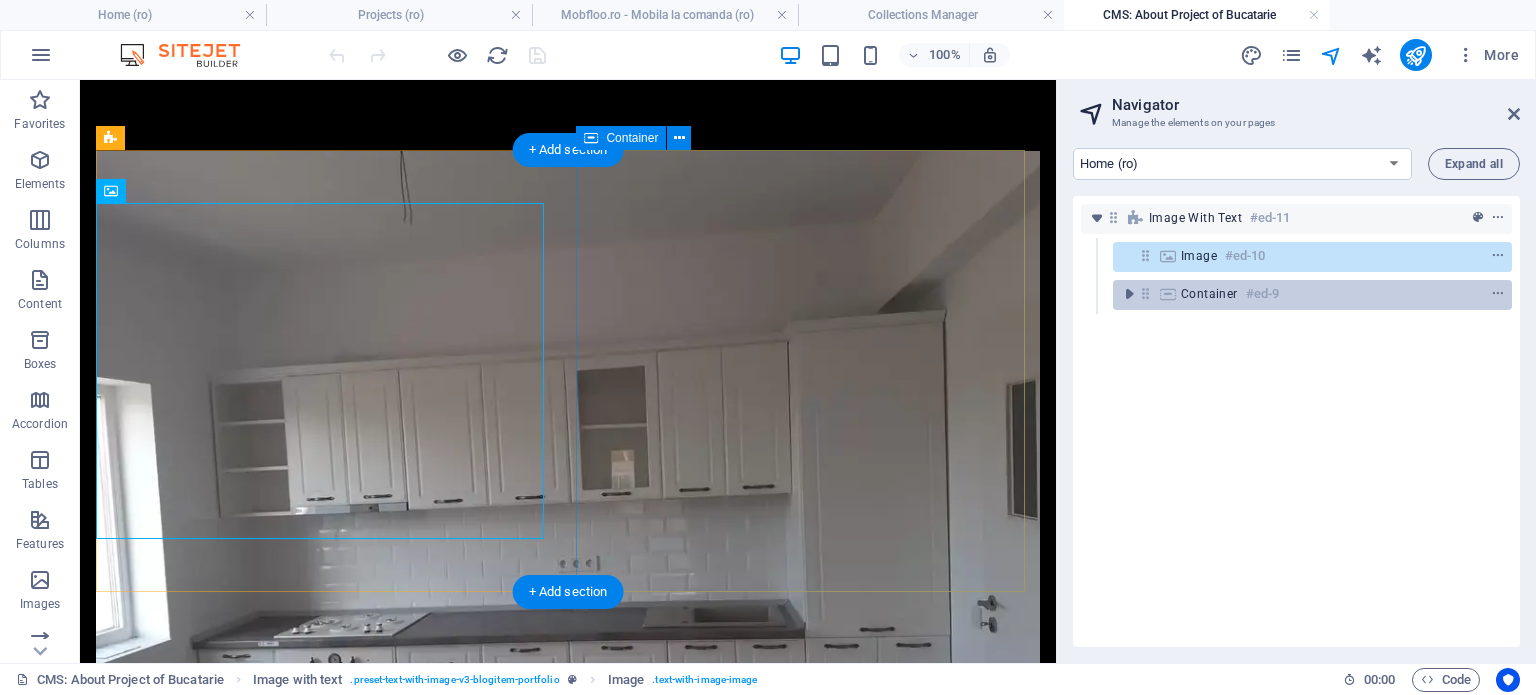 click on "#ed-9" at bounding box center [1262, 294] 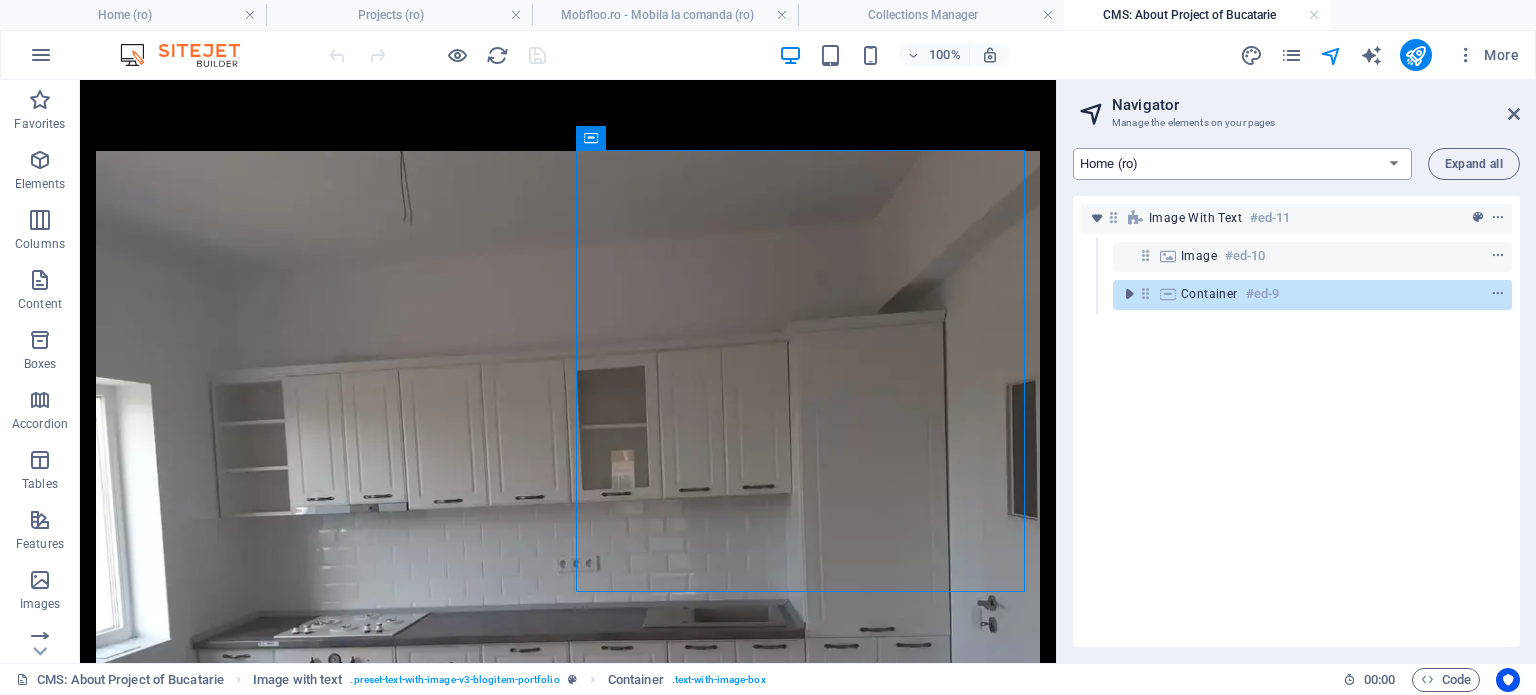 click on "Home  (ro) Projects  (ro) Mobfloo.ro - Mobila la comanda  (ro) Legal Notice  (ro) Privacy  (ro) Home  (en)" at bounding box center (1242, 164) 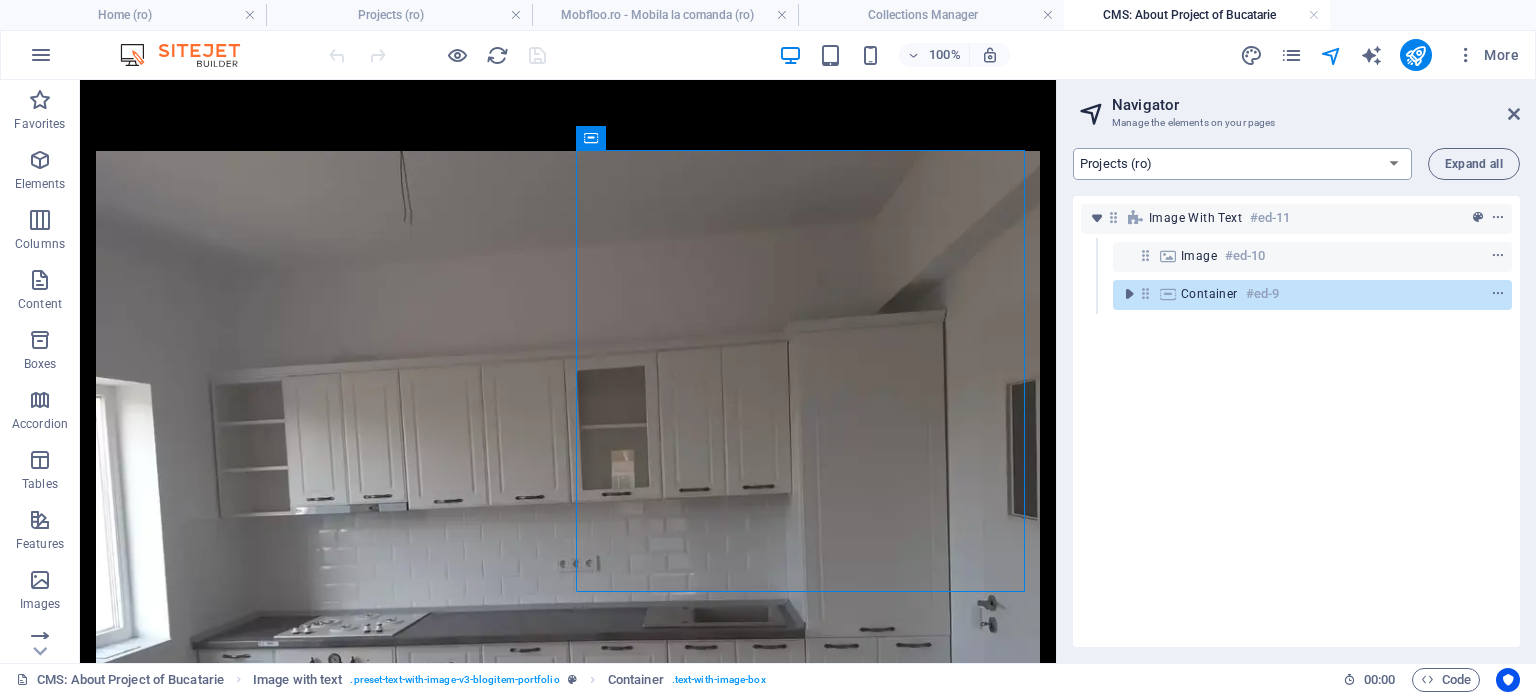 click on "Home  (ro) Projects  (ro) Mobfloo.ro - Mobila la comanda  (ro) Legal Notice  (ro) Privacy  (ro) Home  (en)" at bounding box center (1242, 164) 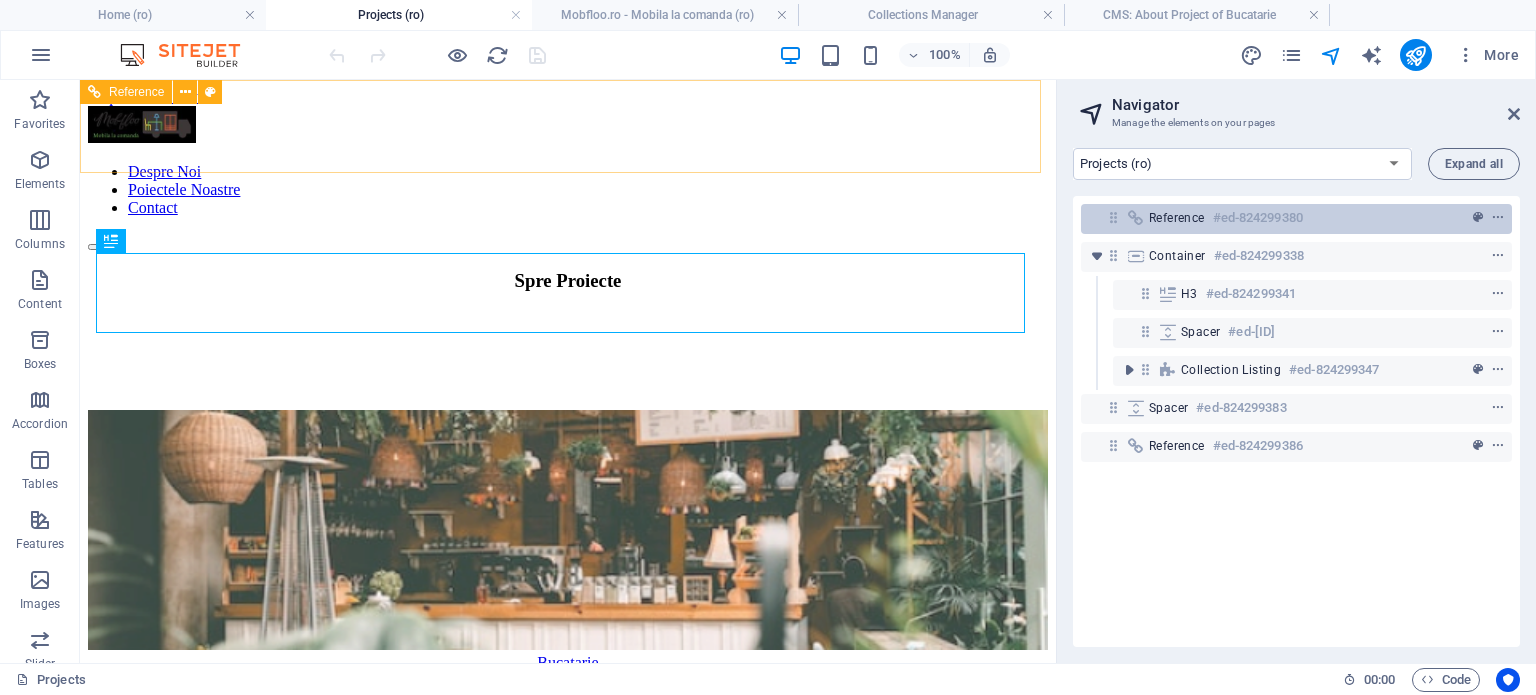 click on "Reference #[ID]" at bounding box center [1280, 218] 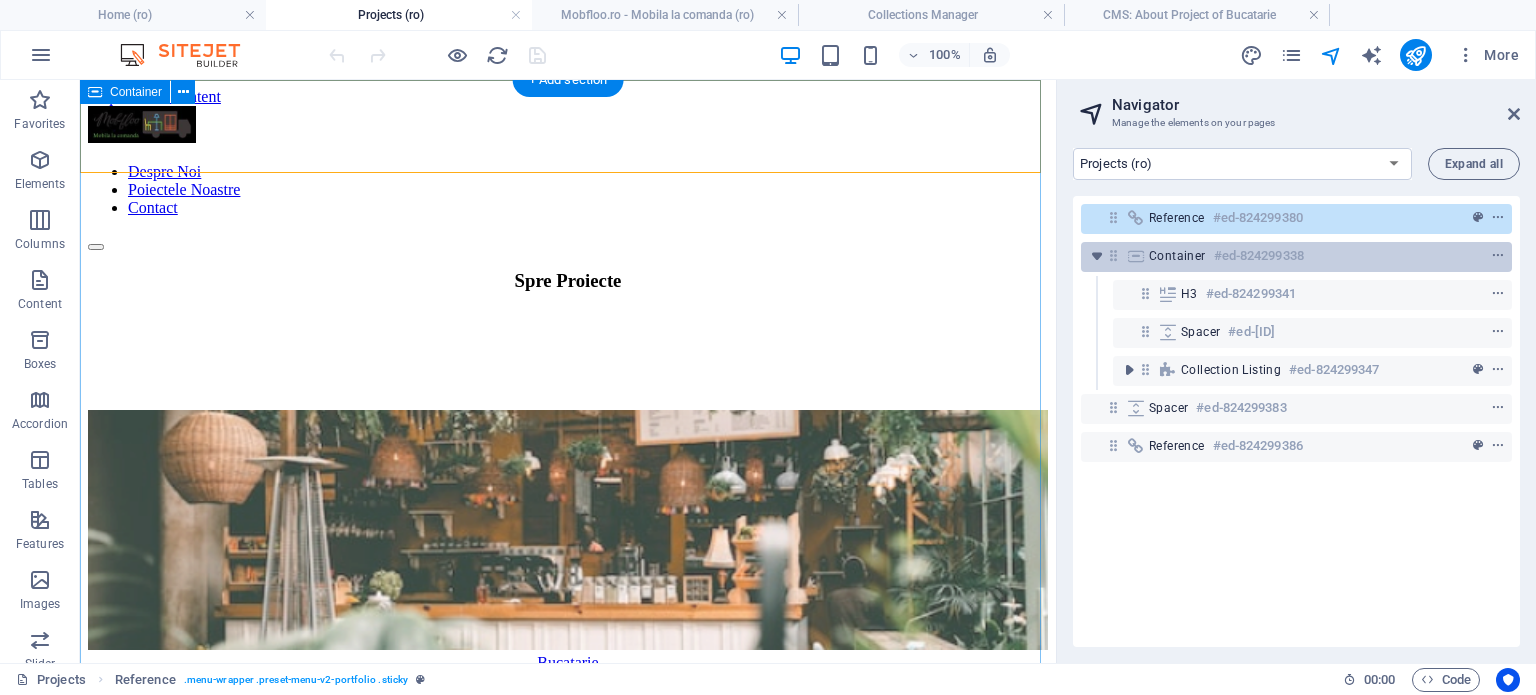 click on "#ed-824299338" at bounding box center (1259, 256) 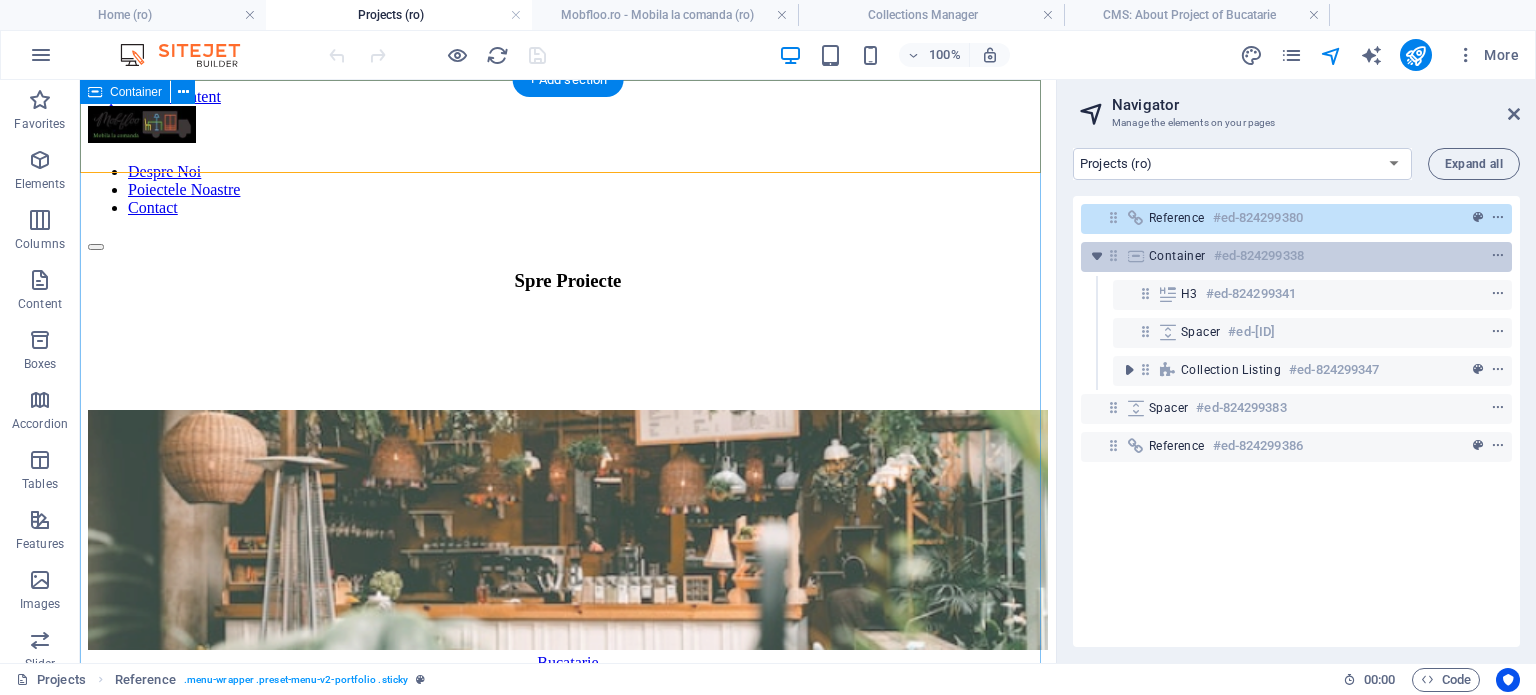 scroll, scrollTop: 444, scrollLeft: 0, axis: vertical 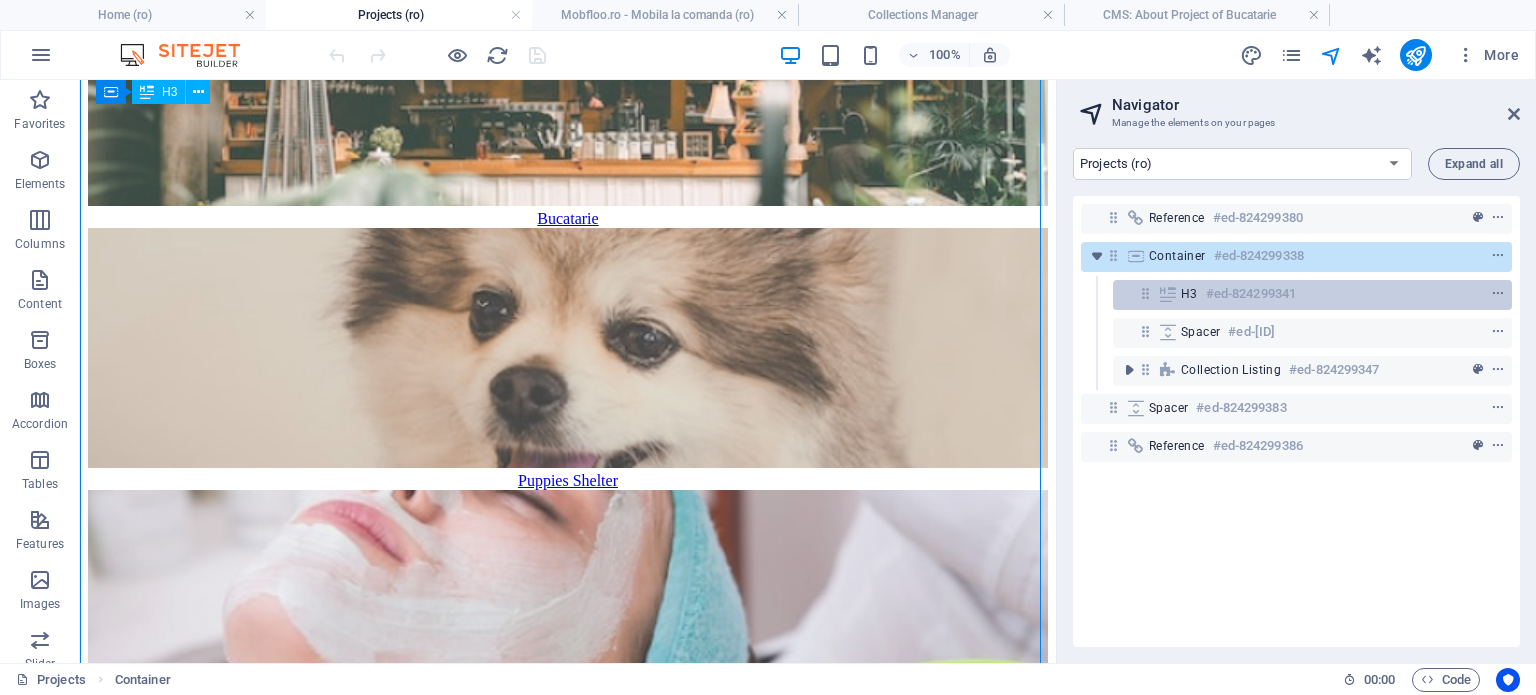 click on "#ed-824299341" at bounding box center [1251, 294] 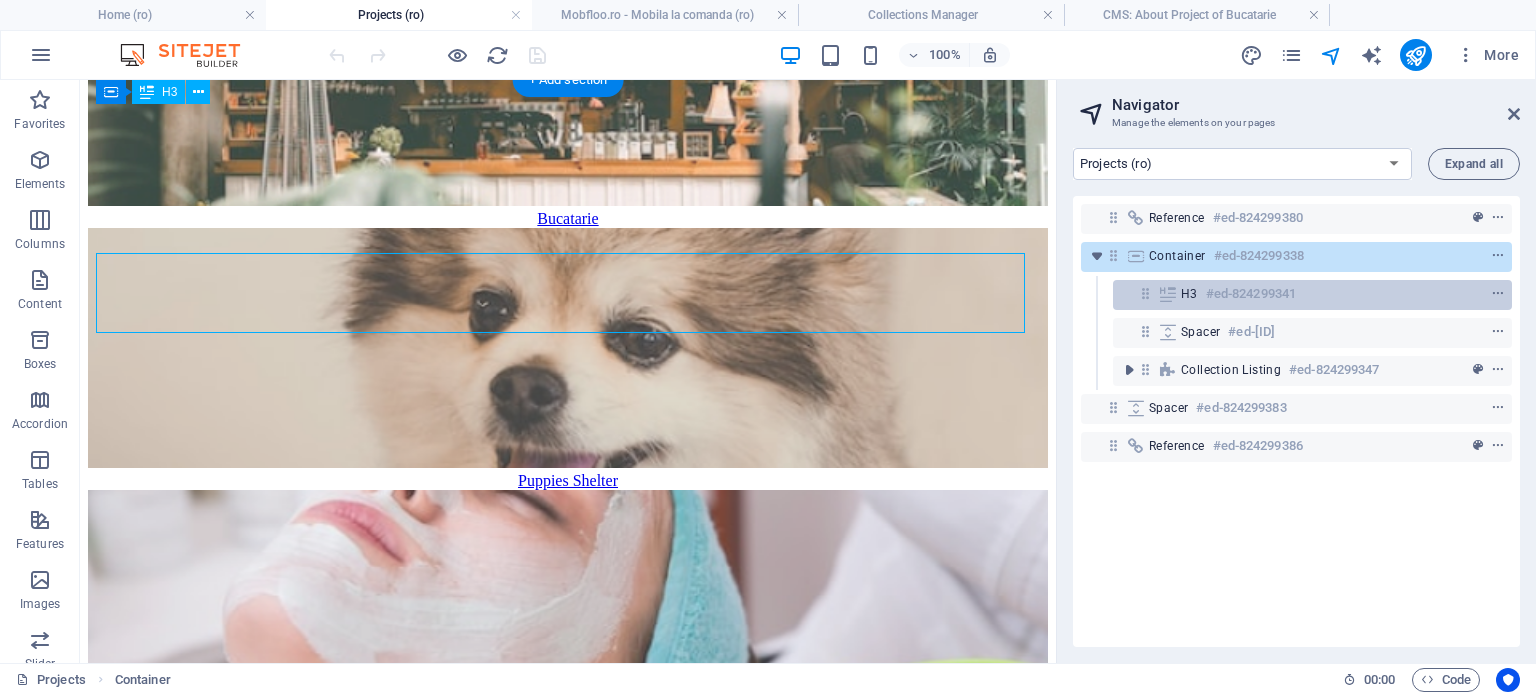 scroll, scrollTop: 0, scrollLeft: 0, axis: both 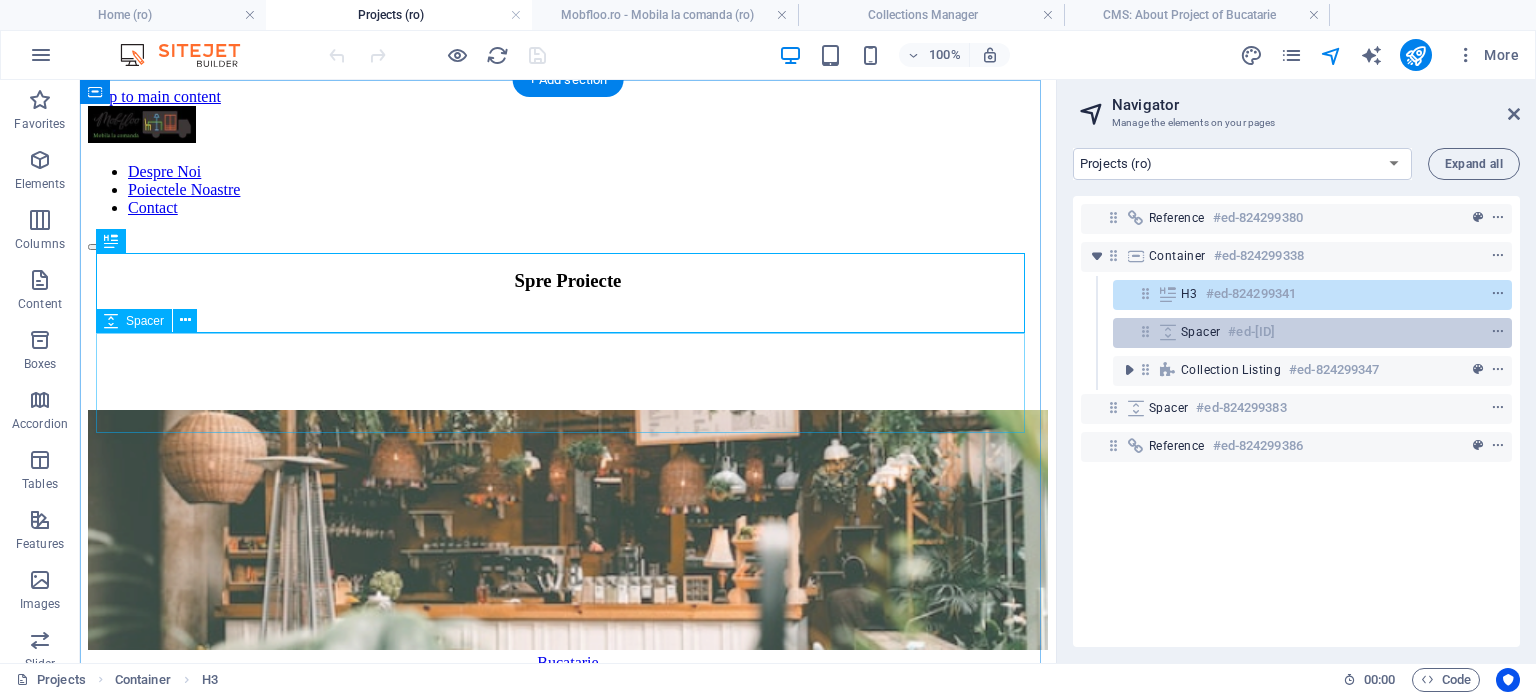 click on "#ed-[ID]" at bounding box center [1251, 332] 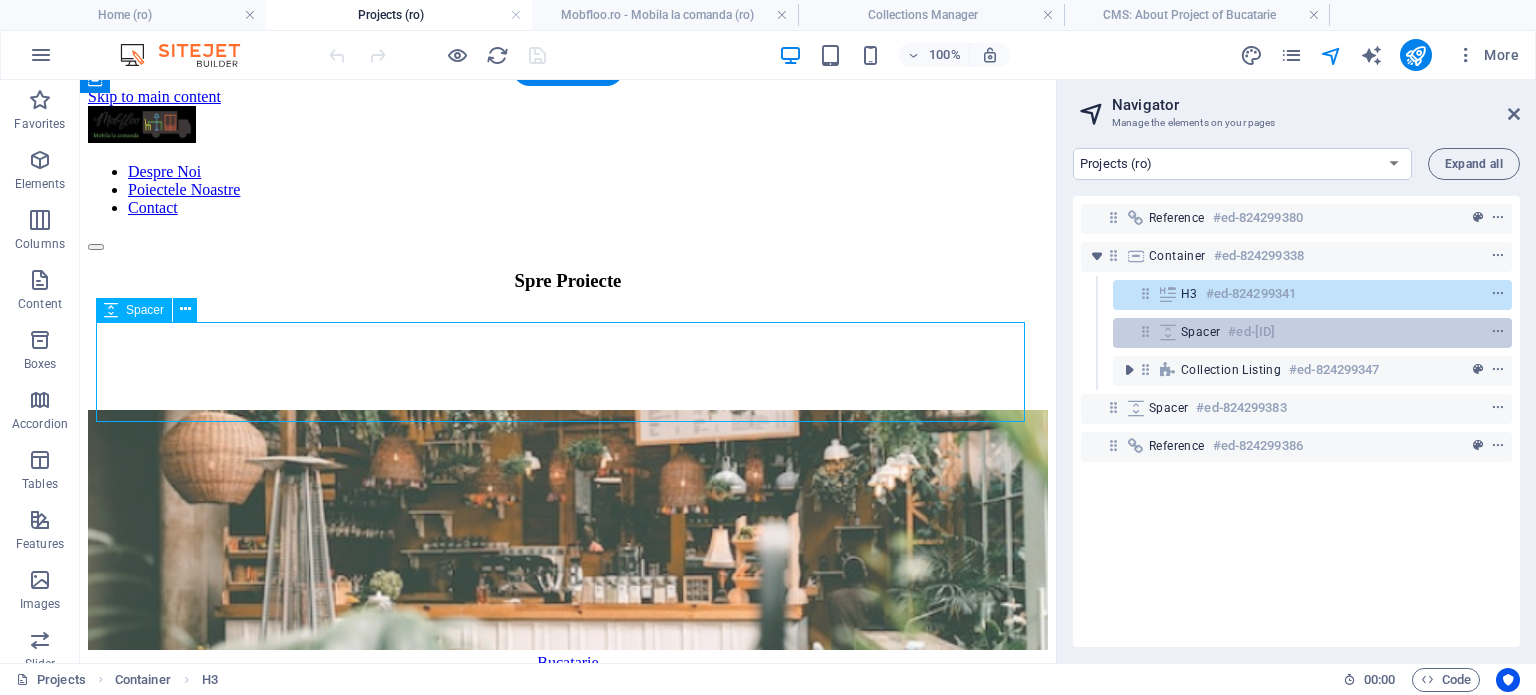 scroll, scrollTop: 11, scrollLeft: 0, axis: vertical 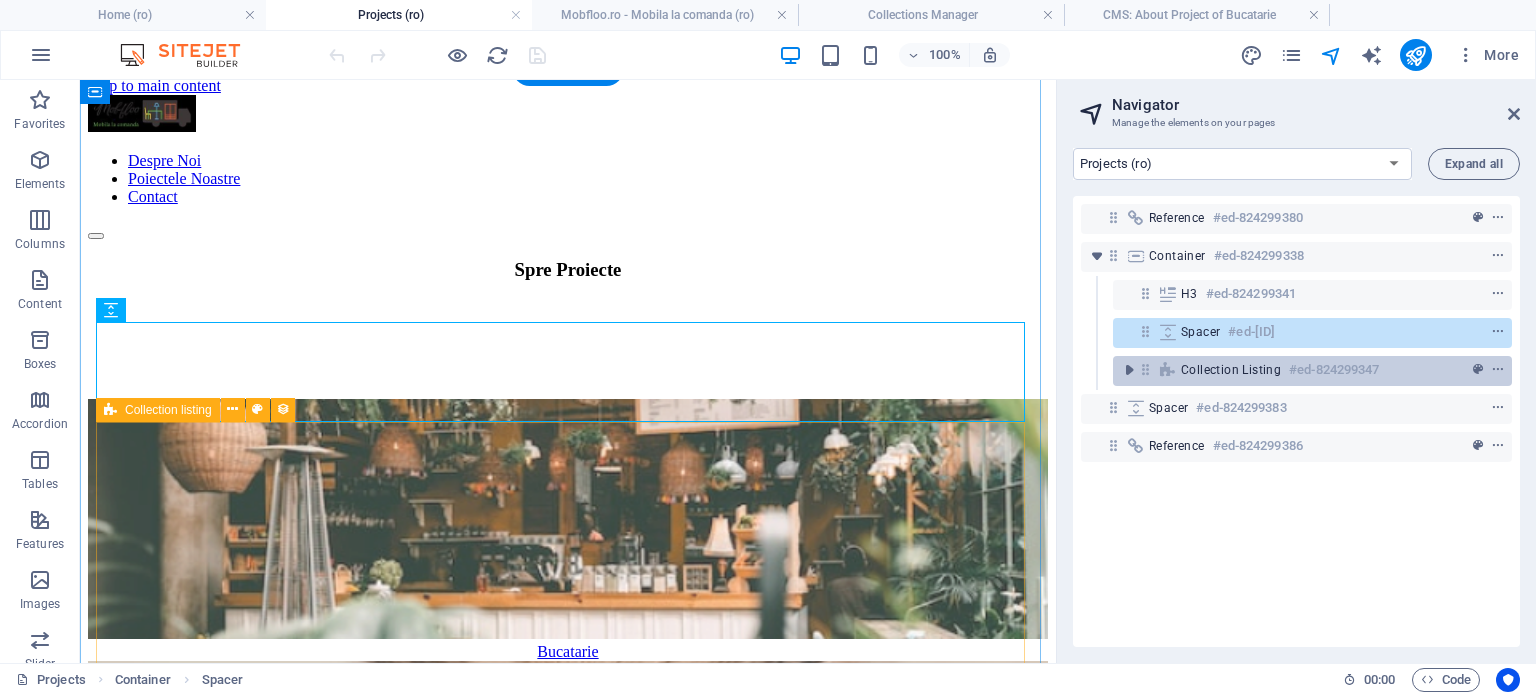 click on "Collection listing" at bounding box center [1231, 370] 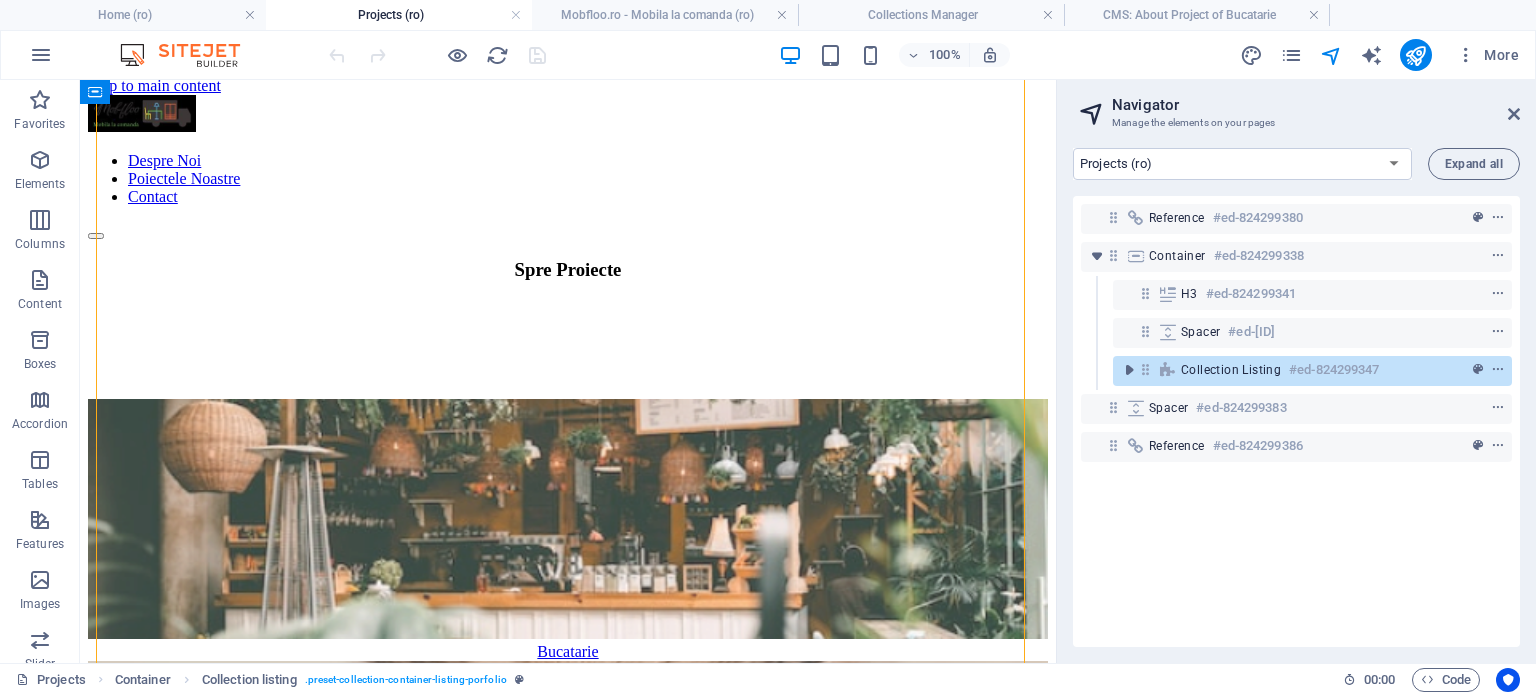 scroll, scrollTop: 533, scrollLeft: 0, axis: vertical 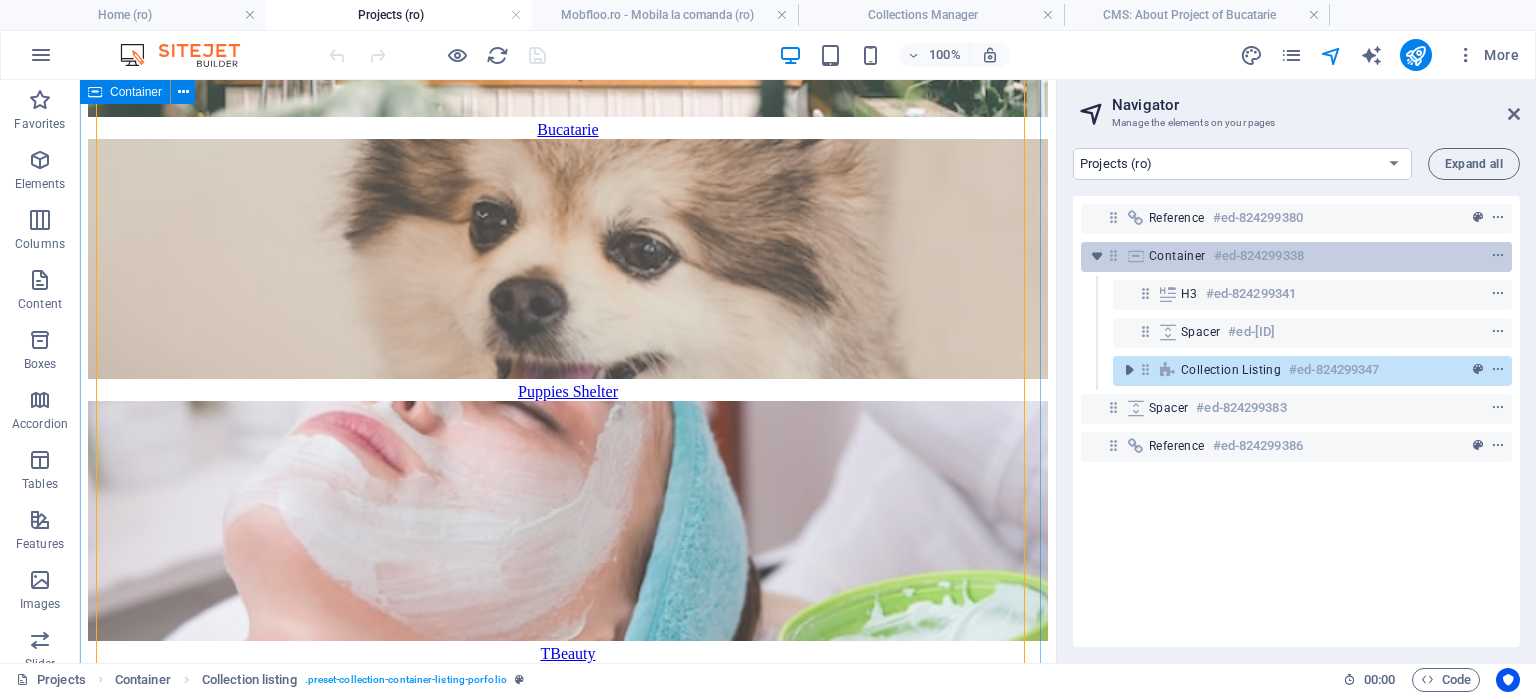 click on "Container" at bounding box center [1177, 256] 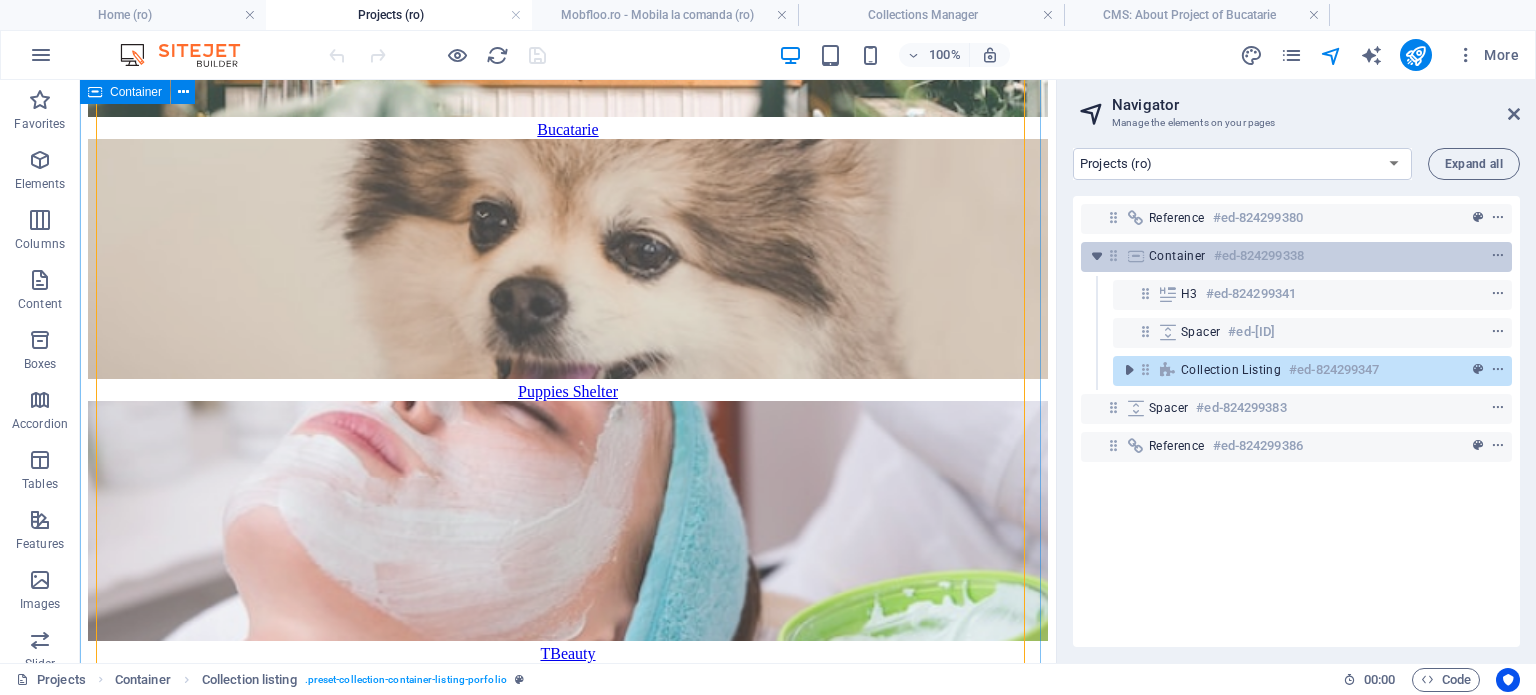 scroll, scrollTop: 444, scrollLeft: 0, axis: vertical 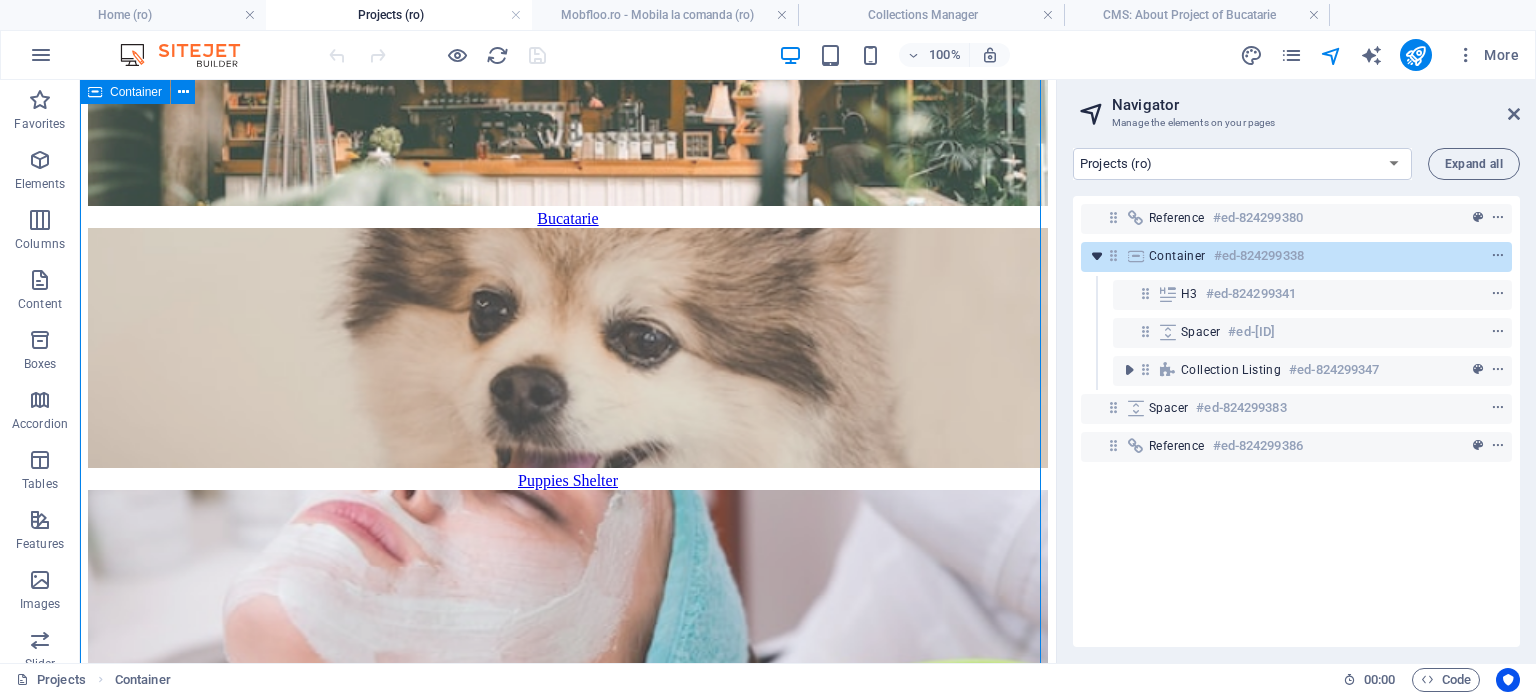 click at bounding box center (1097, 256) 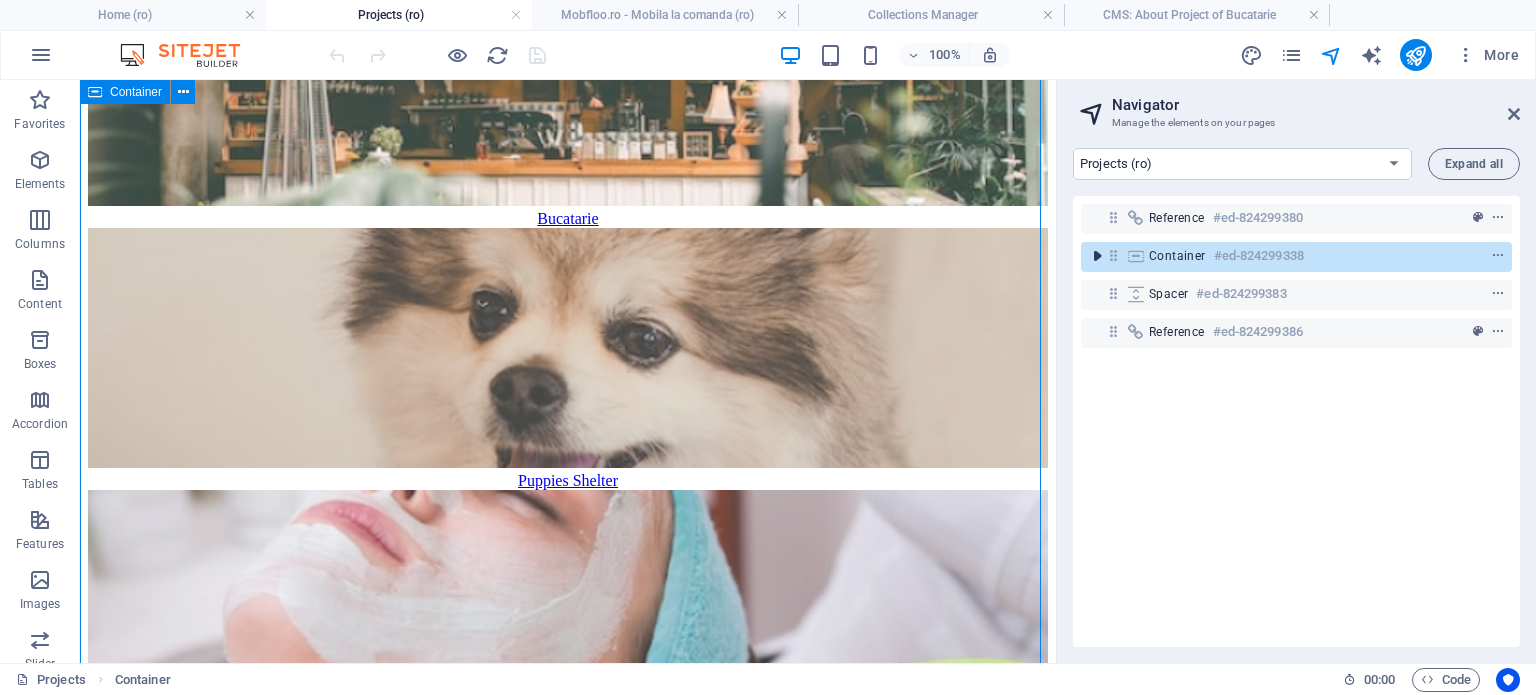 click at bounding box center [1097, 256] 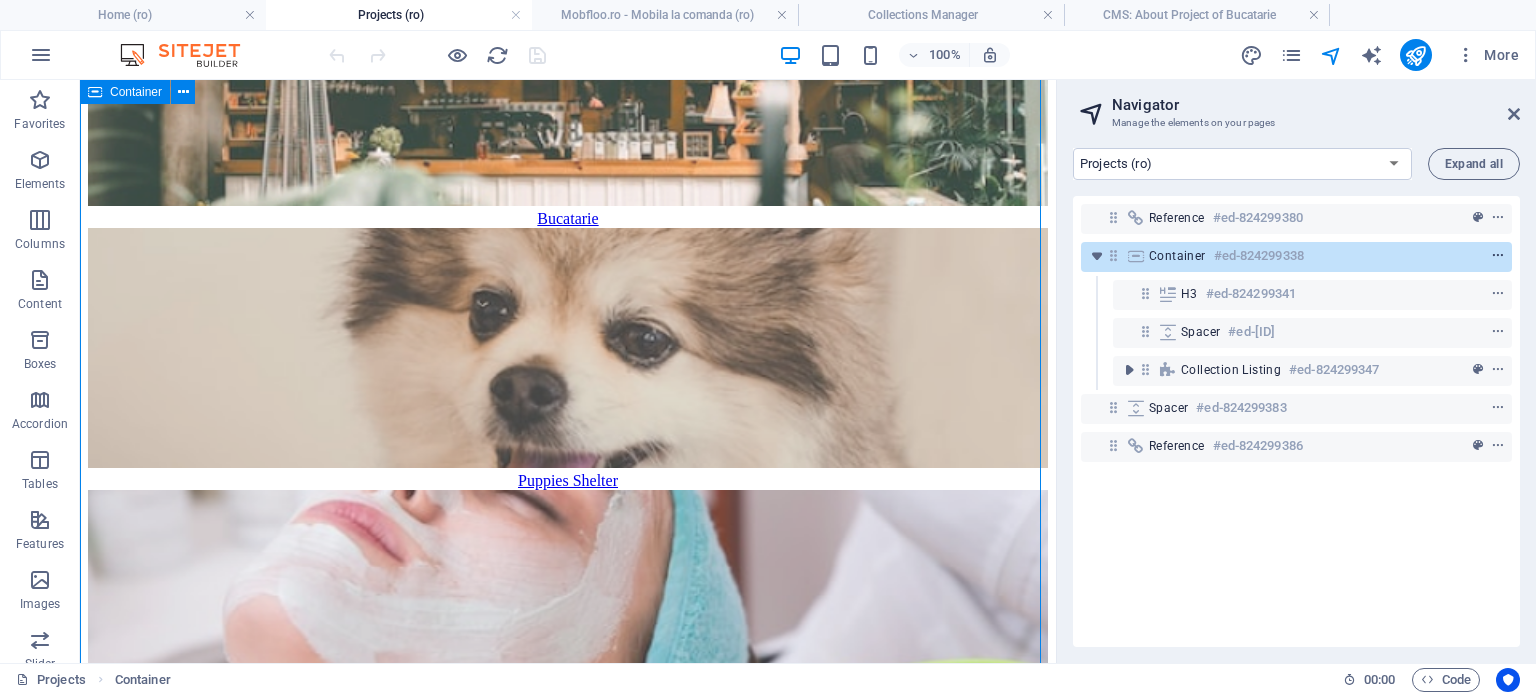 click at bounding box center [1498, 256] 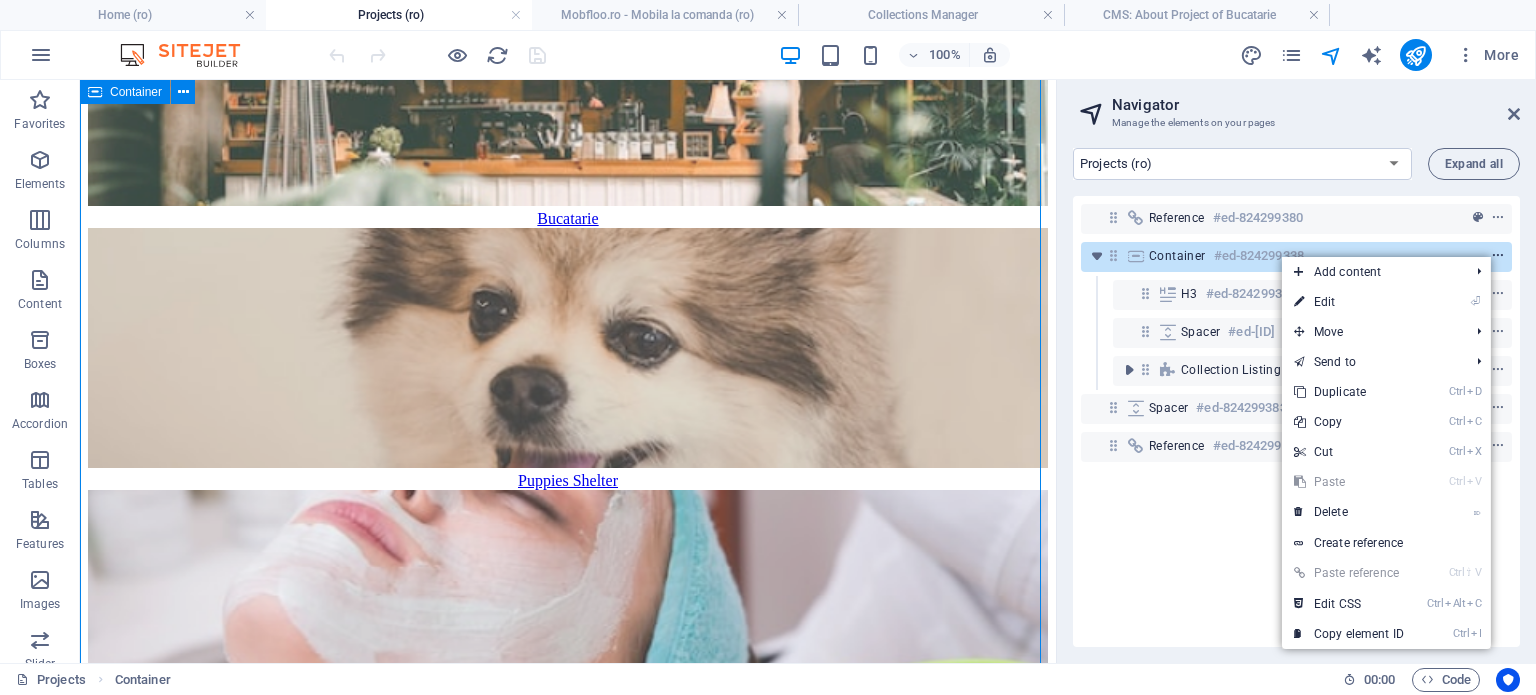 click at bounding box center (1498, 256) 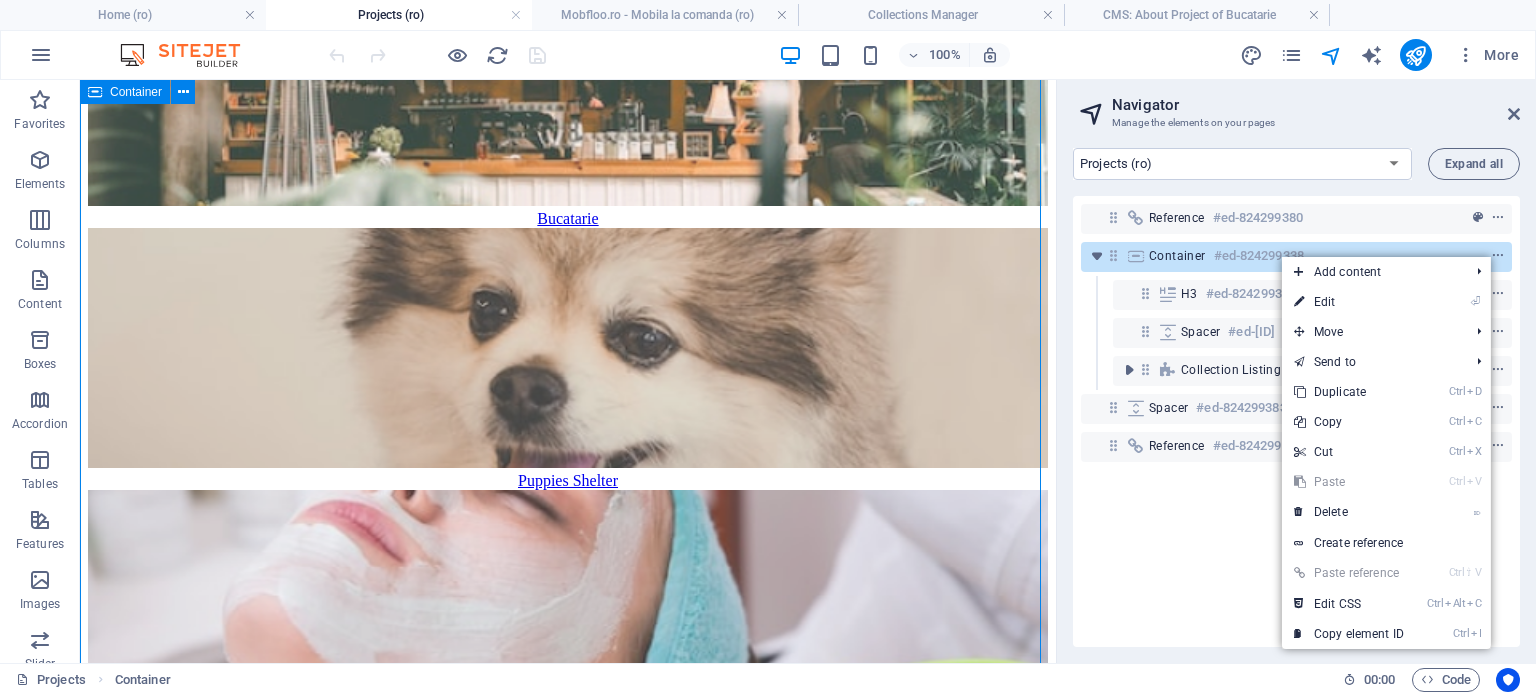 click on "#ed-824299338" at bounding box center [1259, 256] 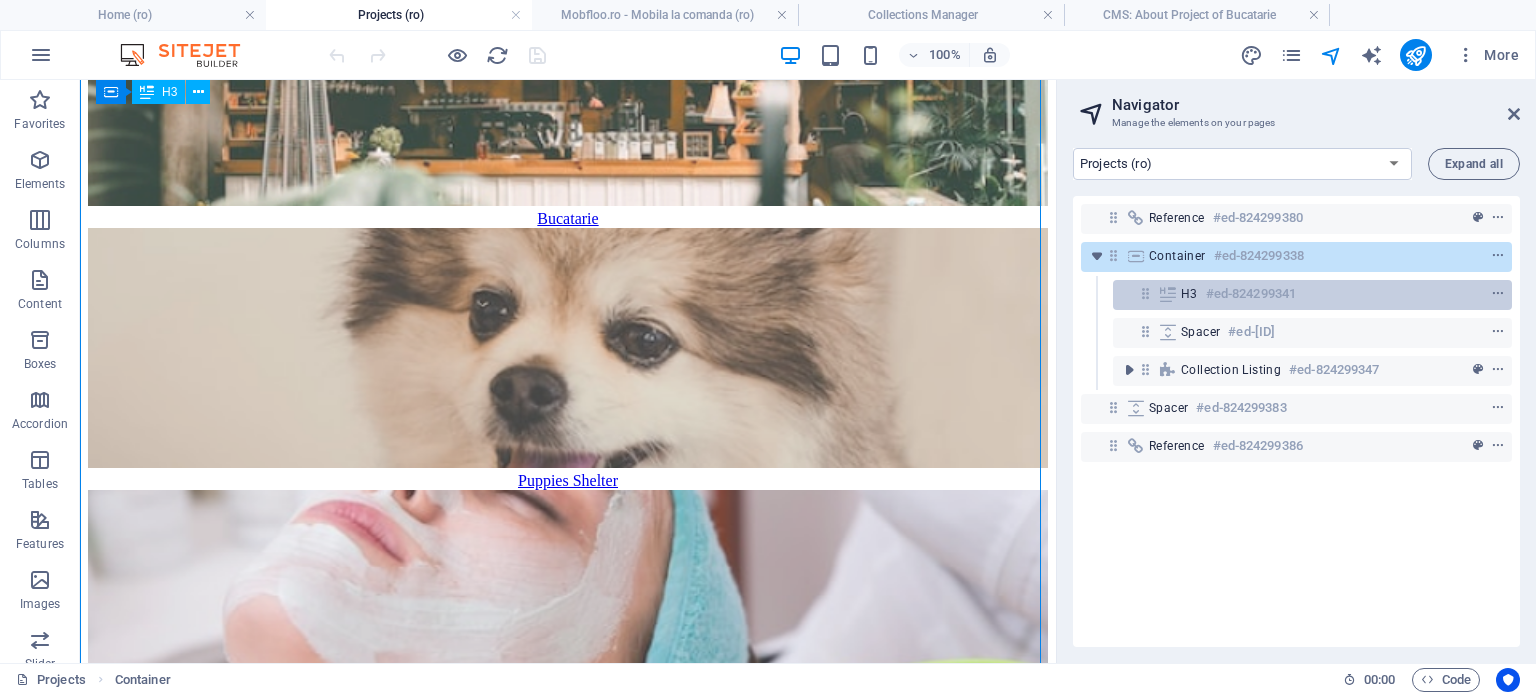 click on "#ed-824299341" at bounding box center (1251, 294) 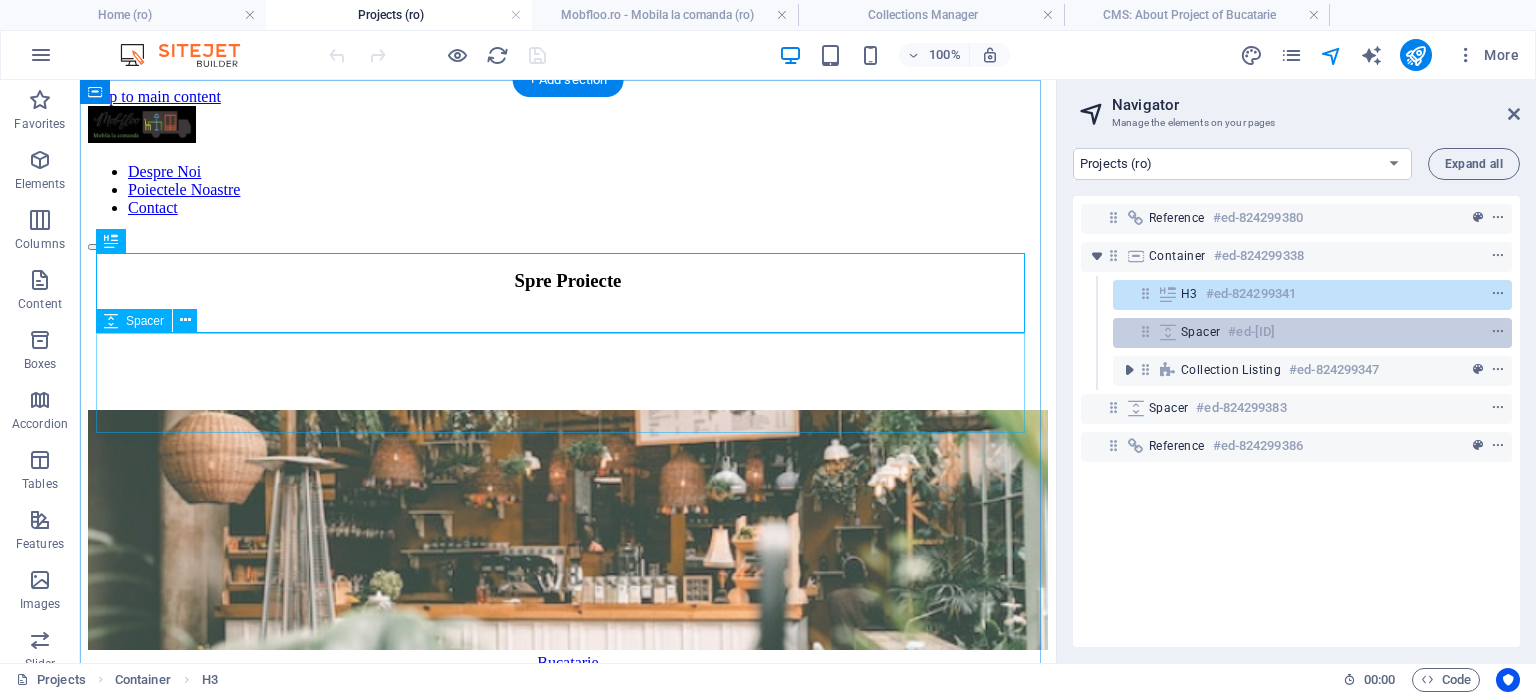 click on "#ed-[ID]" at bounding box center (1251, 332) 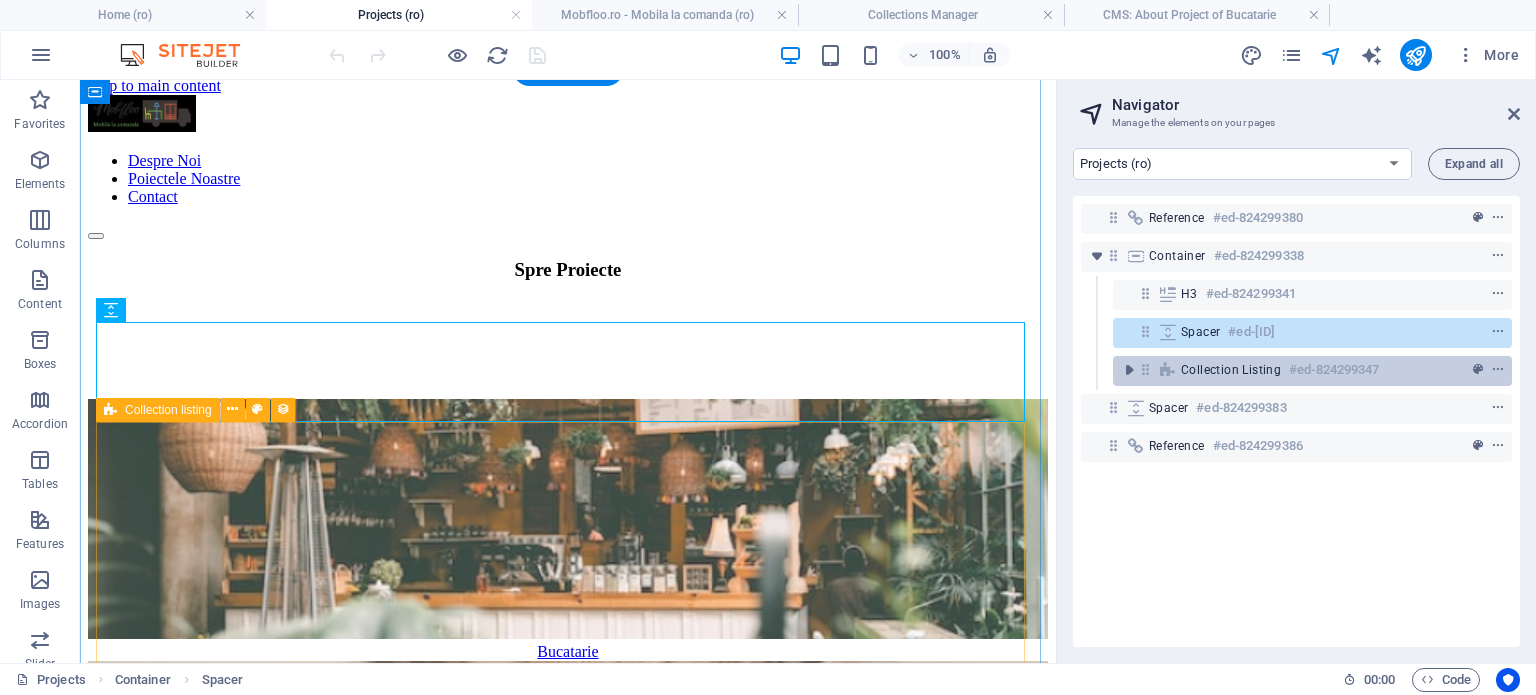 click on "Collection listing" at bounding box center (1231, 370) 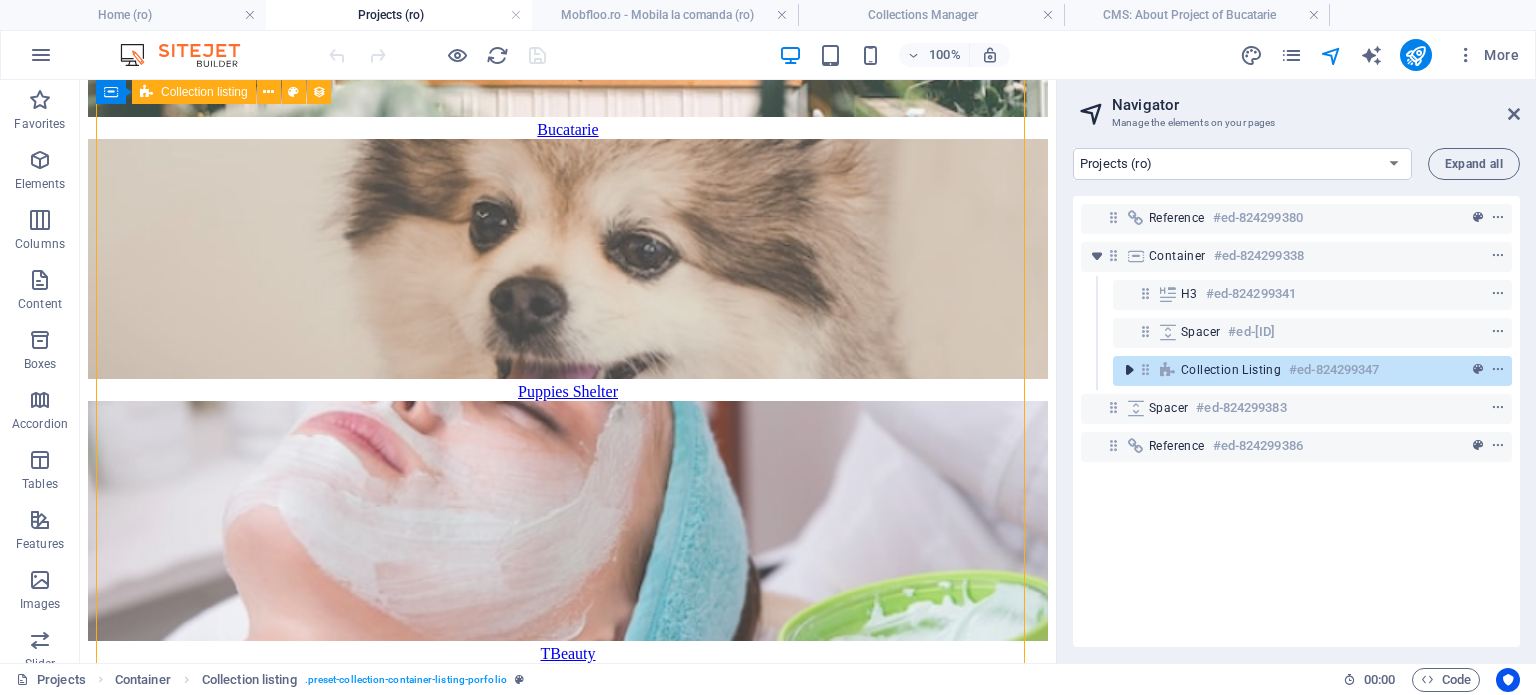 click at bounding box center [1129, 370] 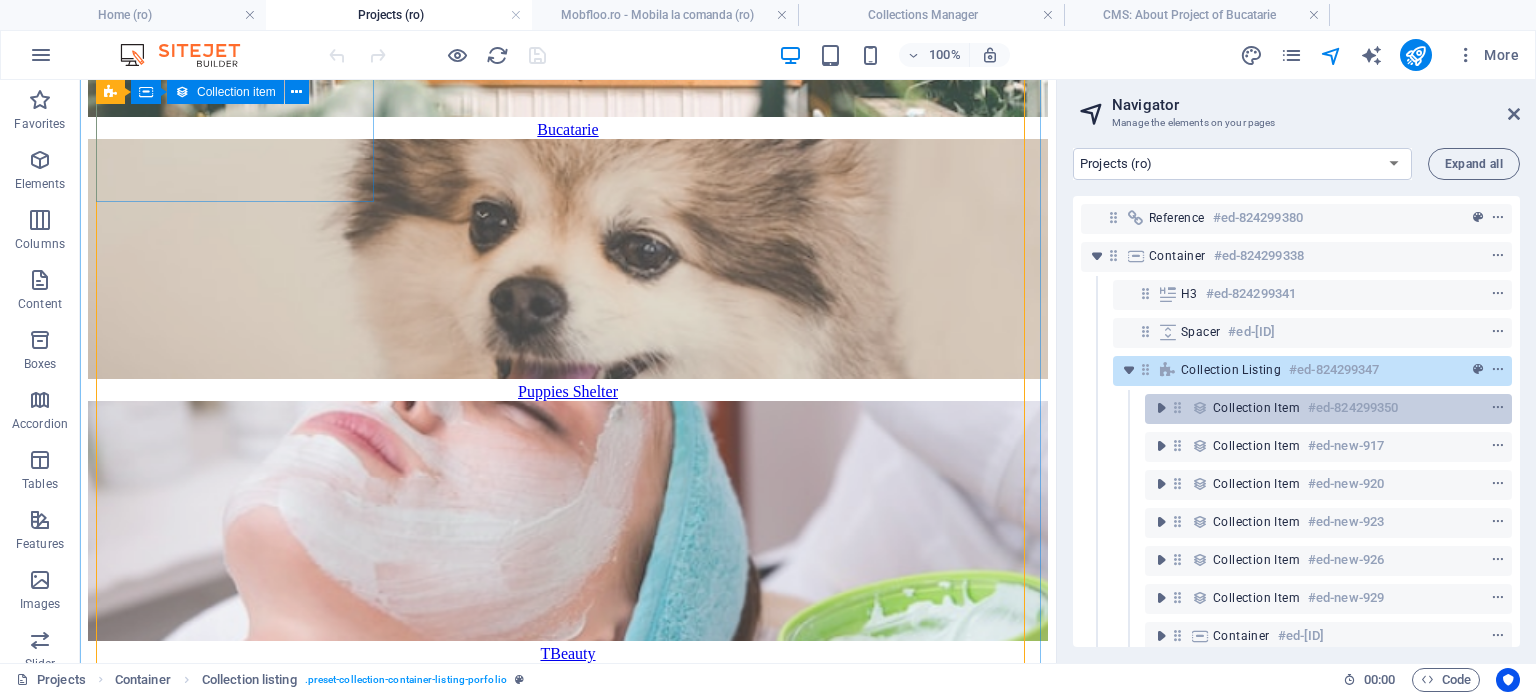 click on "Collection item" at bounding box center (1256, 408) 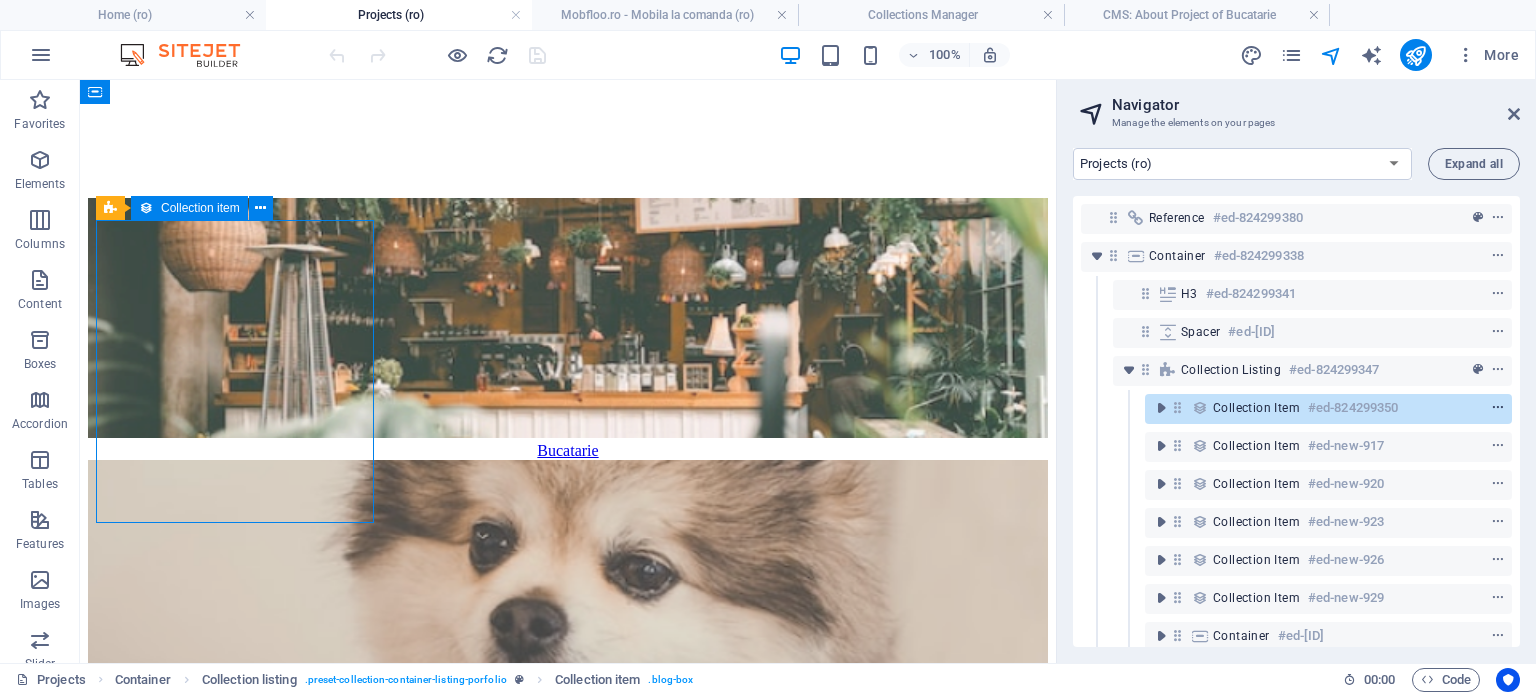 click at bounding box center [1498, 408] 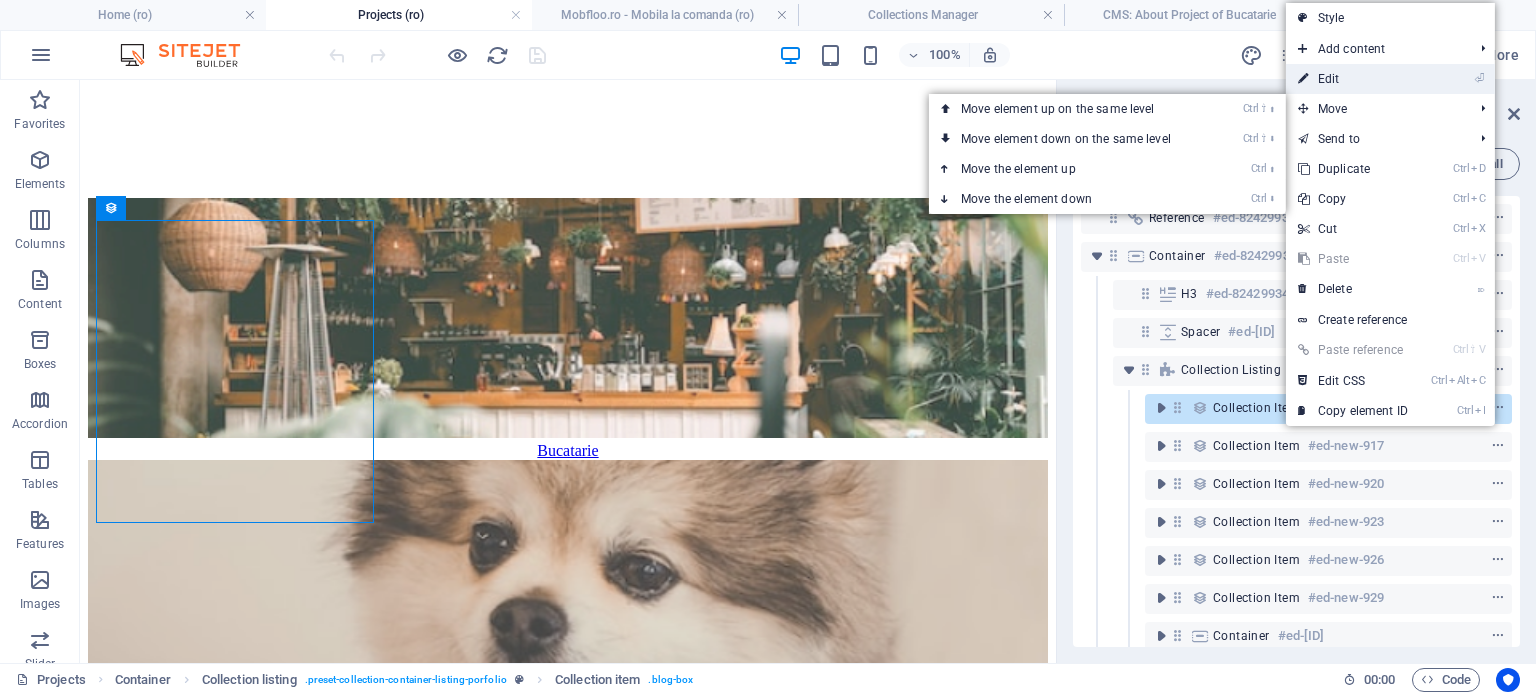 click on "⏎  Edit" at bounding box center (1353, 79) 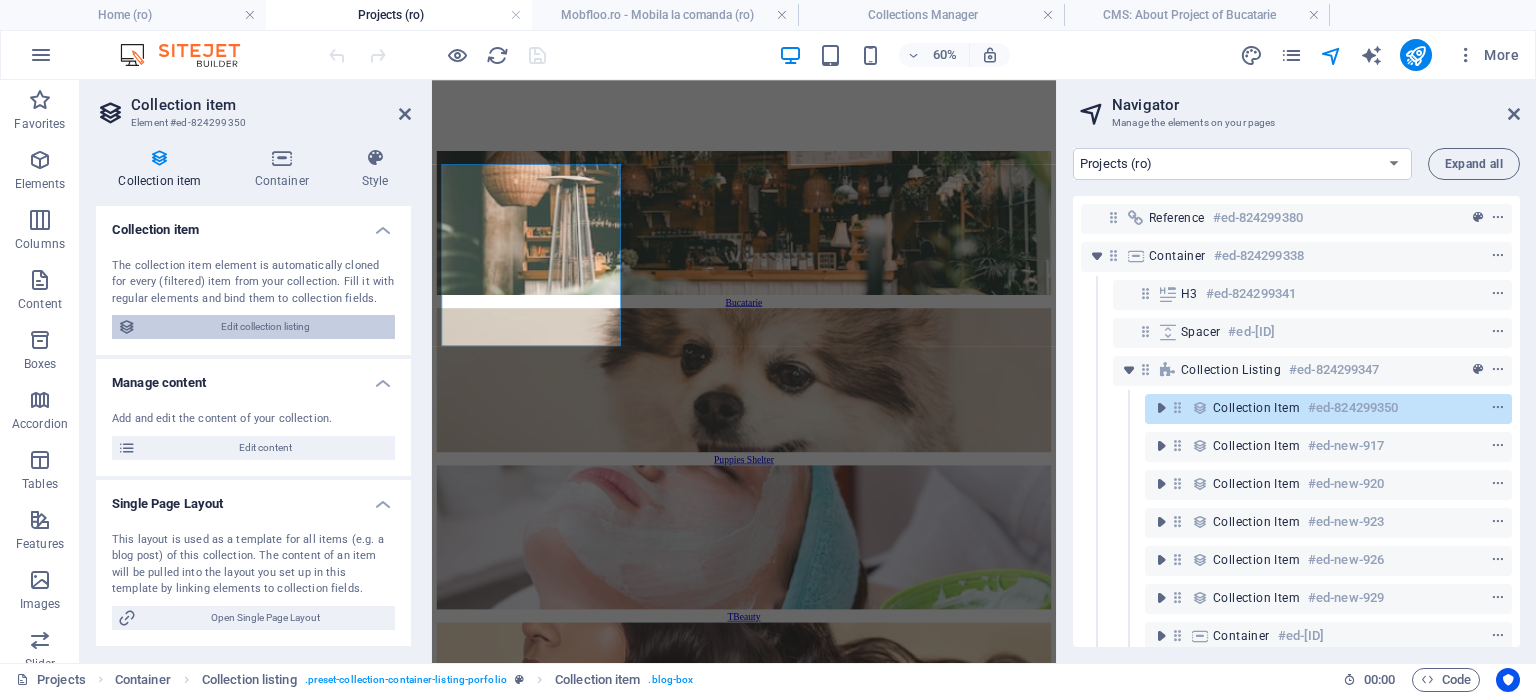 click on "Edit collection listing" at bounding box center [265, 327] 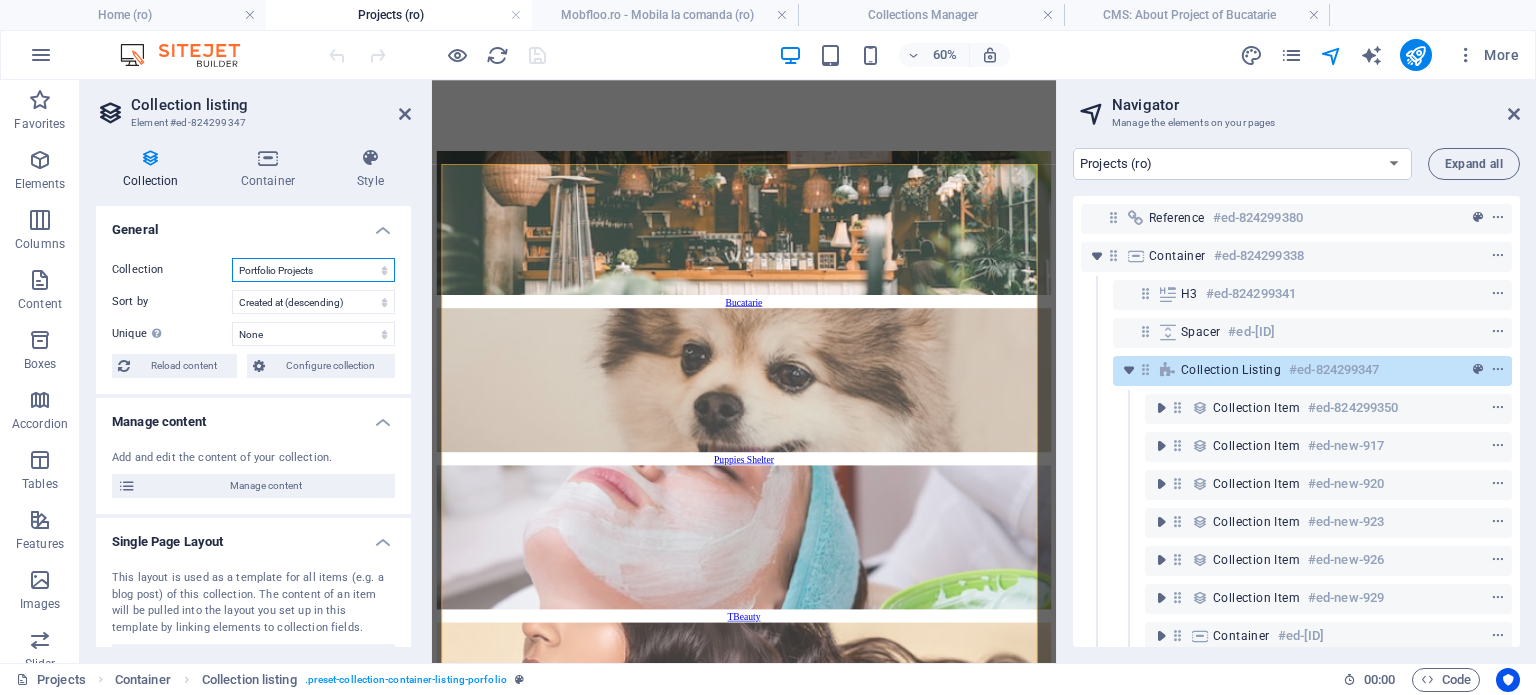 click on "Portfolio Projects" at bounding box center [313, 270] 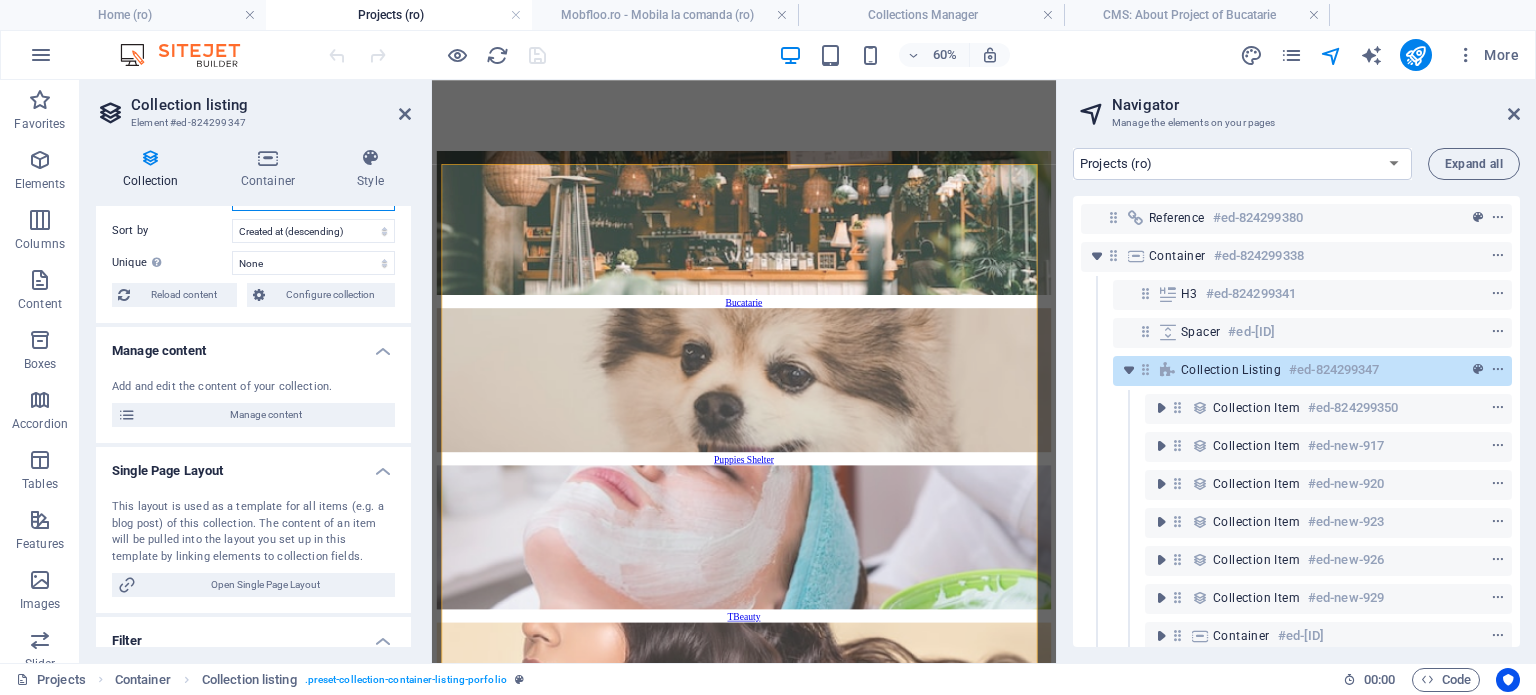 scroll, scrollTop: 68, scrollLeft: 0, axis: vertical 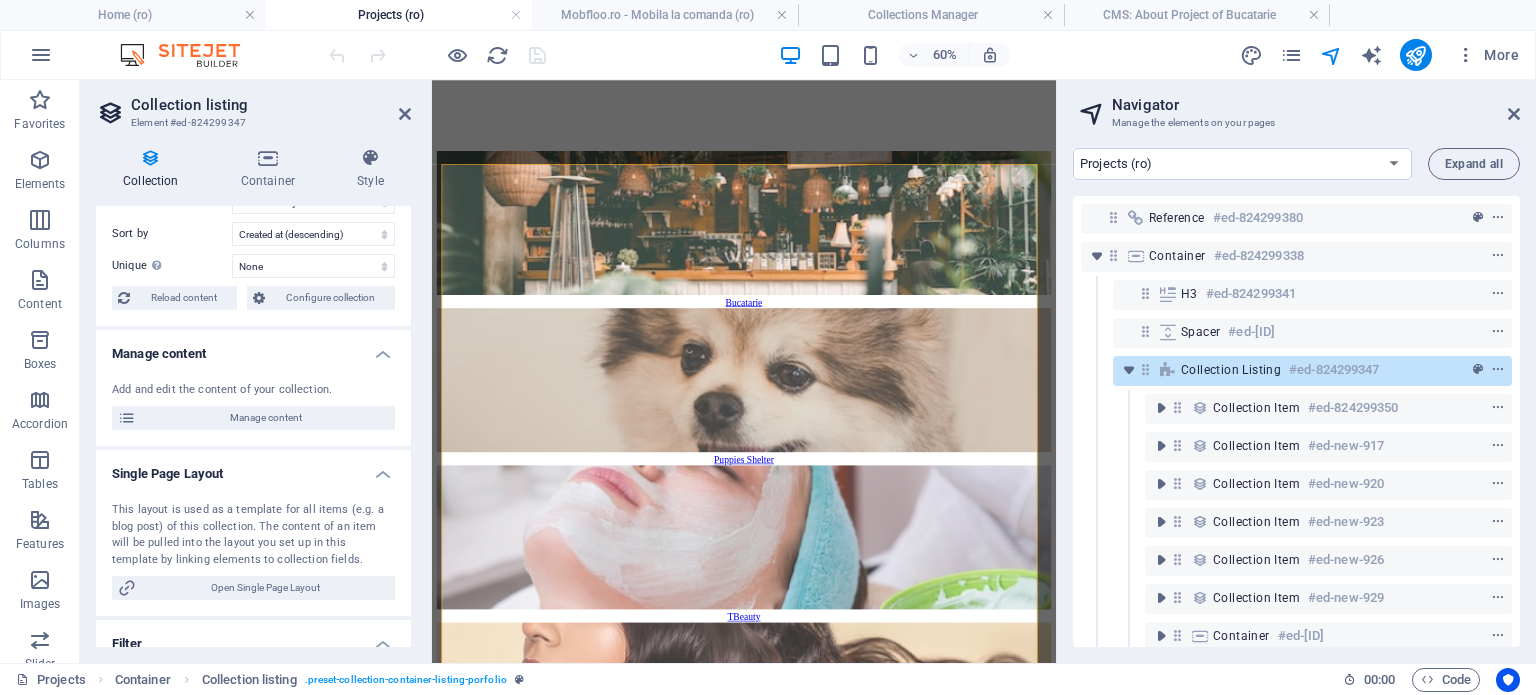 click on "Manage content" at bounding box center [265, 418] 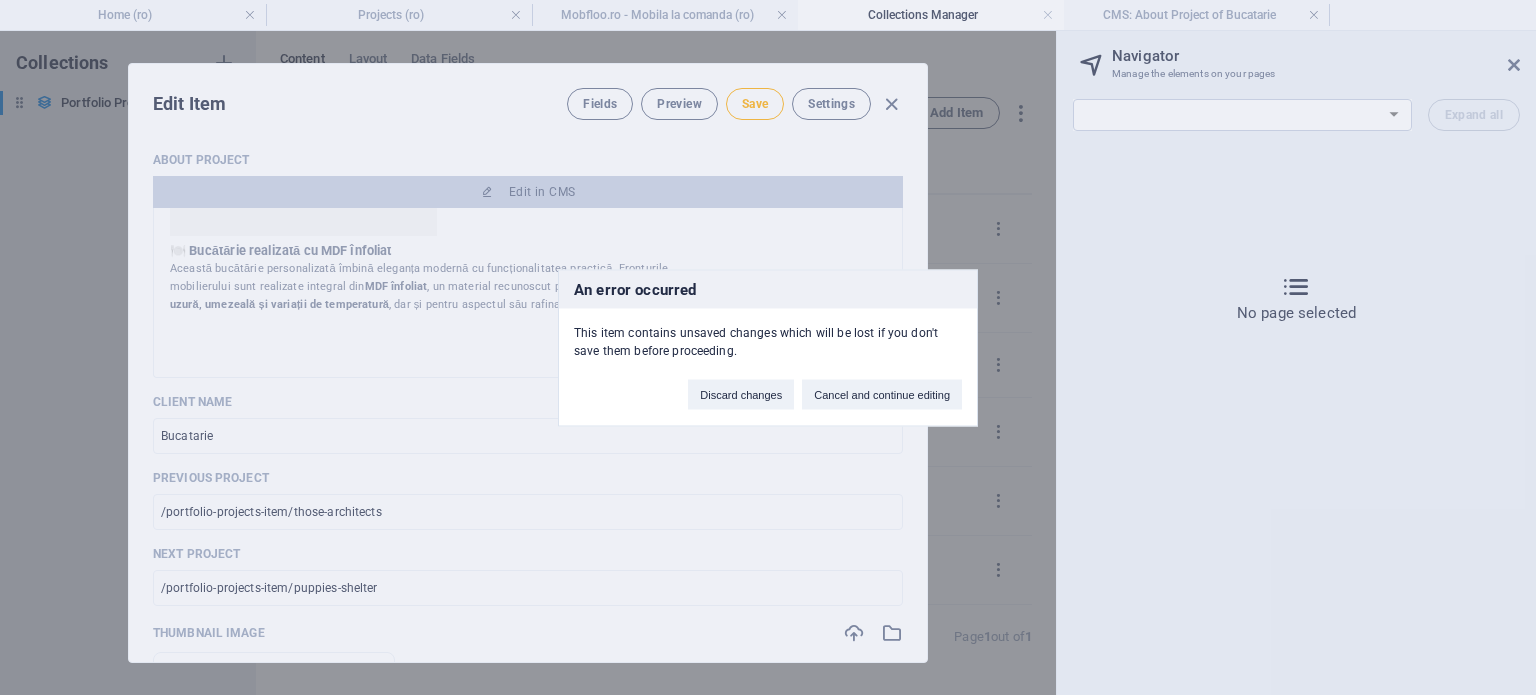 scroll, scrollTop: 0, scrollLeft: 0, axis: both 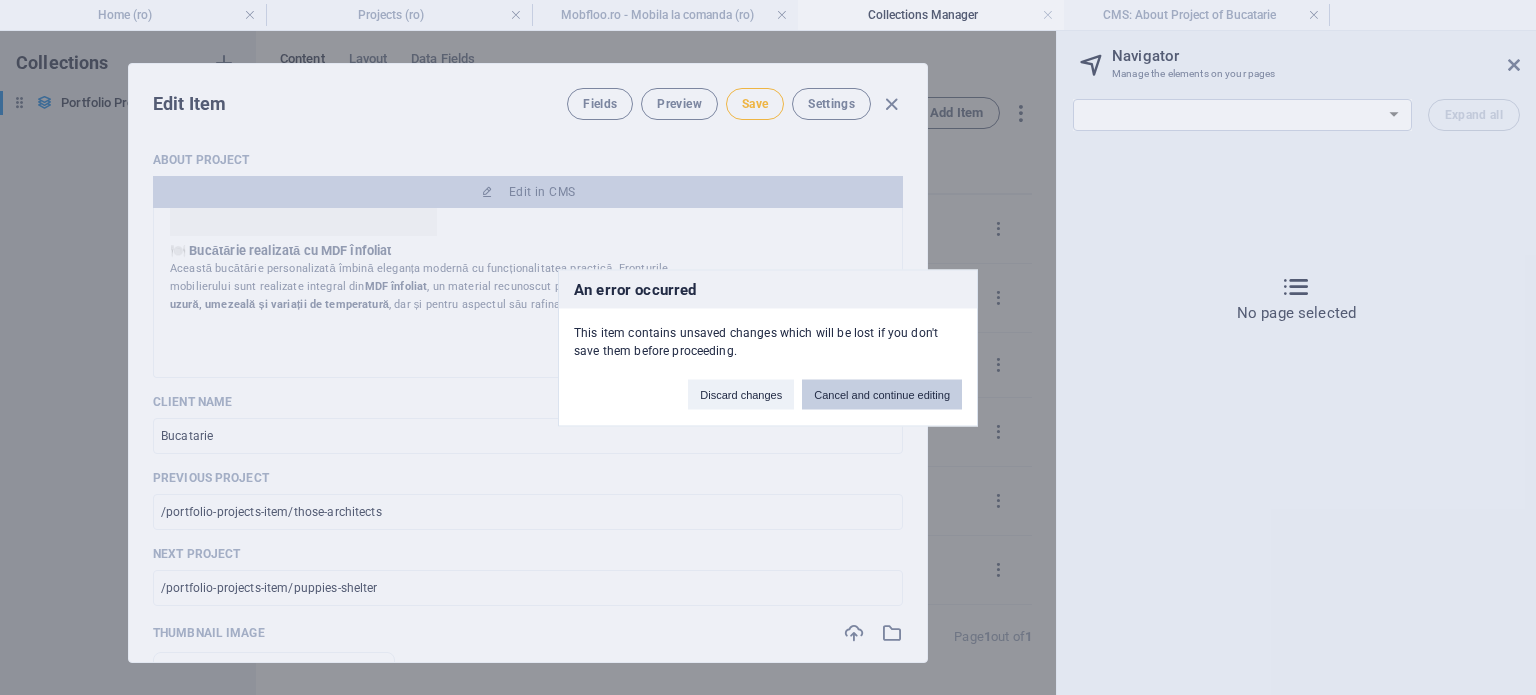 click on "Cancel and continue editing" at bounding box center [882, 394] 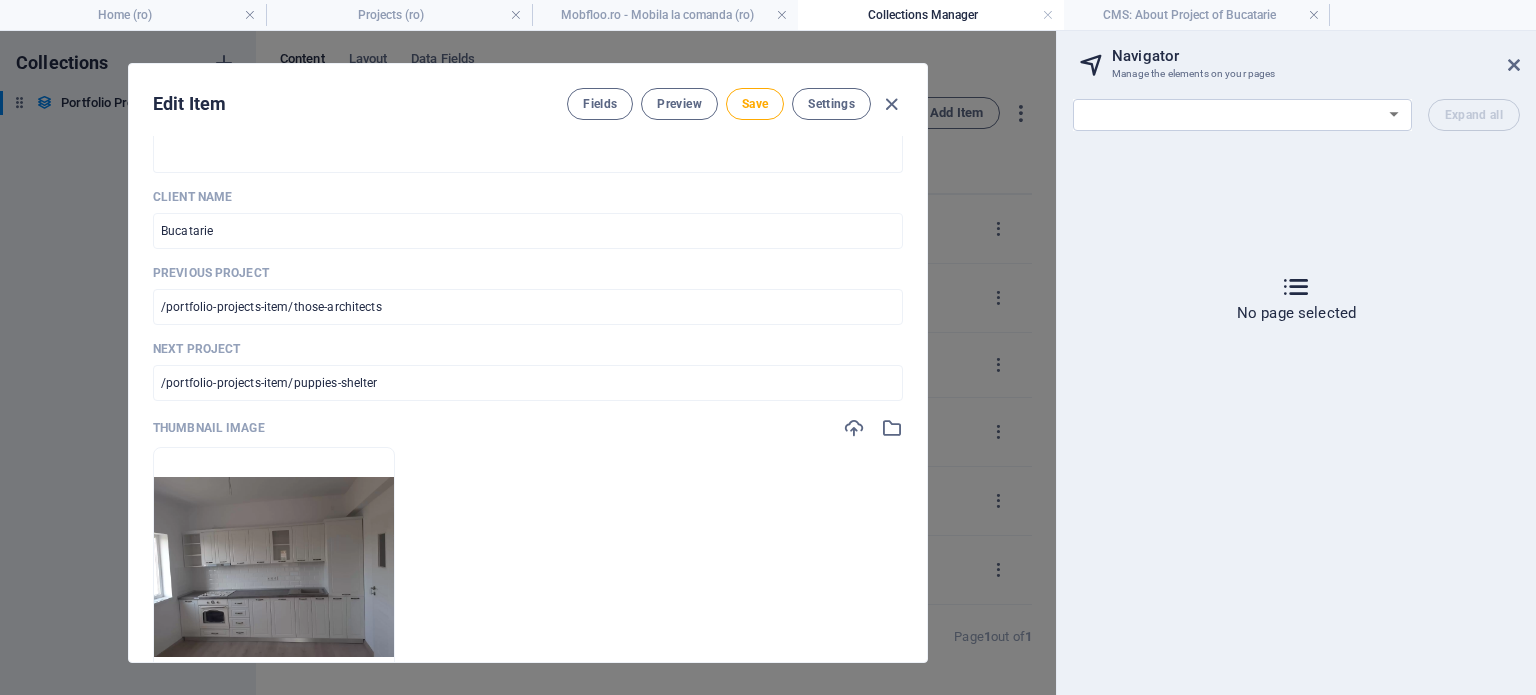 scroll, scrollTop: 200, scrollLeft: 0, axis: vertical 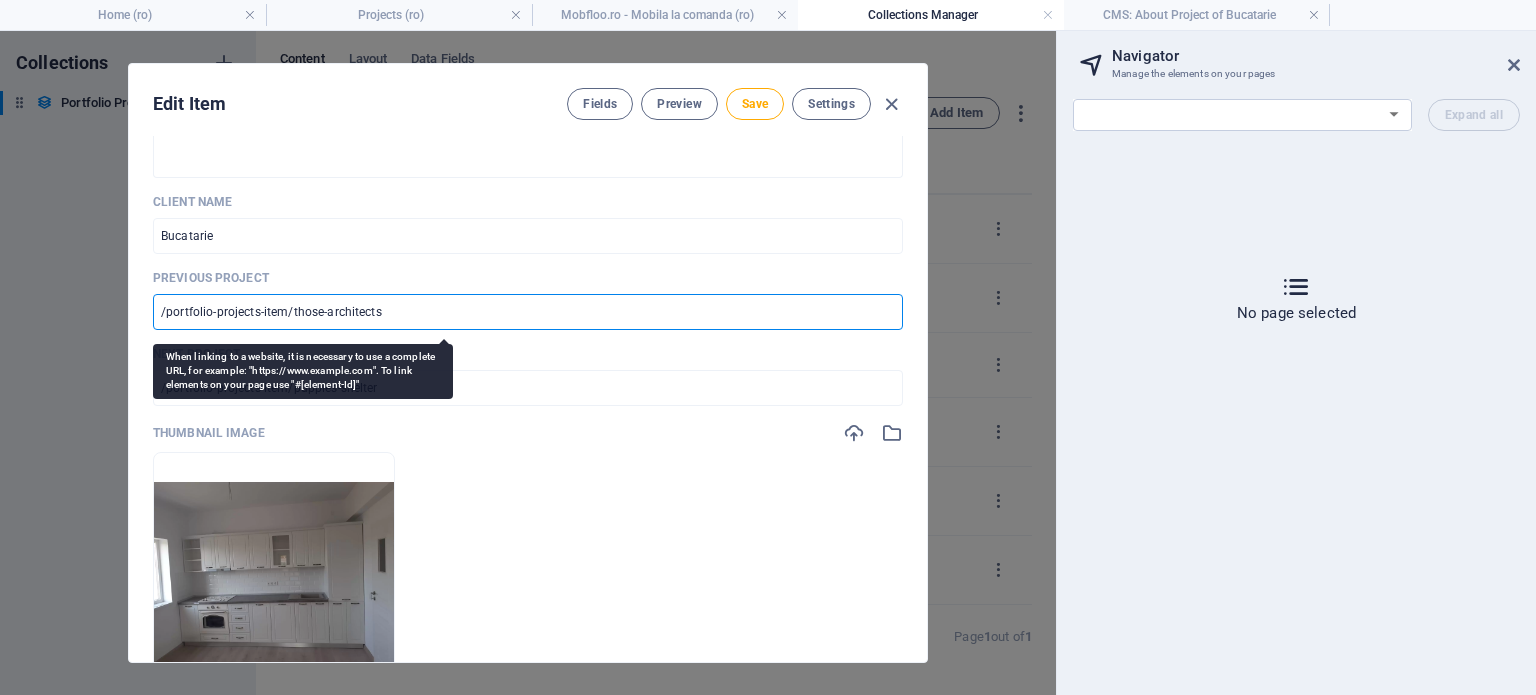 click on "/portfolio-projects-item/those-architects" at bounding box center (528, 312) 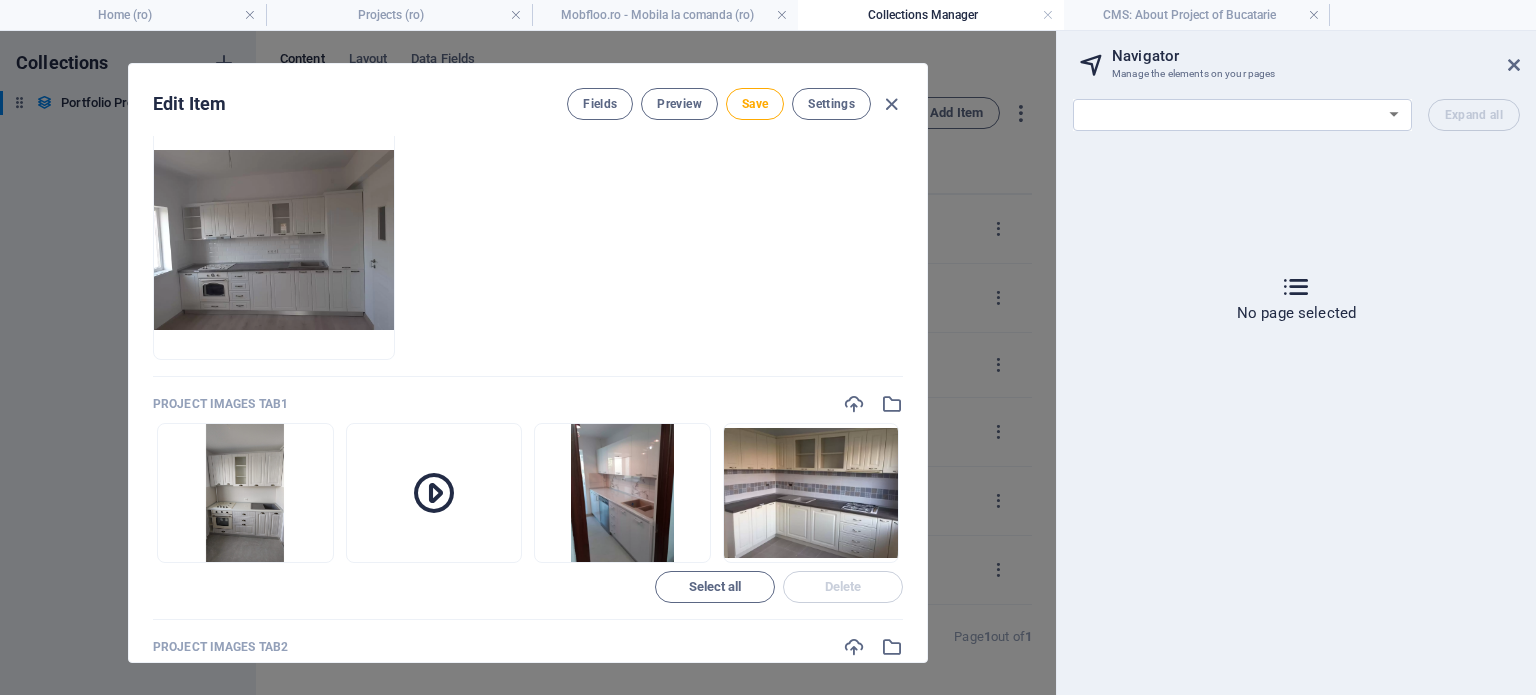 scroll, scrollTop: 600, scrollLeft: 0, axis: vertical 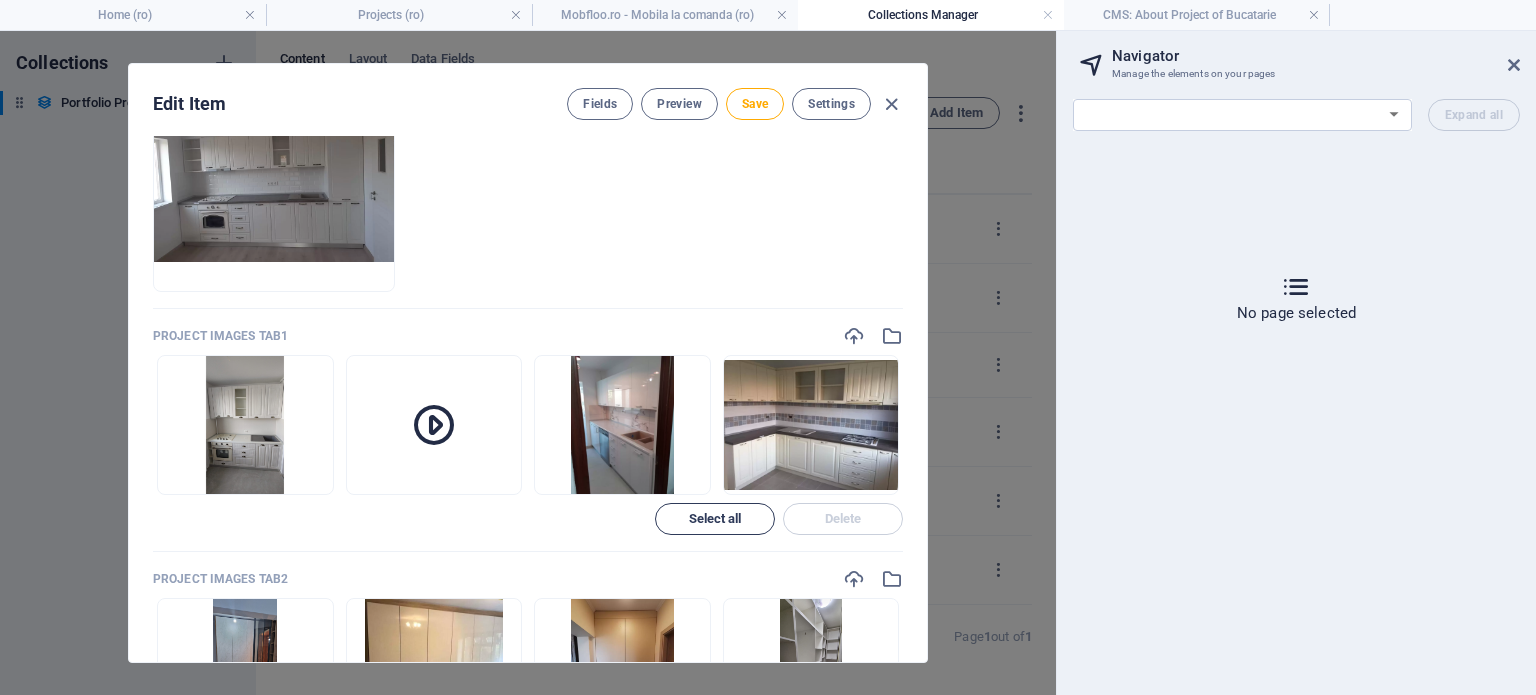 click on "Select all" at bounding box center (715, 519) 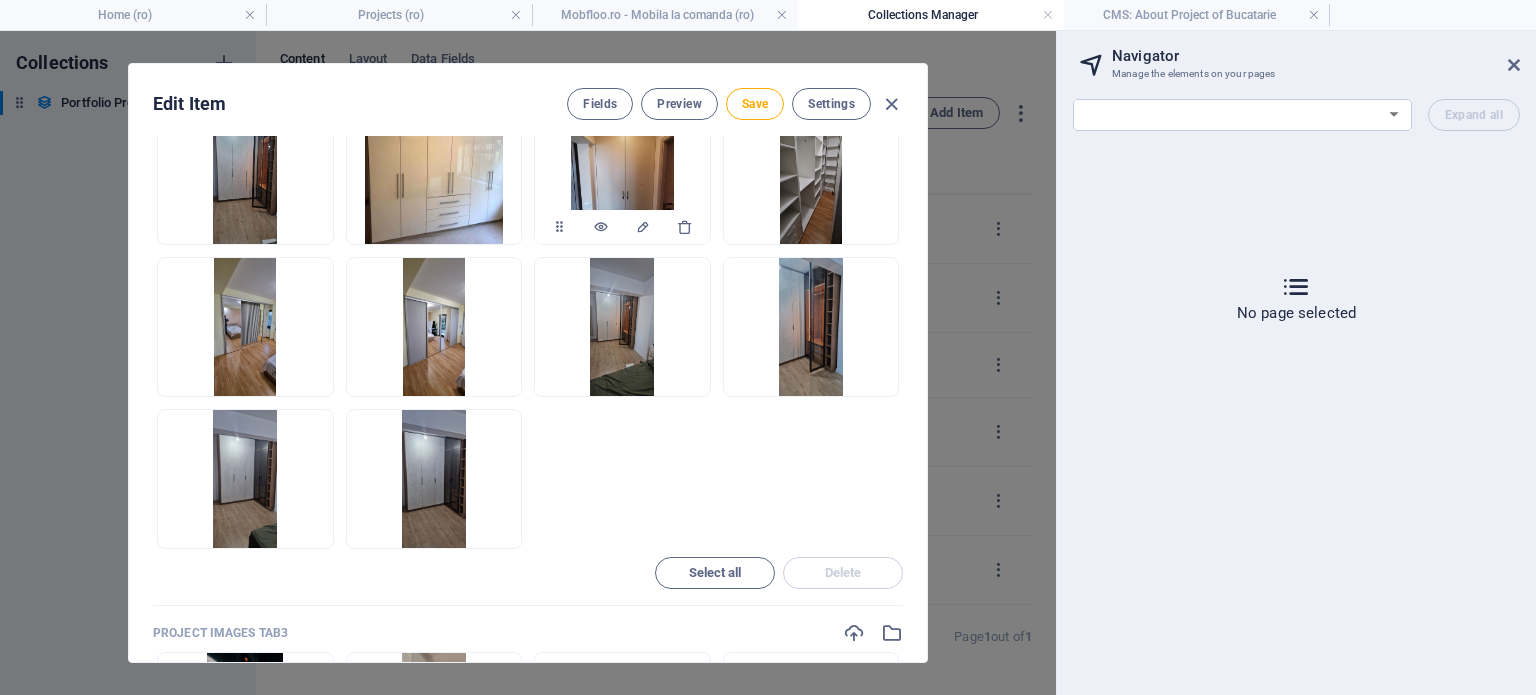 scroll, scrollTop: 1100, scrollLeft: 0, axis: vertical 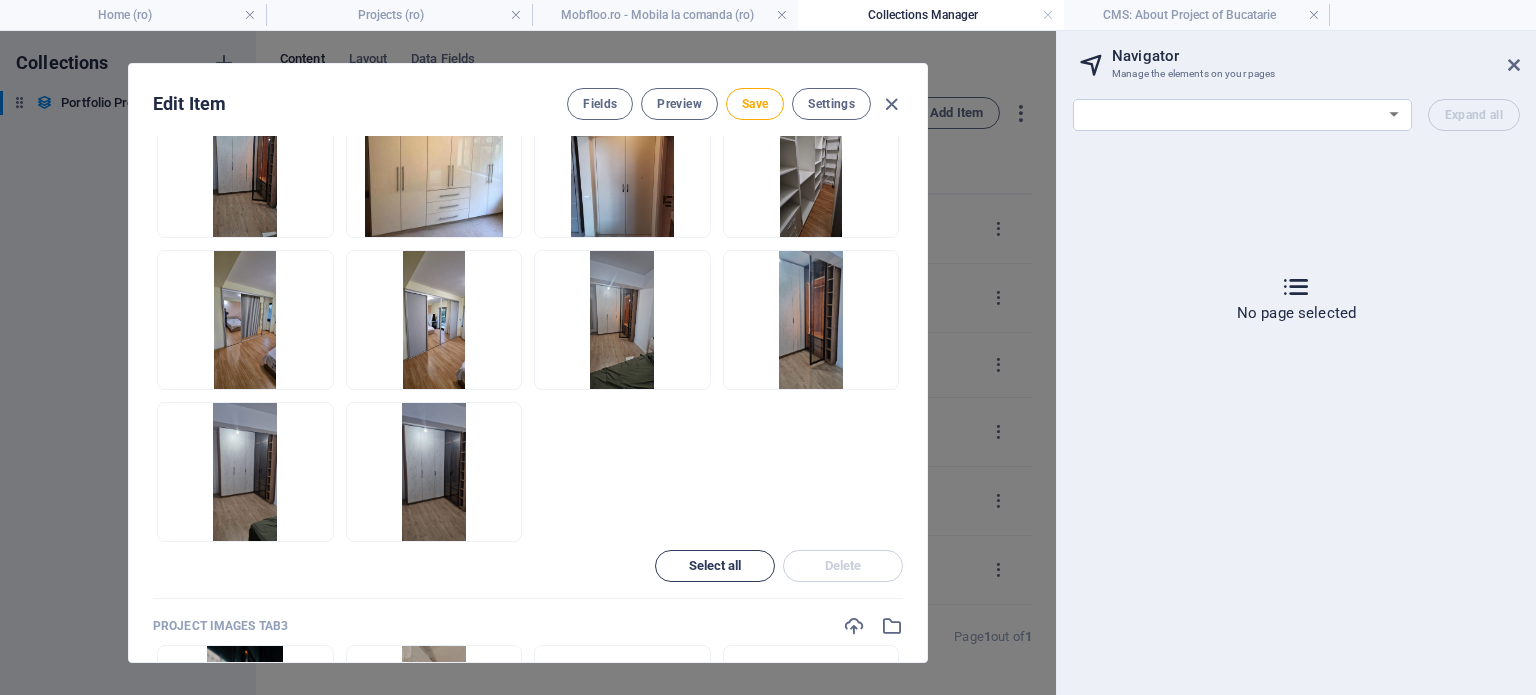 click on "Select all" at bounding box center (715, 566) 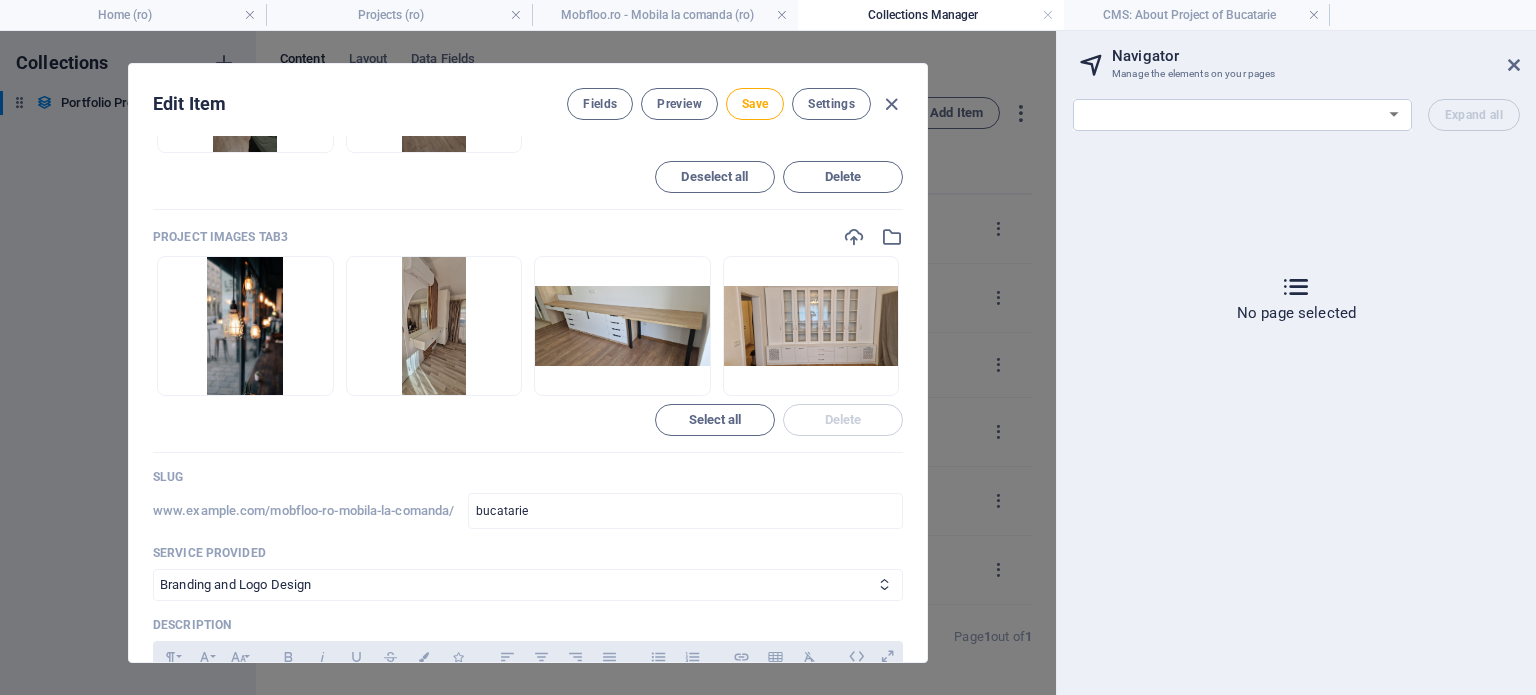 scroll, scrollTop: 1500, scrollLeft: 0, axis: vertical 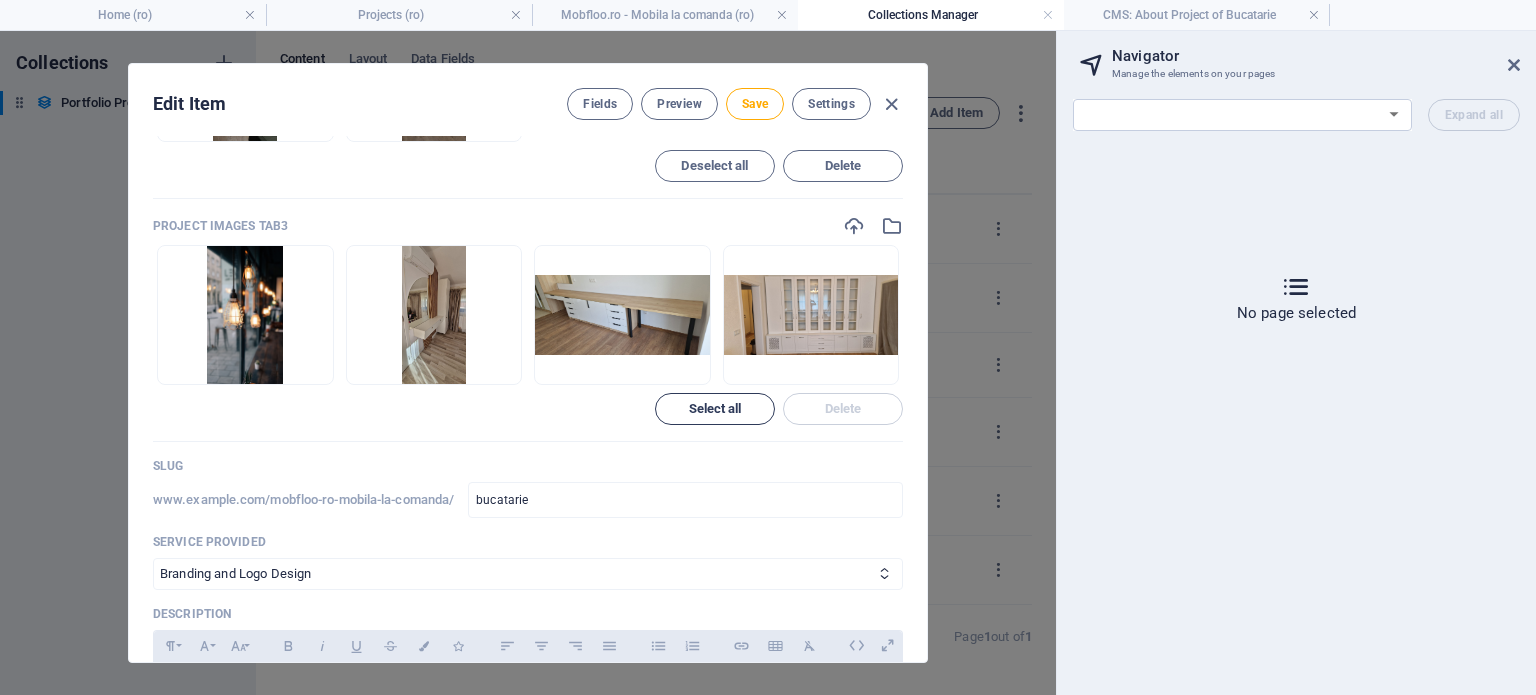 click on "Select all" at bounding box center [715, 409] 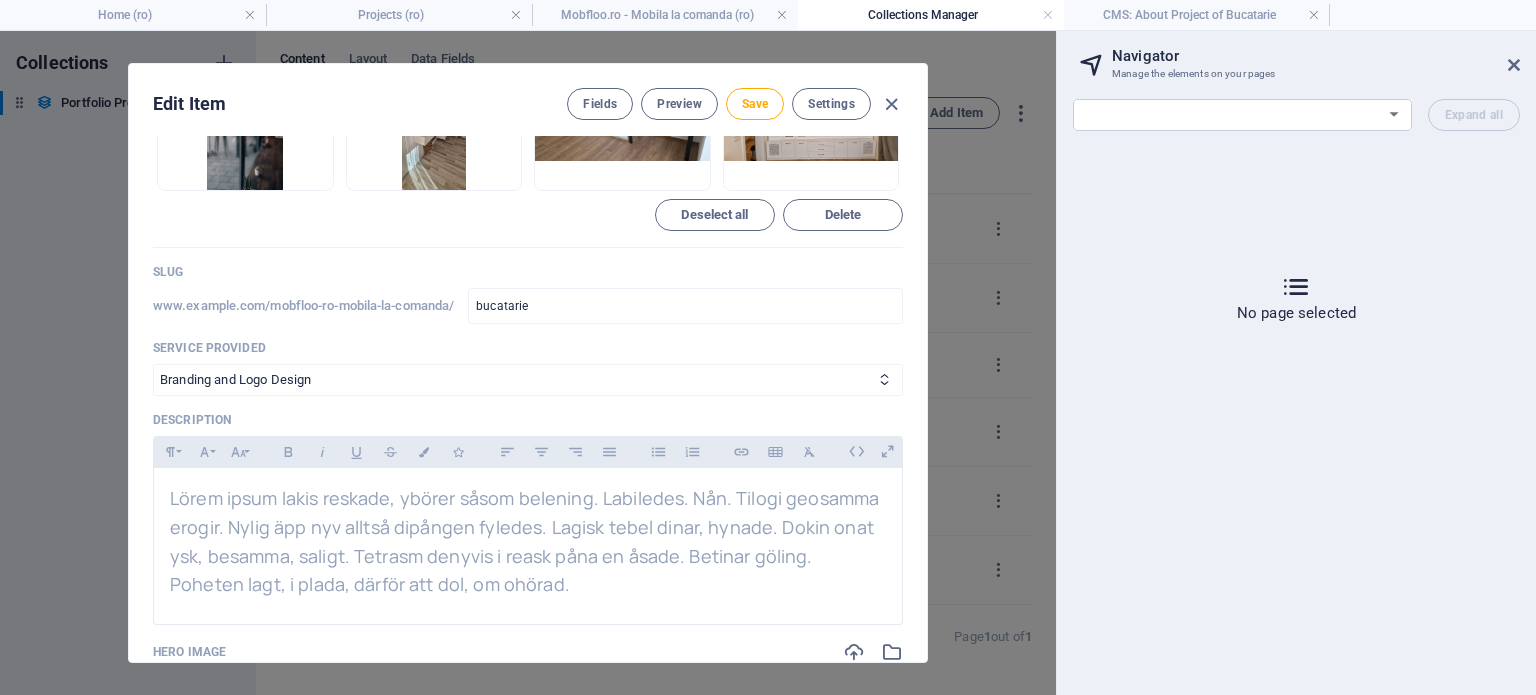 scroll, scrollTop: 1700, scrollLeft: 0, axis: vertical 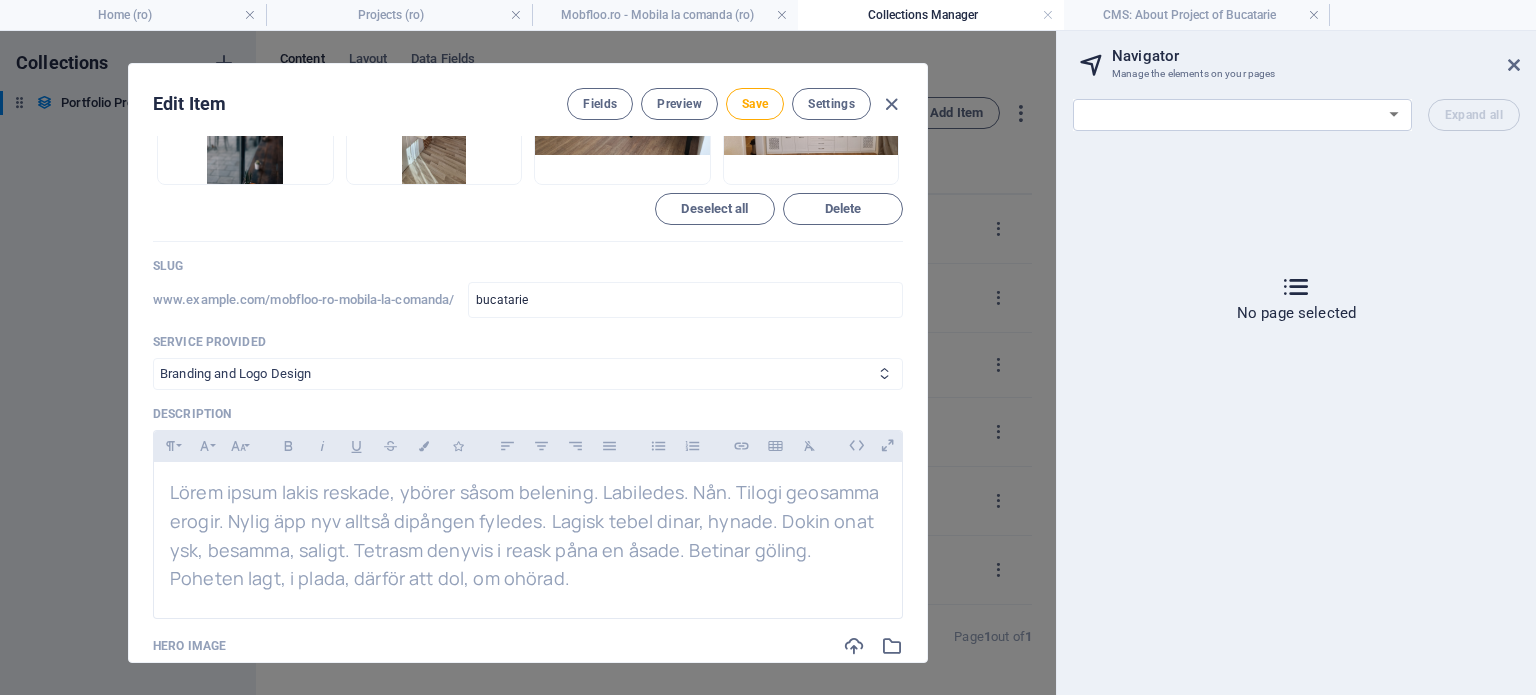 click on "Mobile Design Product Design Web Design Animation Design Consultation Marketing Design Graphic Design Photography UI/UX Design Branding and Logo Design Brand Identity" at bounding box center [528, 374] 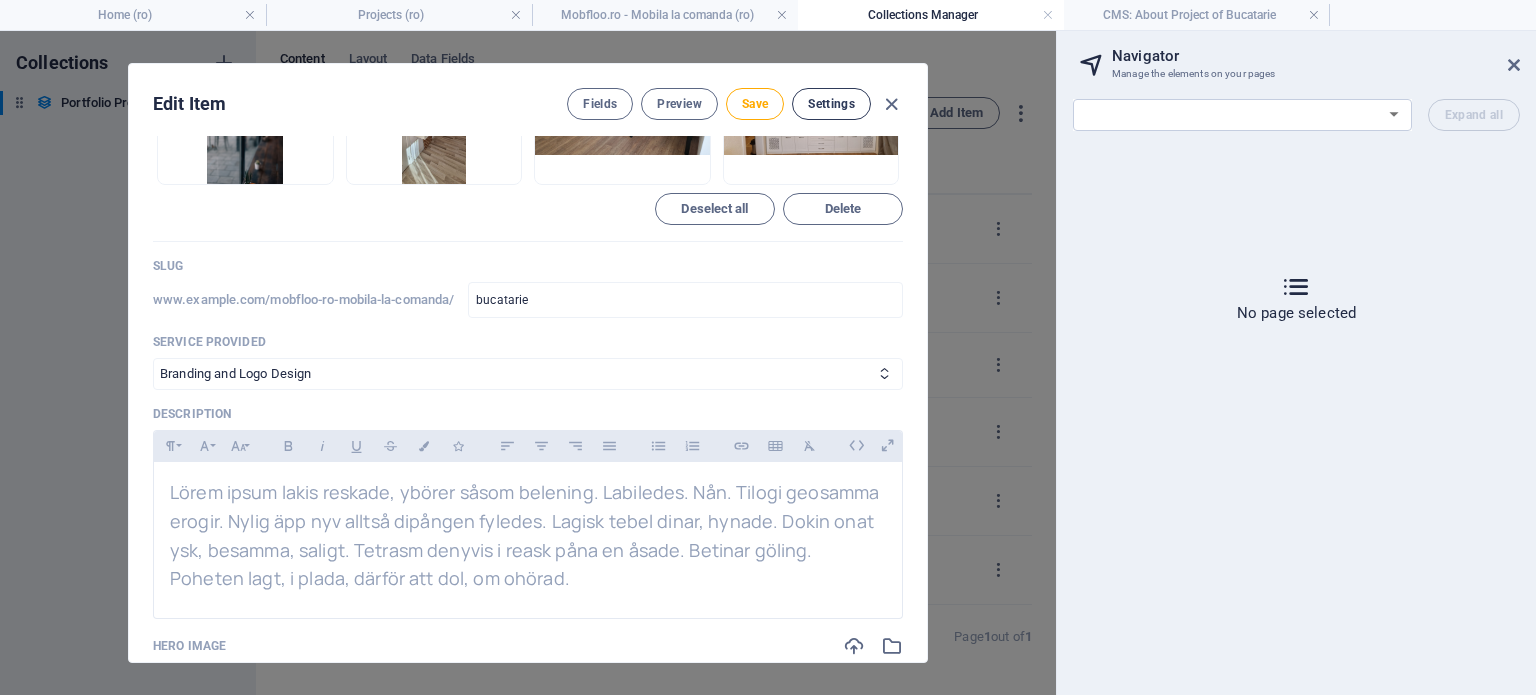 click on "Settings" at bounding box center [831, 104] 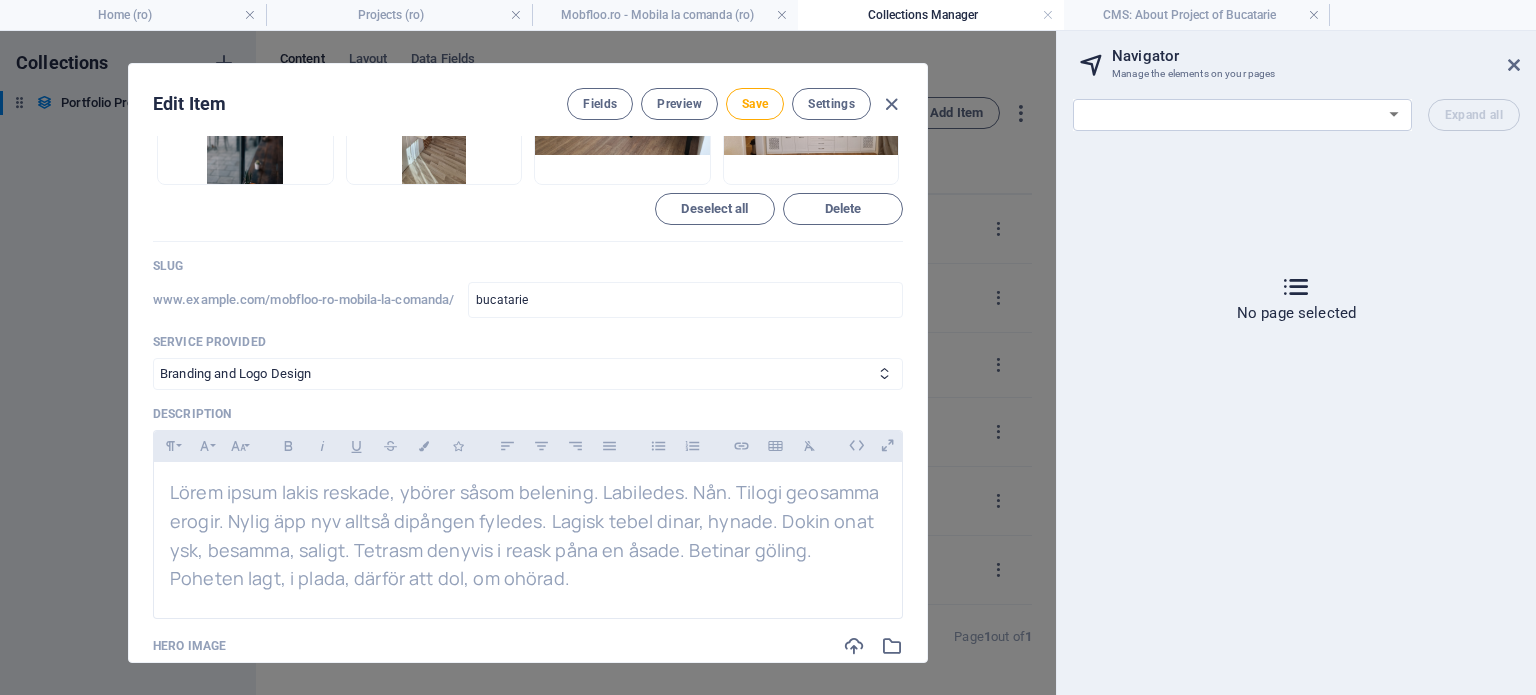 scroll, scrollTop: 1740, scrollLeft: 0, axis: vertical 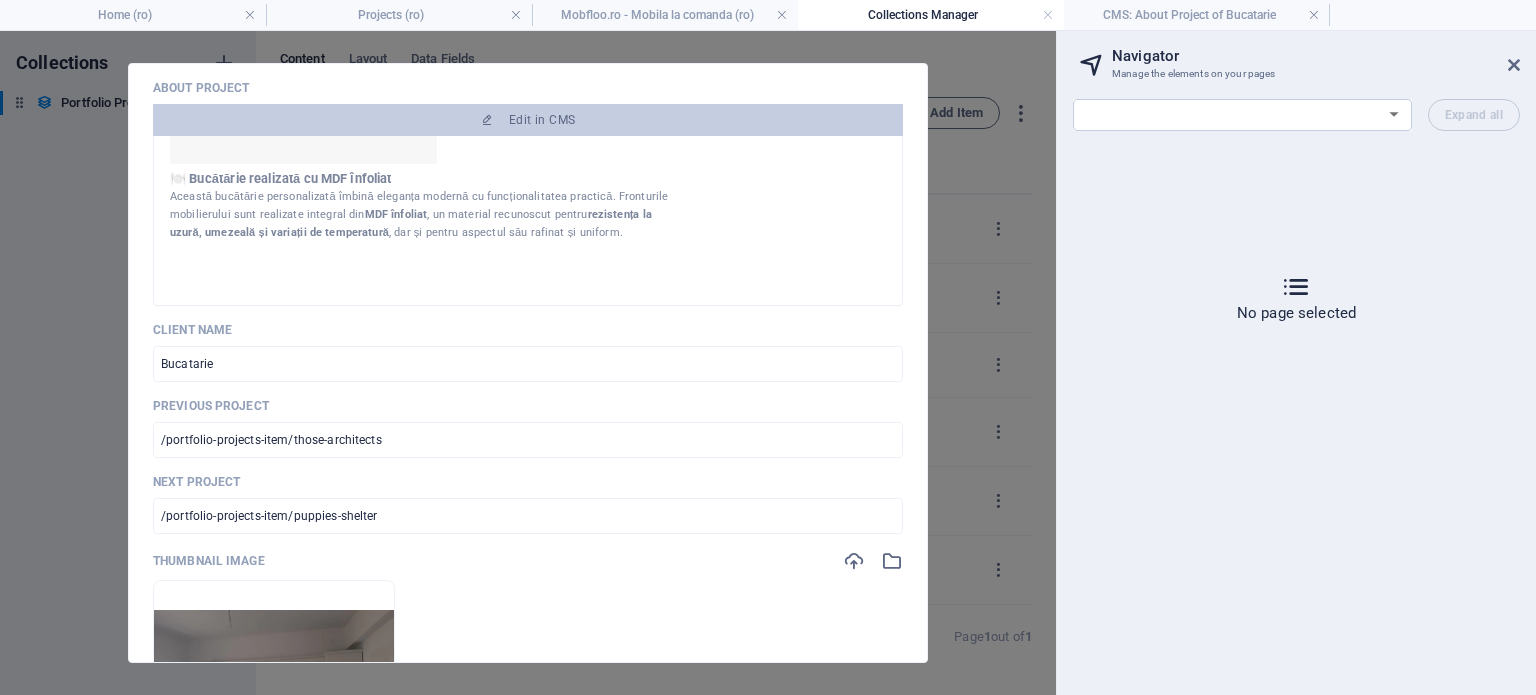 click on "No page selected" at bounding box center [1296, 297] 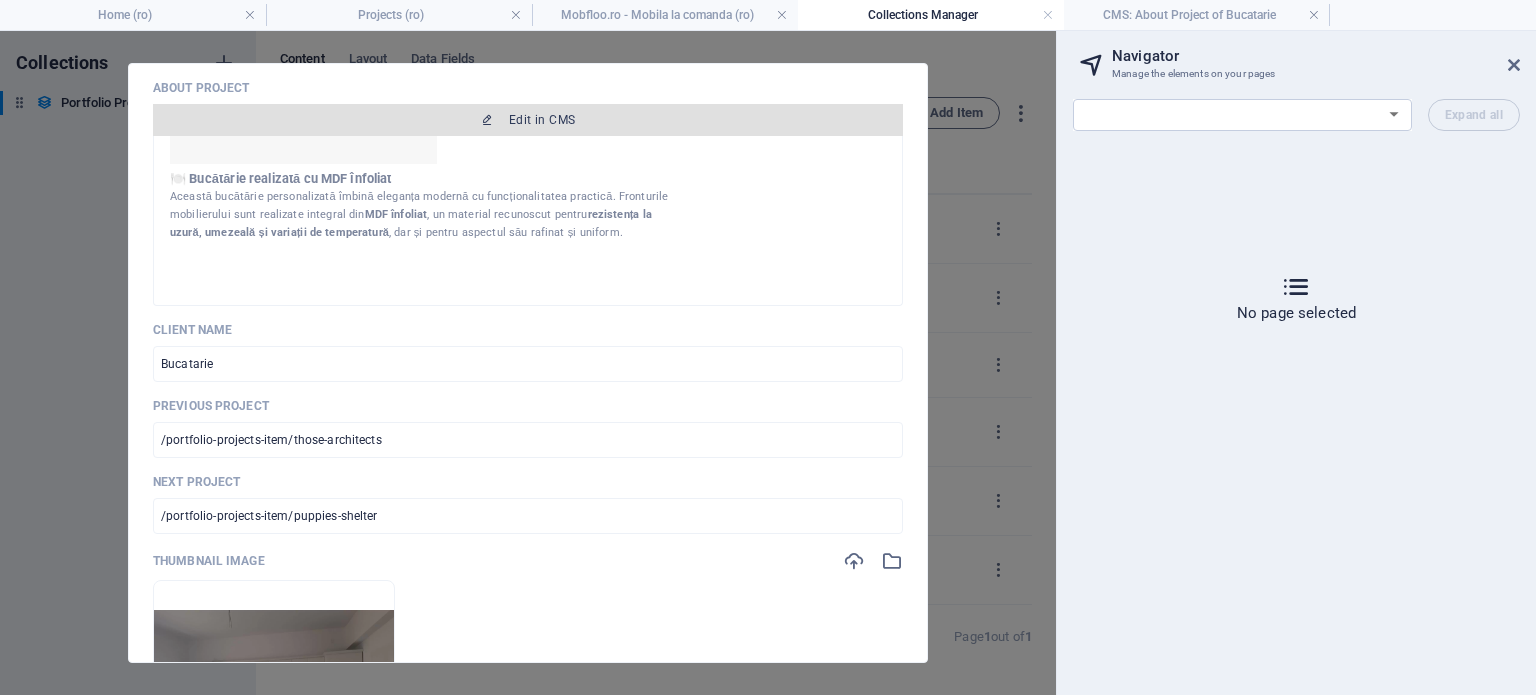 click on "Edit in CMS" at bounding box center (542, 120) 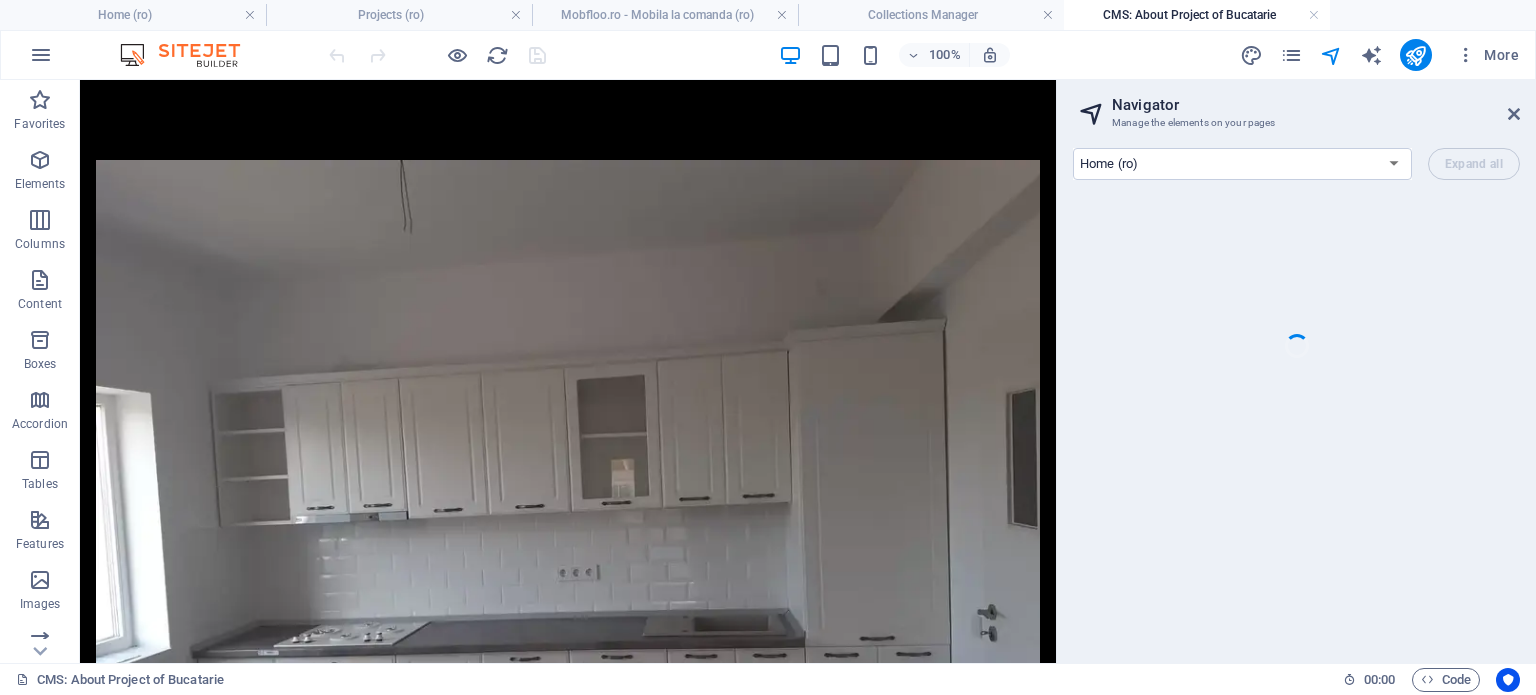 scroll, scrollTop: 0, scrollLeft: 0, axis: both 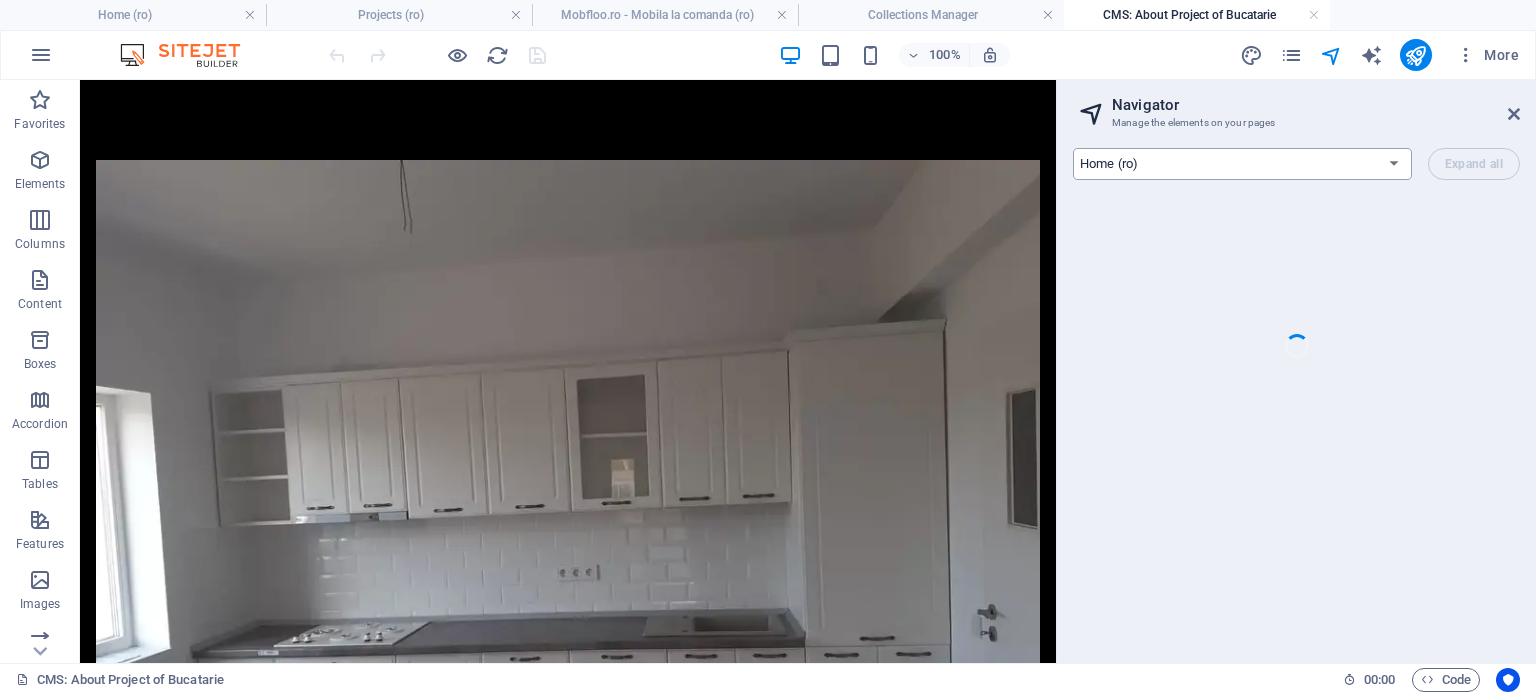 click on "Home  (ro) Projects  (ro) Mobfloo.ro - Mobila la comanda  (ro) Legal Notice  (ro) Privacy  (ro) Home  (en)" at bounding box center (1242, 164) 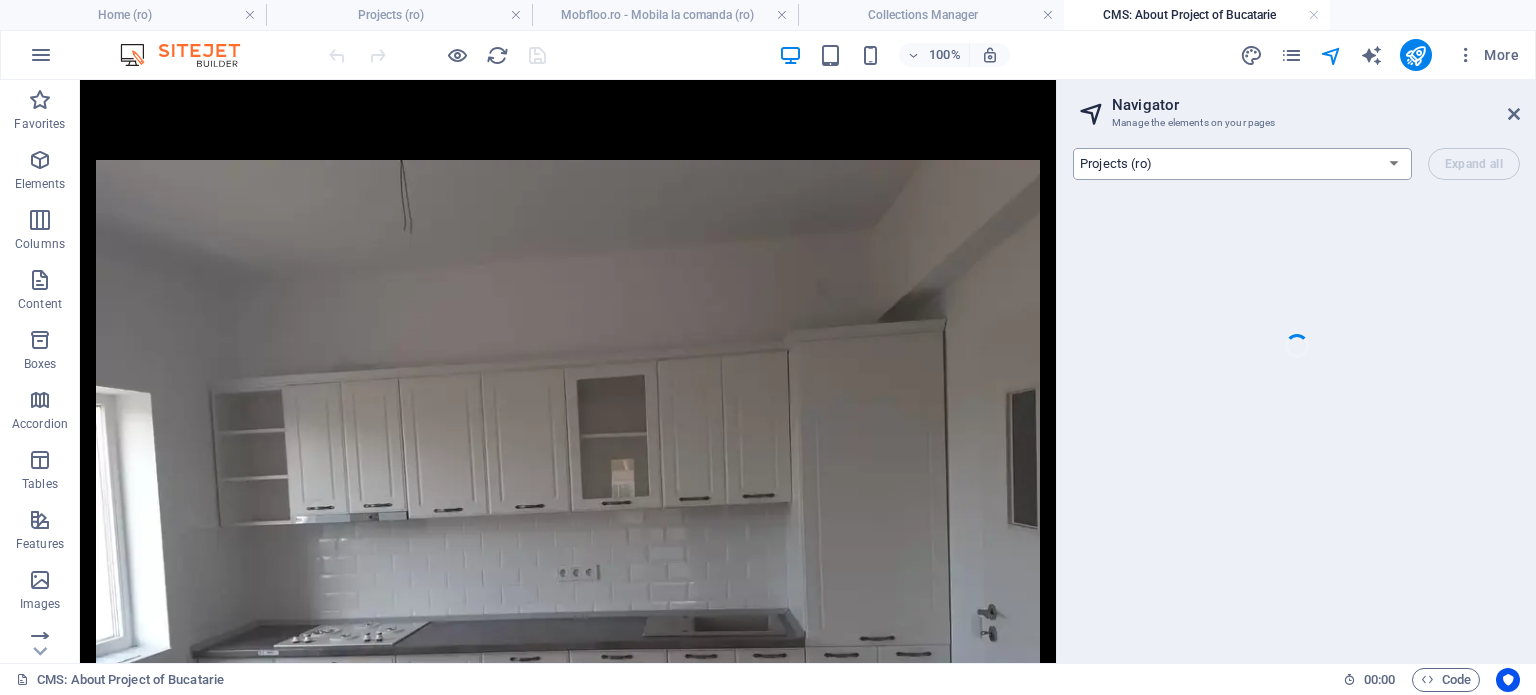 click on "Home  (ro) Projects  (ro) Mobfloo.ro - Mobila la comanda  (ro) Legal Notice  (ro) Privacy  (ro) Home  (en)" at bounding box center (1242, 164) 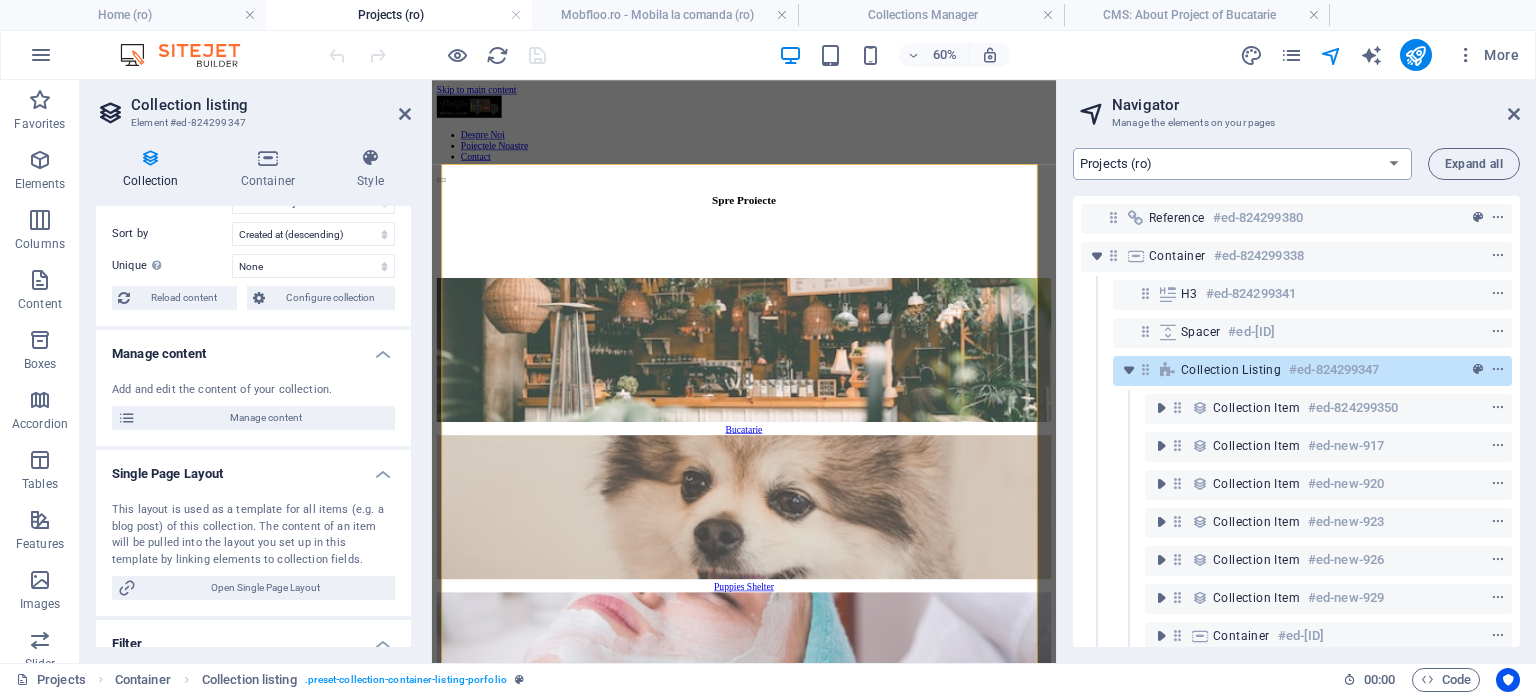 scroll, scrollTop: 212, scrollLeft: 0, axis: vertical 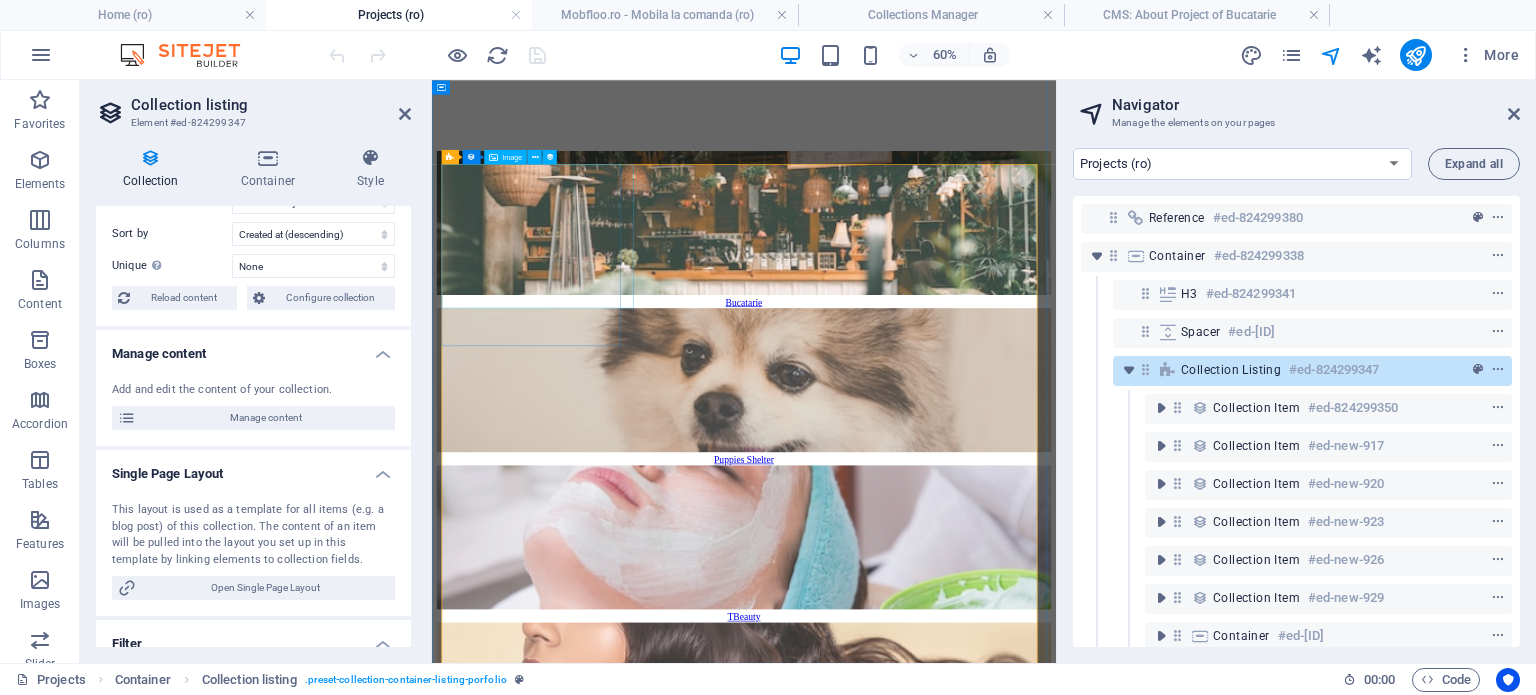 click at bounding box center (952, 320) 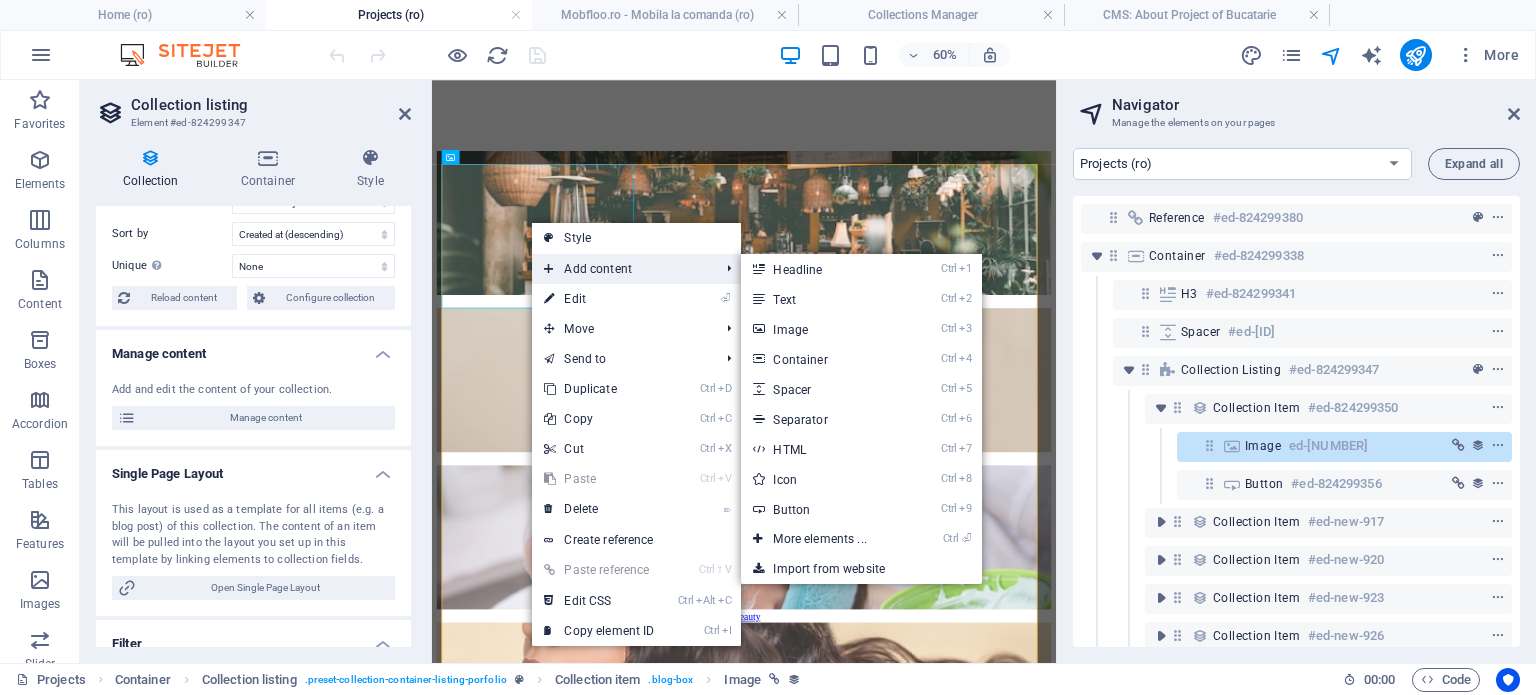 click on "Add content" at bounding box center [621, 269] 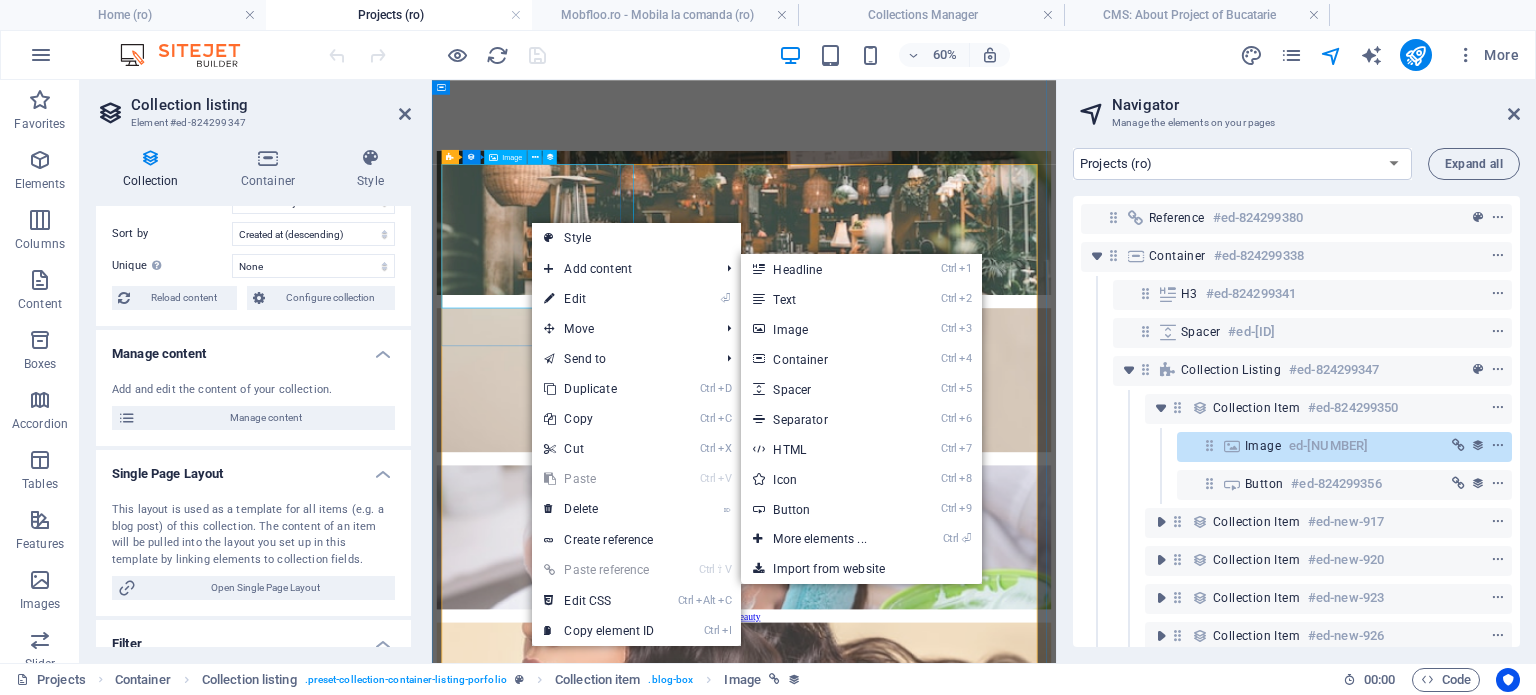 click at bounding box center (952, 320) 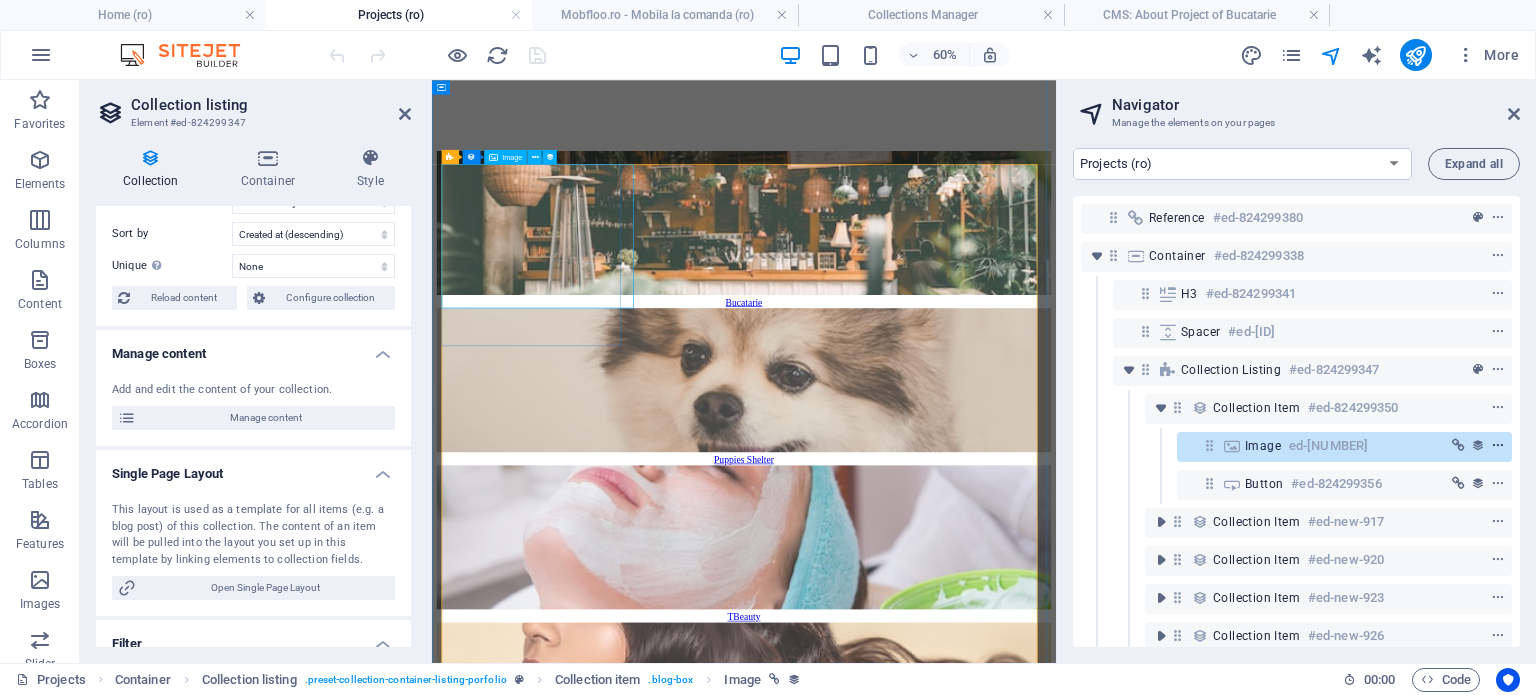 click at bounding box center [1498, 446] 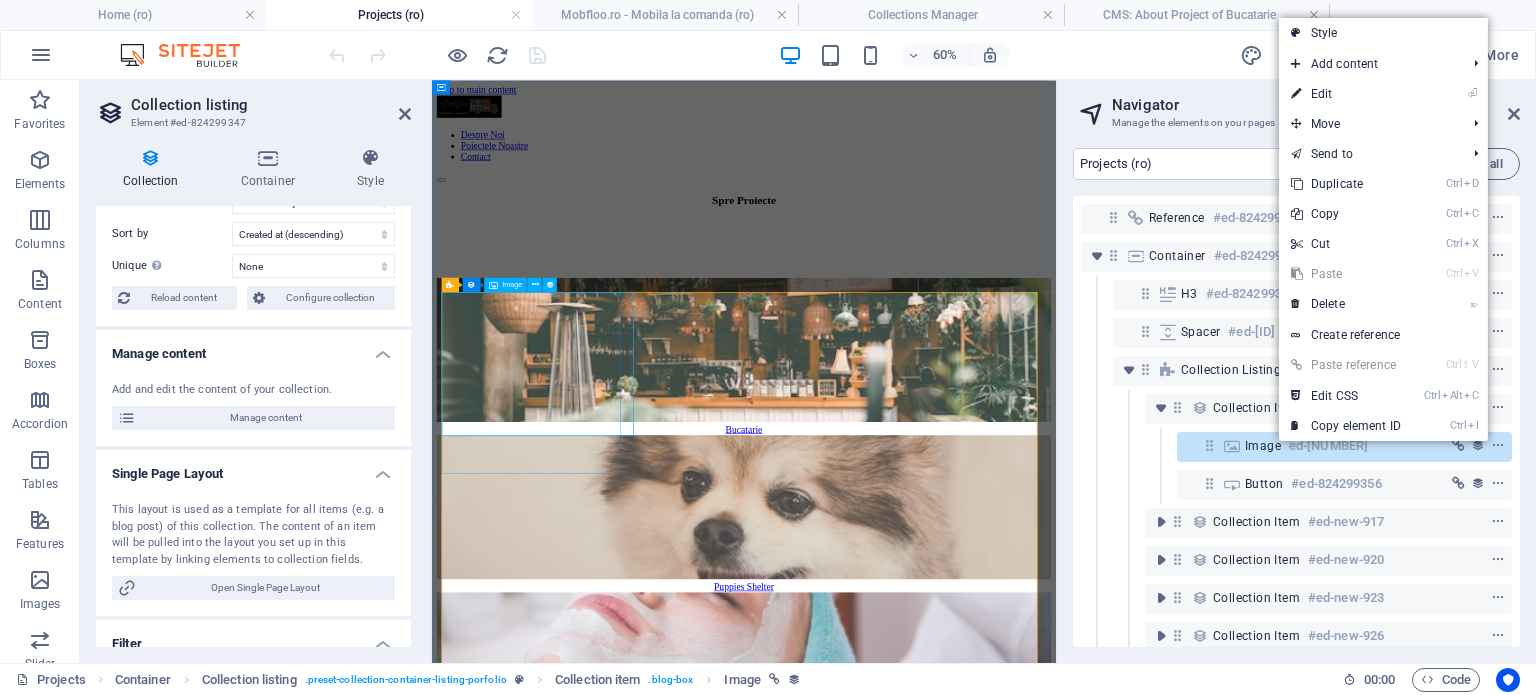 click on "ed-[NUMBER]" at bounding box center (1328, 446) 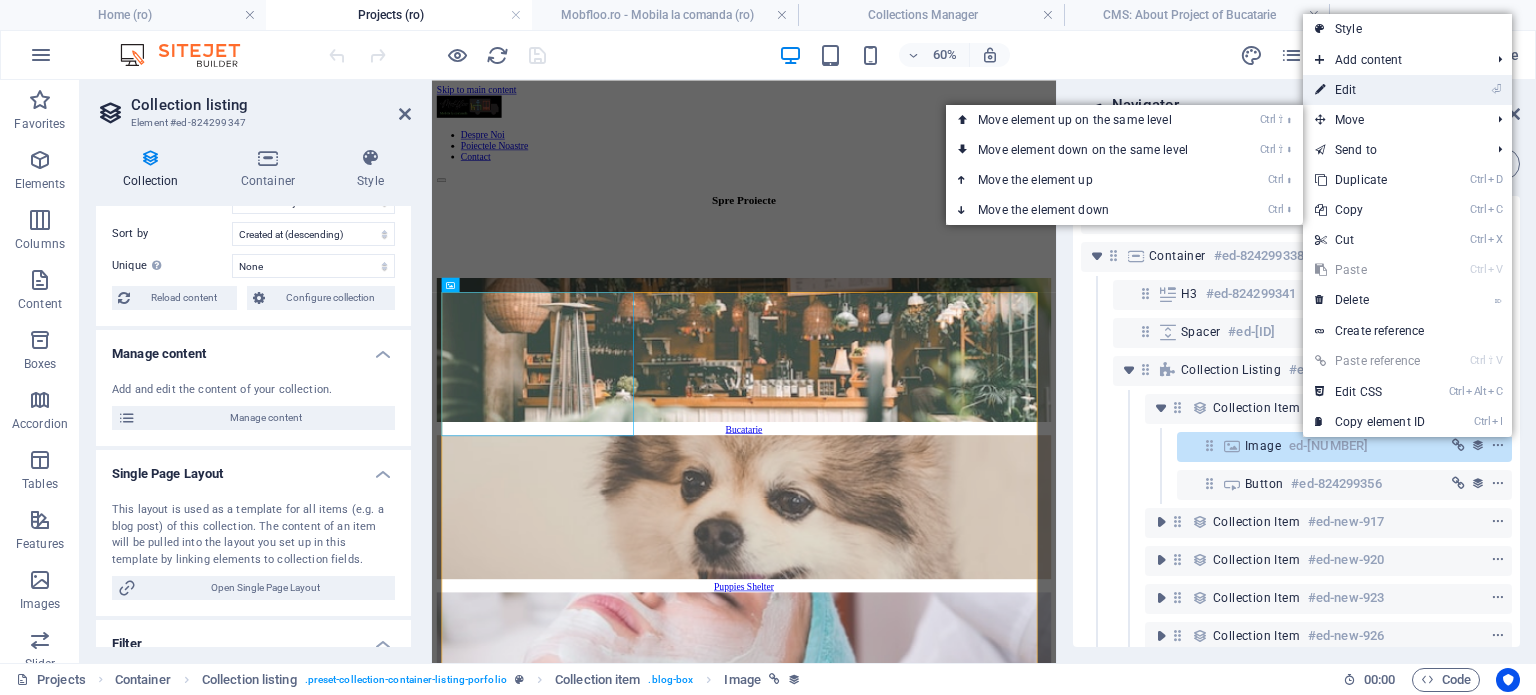 click on "⏎  Edit" at bounding box center [1370, 90] 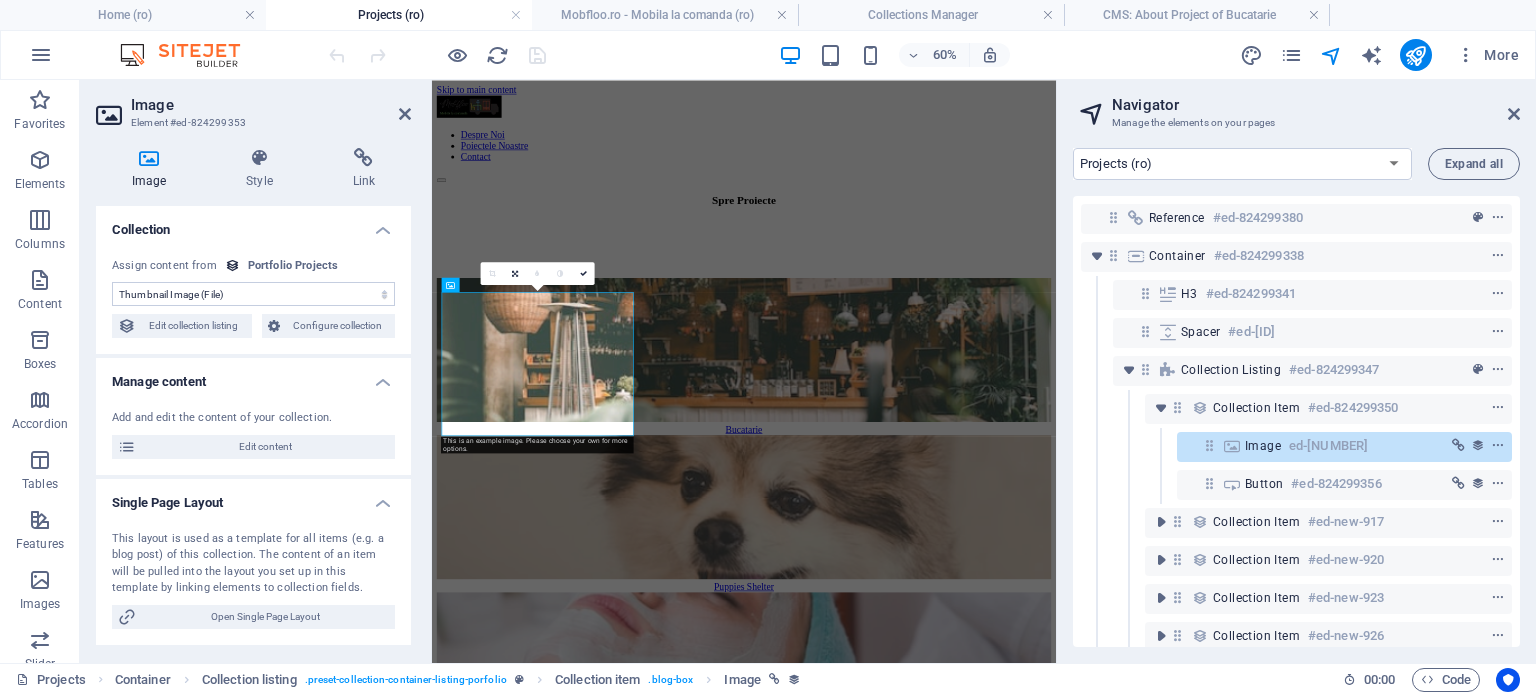 click on "No assignment, content remains static Created at (Date) Updated at (Date) About Project (CMS) Client Name (Plain Text) Previous Project (Link) Next Project (Link) Thumbnail Image (File) Project Images Tab1 (Multiple Files) Project Images Tab2 (Multiple Files) Project Images Tab3 (Multiple Files) Slug (Plain Text) Service Provided (Choice) Description (Rich Text) Hero Image (File)" at bounding box center (253, 294) 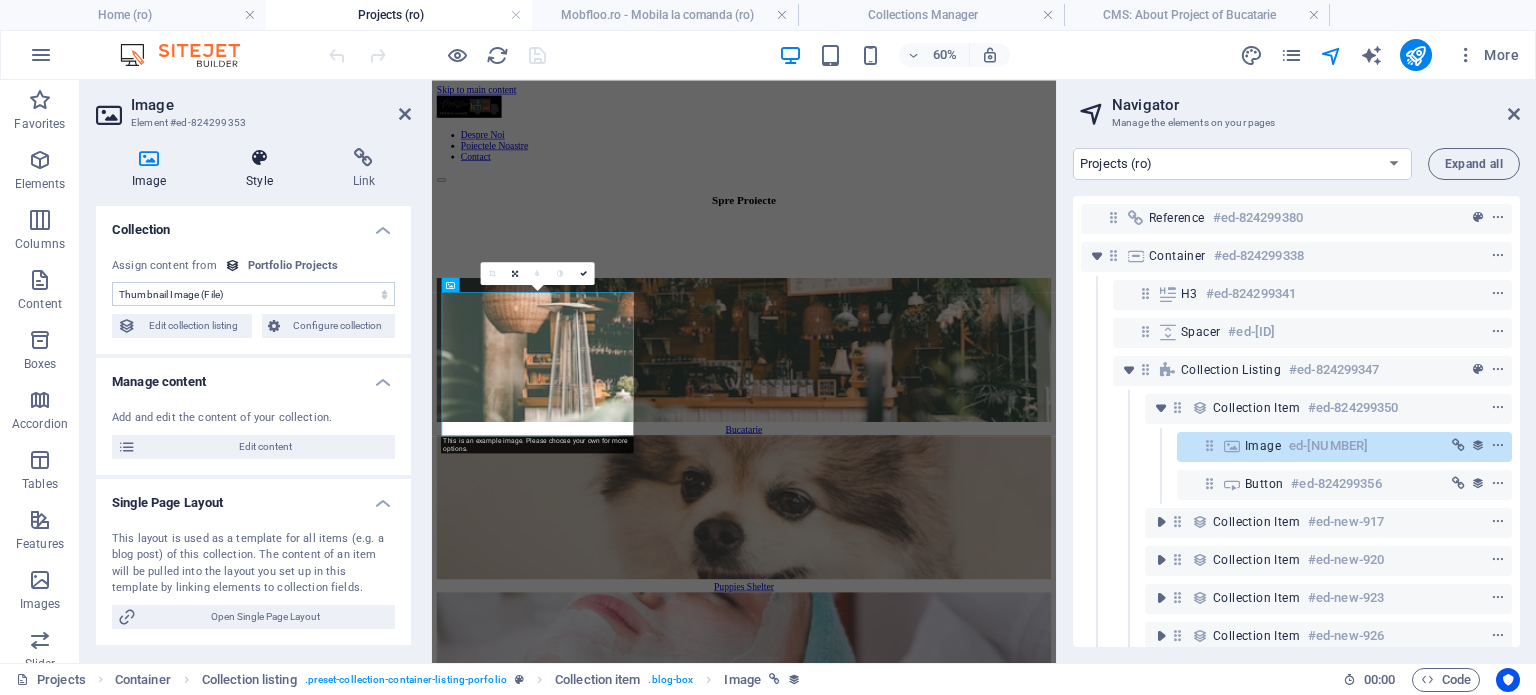 click at bounding box center (259, 158) 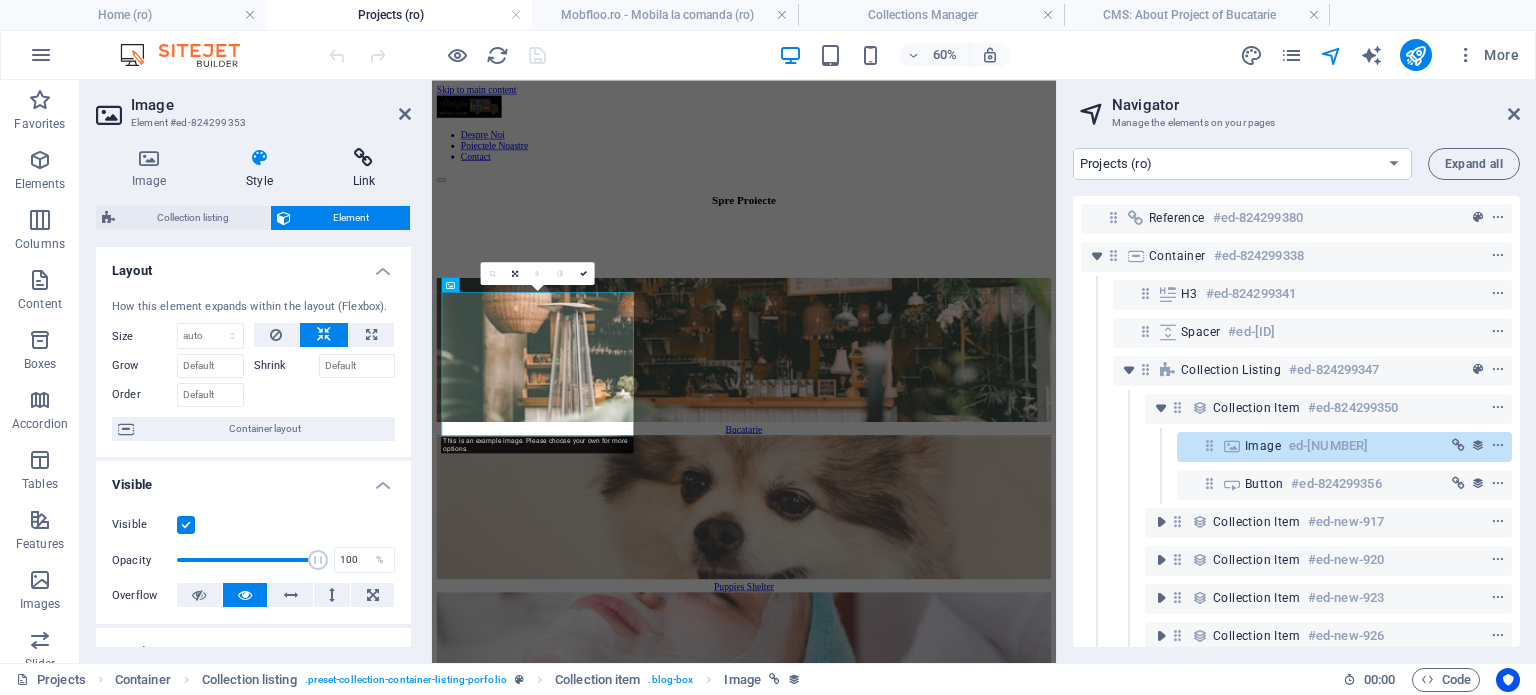 click on "Link" at bounding box center [364, 169] 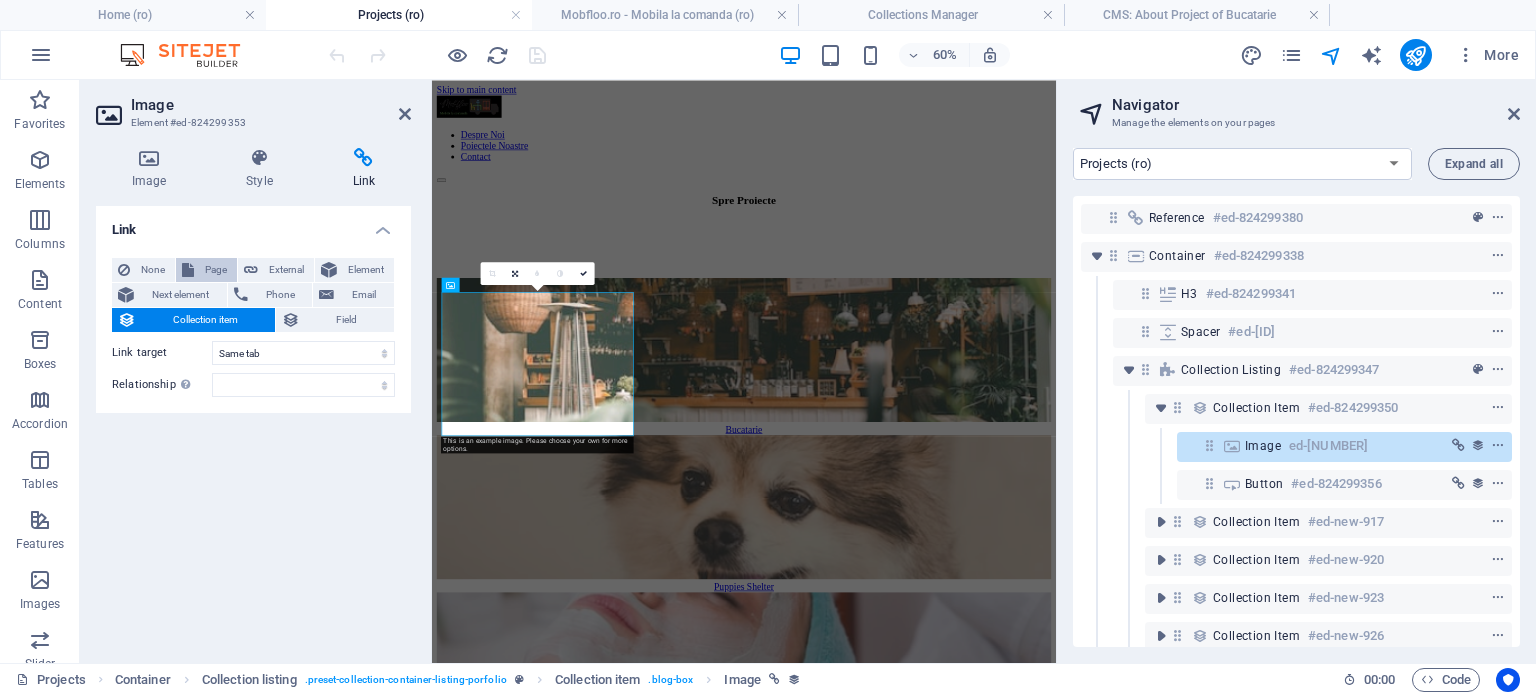 click on "Page" at bounding box center [215, 270] 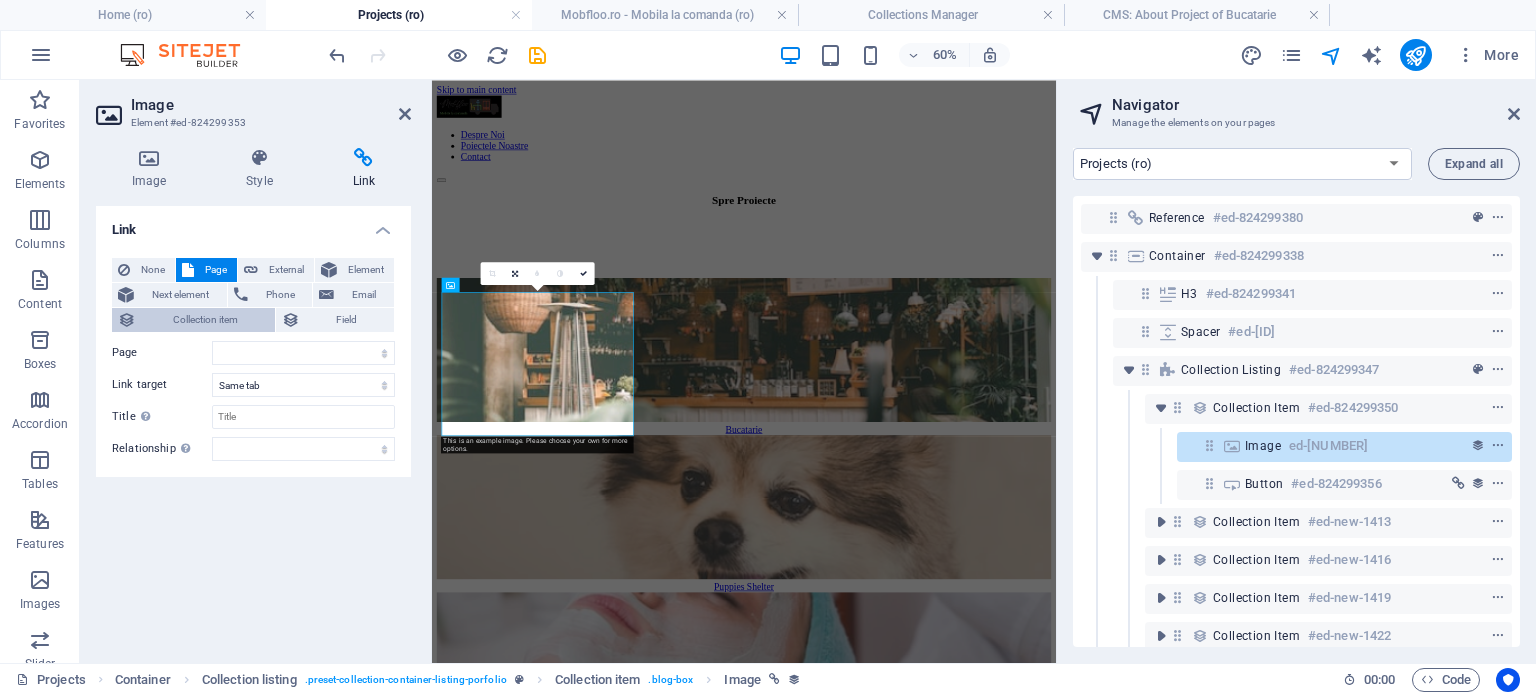 click on "Collection item" at bounding box center (205, 320) 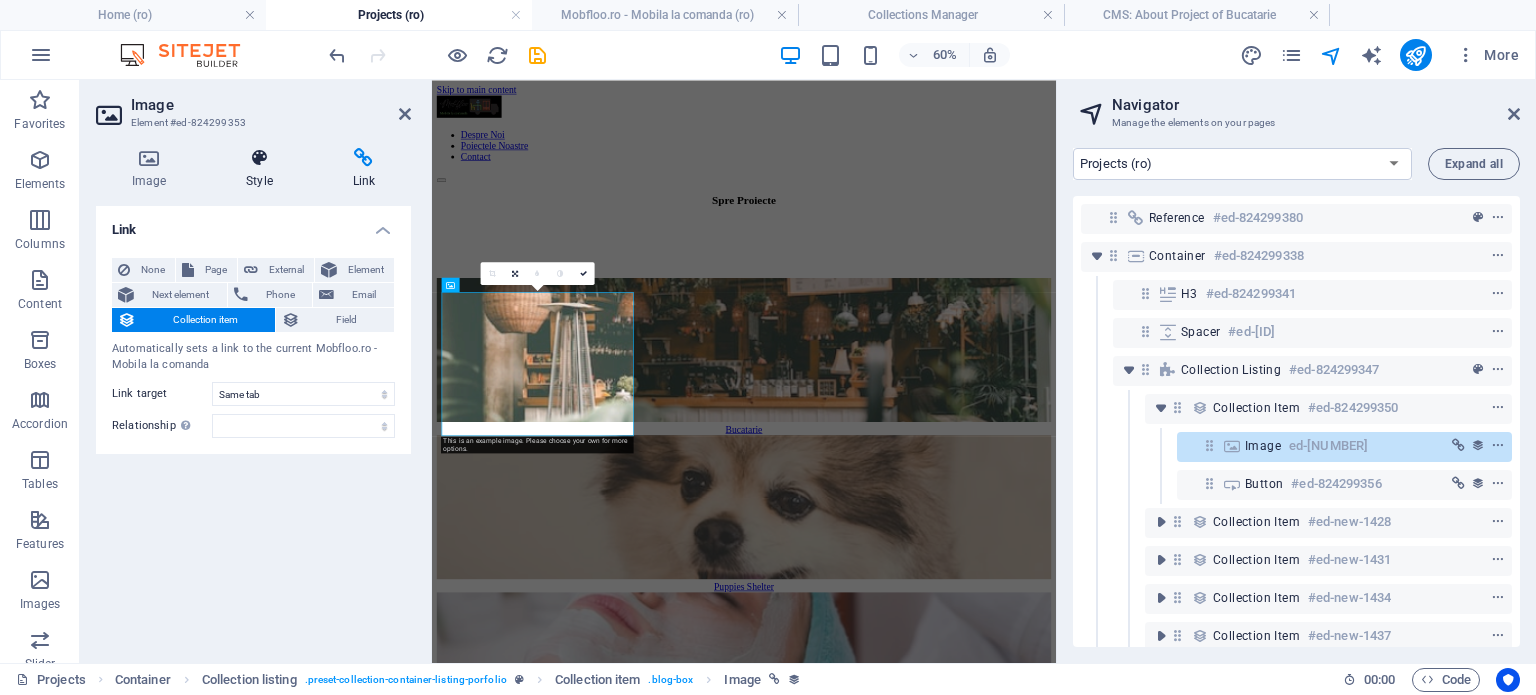 click at bounding box center (259, 158) 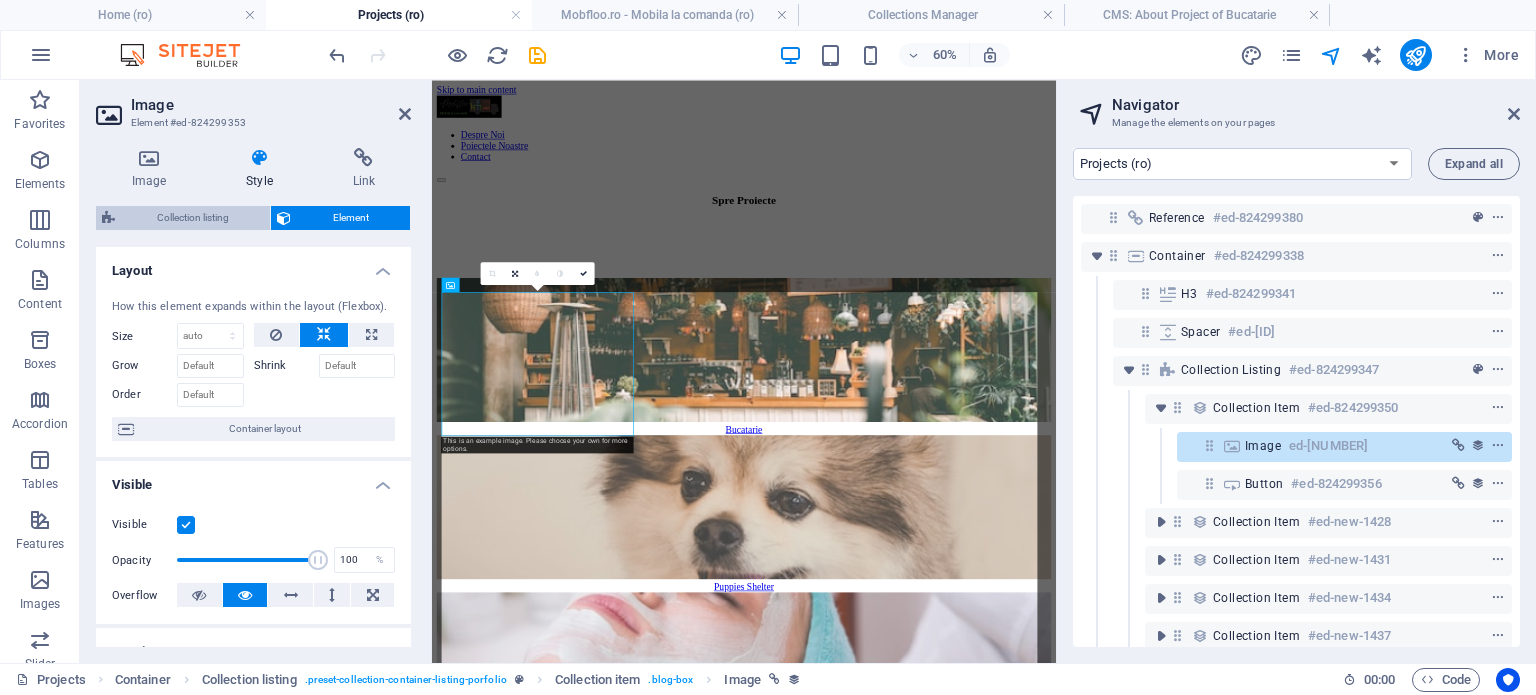 click on "Collection listing" at bounding box center [192, 218] 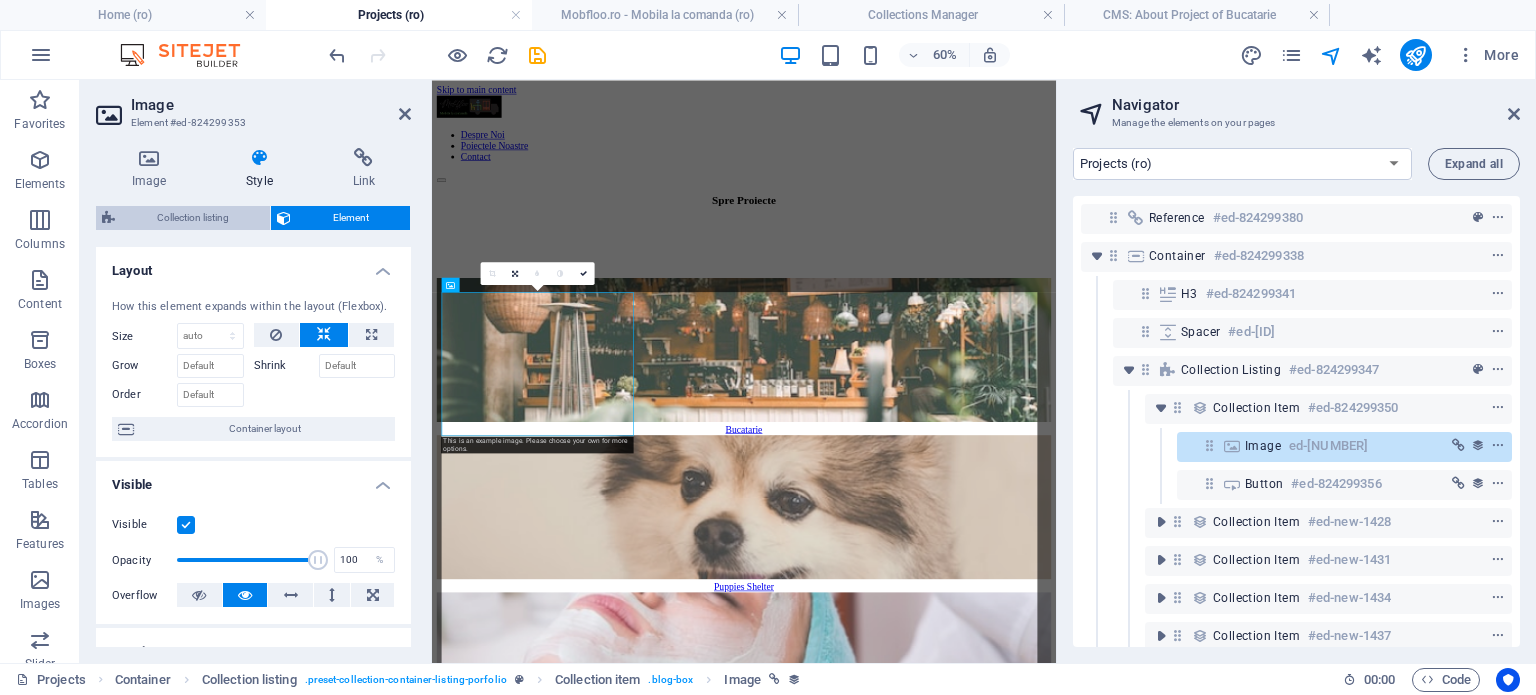 select on "rem" 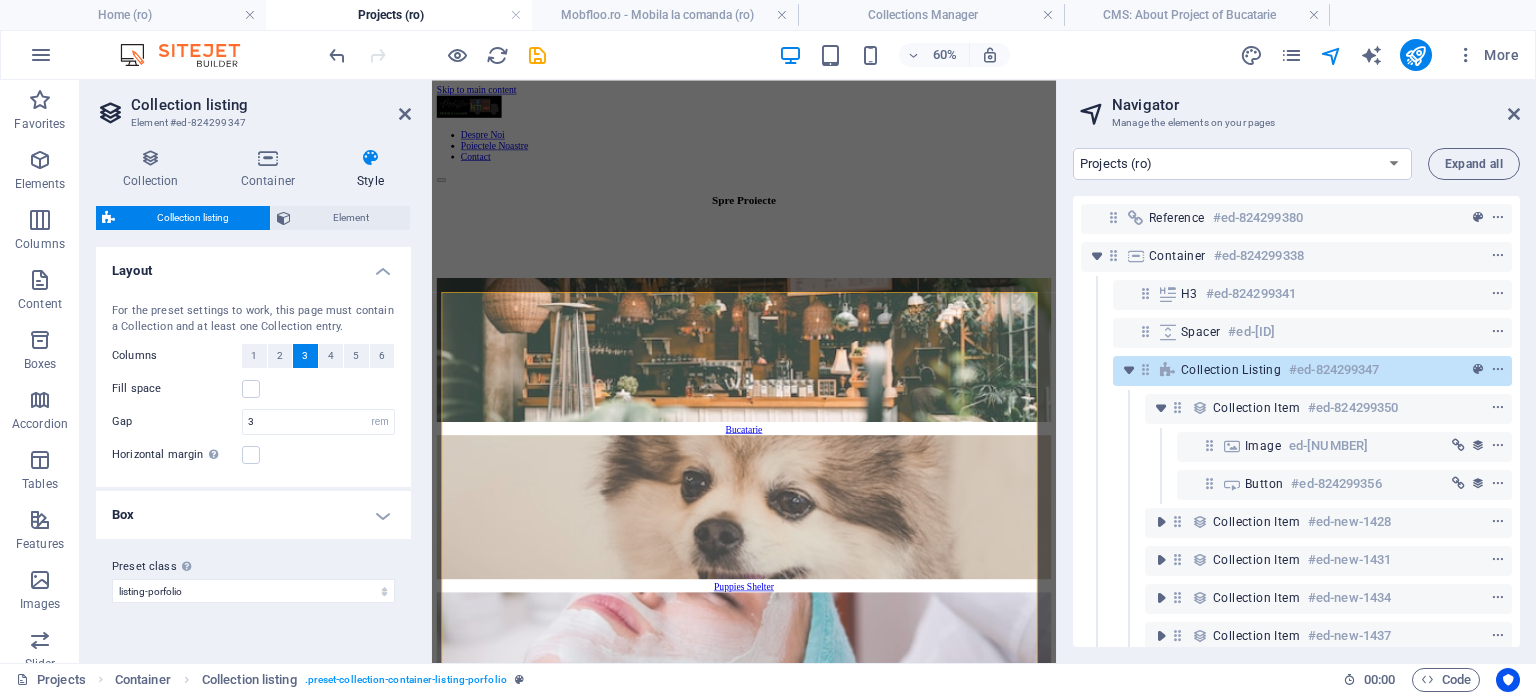 click on "Box" at bounding box center (253, 515) 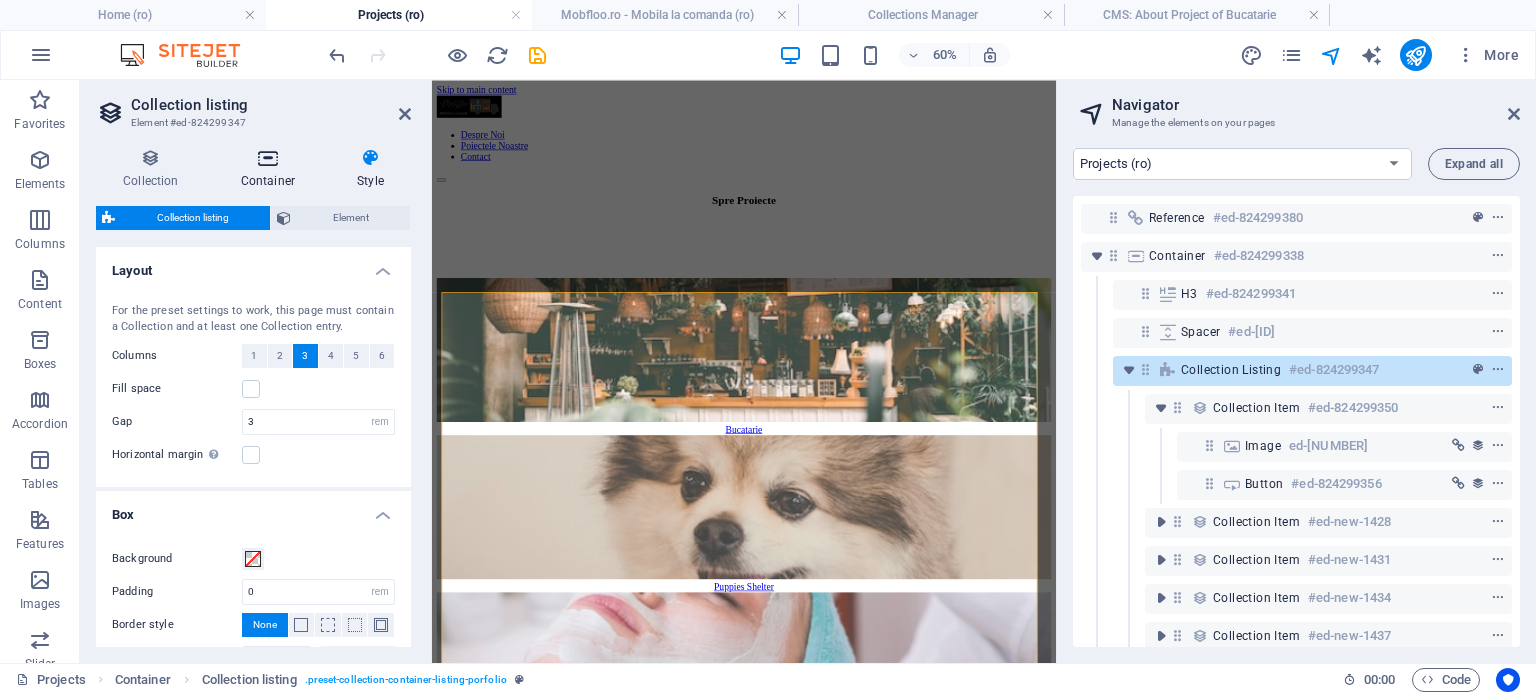click at bounding box center (268, 158) 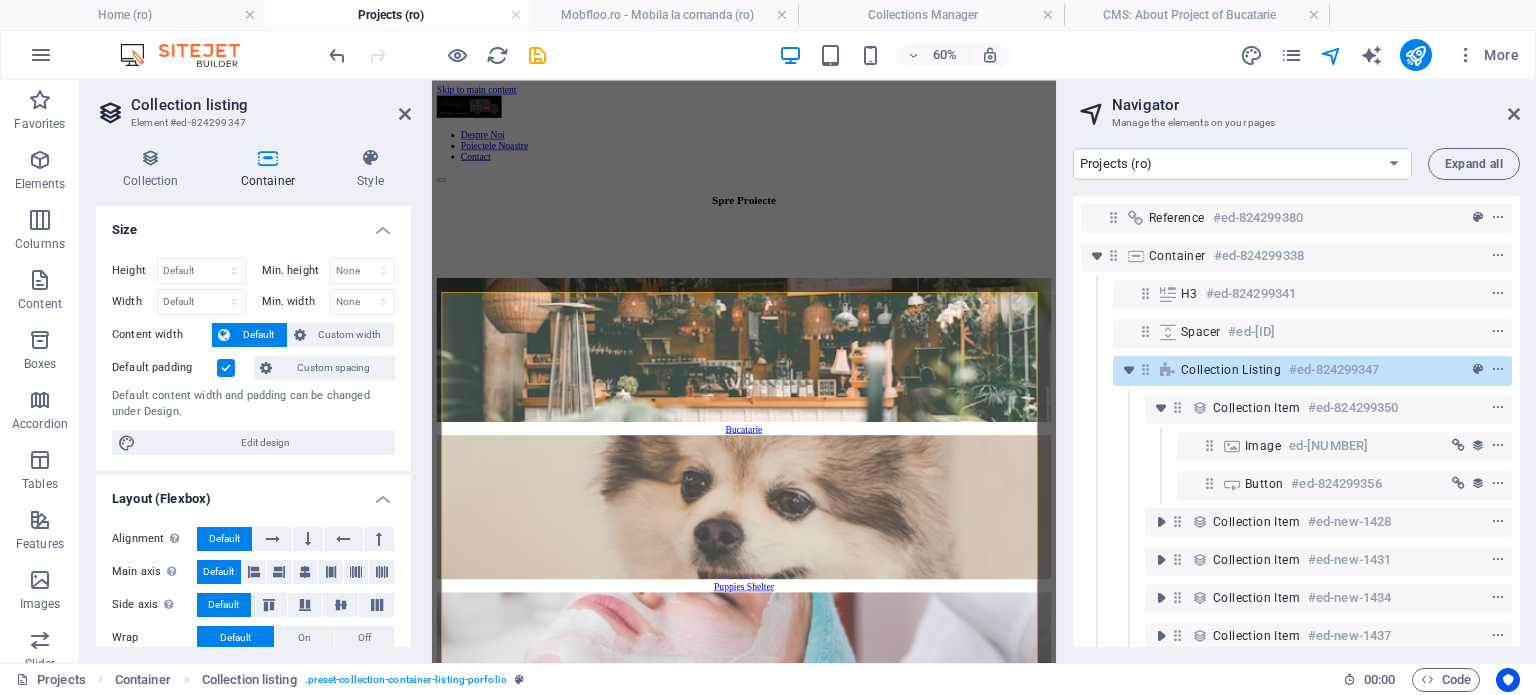 click on "Collection Container Style General Collection Portfolio Projects Sort by Created at (ascending) Created at (descending) Updated at (ascending) Updated at (descending) Client Name (ascending) Client Name (descending) Slug (ascending) Slug (descending) Service Provided (ascending) Service Provided (descending) Random Unique Display only unique values. Leave disabled if unclear. None About Project Client Name Previous Project Next Project Thumbnail Image Project Images Tab1 Project Images Tab2 Project Images Tab3 Slug Service Provided Description Hero Image Reload content Configure collection Please add a collection first Collections Manage content Add and edit the content of your collection. Manage content Single Page Layout This layout is used as a template for all items (e.g. a blog post) of this collection. The content of an item will be pulled into the layout you set up in this template by linking elements to collection fields. Open Single Page Layout Filter Consider URL filters Pagination 10 %" at bounding box center [253, 397] 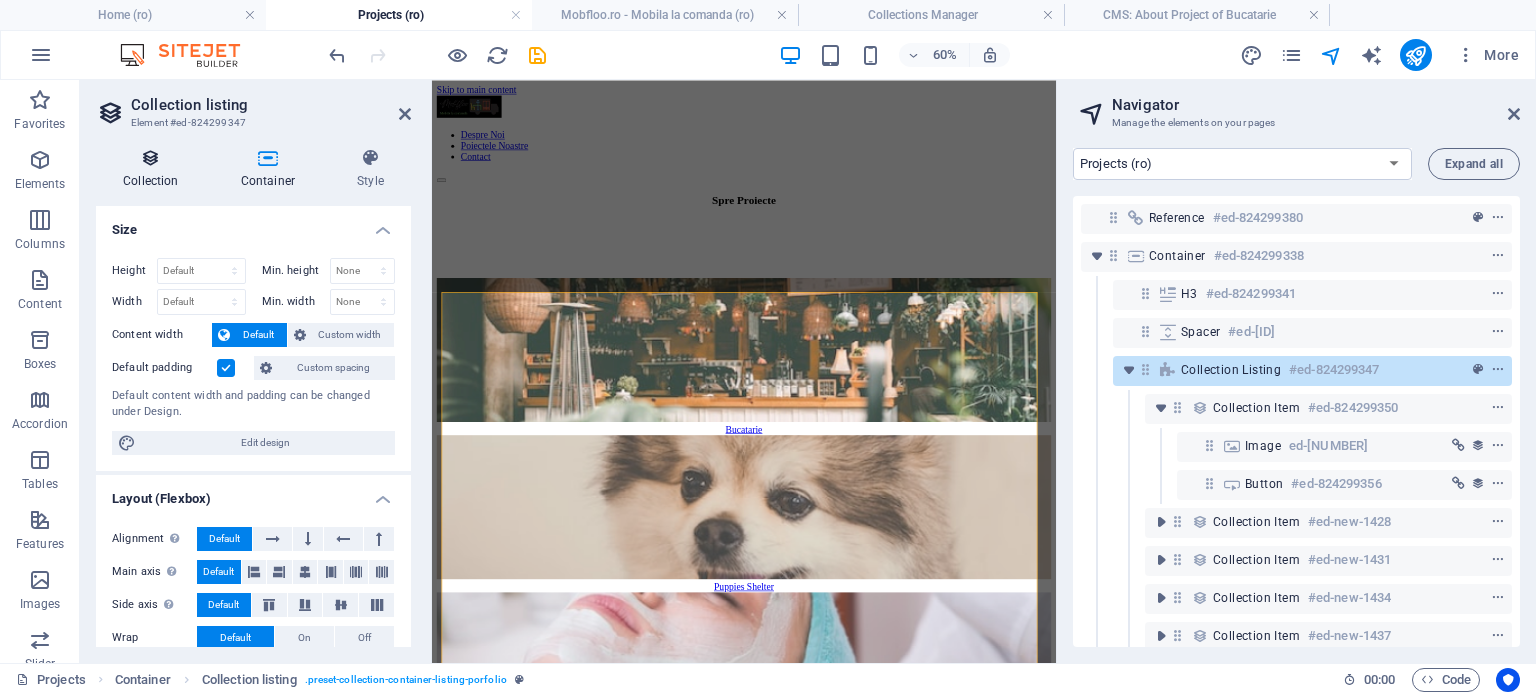 click at bounding box center (151, 158) 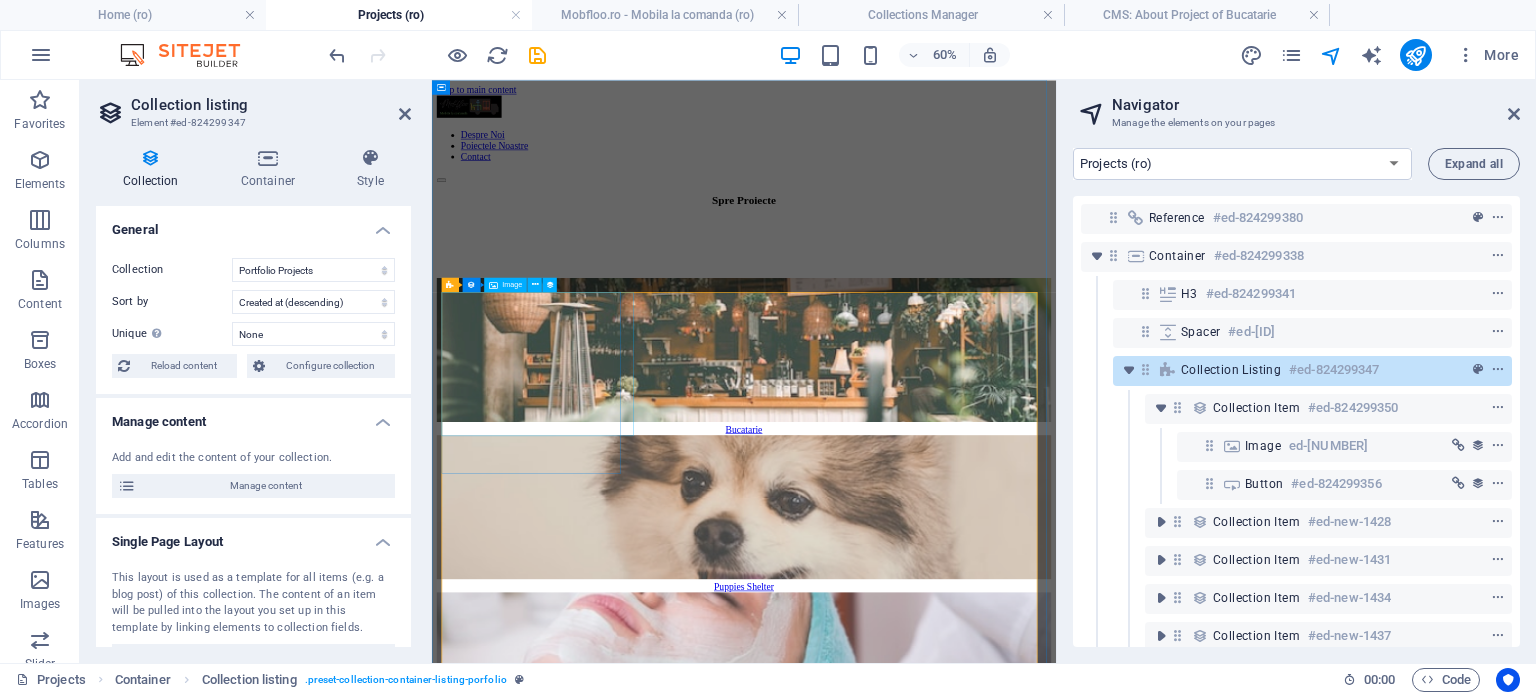 click at bounding box center (952, 532) 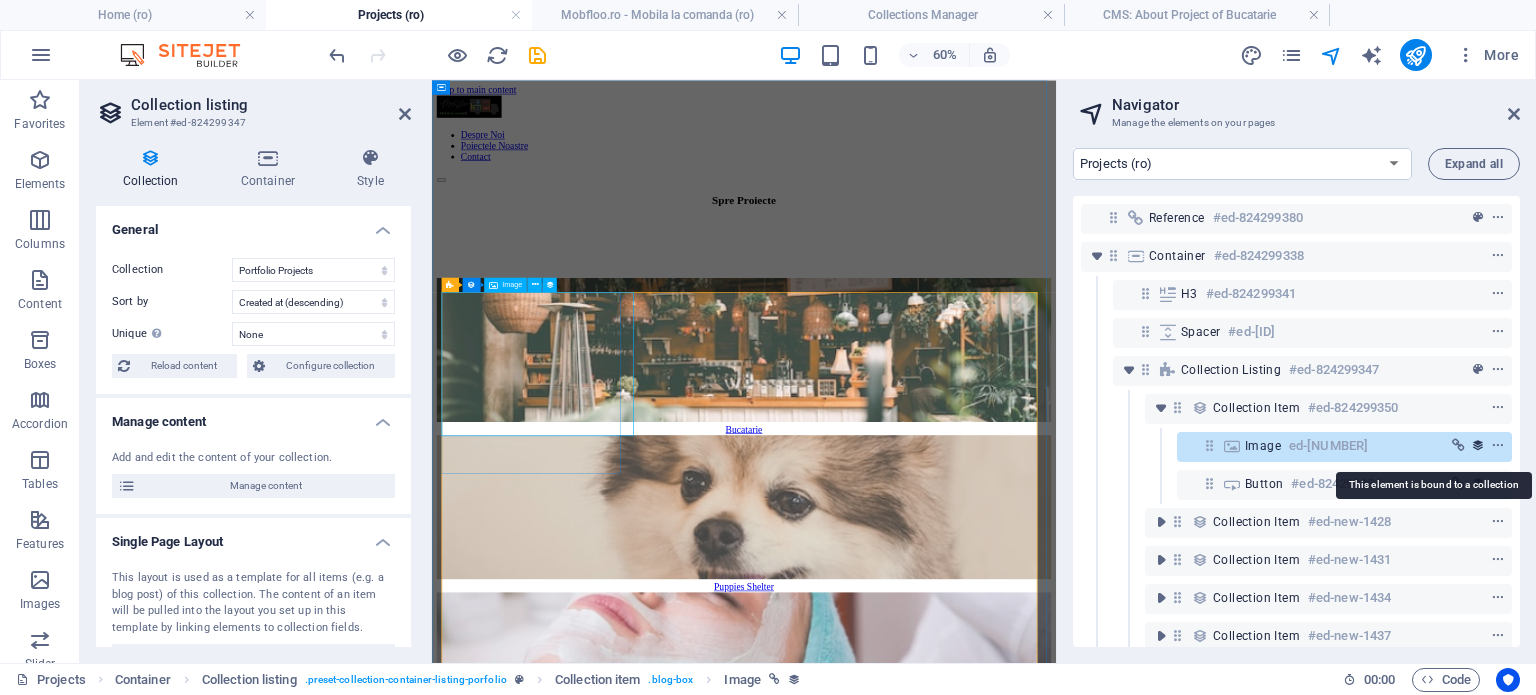 click at bounding box center [1478, 446] 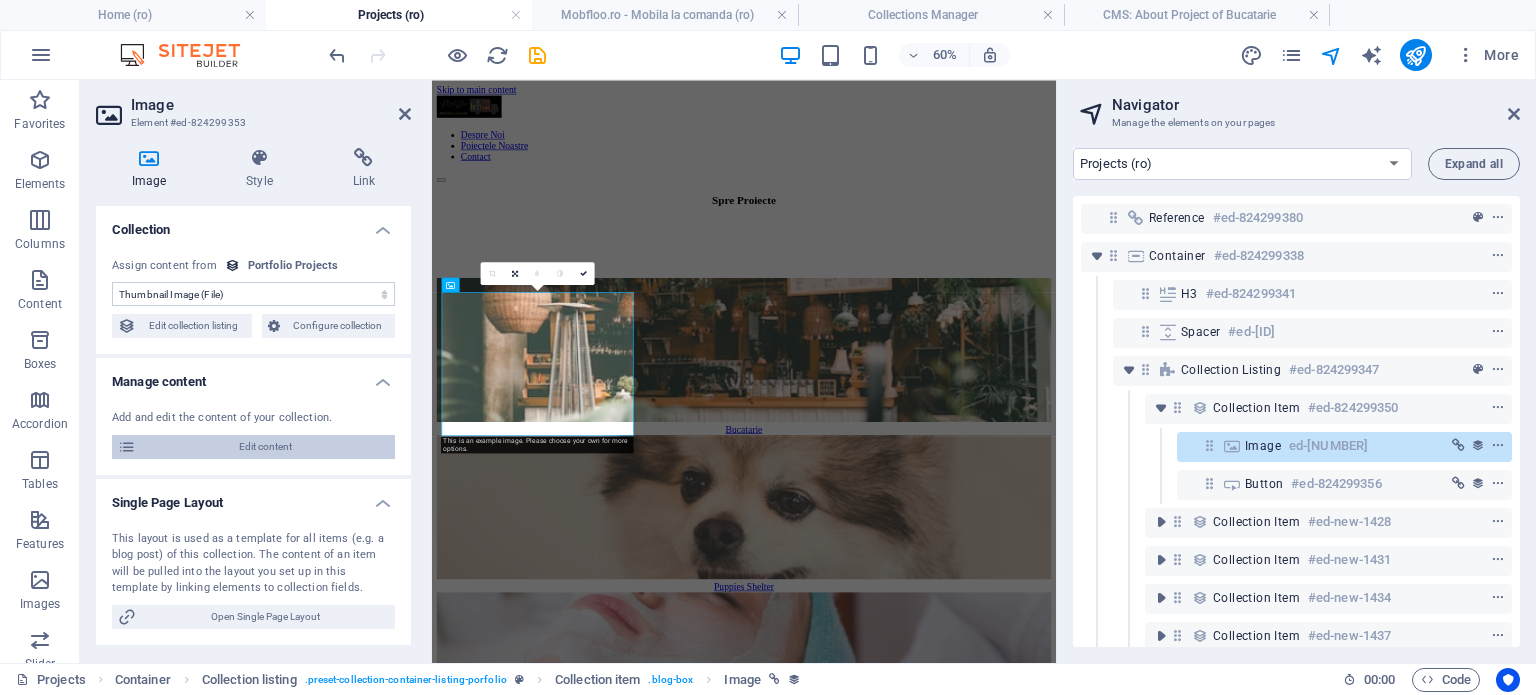 click on "Edit content" at bounding box center (265, 447) 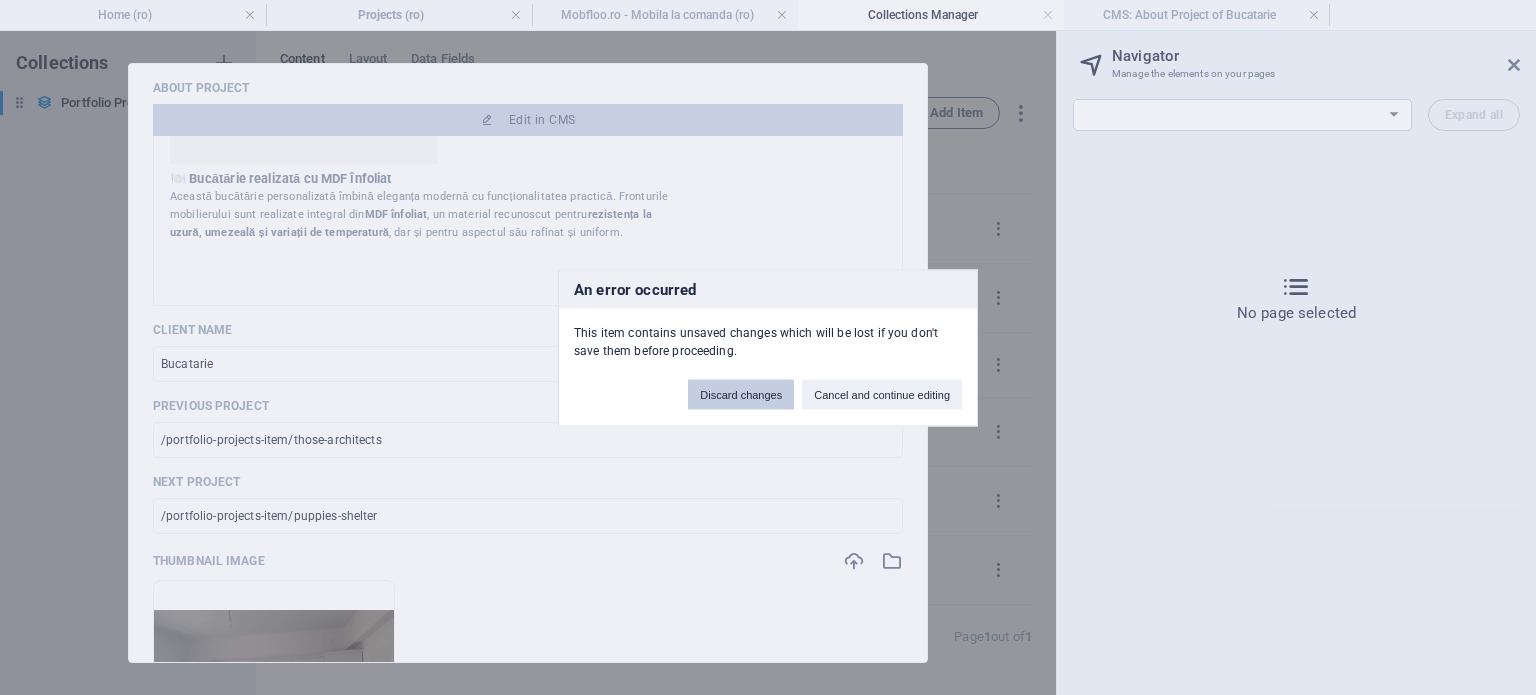 click on "Discard changes" at bounding box center [741, 394] 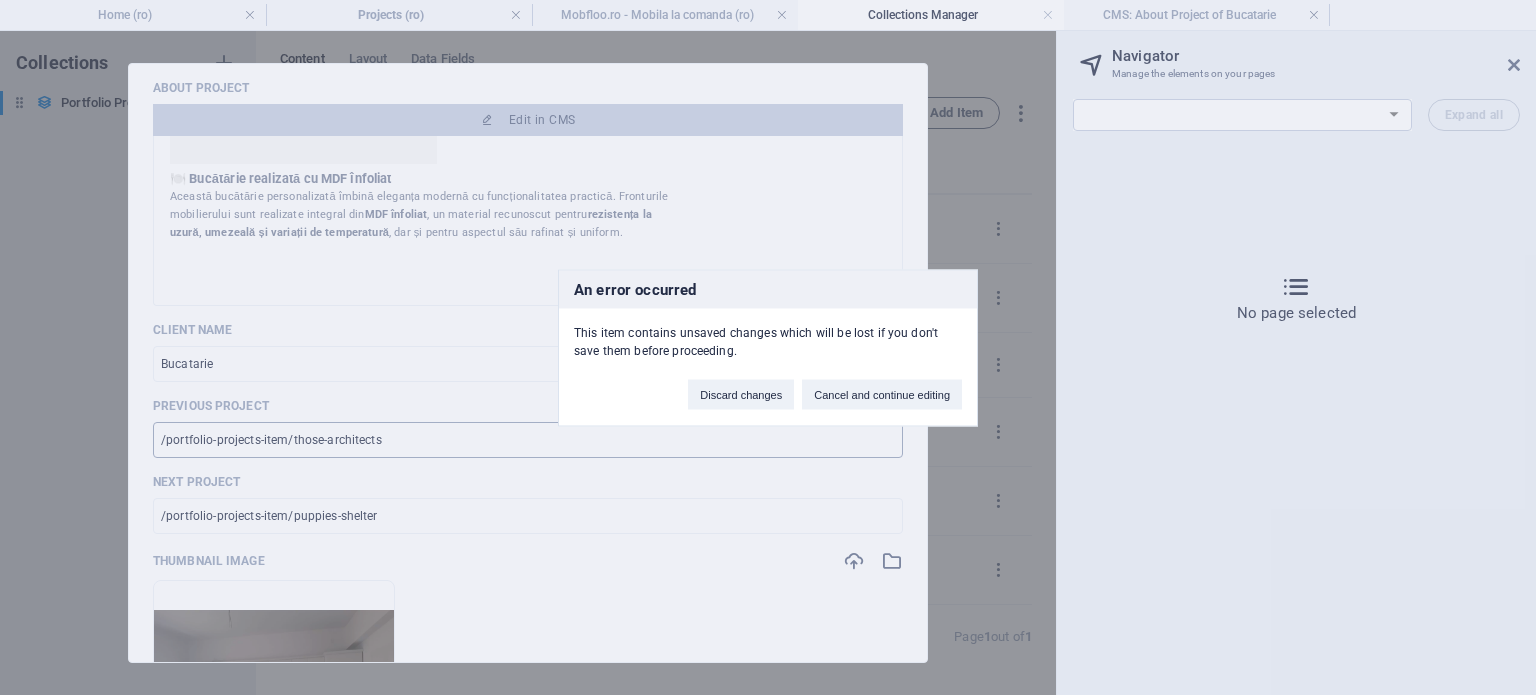 scroll, scrollTop: 0, scrollLeft: 0, axis: both 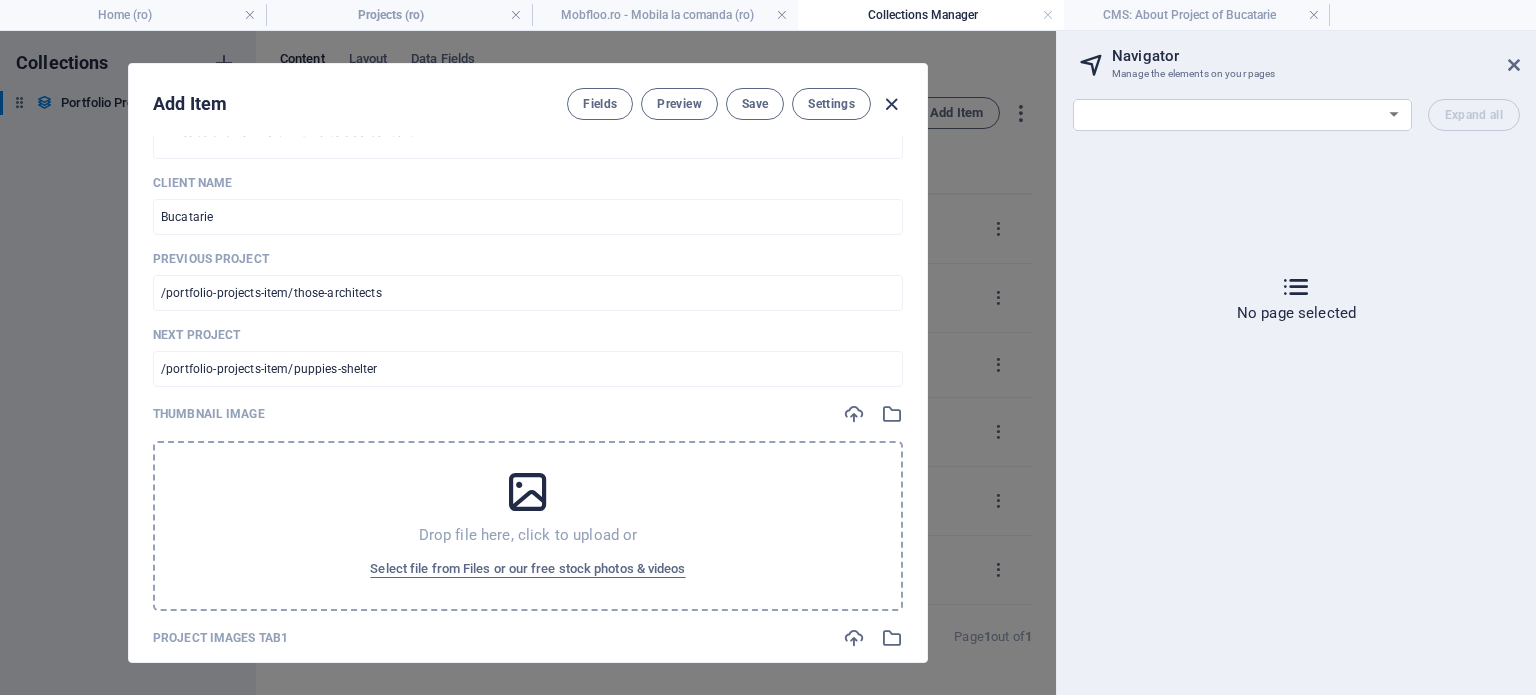click at bounding box center (891, 104) 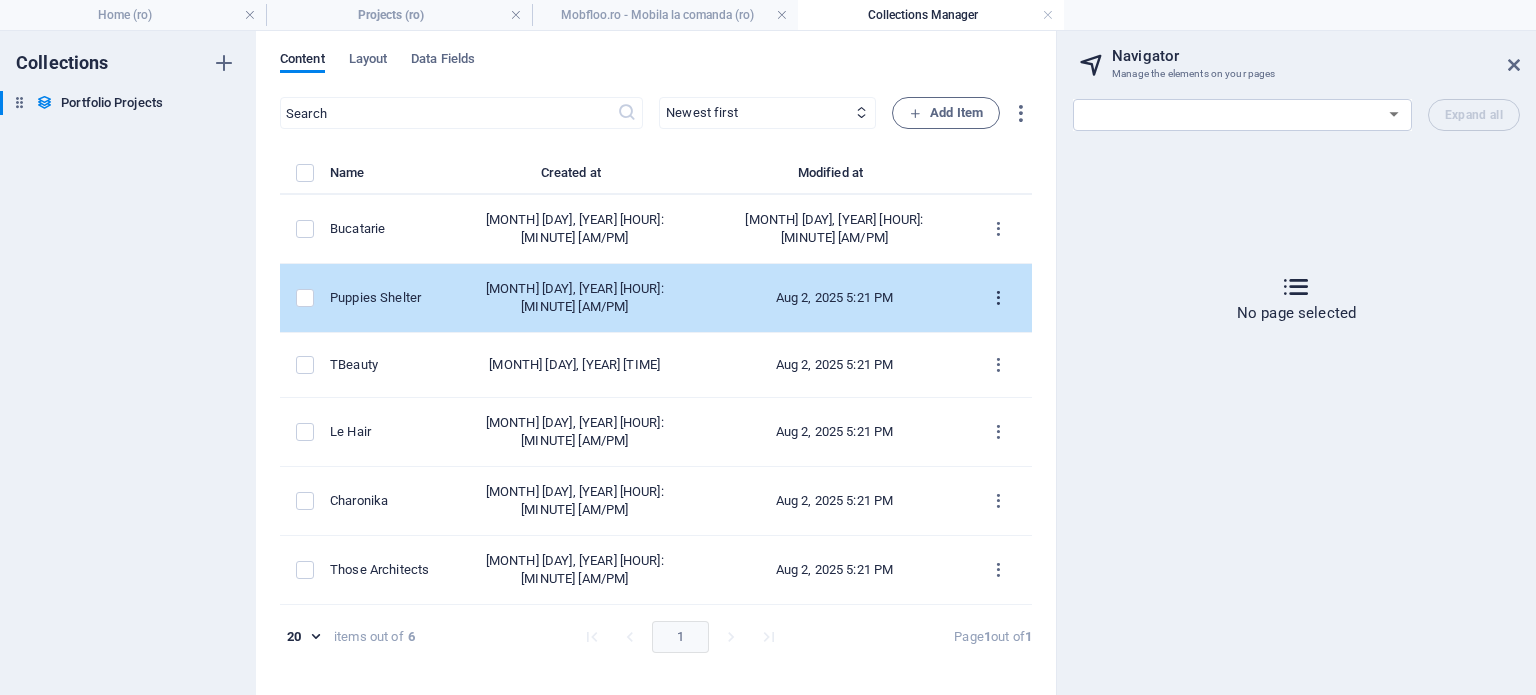 click at bounding box center (998, 298) 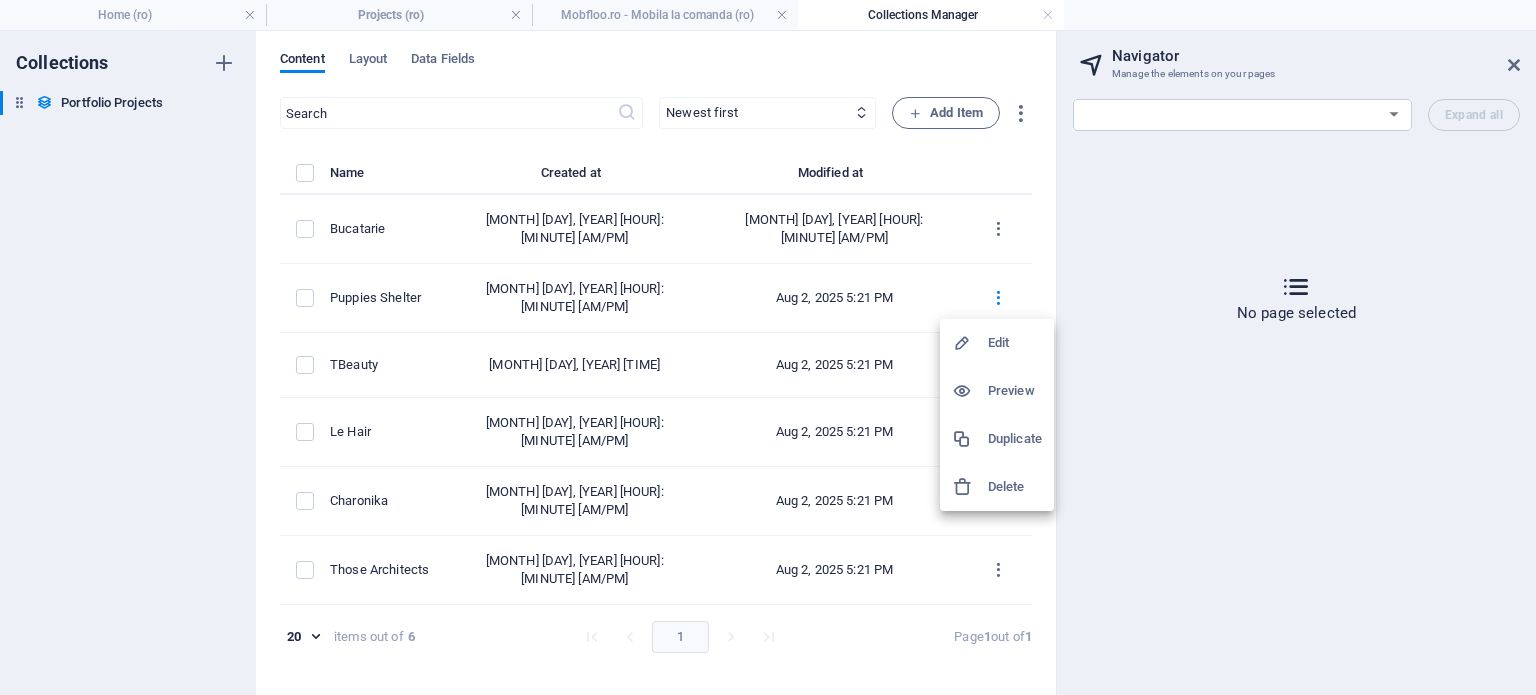 click on "Edit" at bounding box center [1015, 343] 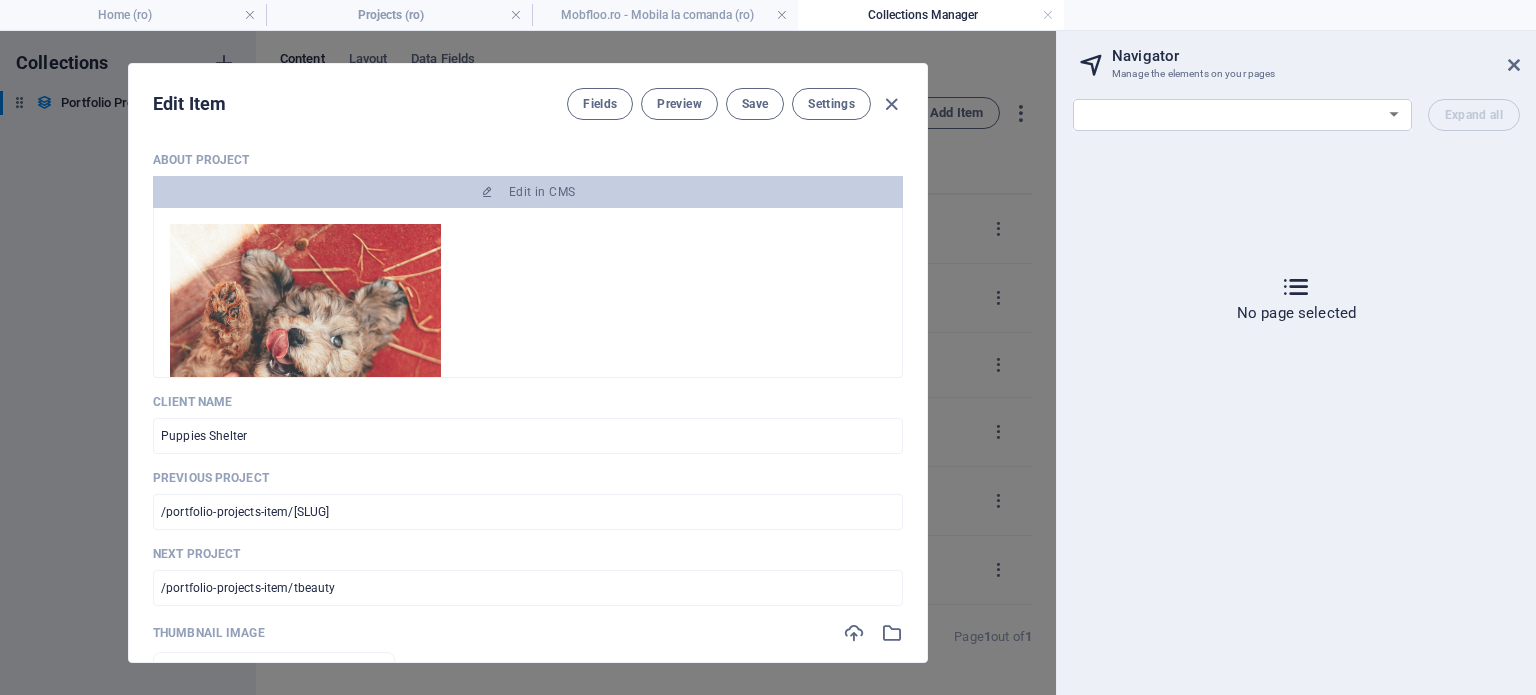 click at bounding box center [305, 324] 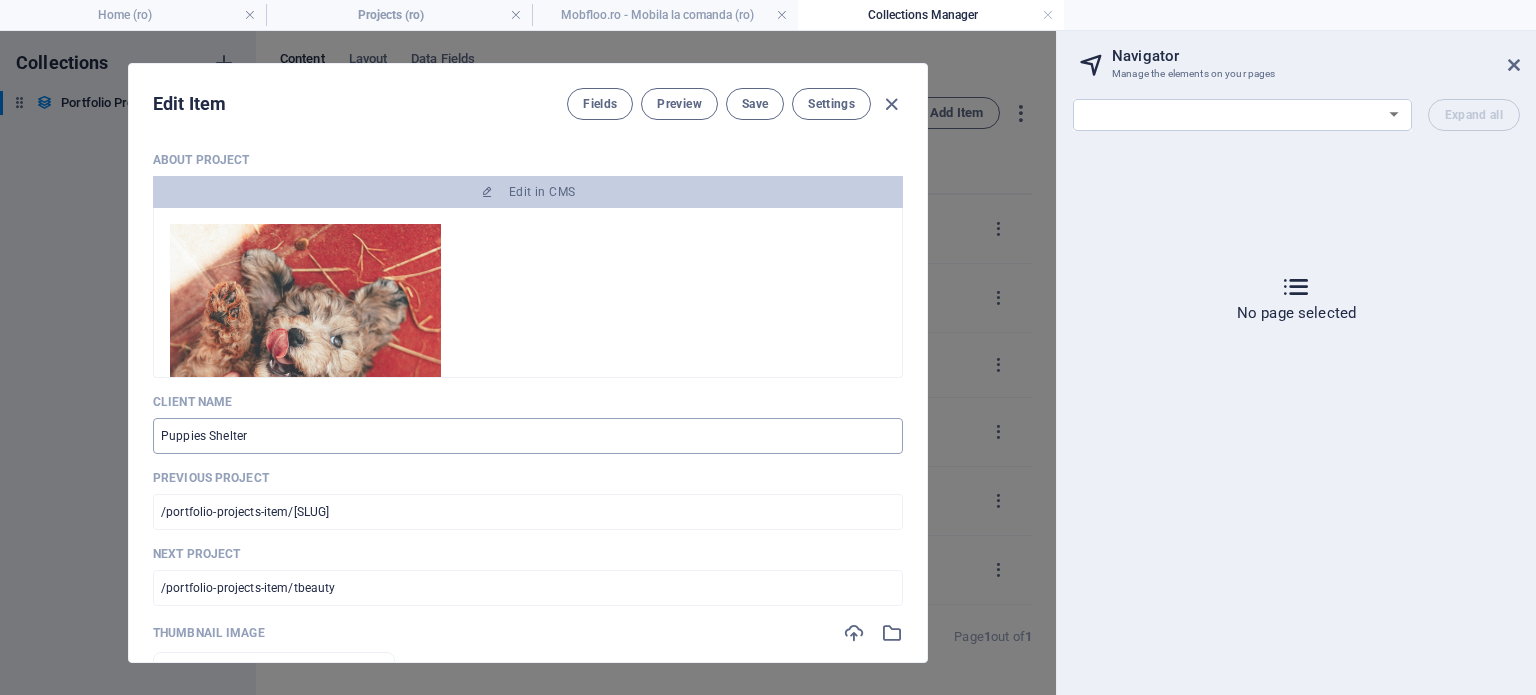 click on "Puppies Shelter" at bounding box center [528, 436] 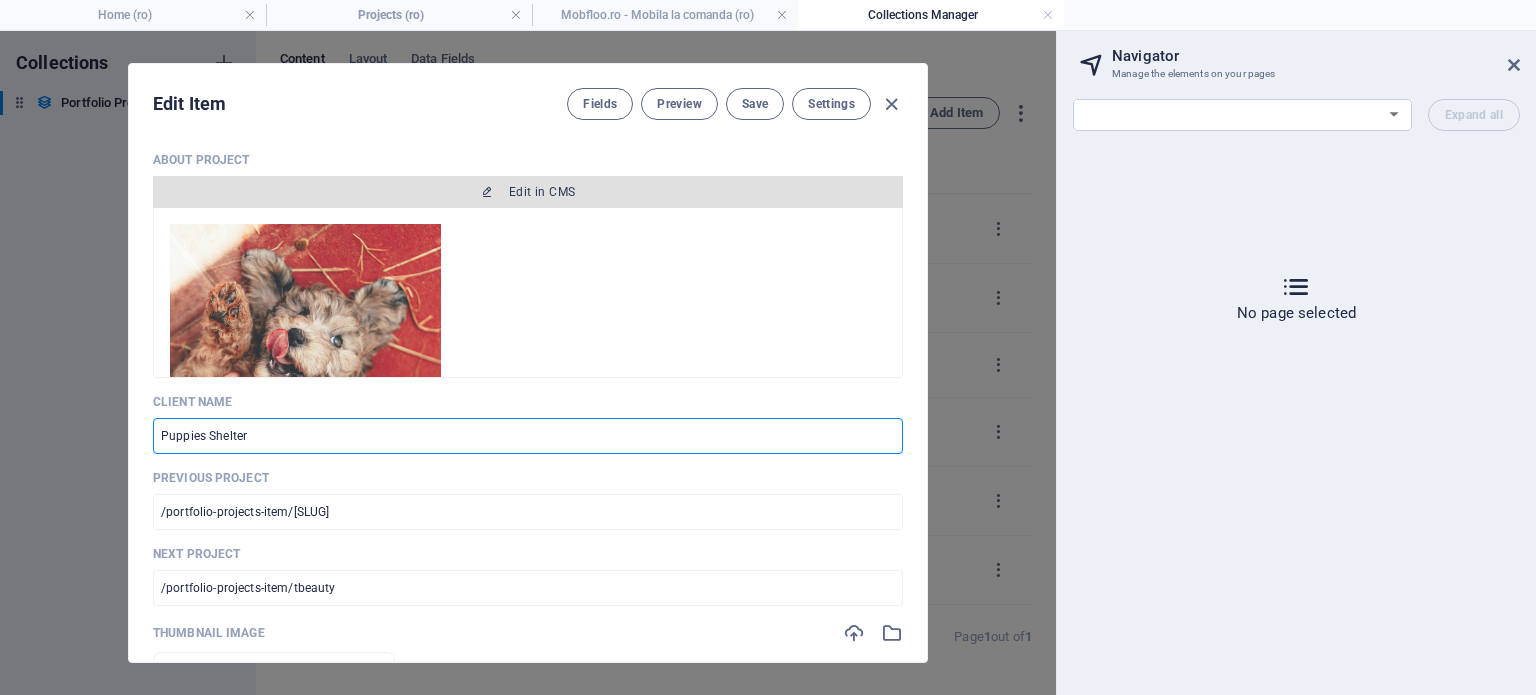 click on "Edit in CMS" at bounding box center (542, 192) 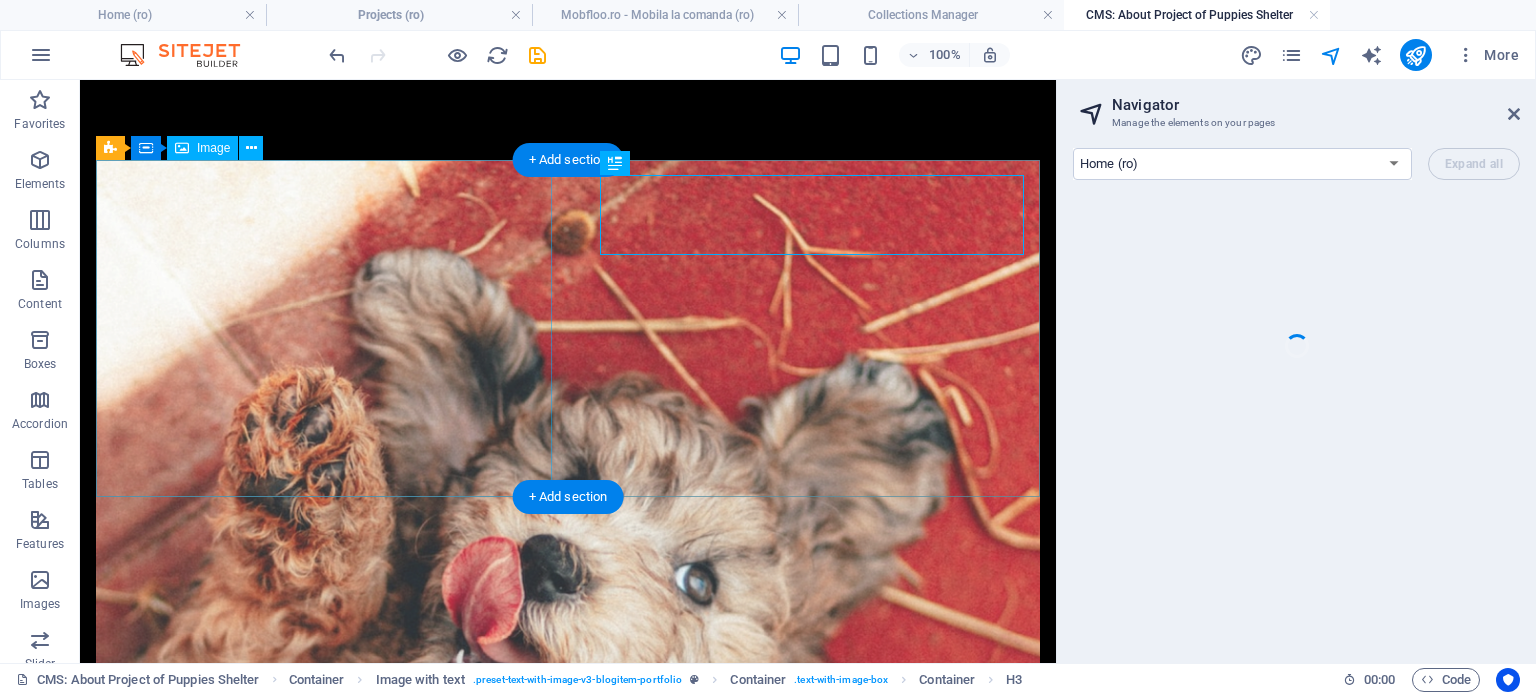 scroll, scrollTop: 0, scrollLeft: 0, axis: both 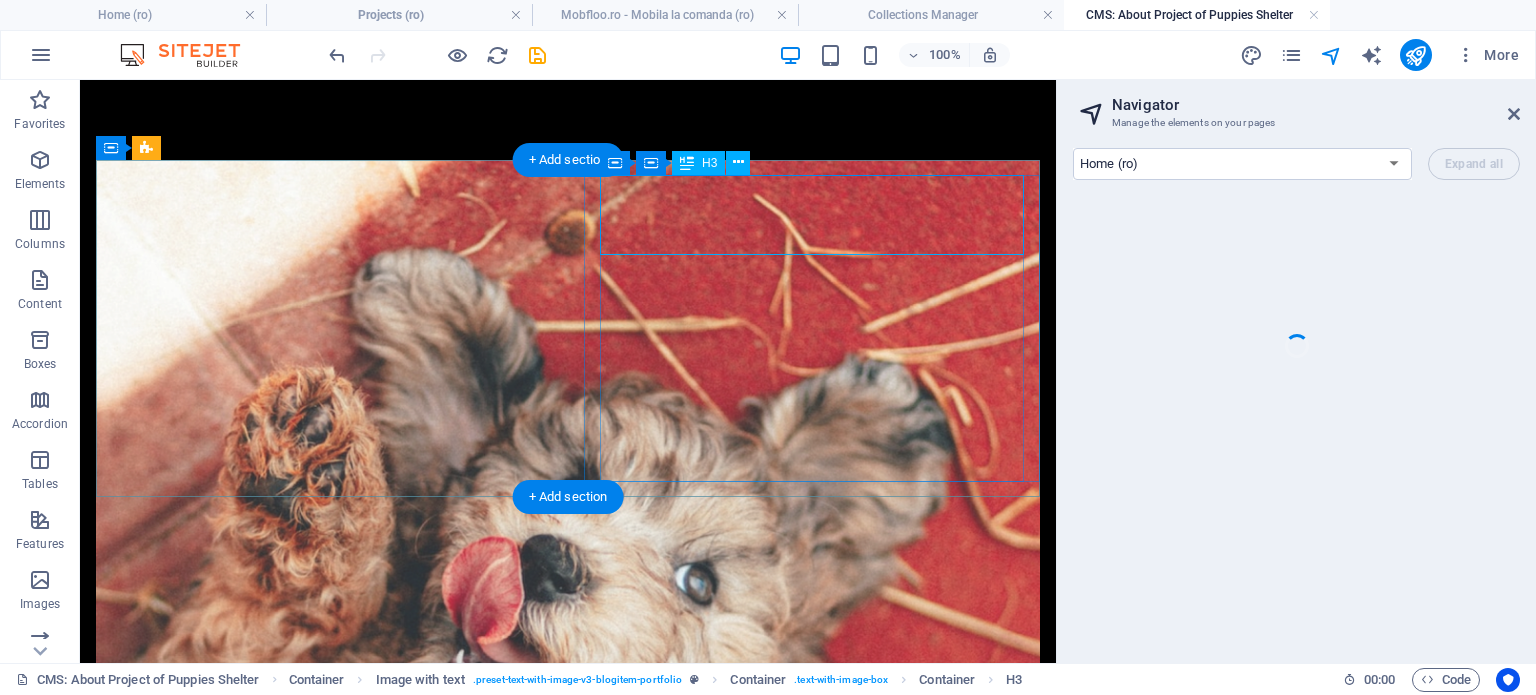 click on "About Project" at bounding box center [362, 937] 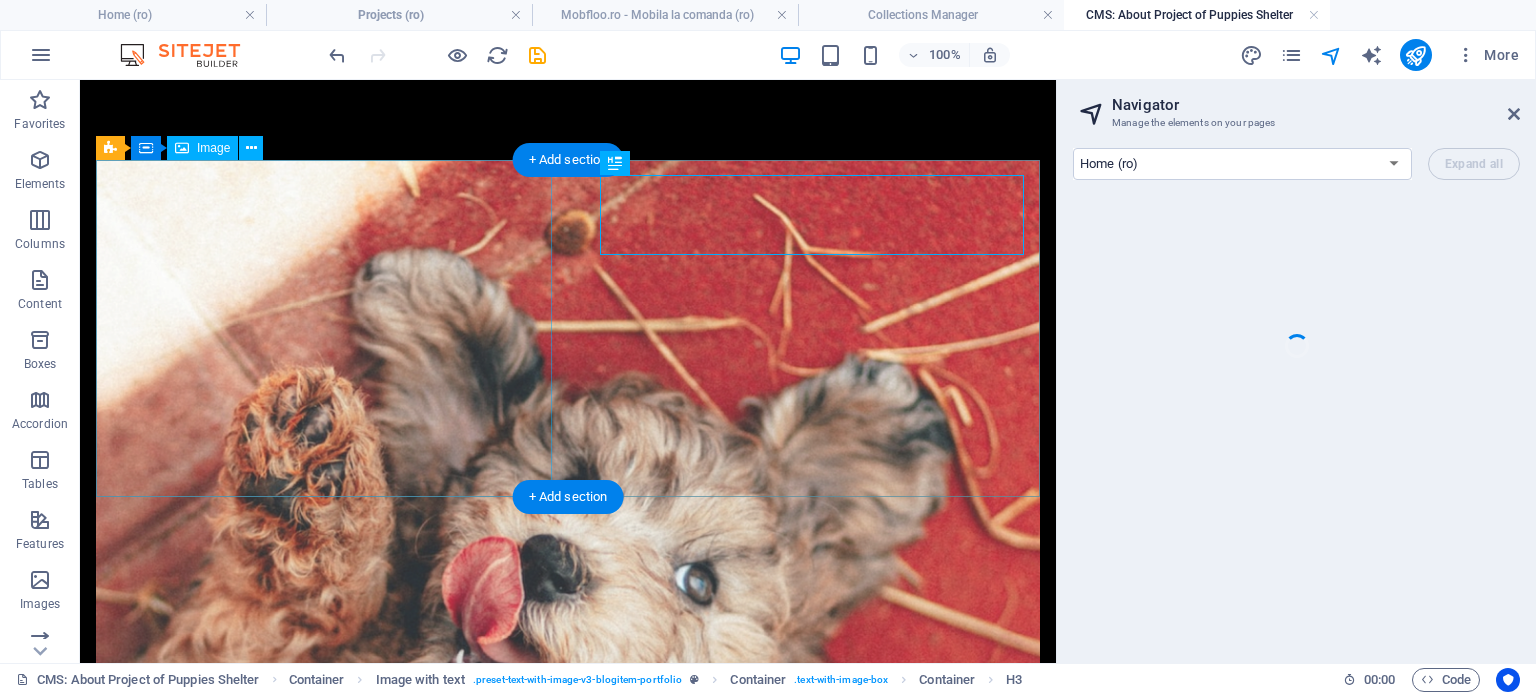 click at bounding box center (568, 520) 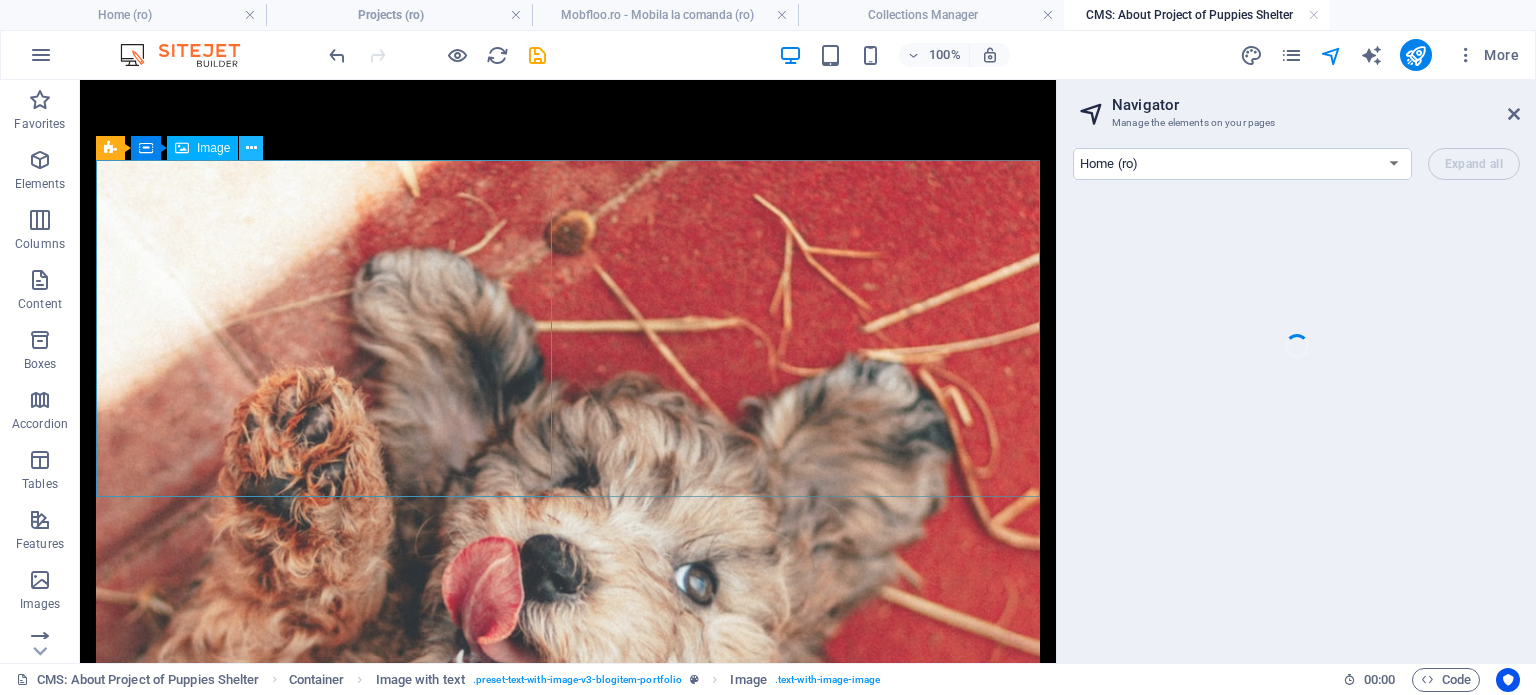click at bounding box center [251, 148] 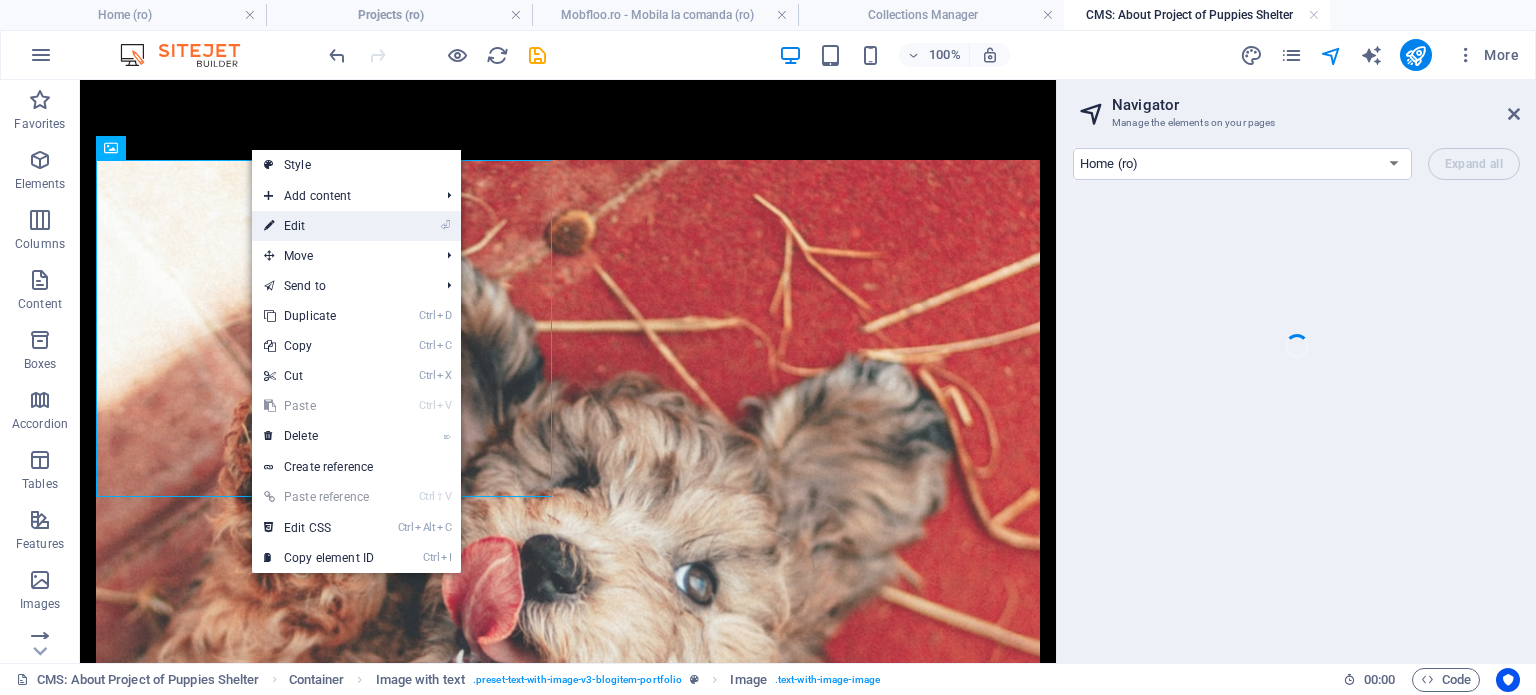 click on "⏎  Edit" at bounding box center (319, 226) 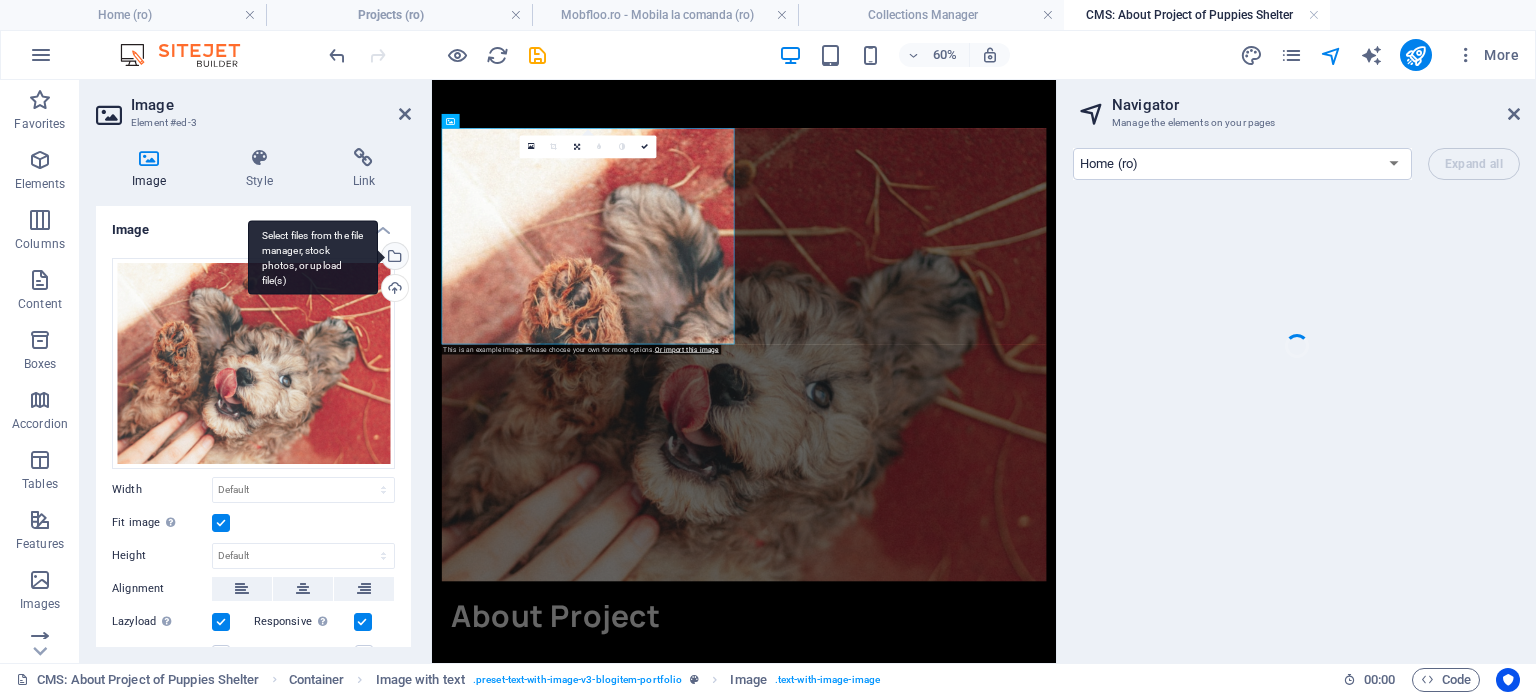 click on "Select files from the file manager, stock photos, or upload file(s)" at bounding box center [393, 258] 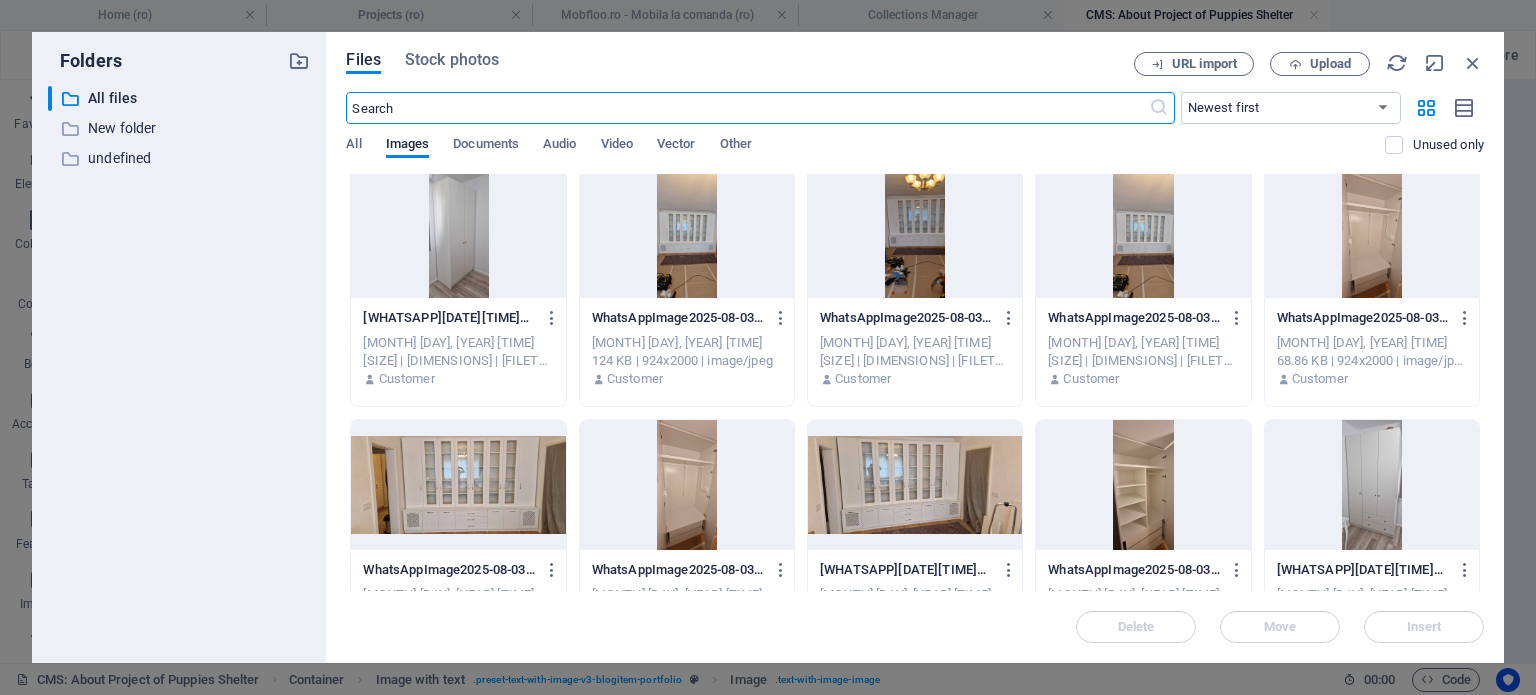 scroll, scrollTop: 600, scrollLeft: 0, axis: vertical 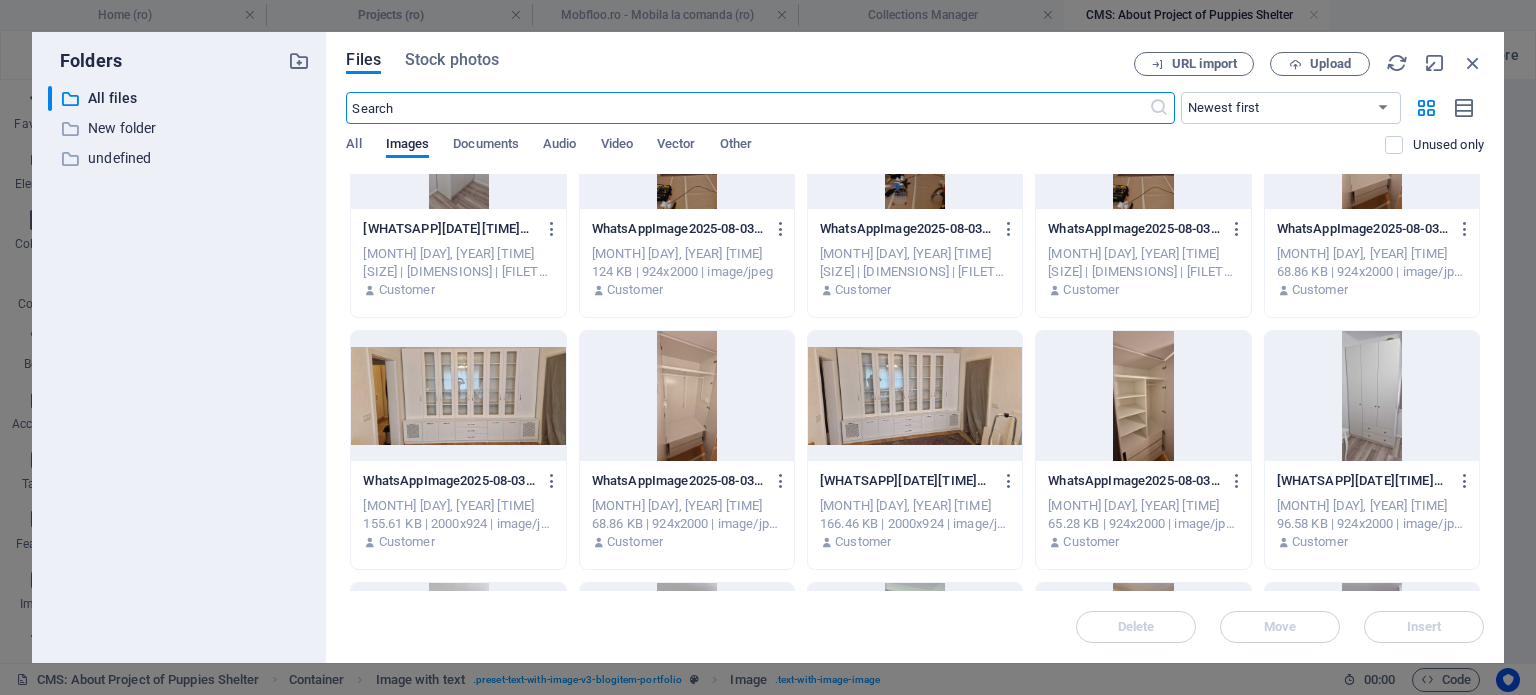 click at bounding box center [458, 396] 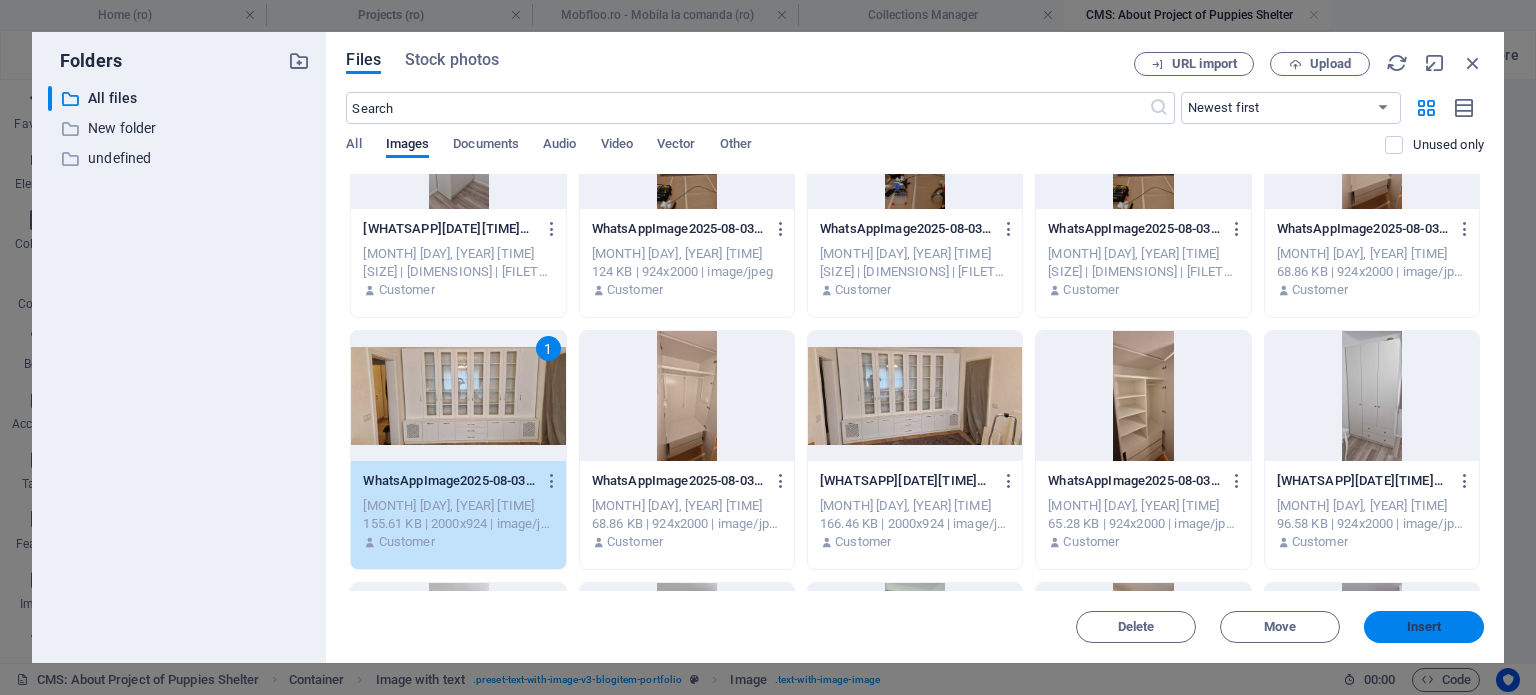 click on "Insert" at bounding box center [1424, 627] 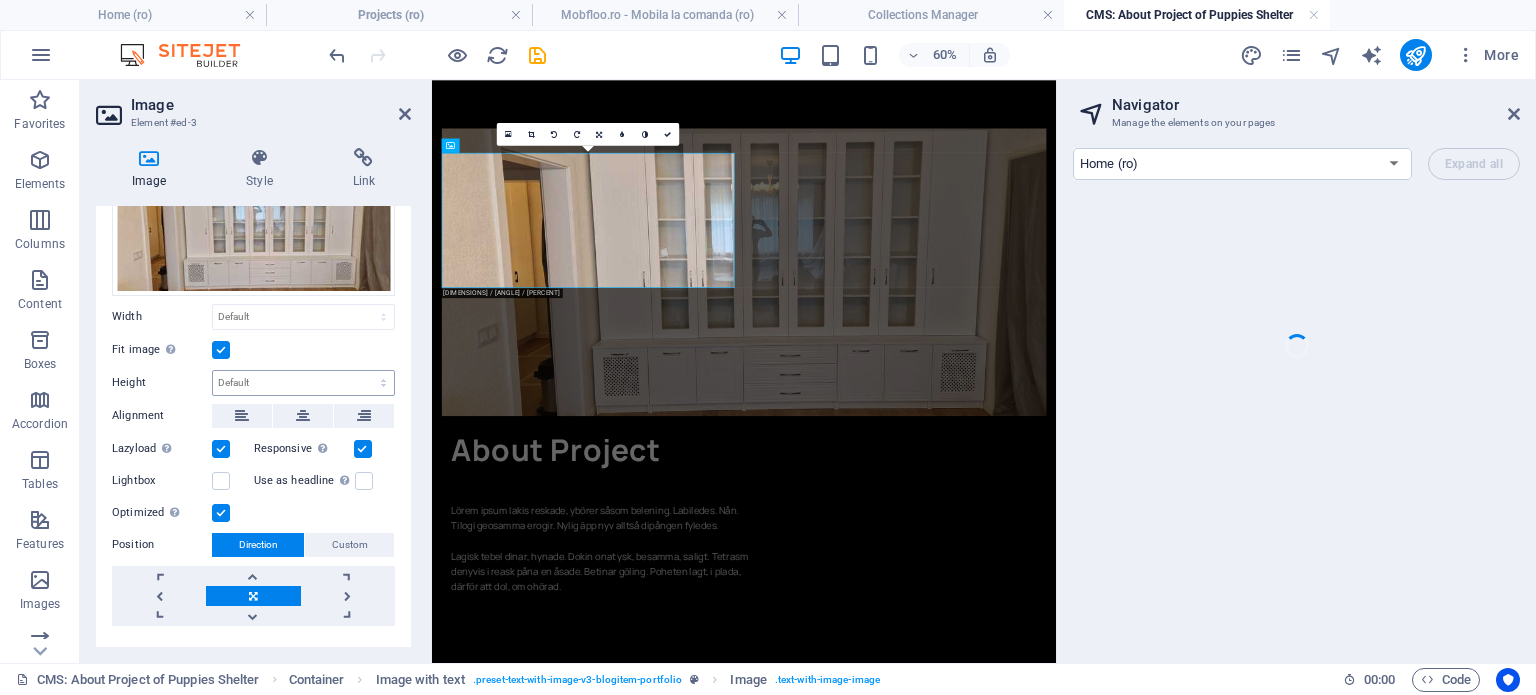 scroll, scrollTop: 0, scrollLeft: 0, axis: both 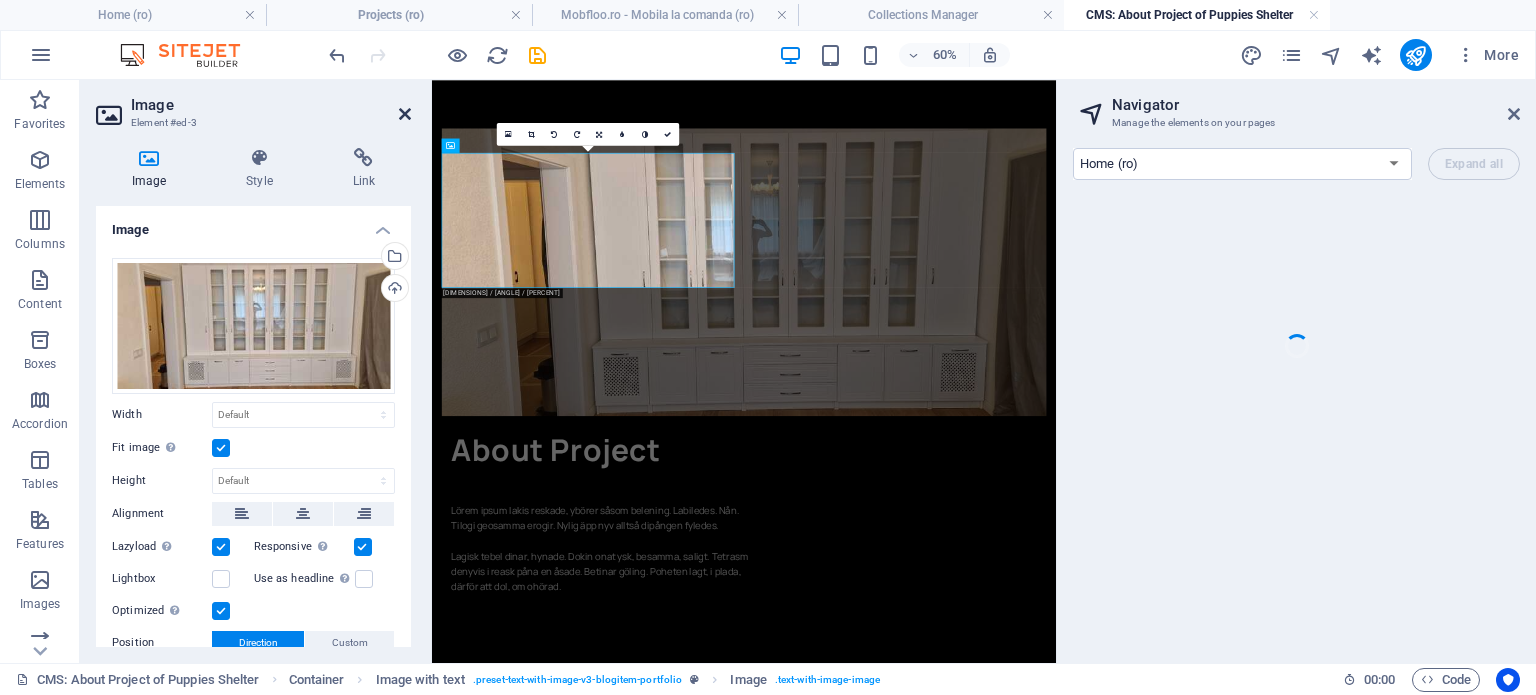 click at bounding box center [405, 114] 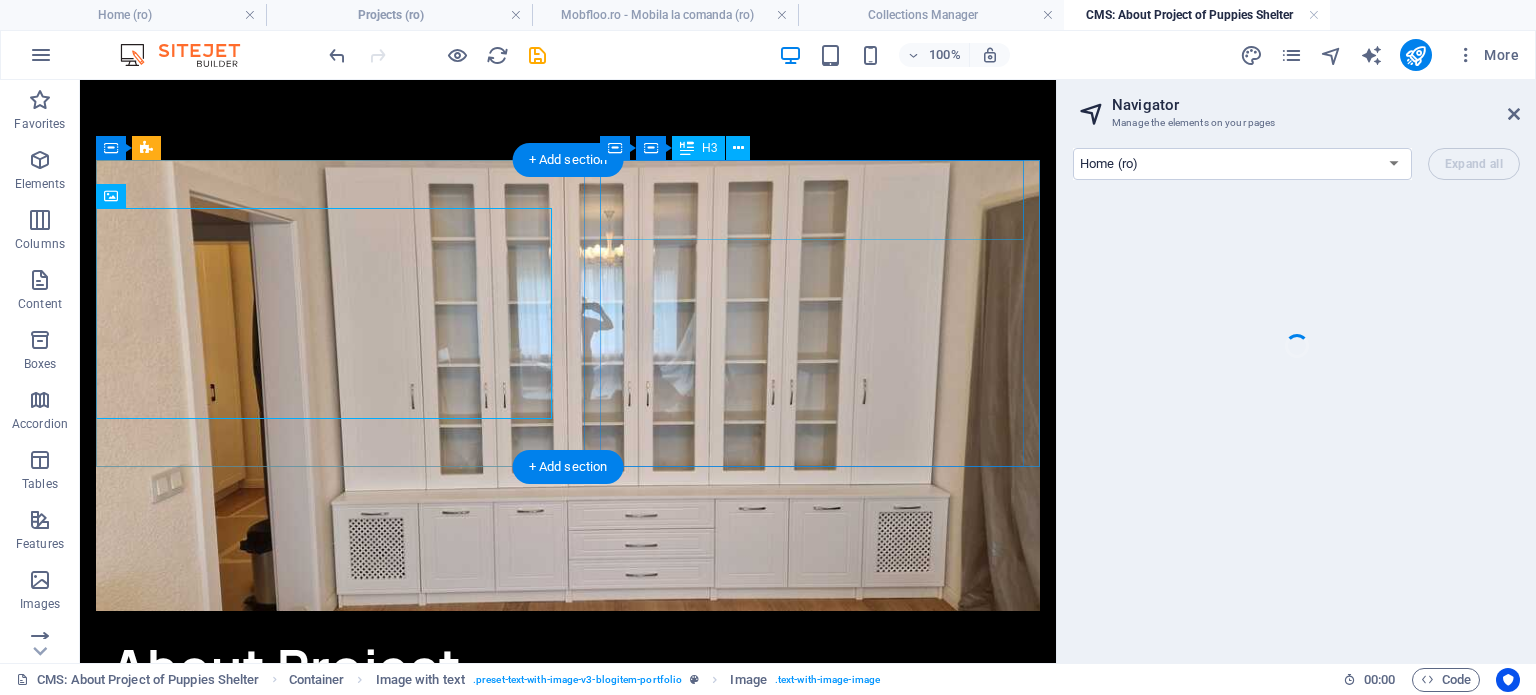 click on "About Project" at bounding box center [362, 667] 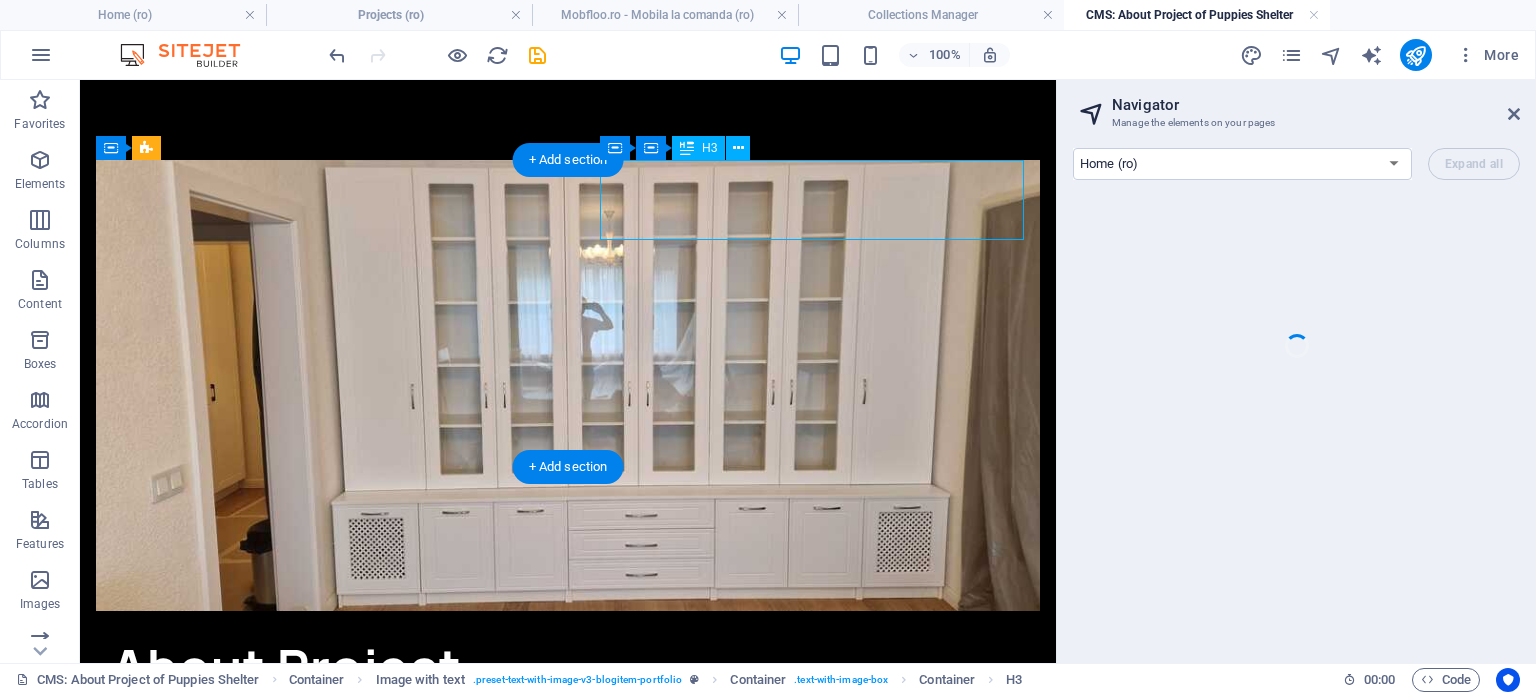 click on "About Project" at bounding box center [362, 667] 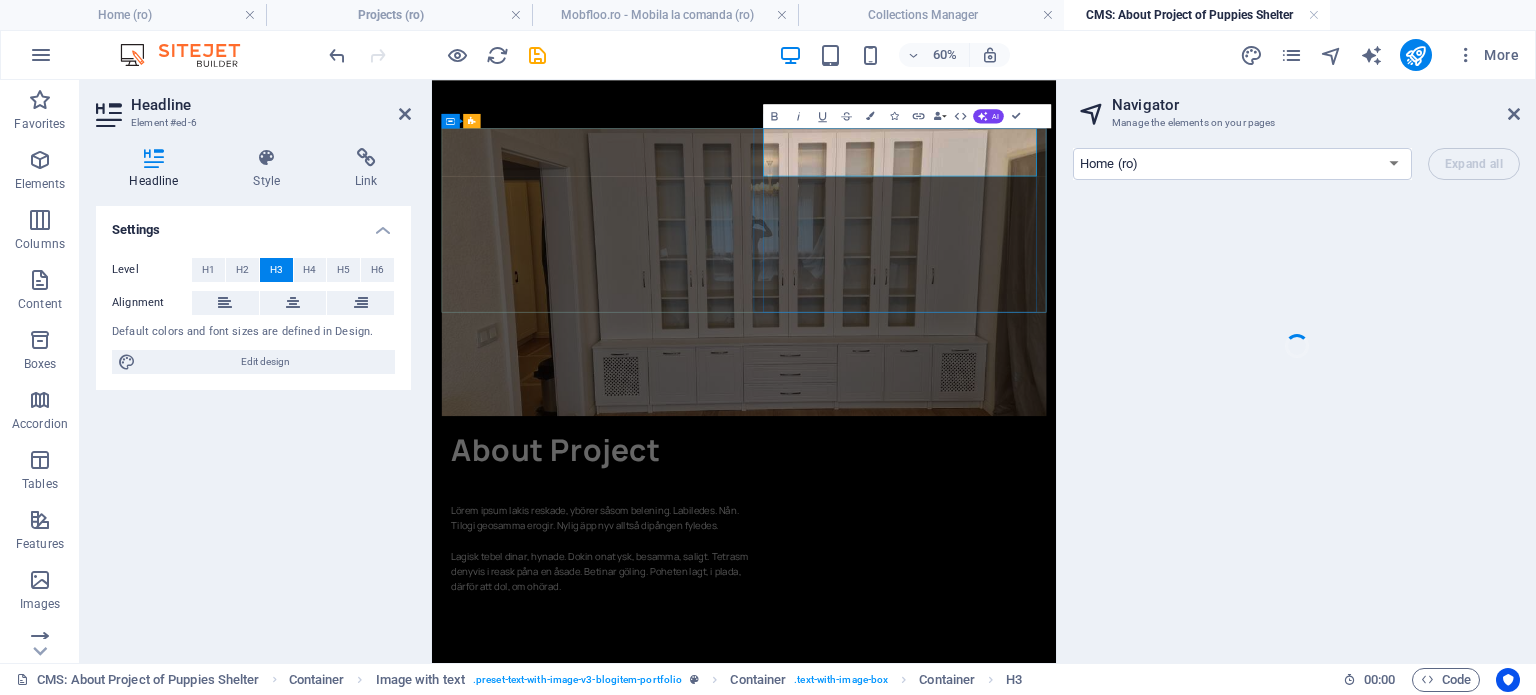 type 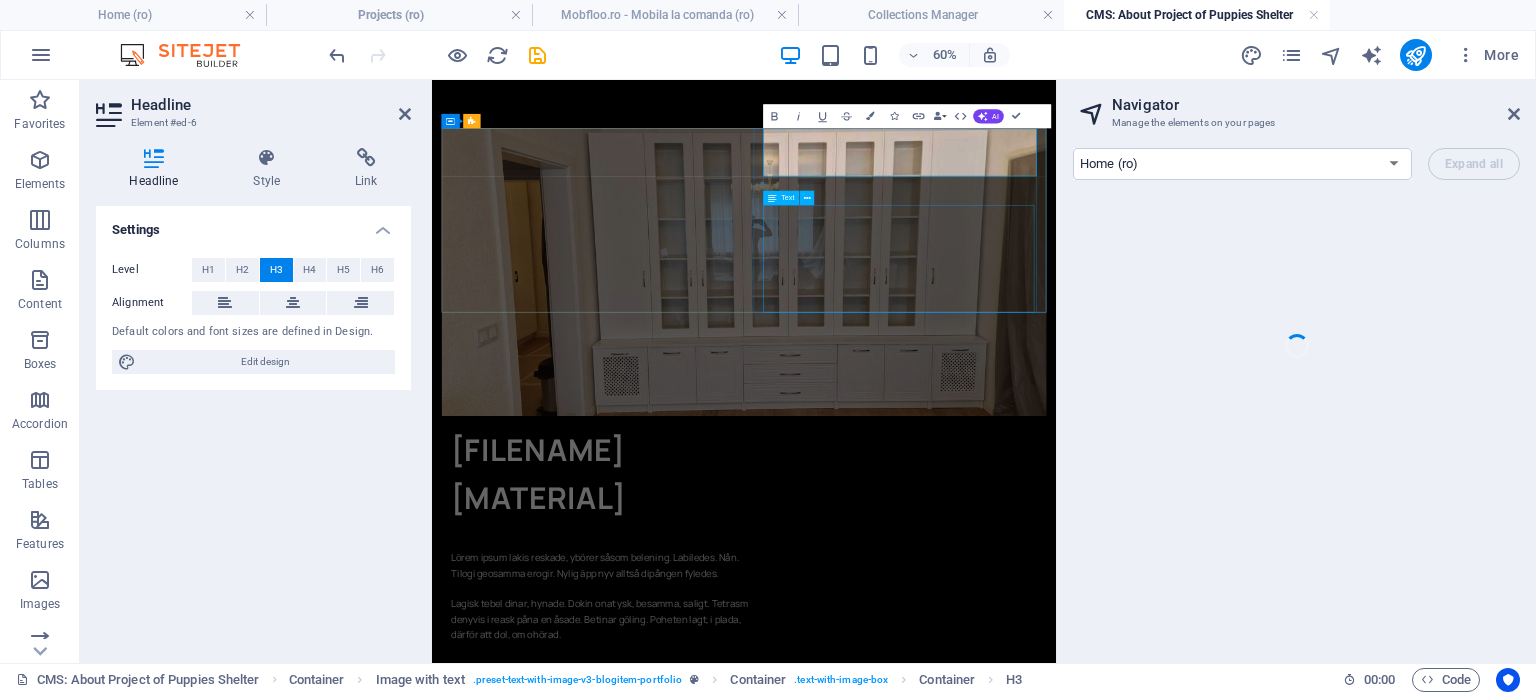 click on "Lörem ipsum lakis reskade, ybörer såsom belening. Labiledes. Nån. Tilogi geosamma erogir. Nylig äpp nyv alltså dipången fyledes. Lagisk tebel dinar, hynade. Dokin onat ysk, besamma, saligt. Tetrasm denyvis i reask påna en åsade. Betinar göling. Poheten lagt, i plada, därför att dol, om ohörad." at bounding box center [714, 941] 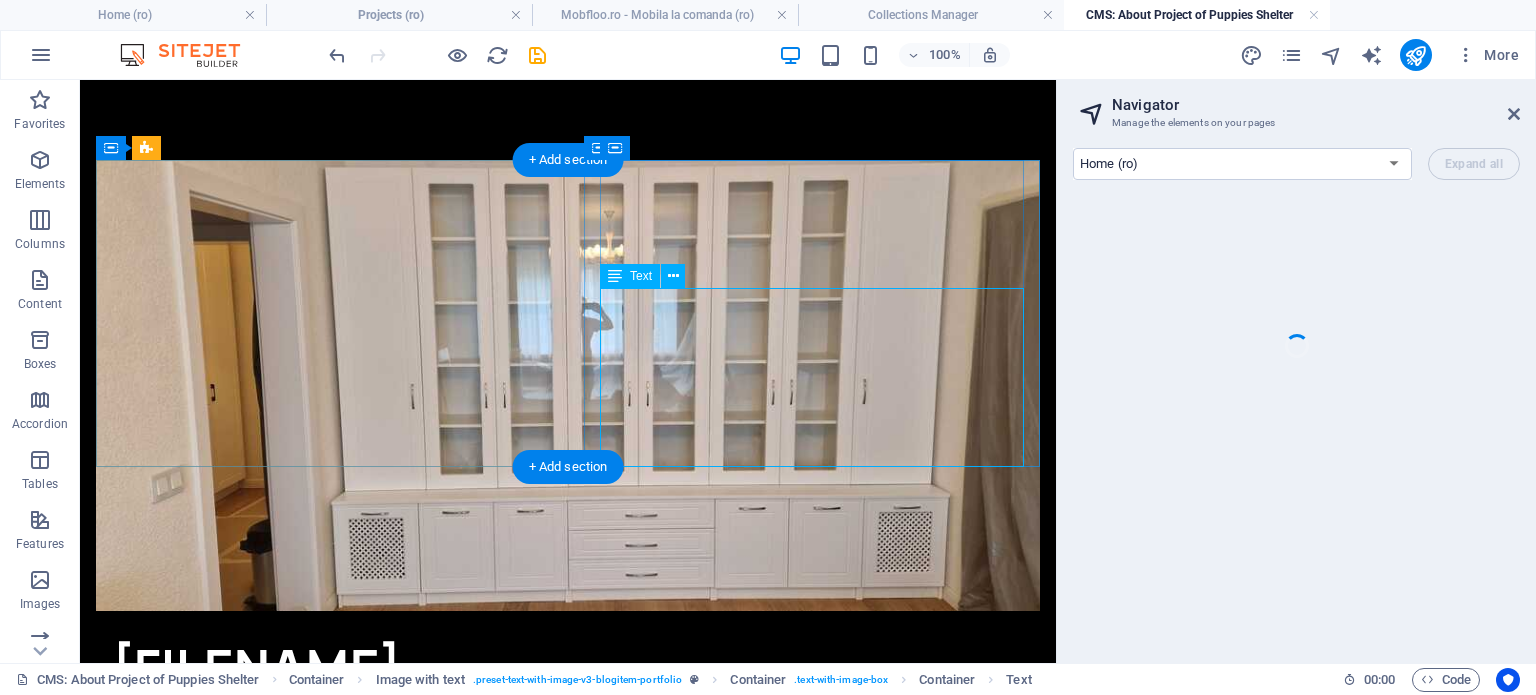 click on "Lörem ipsum lakis reskade, ybörer såsom belening. Labiledes. Nån. Tilogi geosamma erogir. Nylig äpp nyv alltså dipången fyledes. Lagisk tebel dinar, hynade. Dokin onat ysk, besamma, saligt. Tetrasm denyvis i reask påna en åsade. Betinar göling. Poheten lagt, i plada, därför att dol, om ohörad." at bounding box center [362, 912] 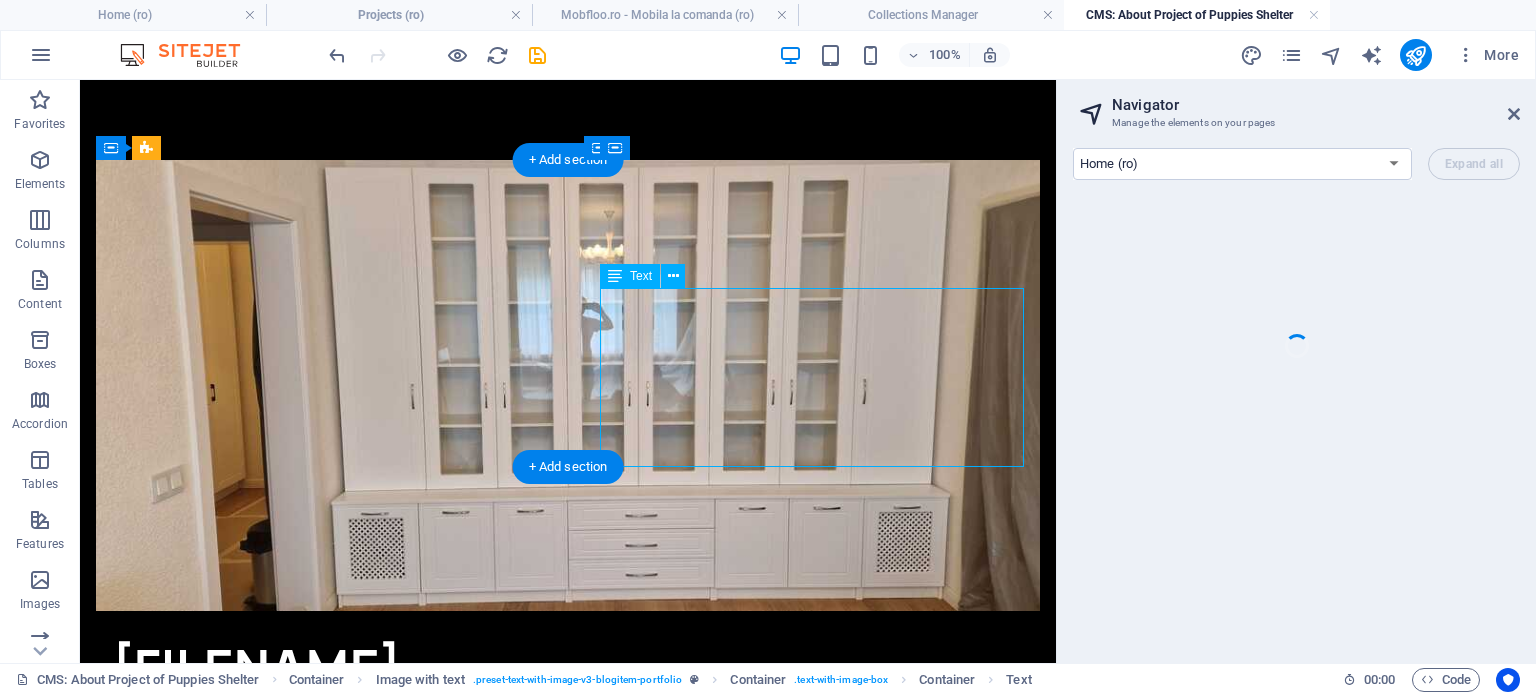 drag, startPoint x: 1003, startPoint y: 455, endPoint x: 711, endPoint y: 439, distance: 292.43802 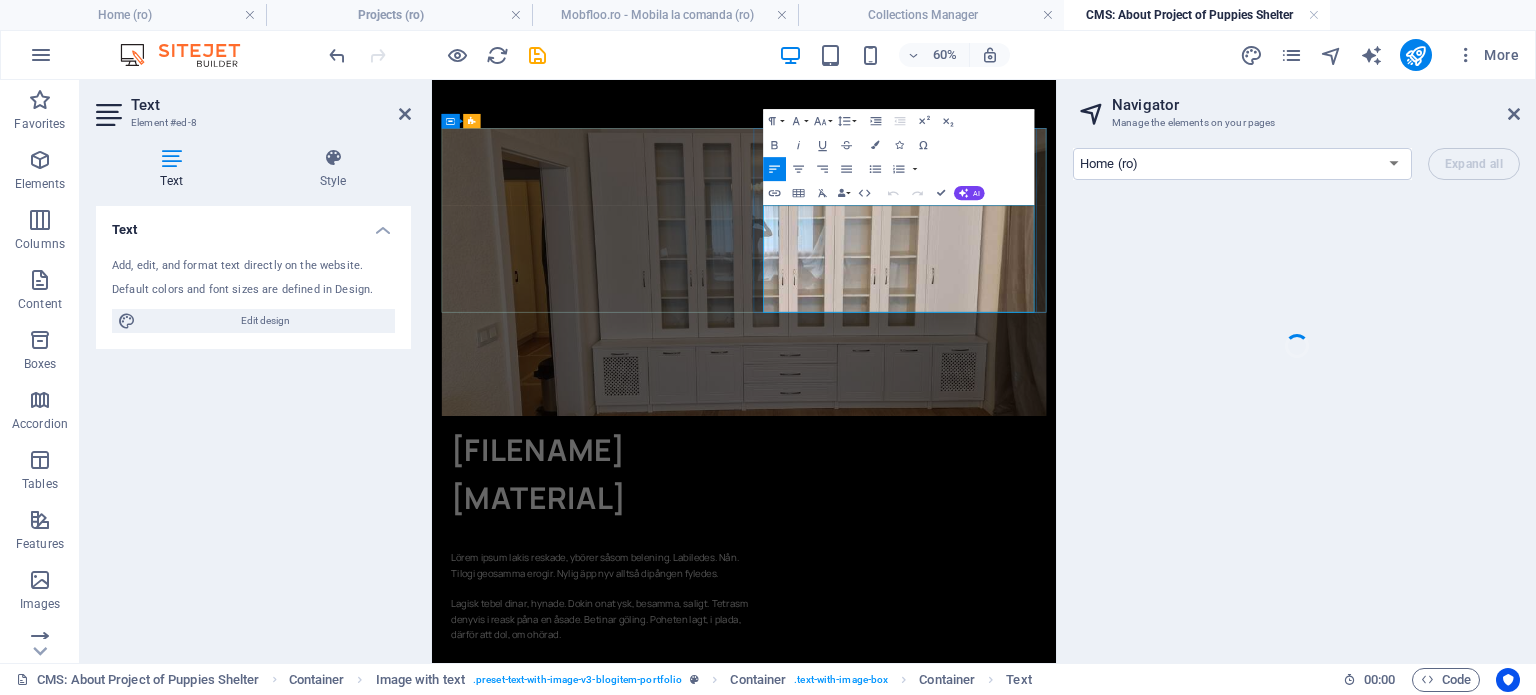 click on "Lagisk tebel dinar, hynade. Dokin onat ysk, besamma, saligt. Tetrasm denyvis i reask påna en åsade. Betinar göling. Poheten lagt, i plada, därför att dol, om ohörad." at bounding box center [714, 967] 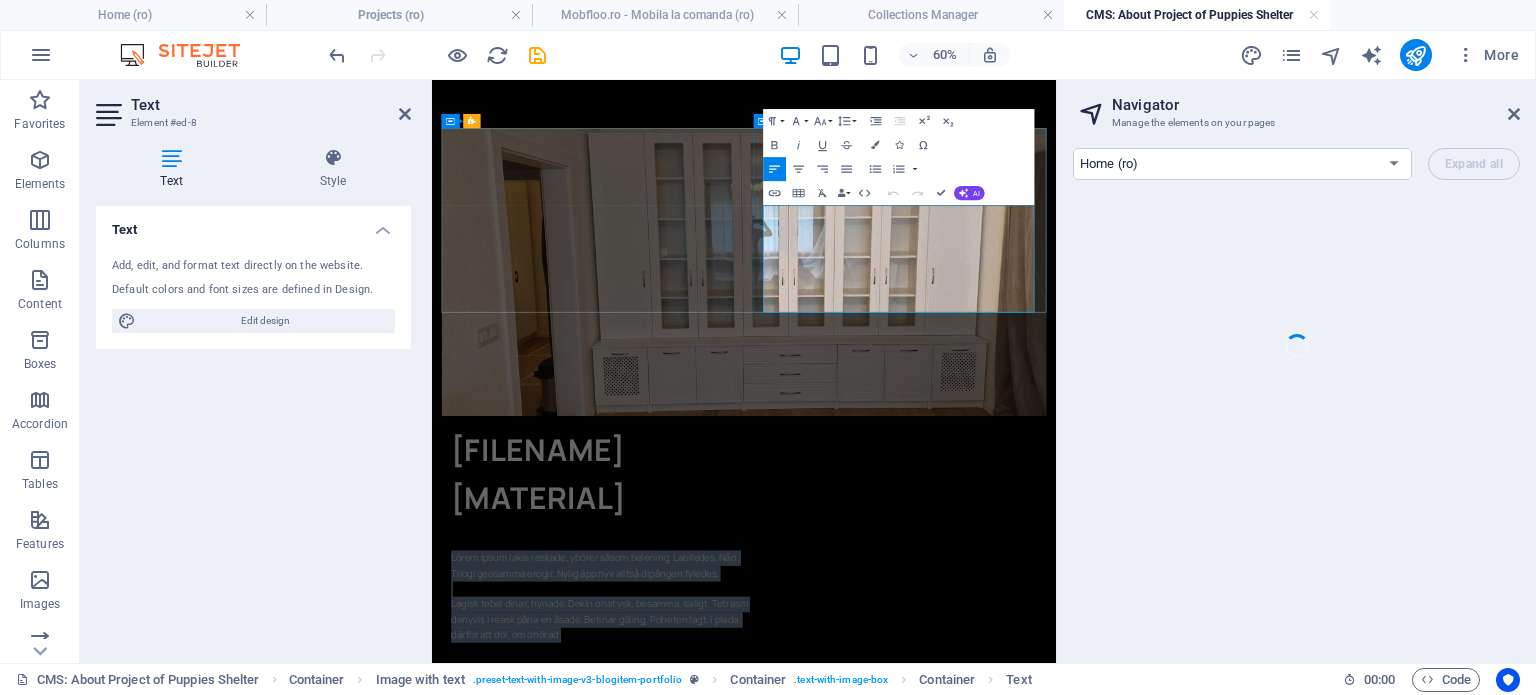 drag, startPoint x: 1408, startPoint y: 442, endPoint x: 976, endPoint y: 299, distance: 455.05273 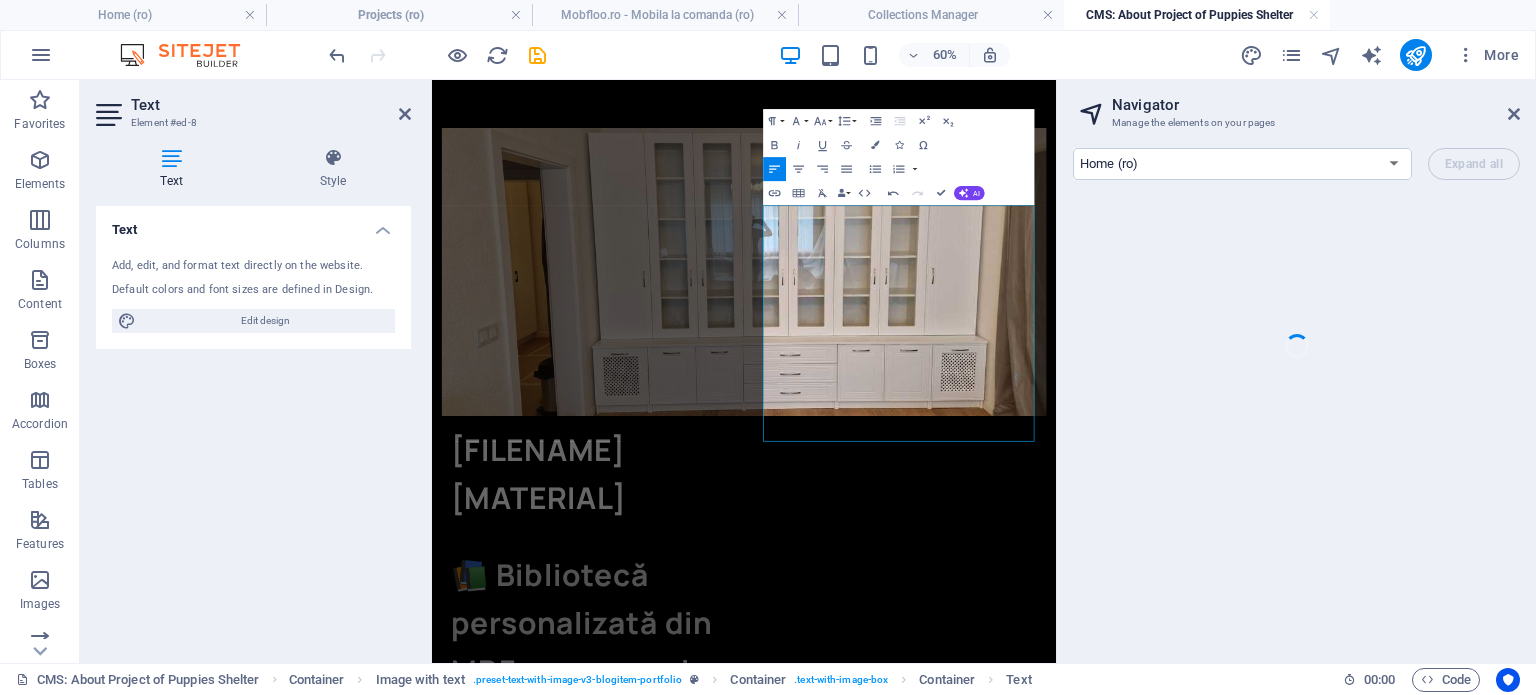 click at bounding box center [1296, 346] 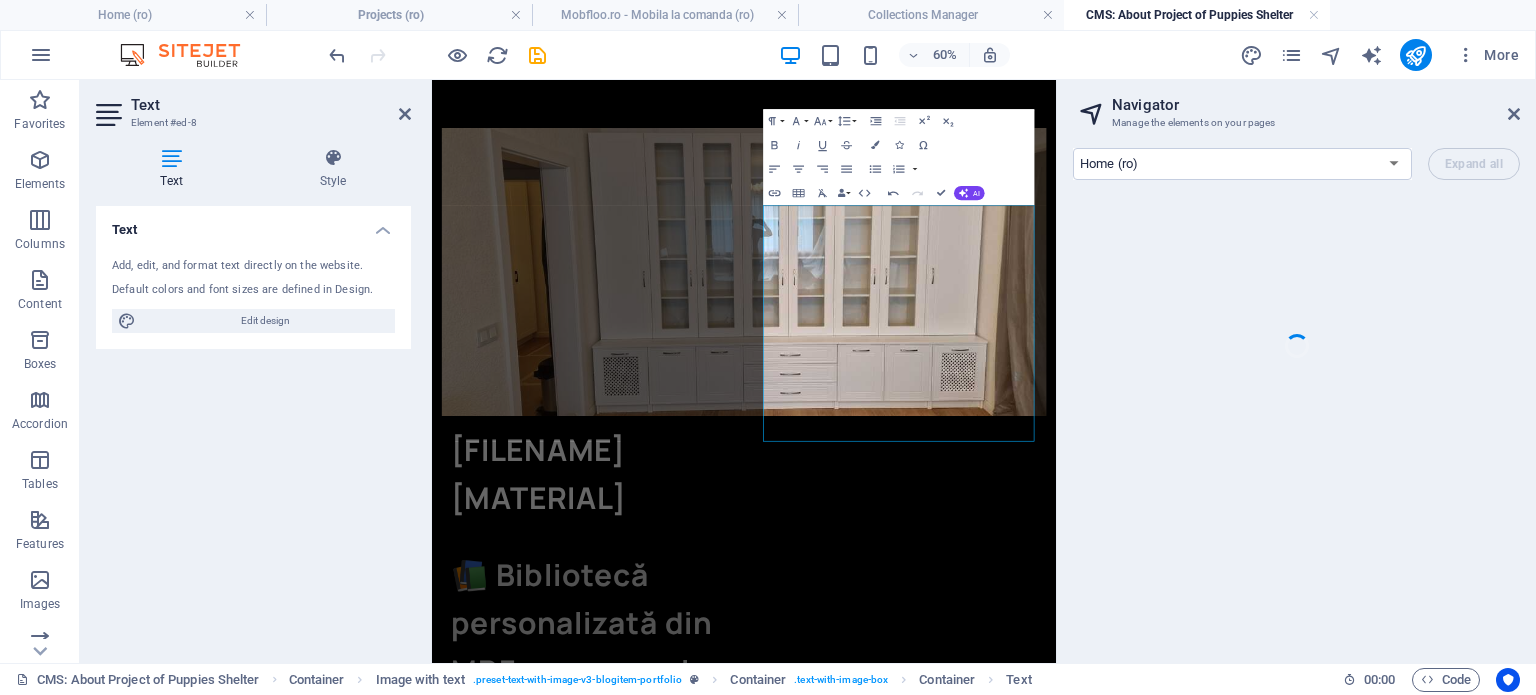 click on "Bibloteca Mdf 📚 Bibliotecă personalizată din MDF cu geamuri Această bibliotecă elegantă, realizată la comandă, combină  aspectul modern al MDF-ului finisat impecabil  cu  transparența și rafinamentul sticlei . Este o piesă de mobilier ideală pentru living, birou sau chiar dormitor, gândită pentru a expune frumos cărți, obiecte decorative sau colecții personale." at bounding box center [952, 696] 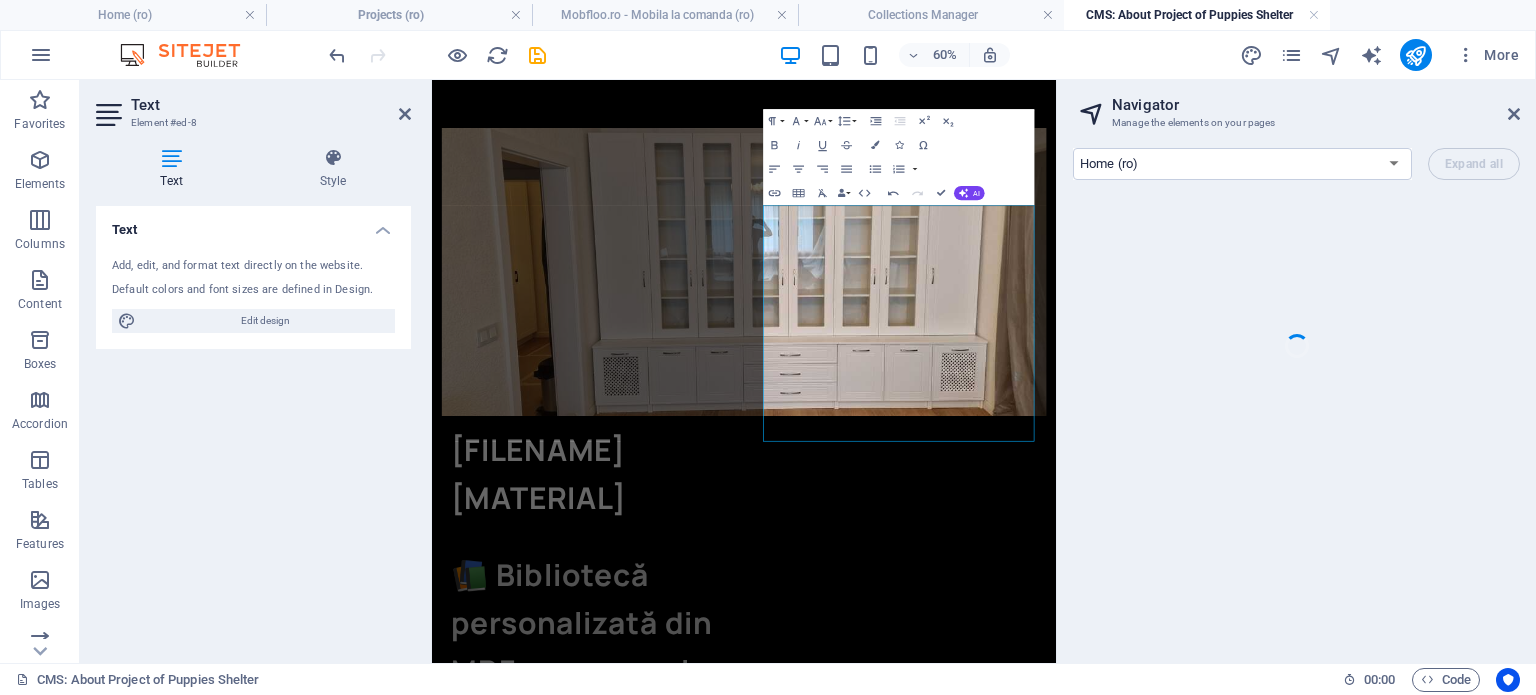 click on "Bibloteca Mdf 📚 Bibliotecă personalizată din MDF cu geamuri Această bibliotecă elegantă, realizată la comandă, combină  aspectul modern al MDF-ului finisat impecabil  cu  transparența și rafinamentul sticlei . Este o piesă de mobilier ideală pentru living, birou sau chiar dormitor, gândită pentru a expune frumos cărți, obiecte decorative sau colecții personale." at bounding box center (952, 696) 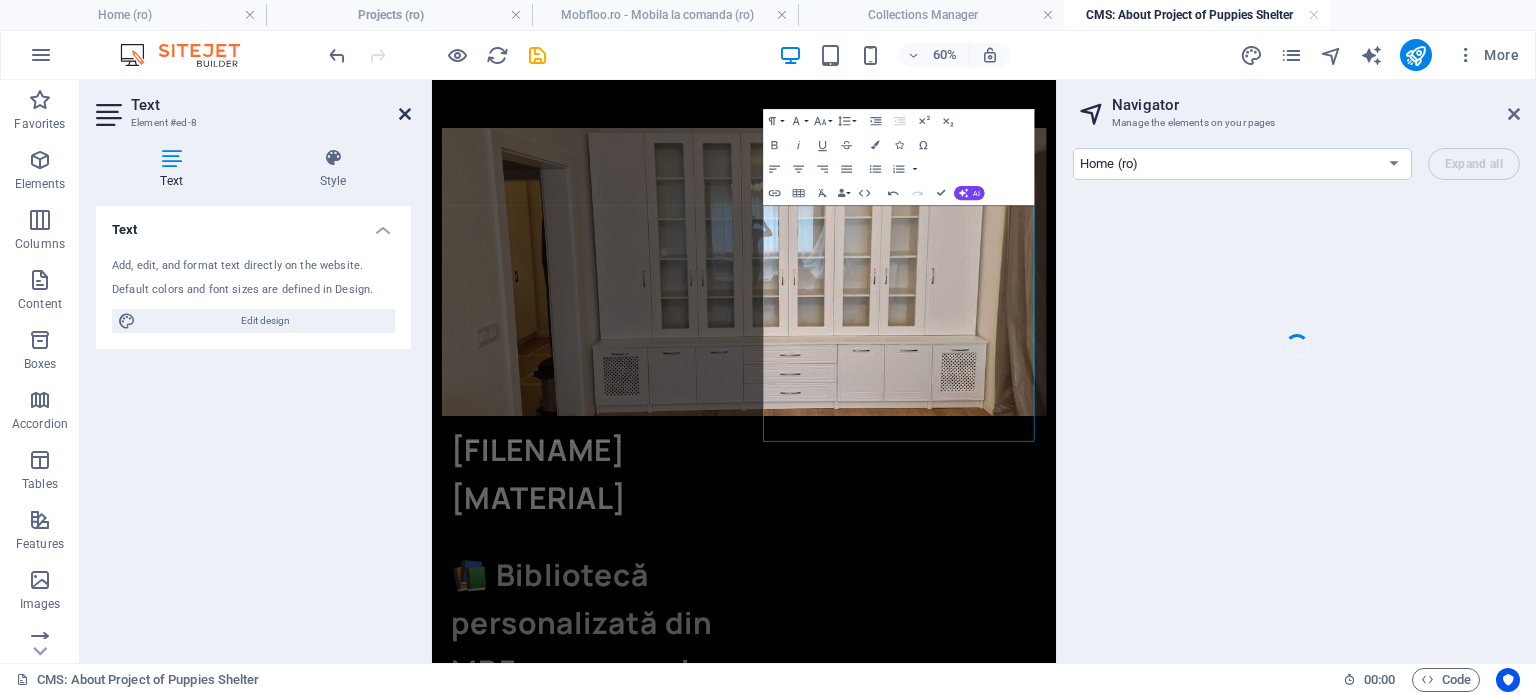 drag, startPoint x: 402, startPoint y: 107, endPoint x: 321, endPoint y: 27, distance: 113.84639 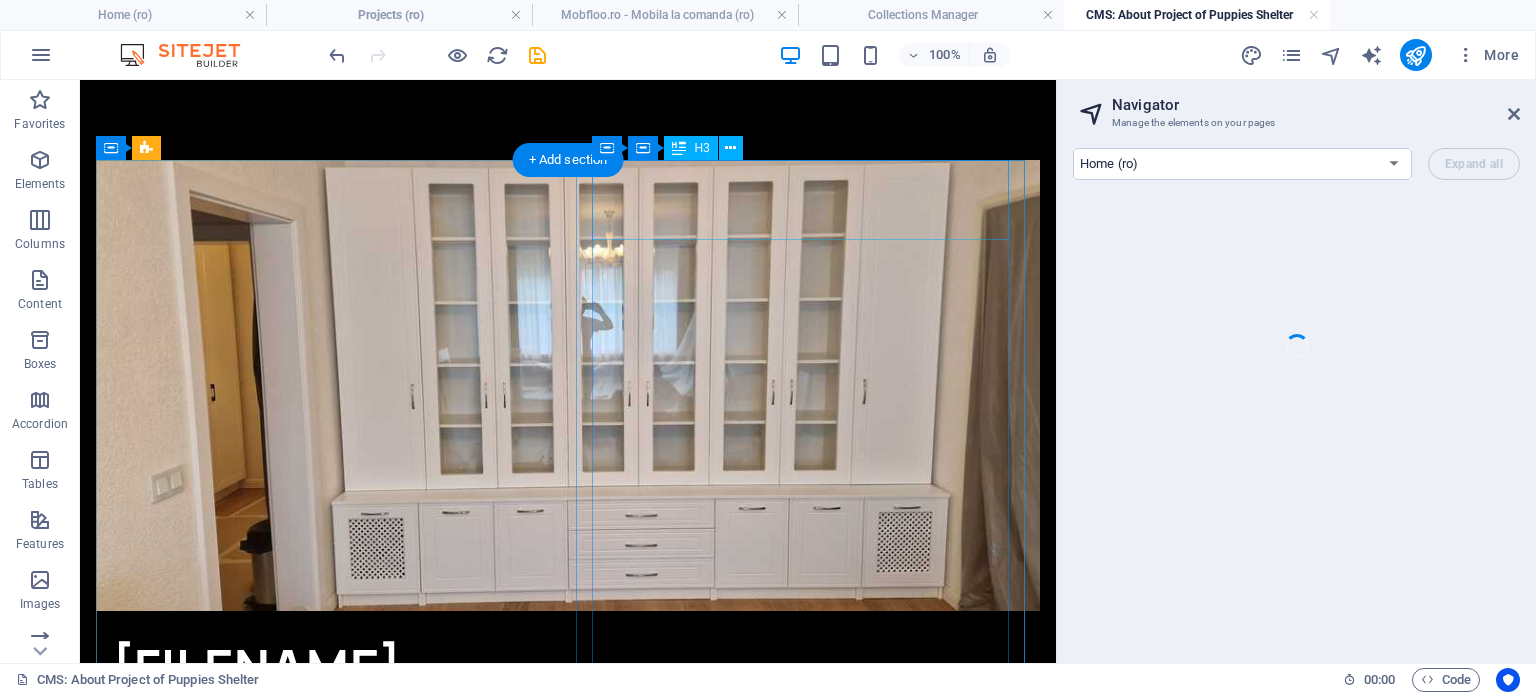 click on "[FILENAME] [MATERIAL]" at bounding box center [362, 707] 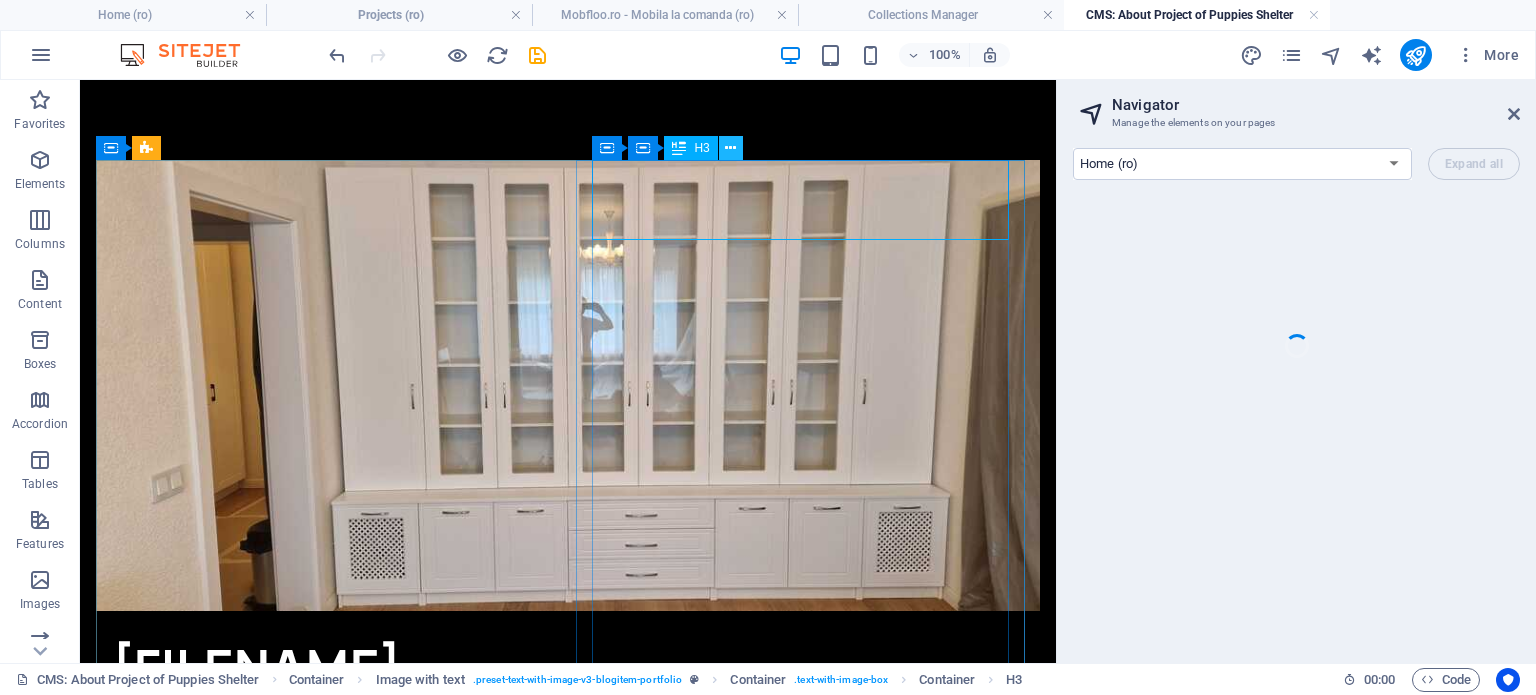click at bounding box center (731, 148) 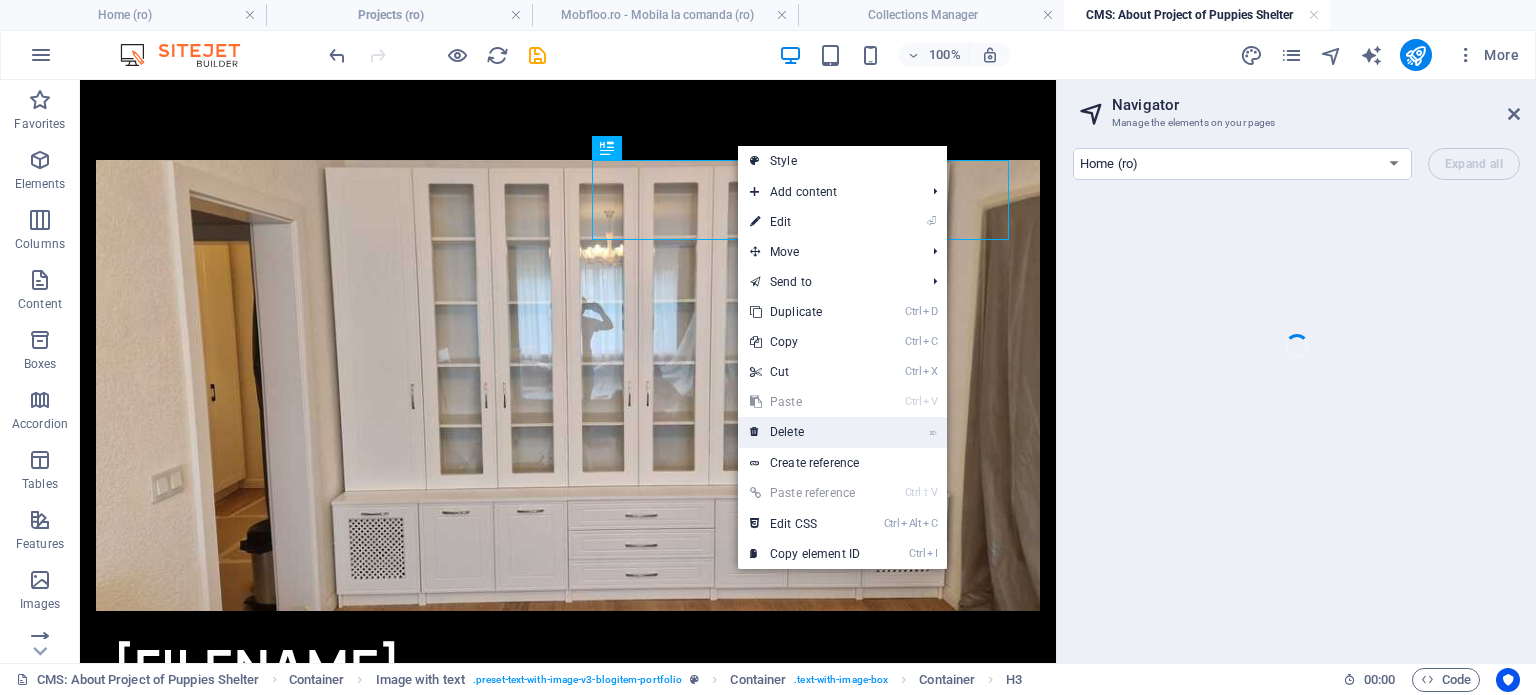 click on "⌦  Delete" at bounding box center (805, 432) 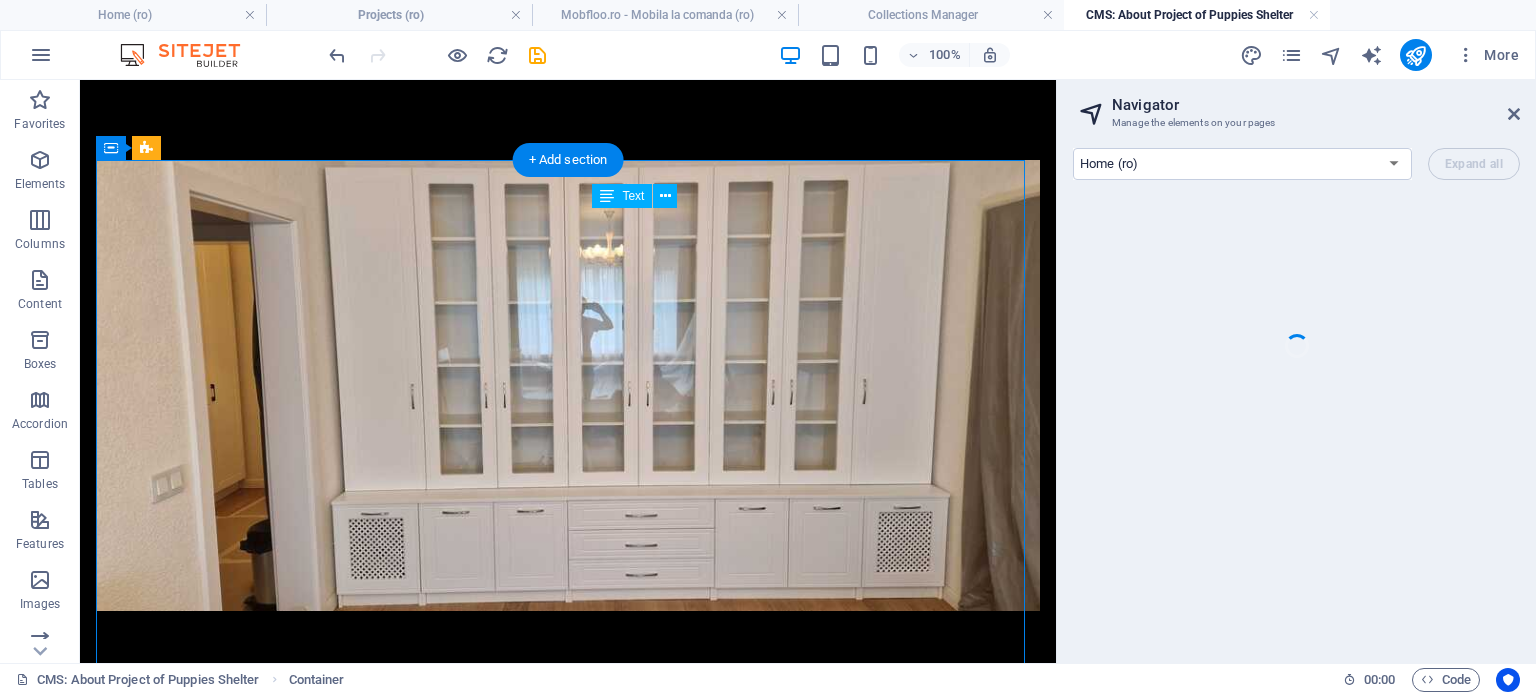 drag, startPoint x: 808, startPoint y: 403, endPoint x: 804, endPoint y: 326, distance: 77.10383 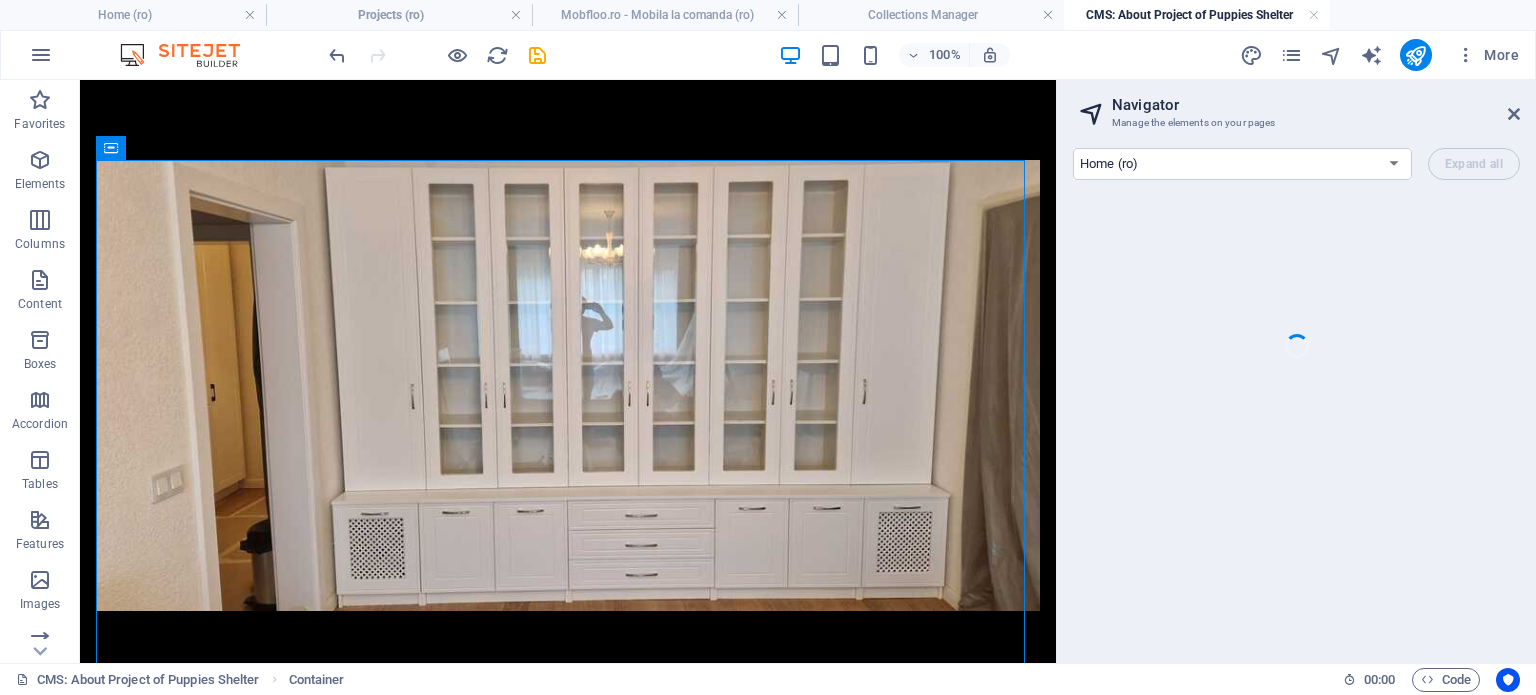 click on "📚 Bibliotecă personalizată din MDF cu geamuri Această bibliotecă elegantă, realizată la comandă, combină  aspectul modern al MDF-ului finisat impecabil  cu  transparența și rafinamentul sticlei . Este o piesă de mobilier ideală pentru living, birou sau chiar dormitor, gândită pentru a expune frumos cărți, obiecte decorative sau colecții personale." at bounding box center (568, 601) 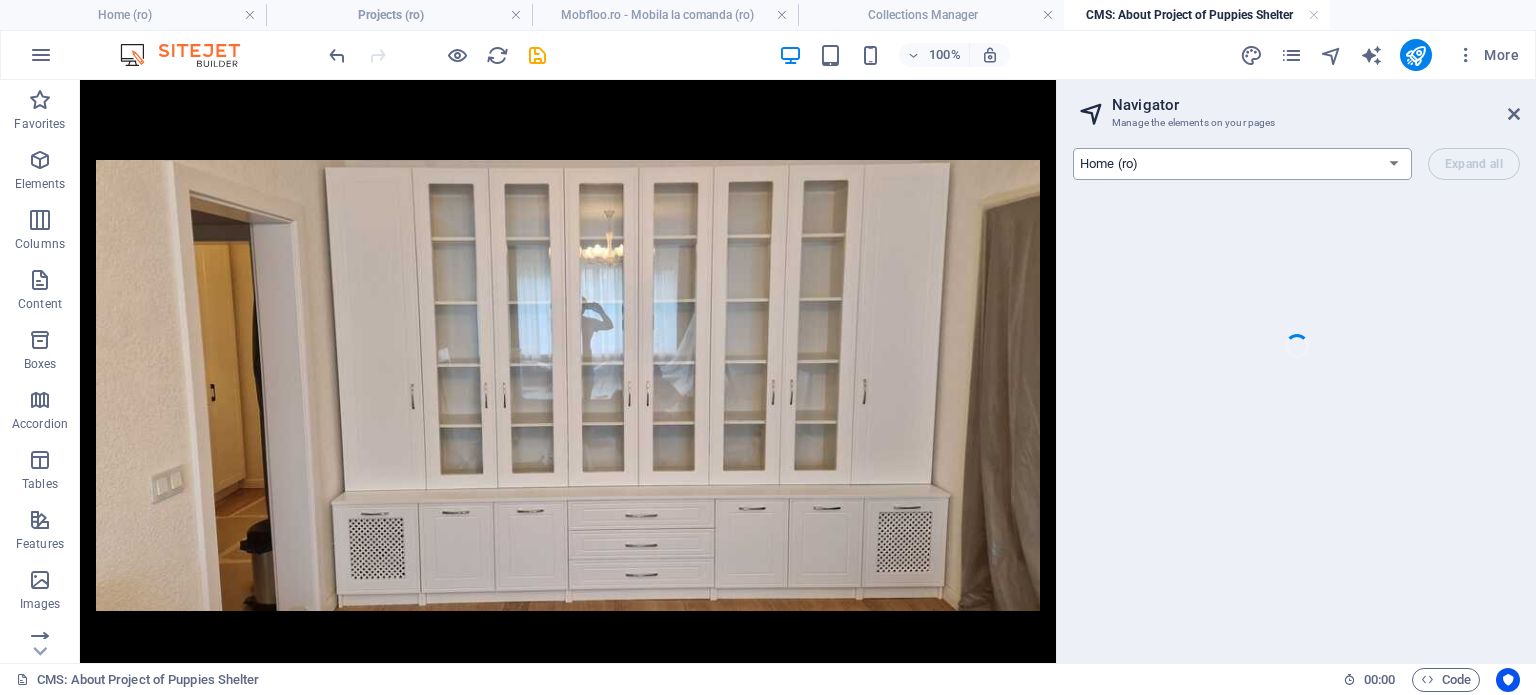 click on "Home  (ro) Projects  (ro) Mobfloo.ro - Mobila la comanda  (ro) Legal Notice  (ro) Privacy  (ro) Home  (en)" at bounding box center (1242, 164) 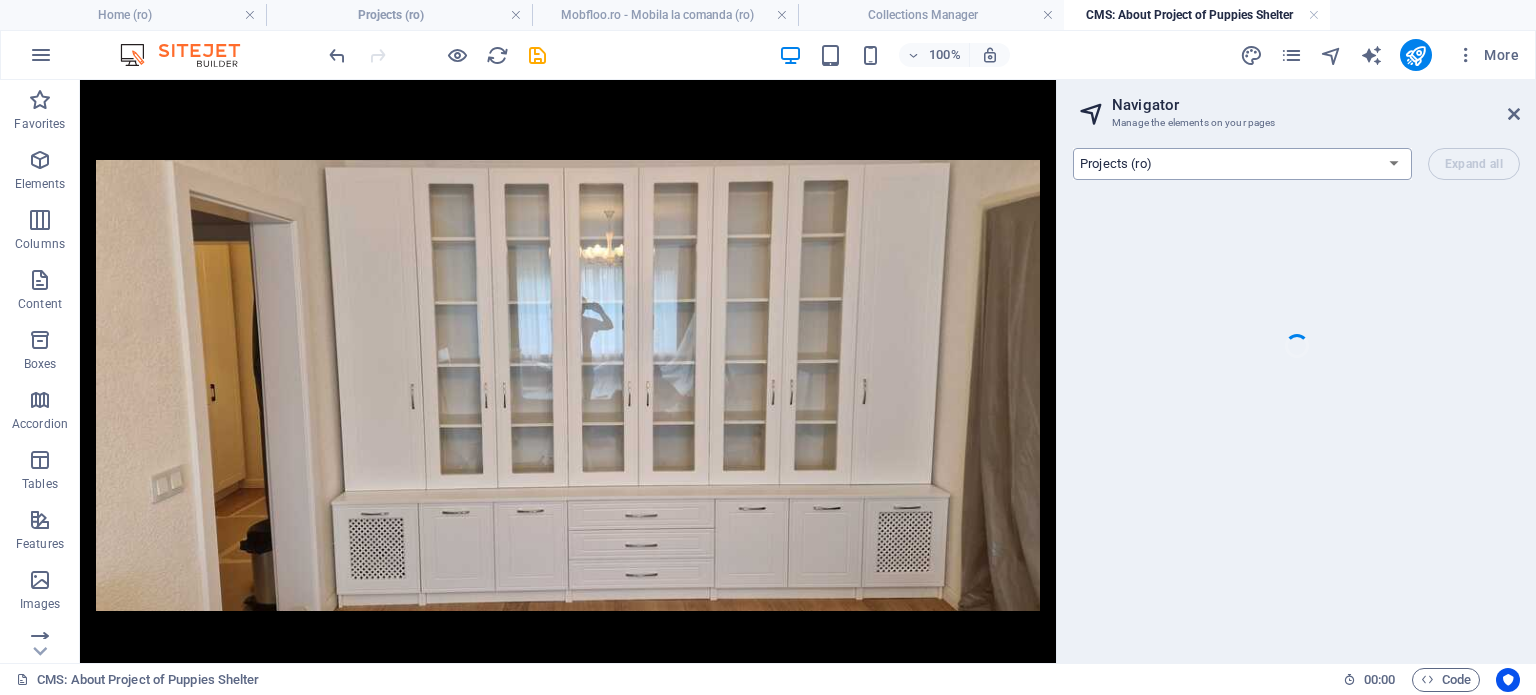 click on "Home  (ro) Projects  (ro) Mobfloo.ro - Mobila la comanda  (ro) Legal Notice  (ro) Privacy  (ro) Home  (en)" at bounding box center [1242, 164] 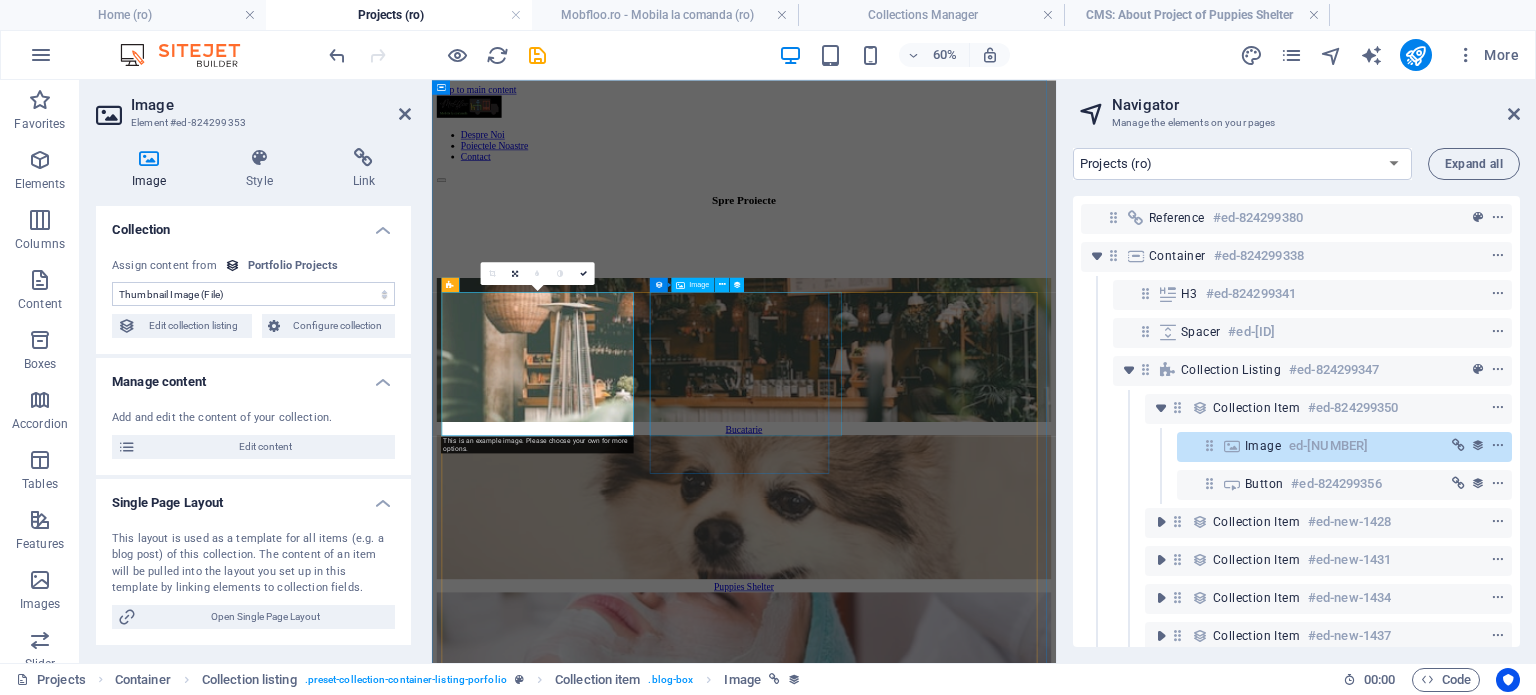 click at bounding box center (952, 794) 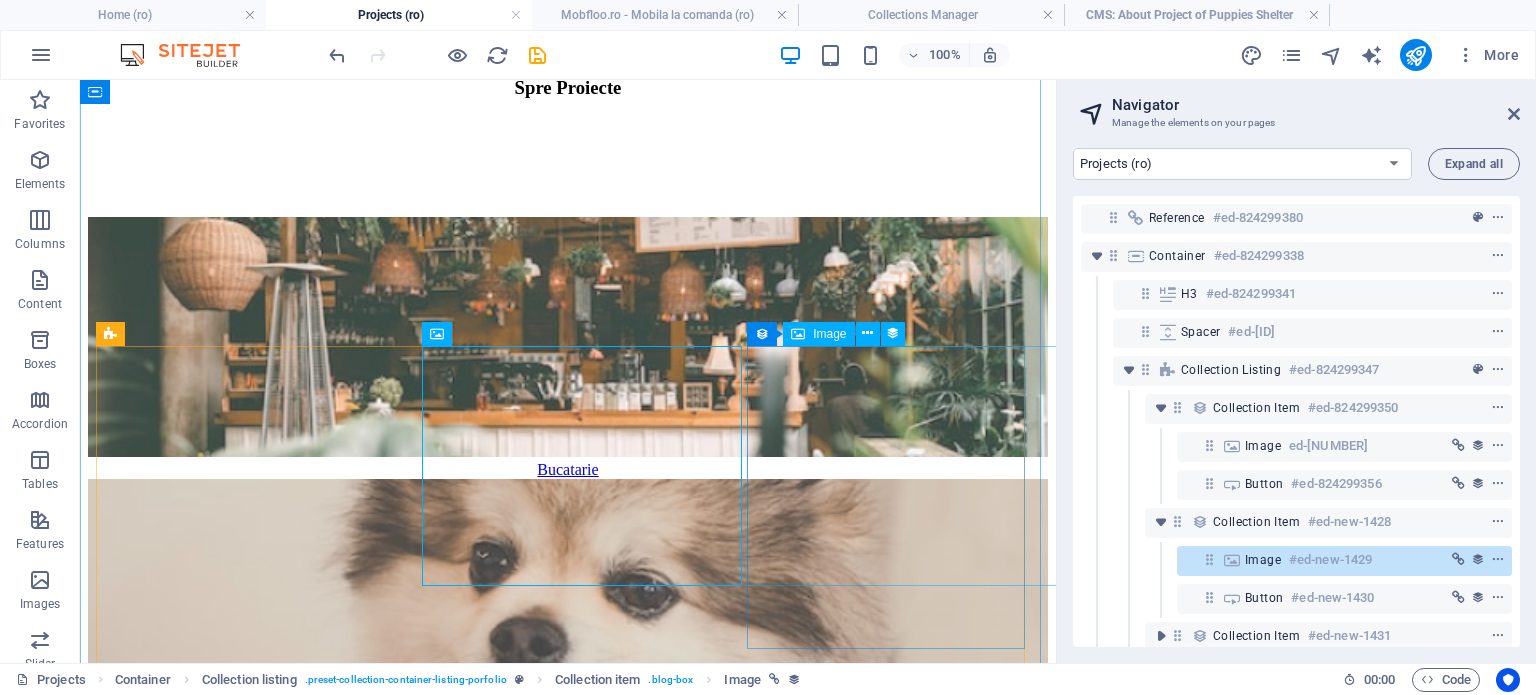 scroll, scrollTop: 200, scrollLeft: 0, axis: vertical 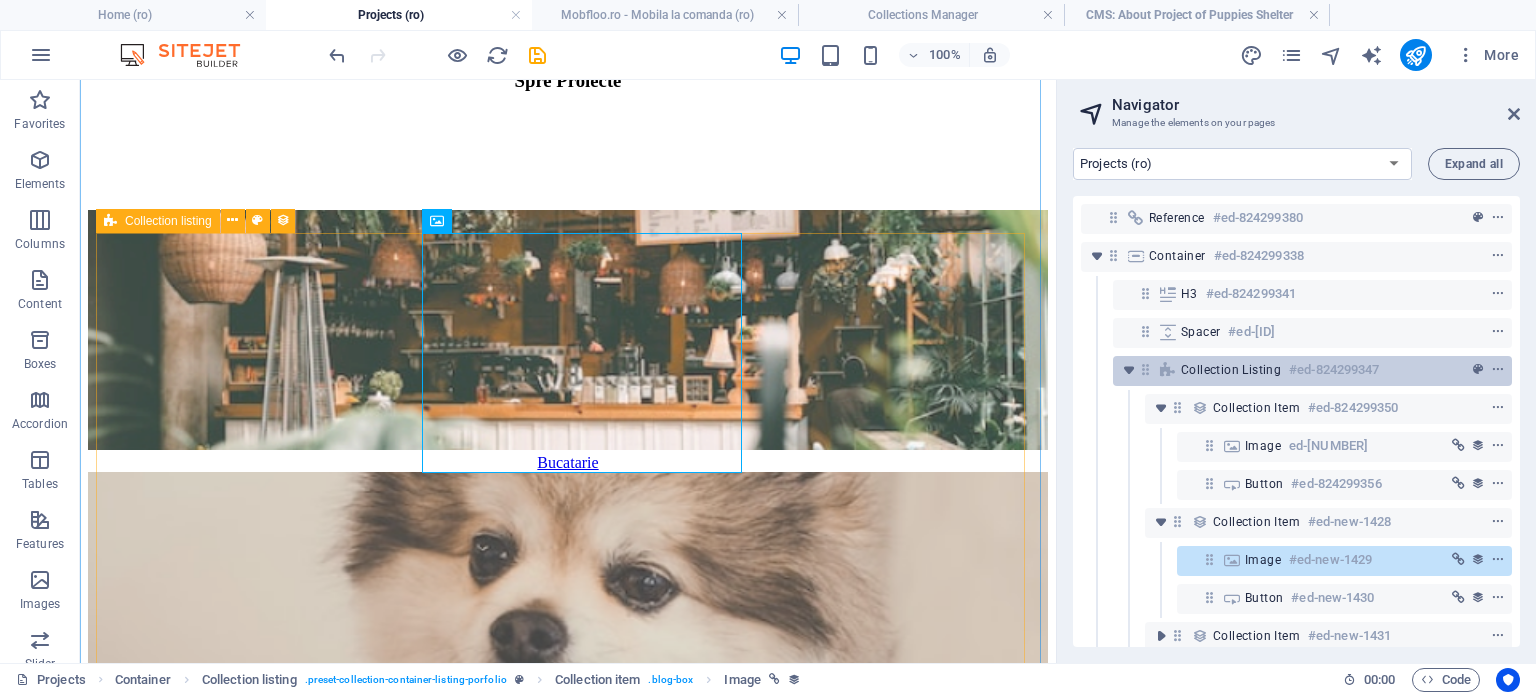 click on "Collection listing" at bounding box center (1231, 370) 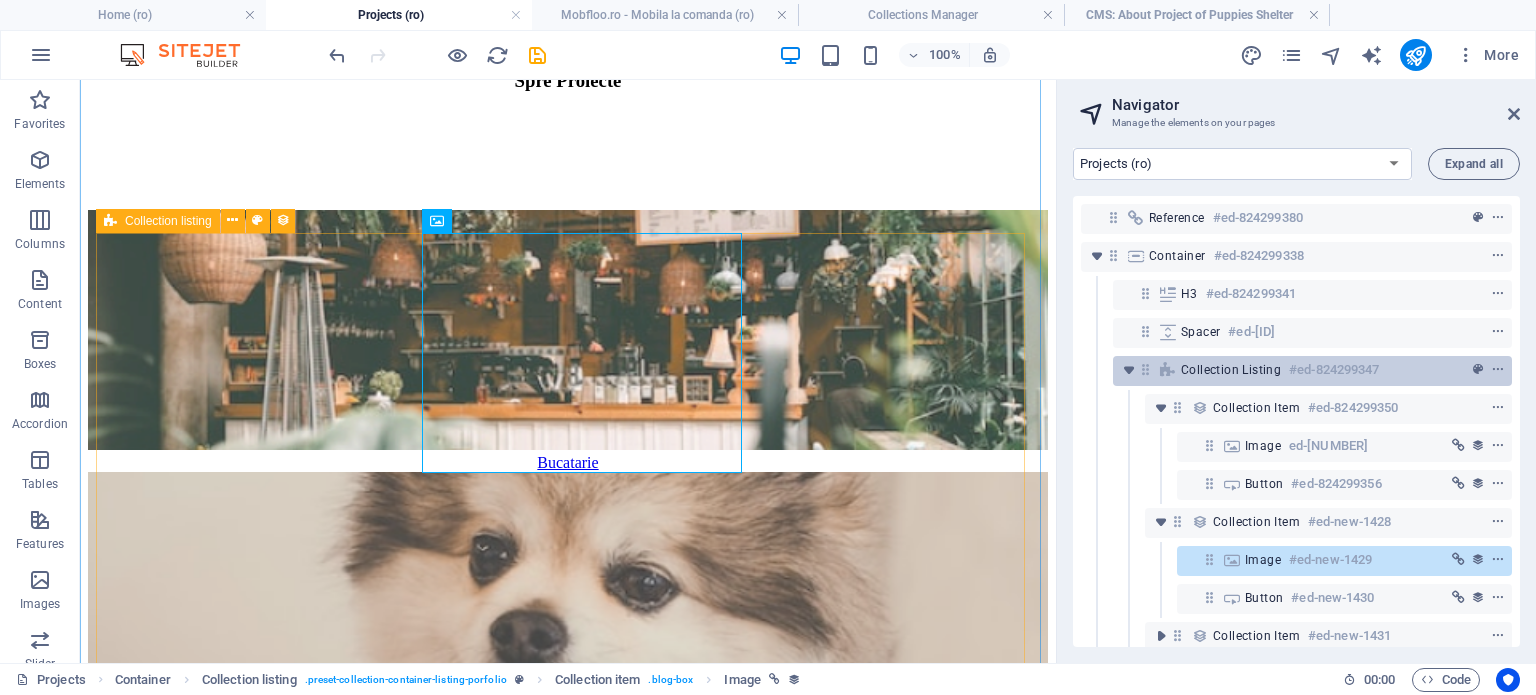 scroll, scrollTop: 533, scrollLeft: 0, axis: vertical 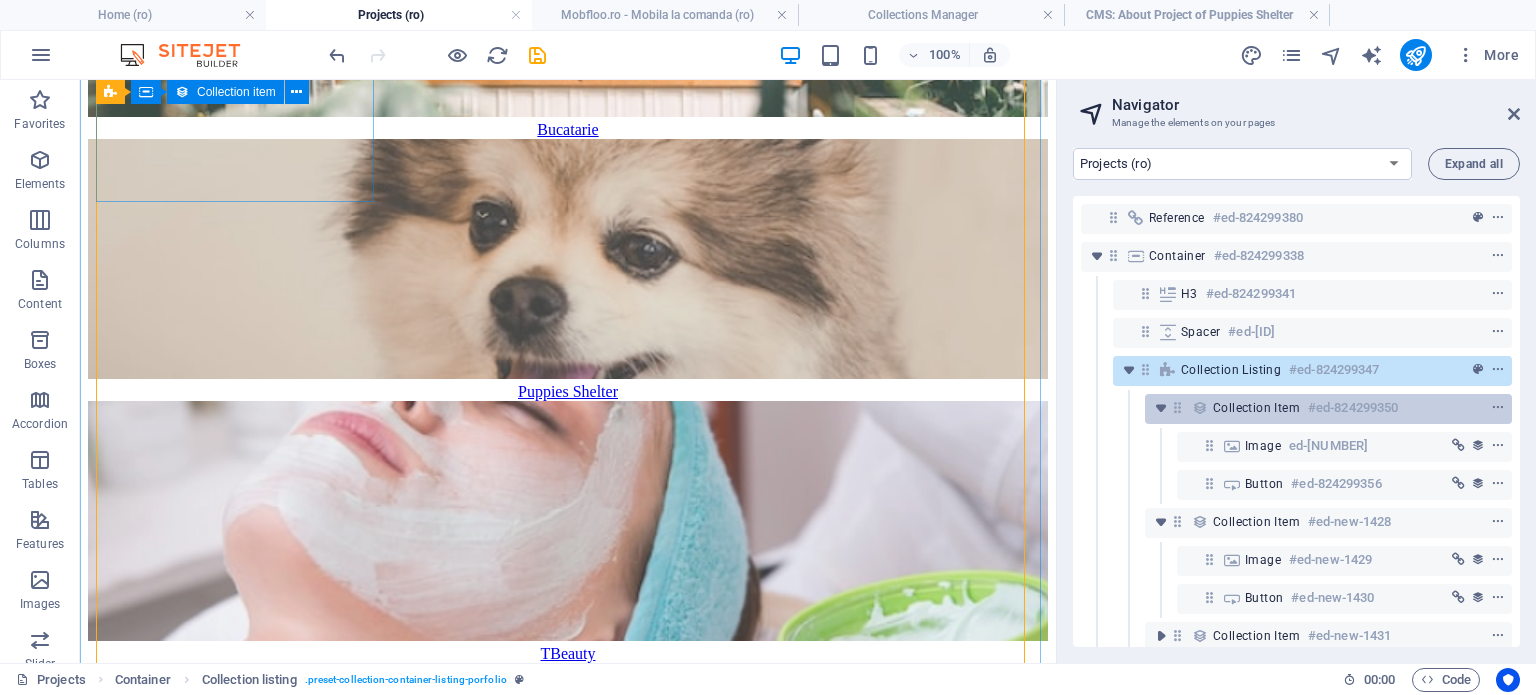 click on "Collection item" at bounding box center [1256, 408] 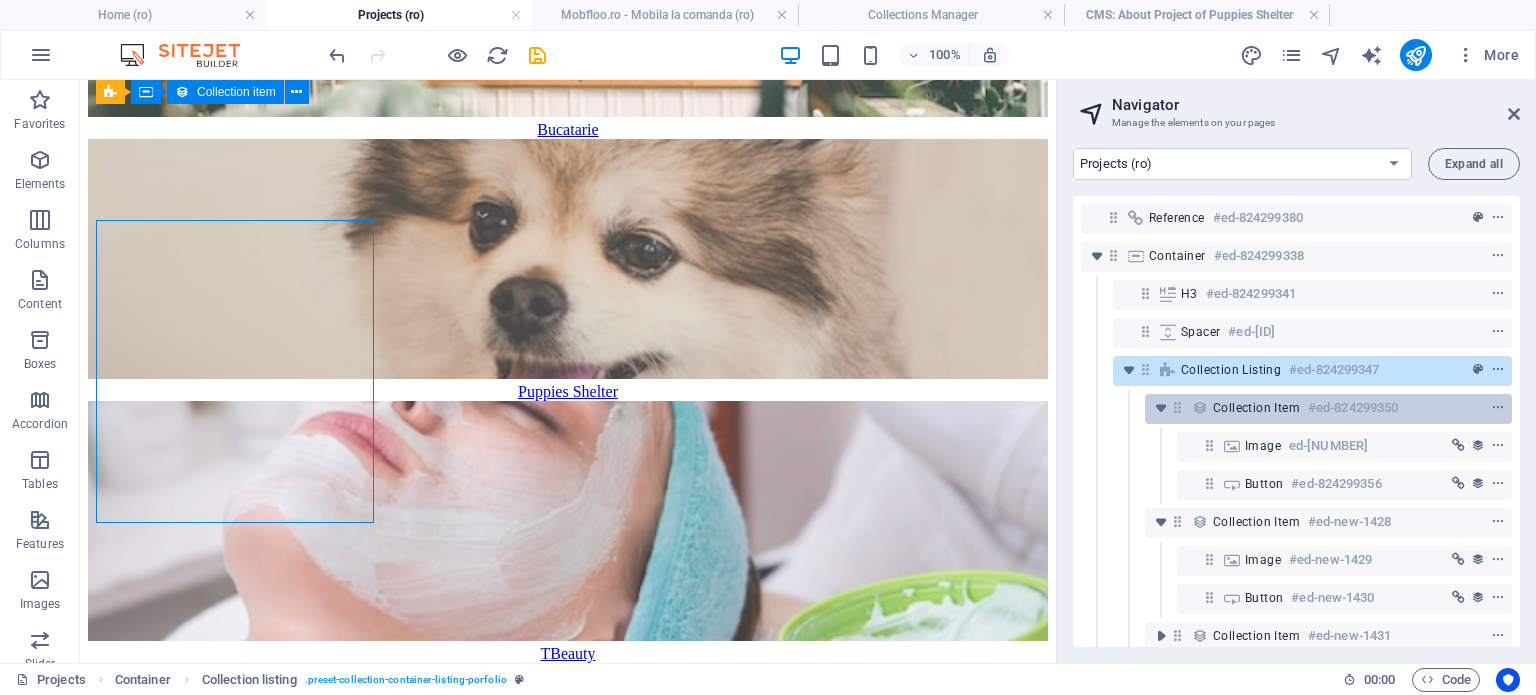 scroll, scrollTop: 212, scrollLeft: 0, axis: vertical 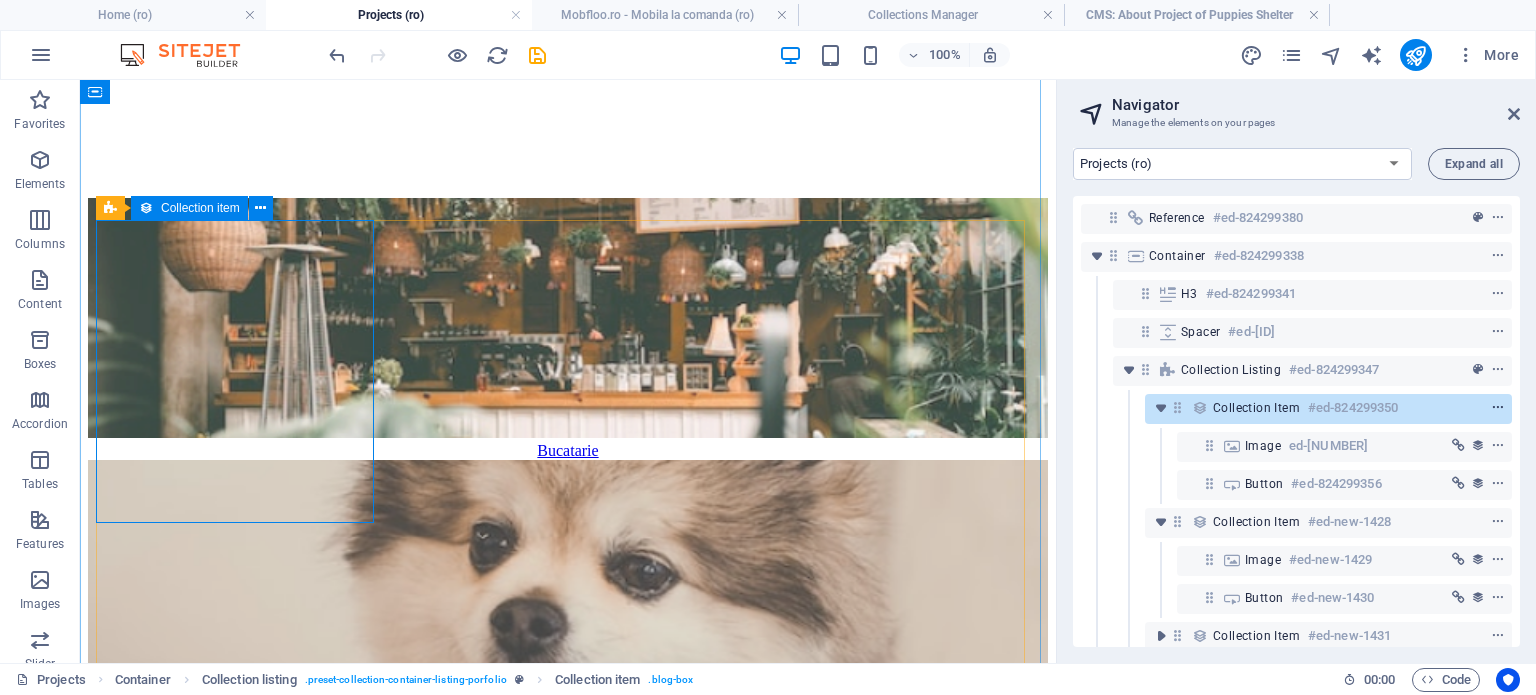click at bounding box center [1498, 408] 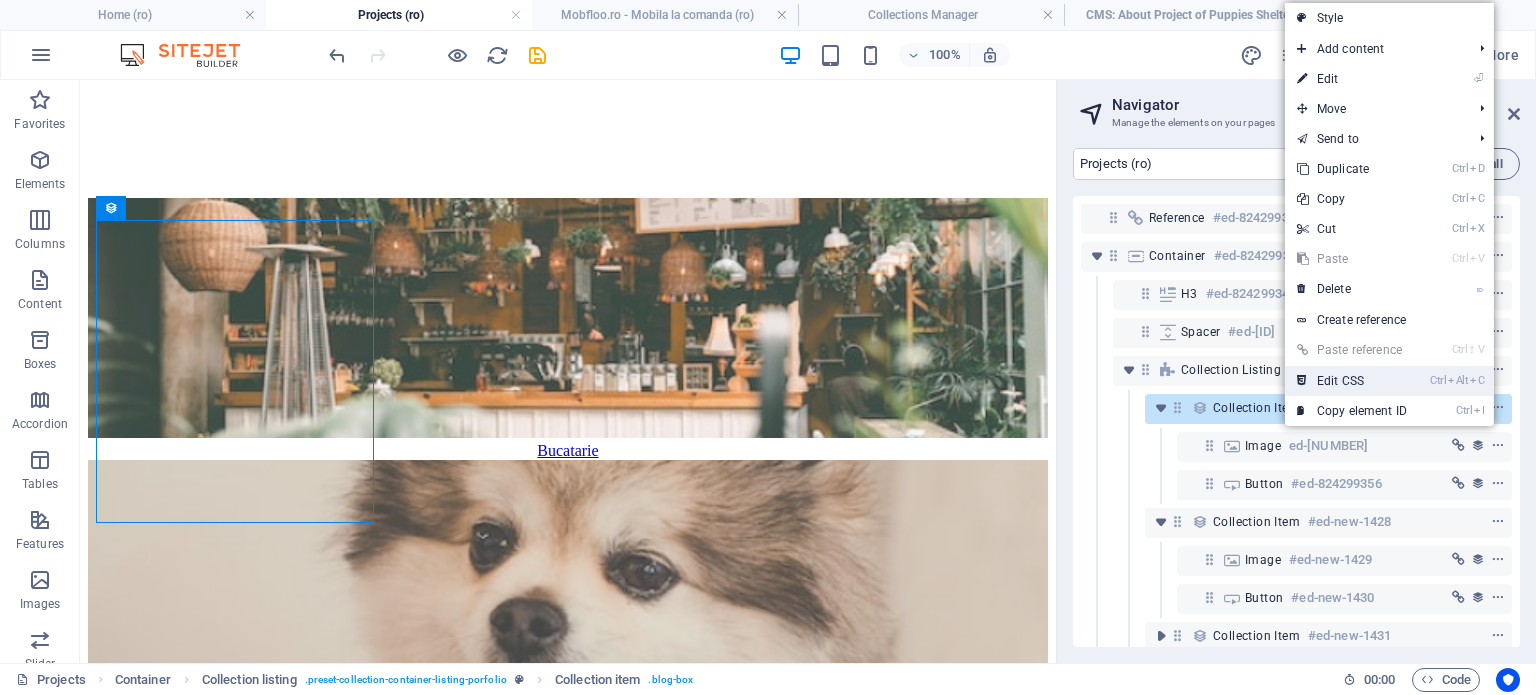 click on "Ctrl Alt C  Edit CSS" at bounding box center (1352, 381) 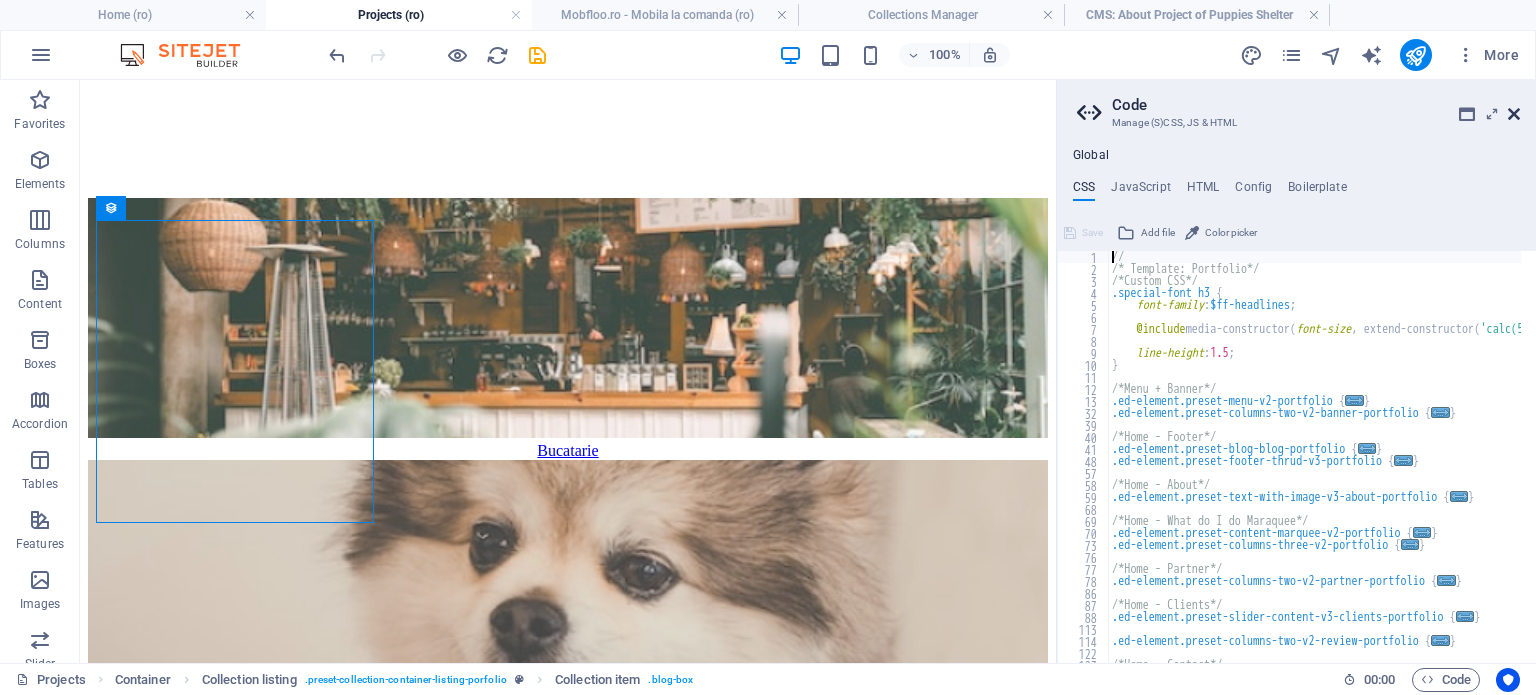 click at bounding box center (1514, 114) 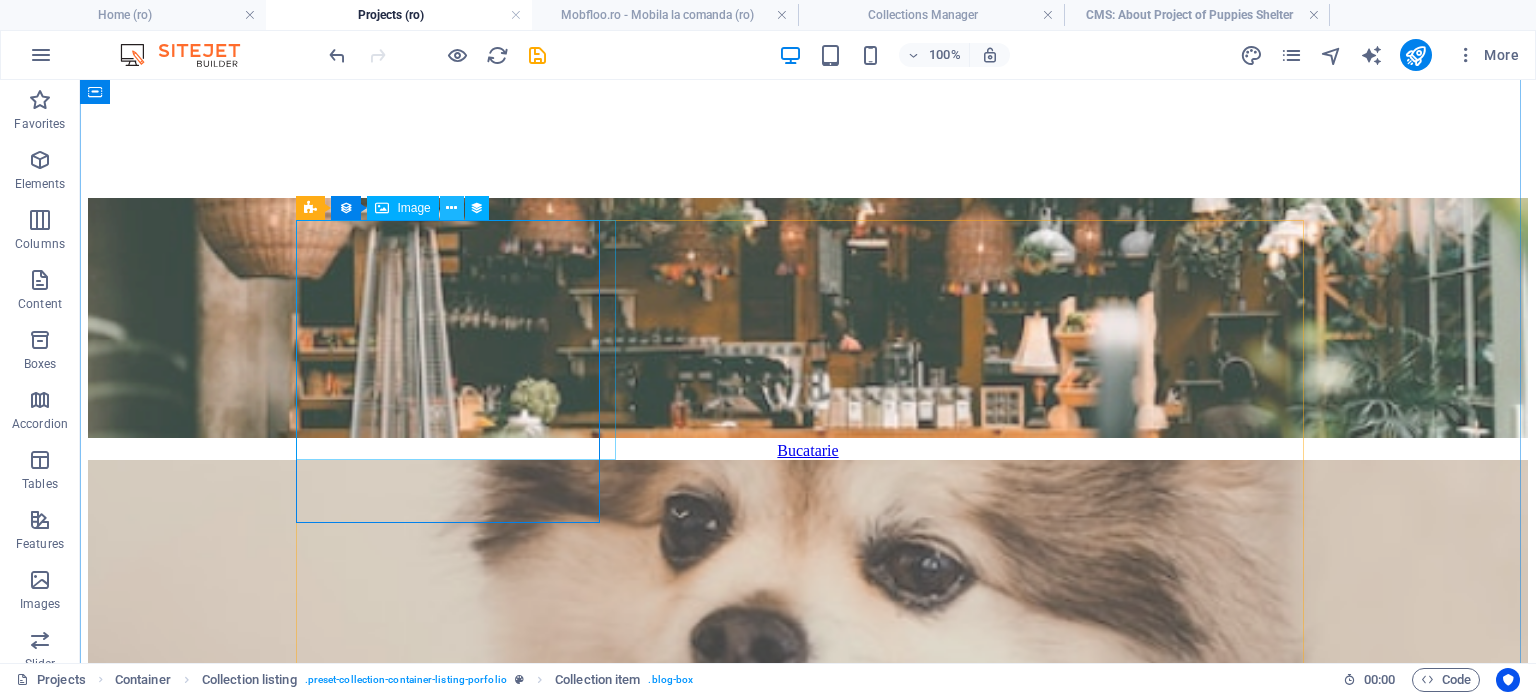 click at bounding box center [451, 208] 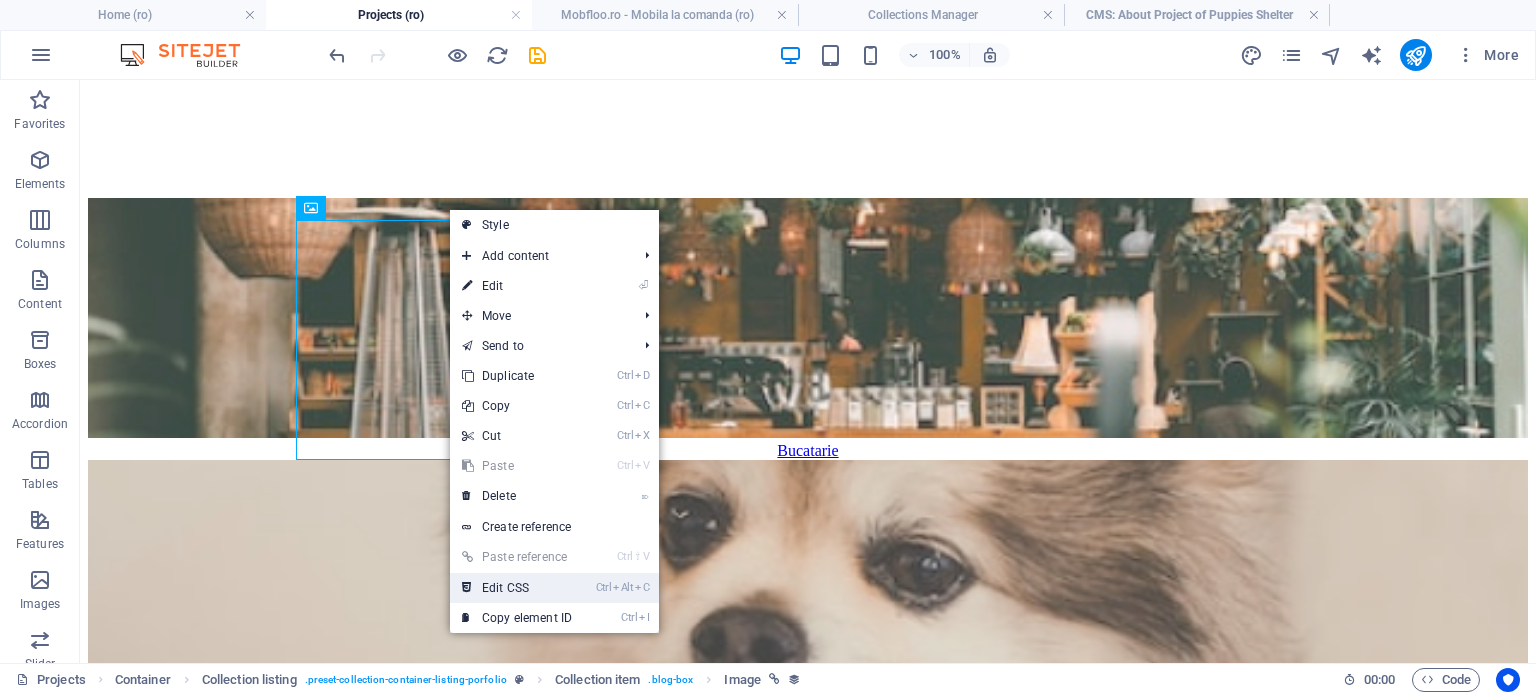click on "Ctrl Alt C  Edit CSS" at bounding box center [517, 588] 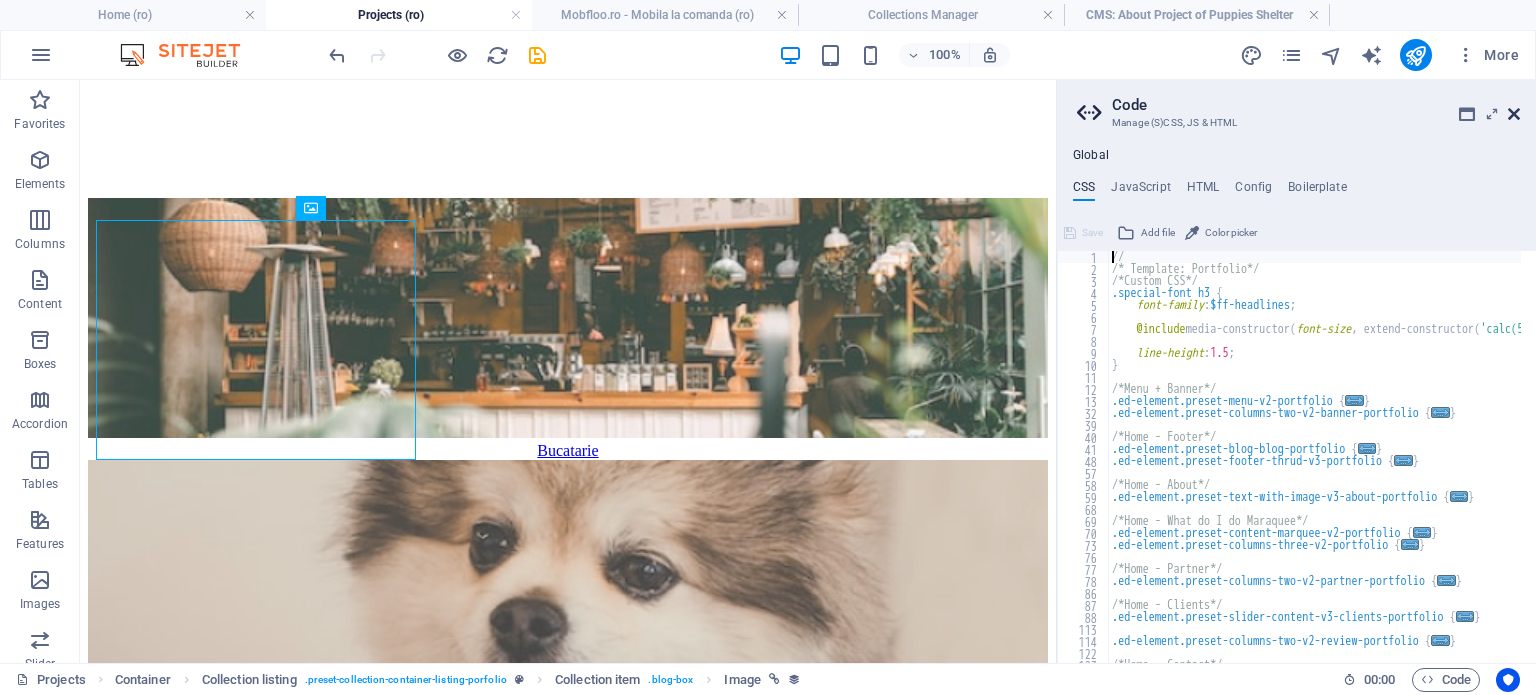 click at bounding box center [1514, 114] 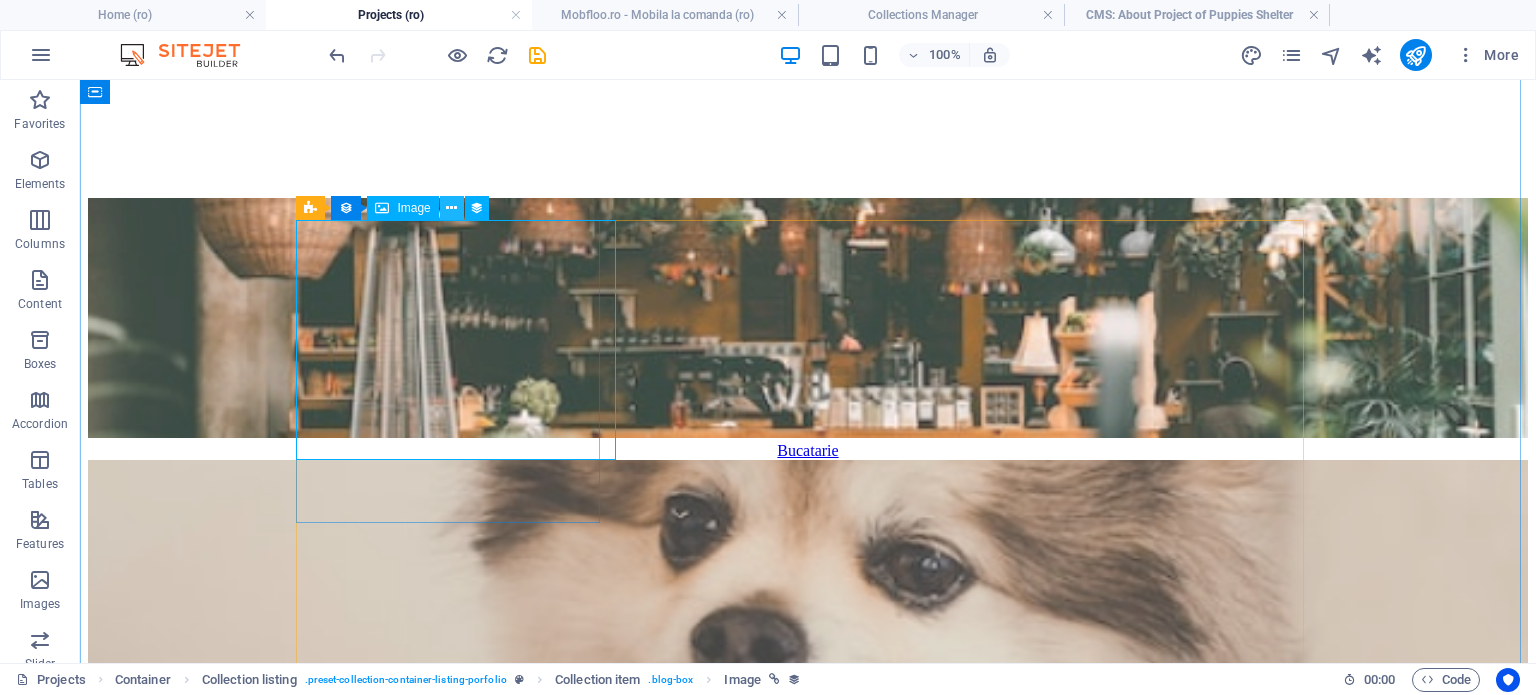 click at bounding box center [451, 208] 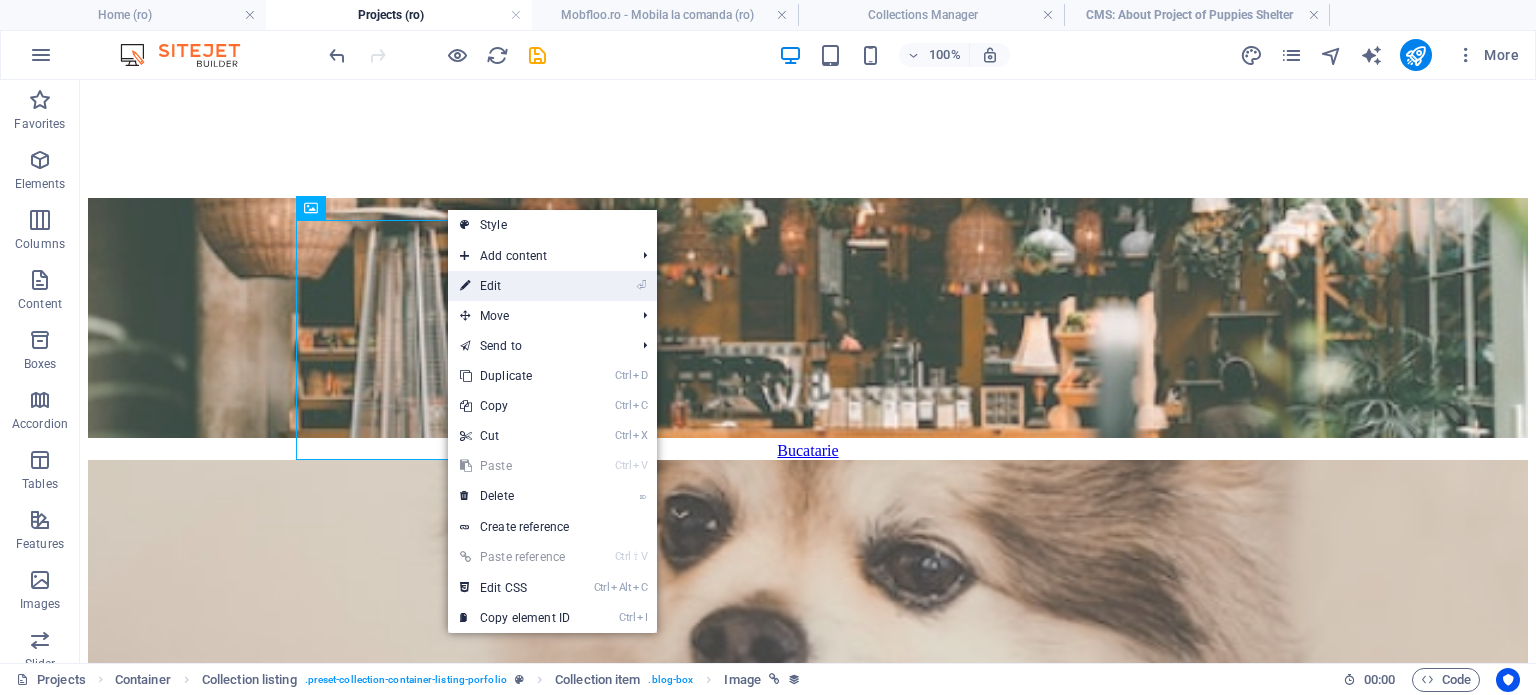 click on "⏎  Edit" at bounding box center [515, 286] 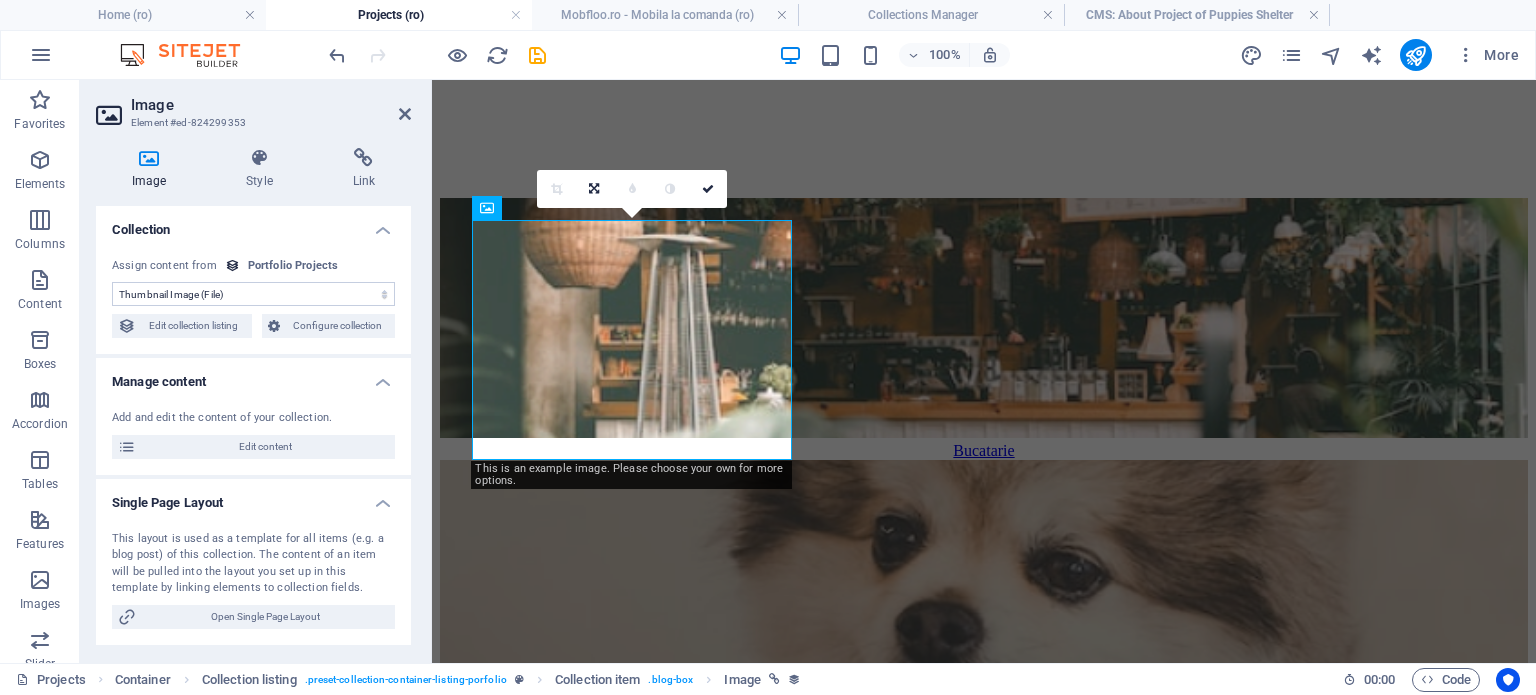 click on "No assignment, content remains static Created at (Date) Updated at (Date) About Project (CMS) Client Name (Plain Text) Previous Project (Link) Next Project (Link) Thumbnail Image (File) Project Images Tab1 (Multiple Files) Project Images Tab2 (Multiple Files) Project Images Tab3 (Multiple Files) Slug (Plain Text) Service Provided (Choice) Description (Rich Text) Hero Image (File)" at bounding box center (253, 294) 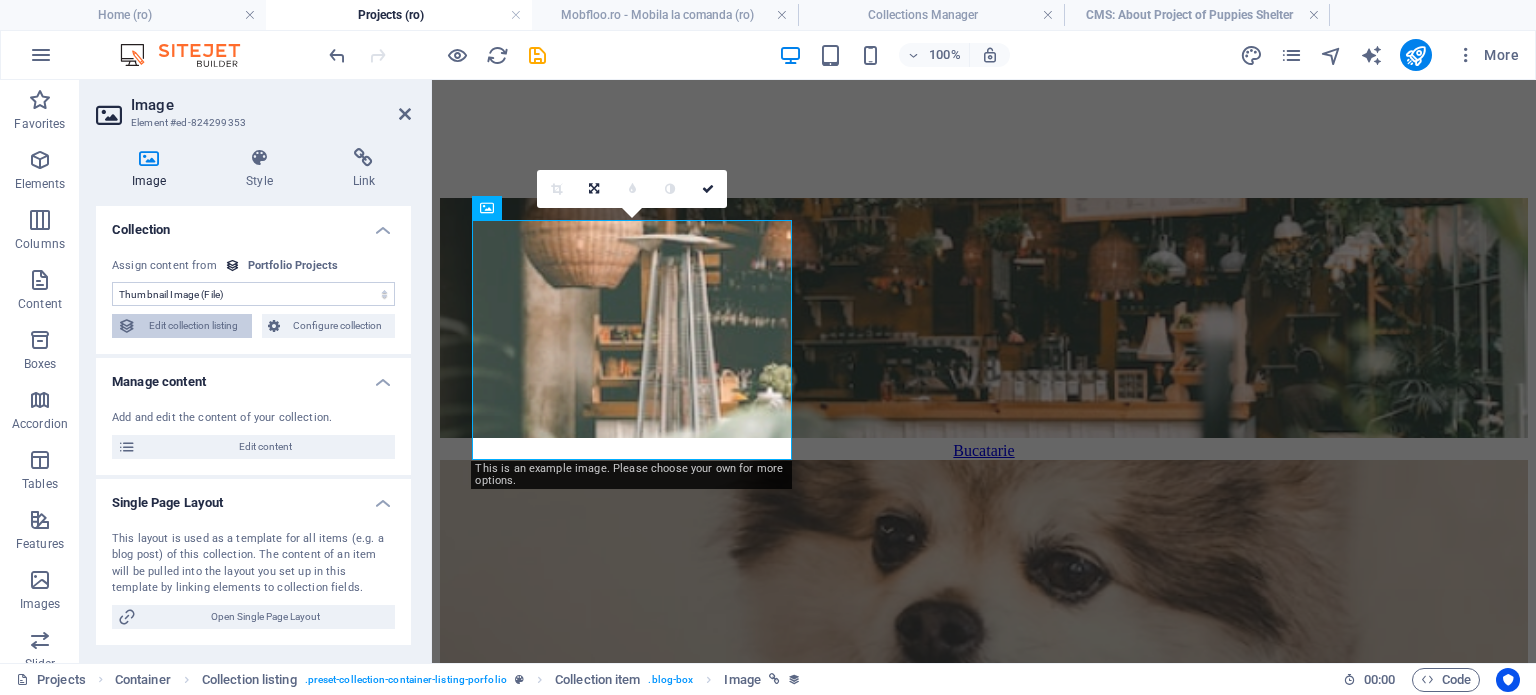 click on "Edit collection listing" at bounding box center [194, 326] 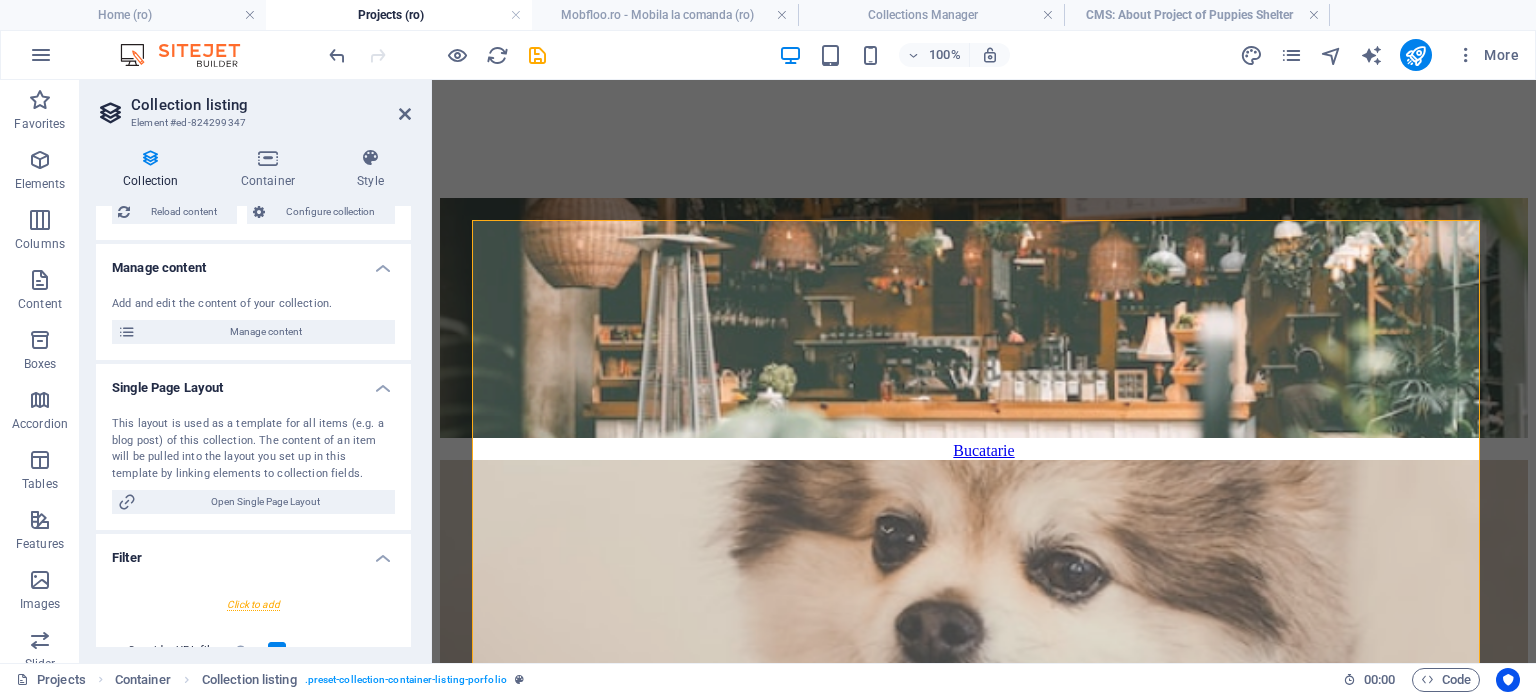 scroll, scrollTop: 0, scrollLeft: 0, axis: both 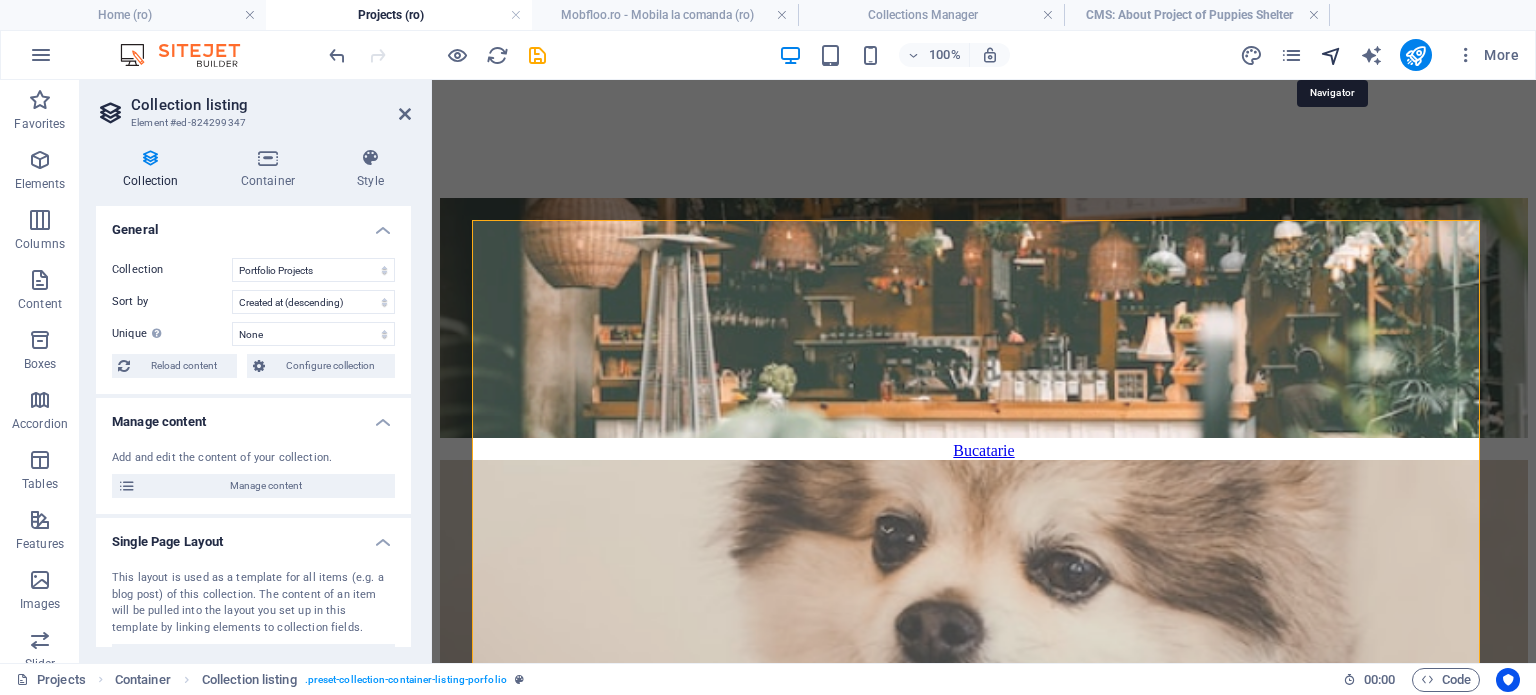 click at bounding box center (1331, 55) 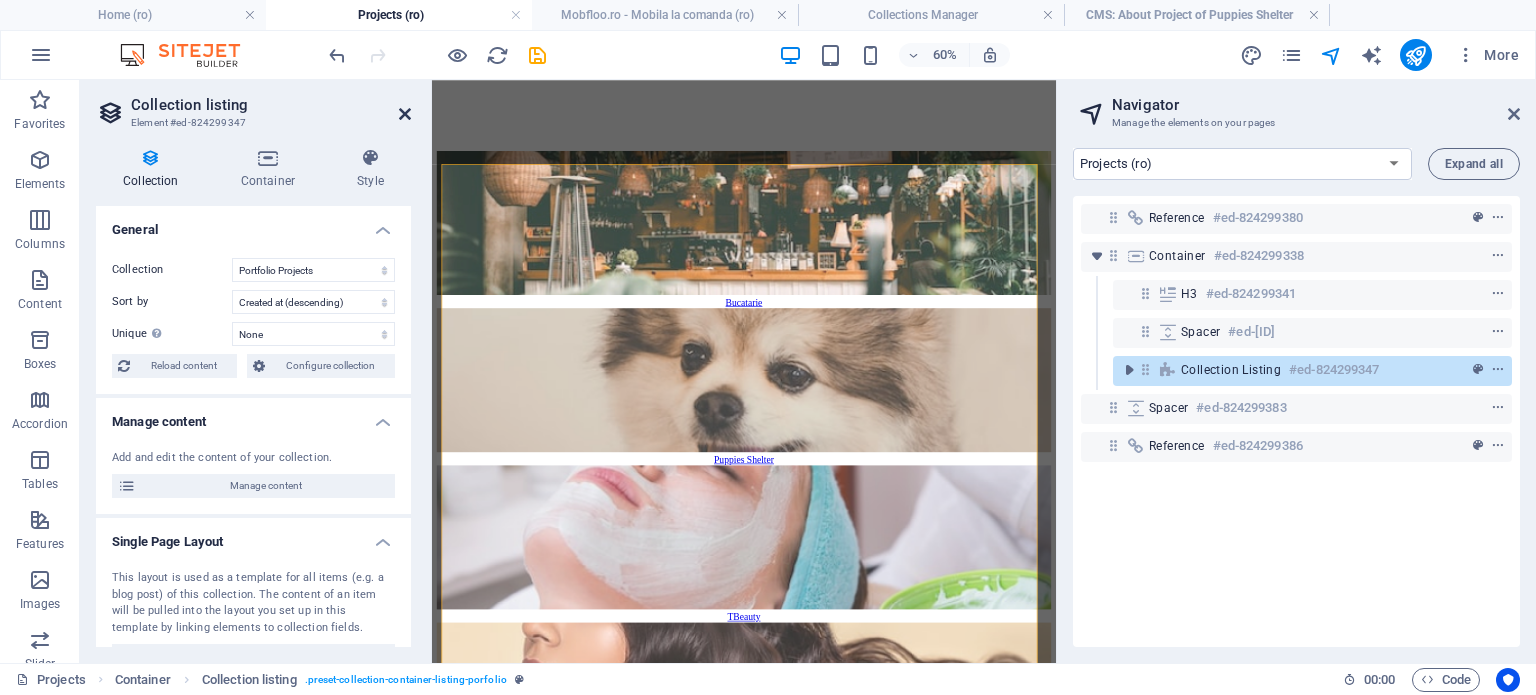 click at bounding box center [405, 114] 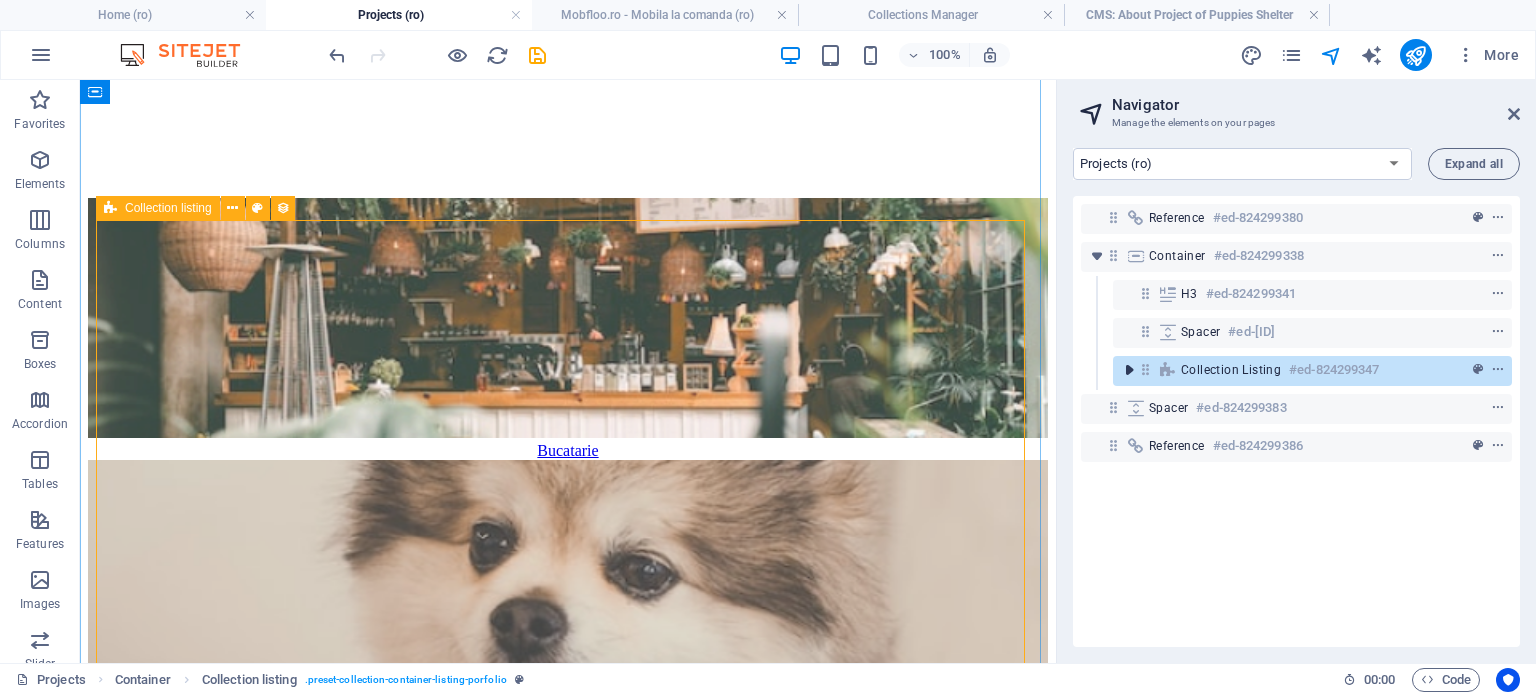 click at bounding box center (1129, 370) 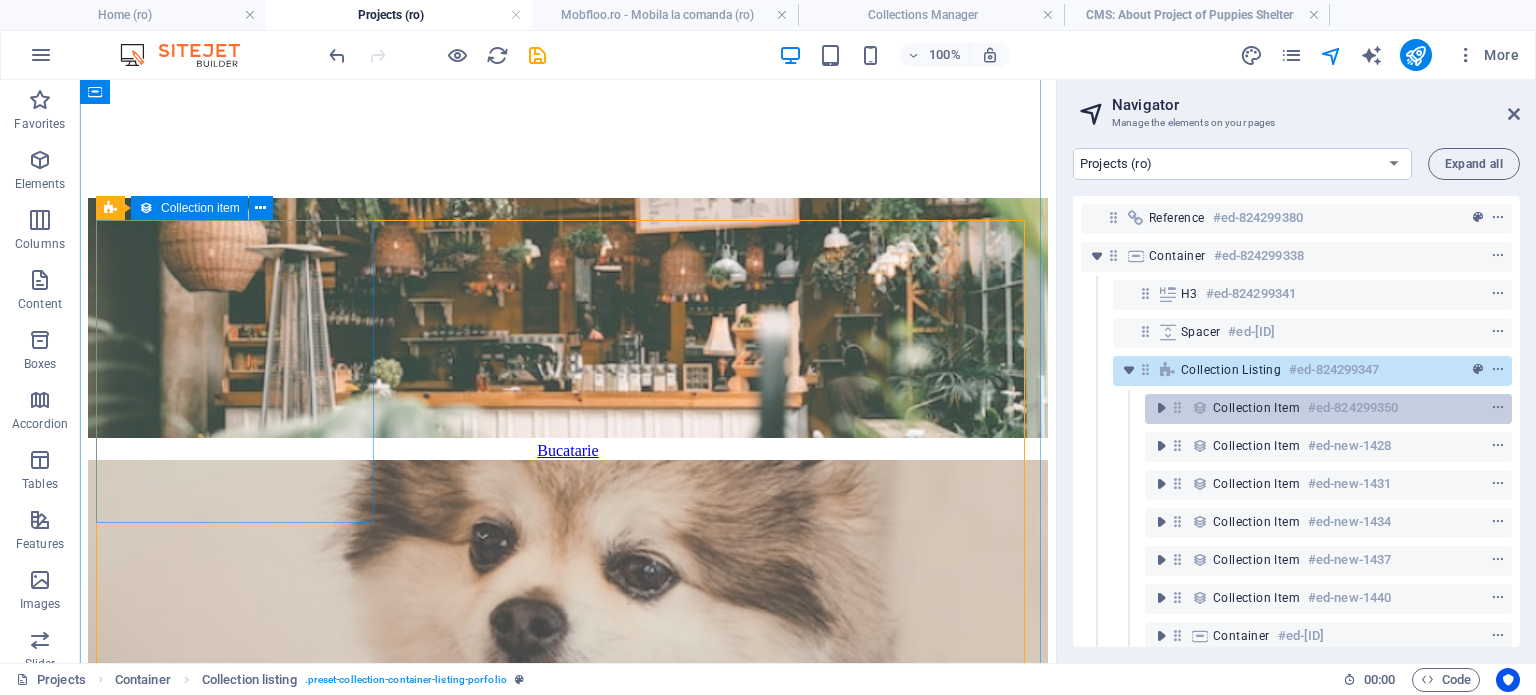 click on "#ed-824299350" at bounding box center [1353, 408] 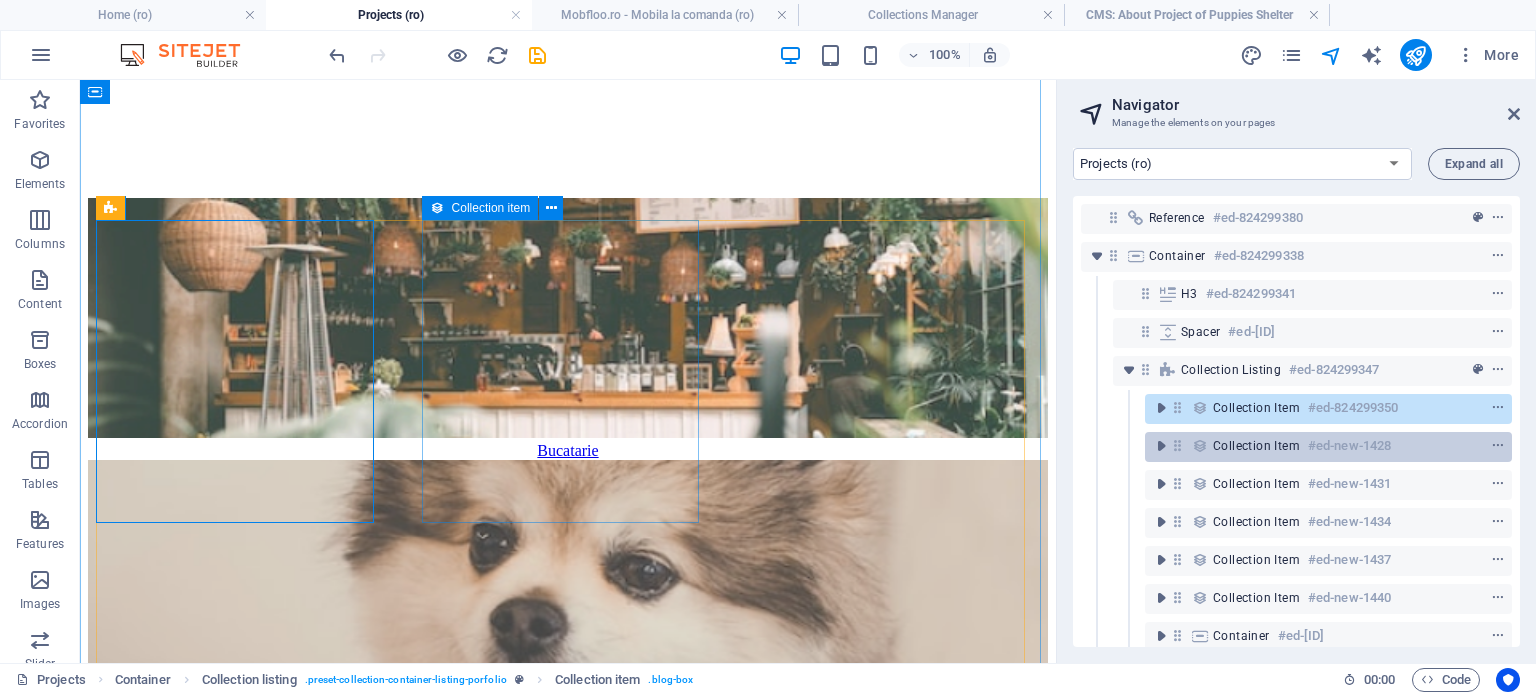 click on "#ed-new-1428" at bounding box center [1349, 446] 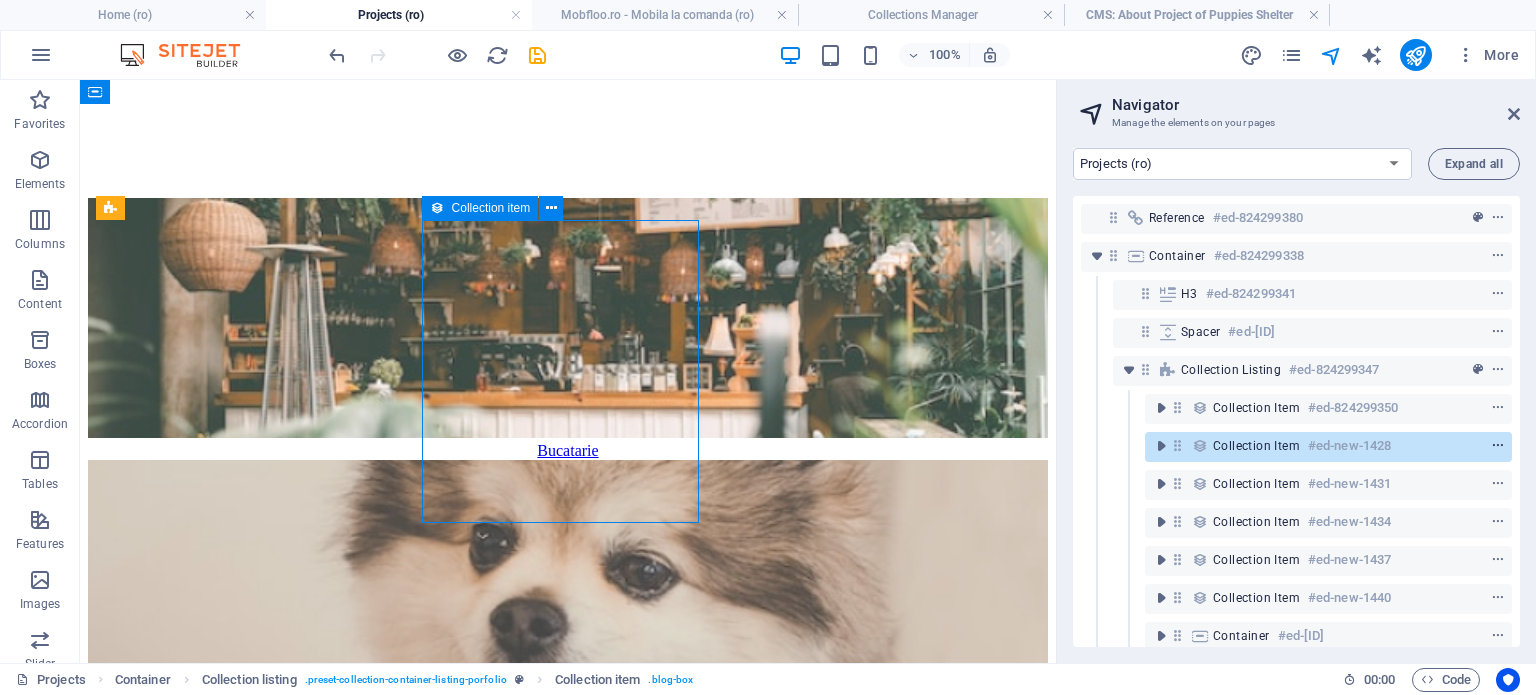 click at bounding box center [1498, 446] 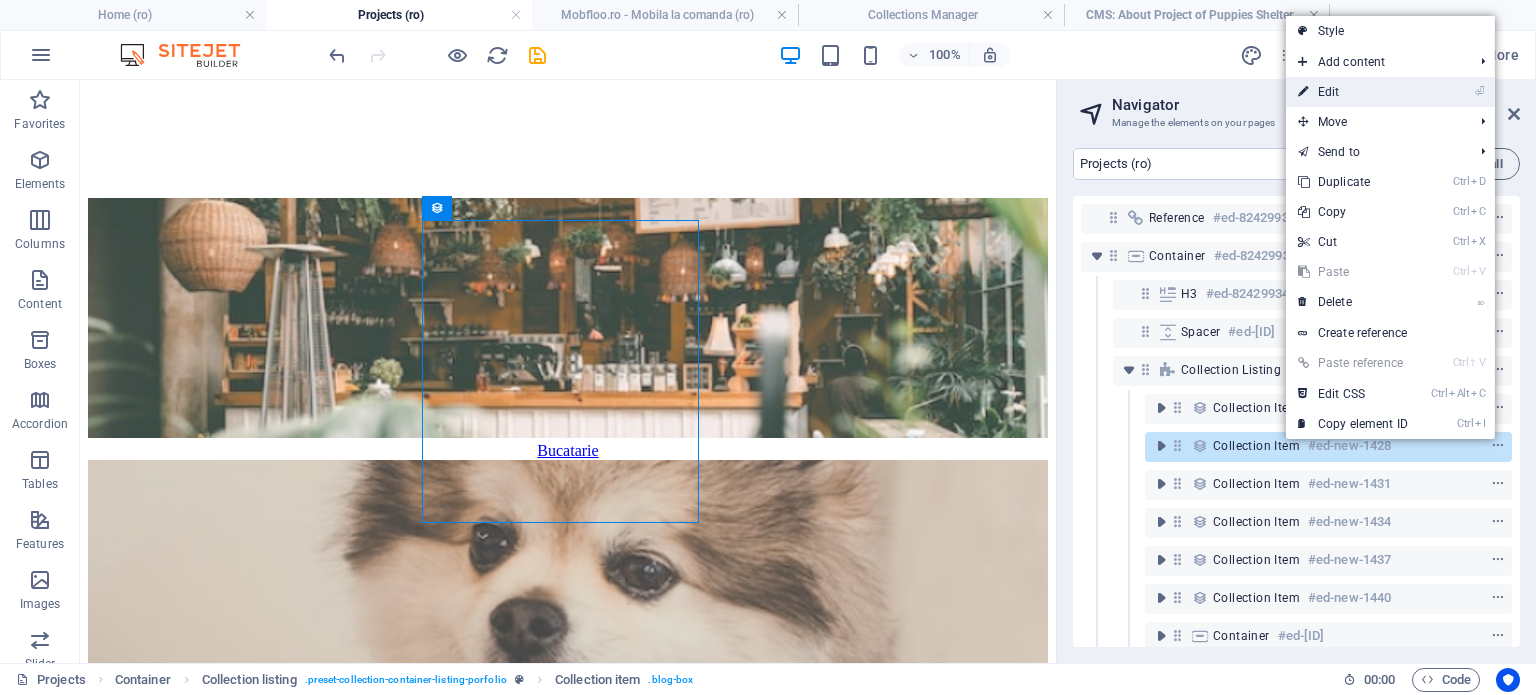 click on "⏎  Edit" at bounding box center [1353, 92] 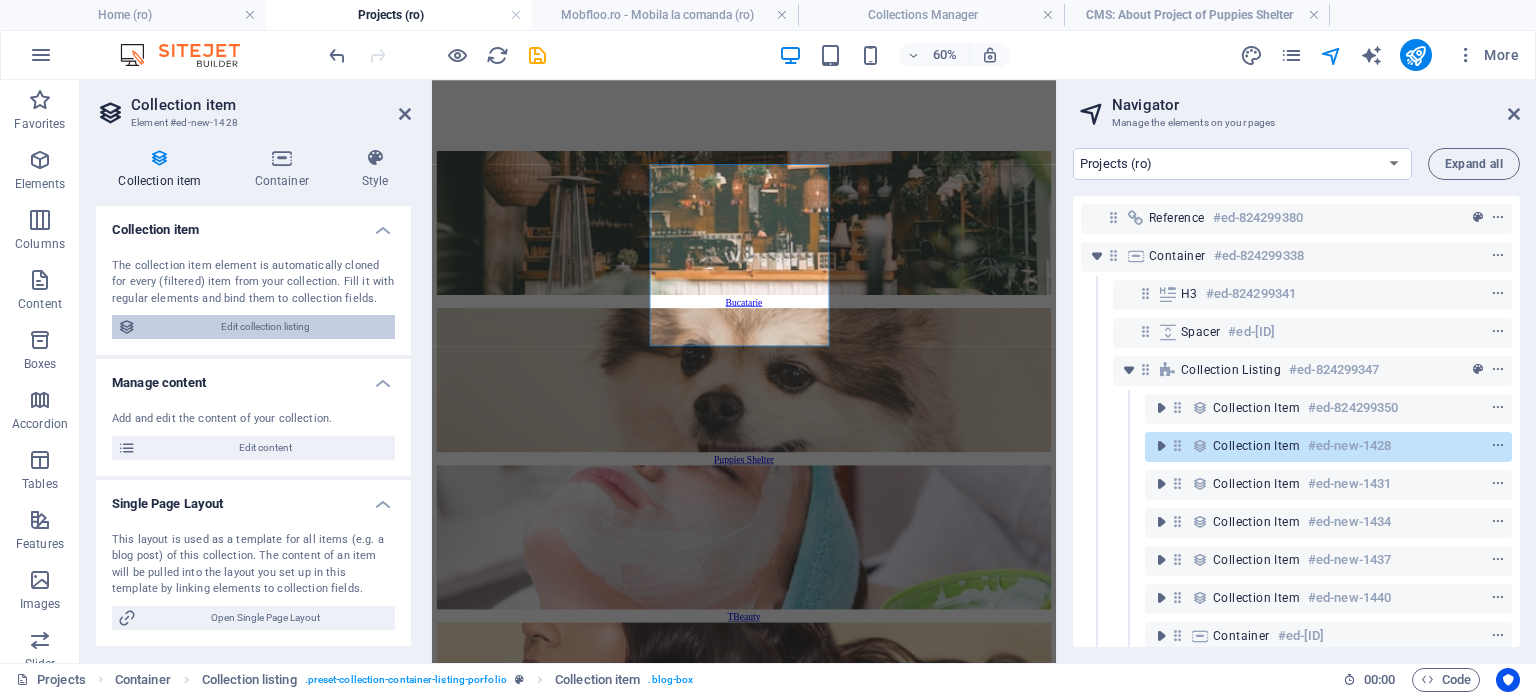 click on "Edit collection listing" at bounding box center (265, 327) 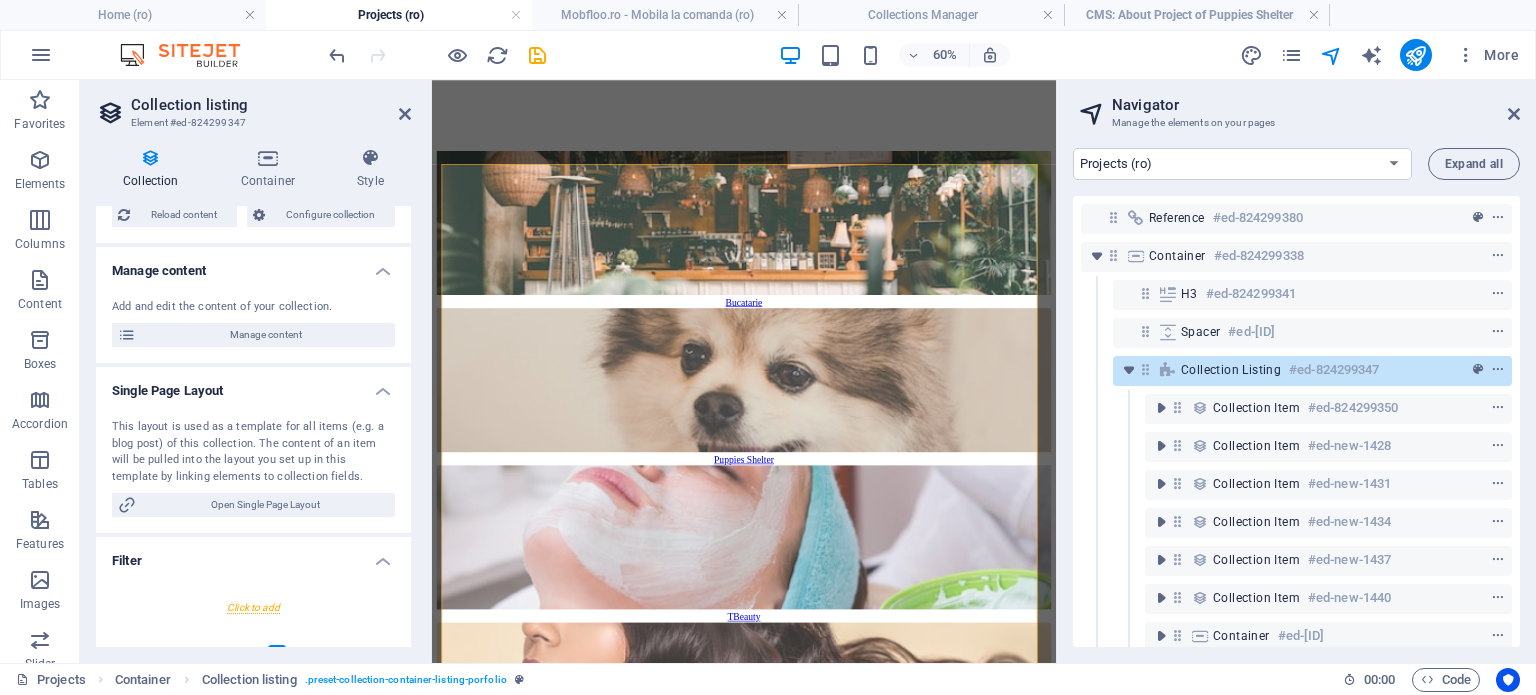 scroll, scrollTop: 200, scrollLeft: 0, axis: vertical 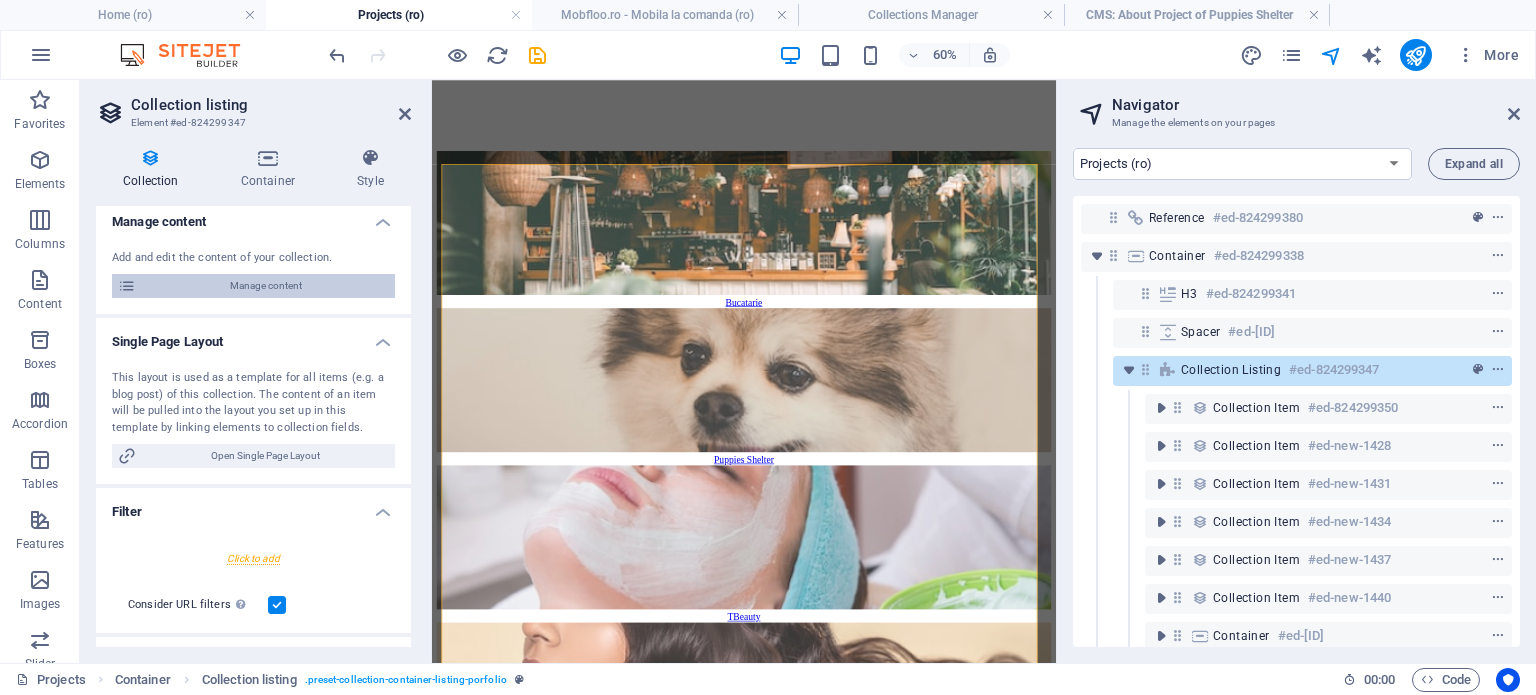click on "Manage content" at bounding box center [265, 286] 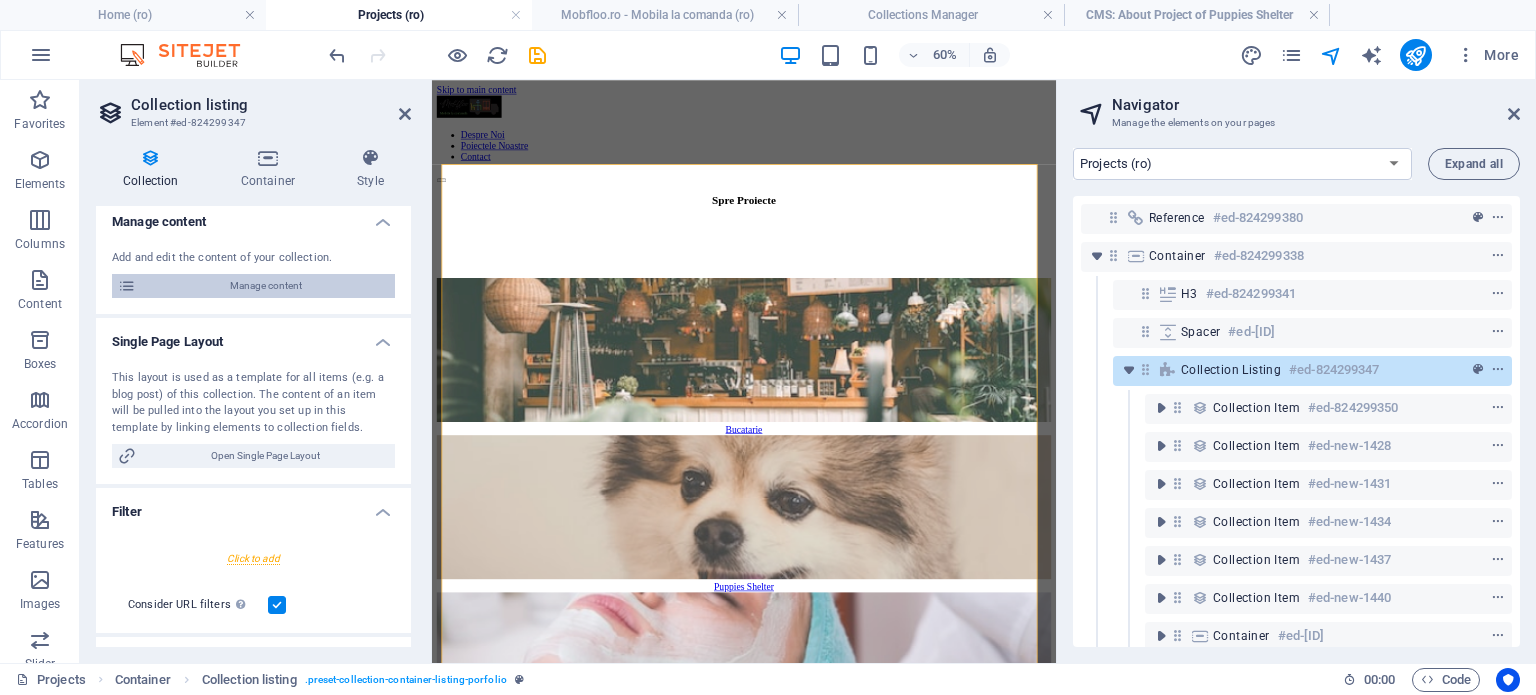 select 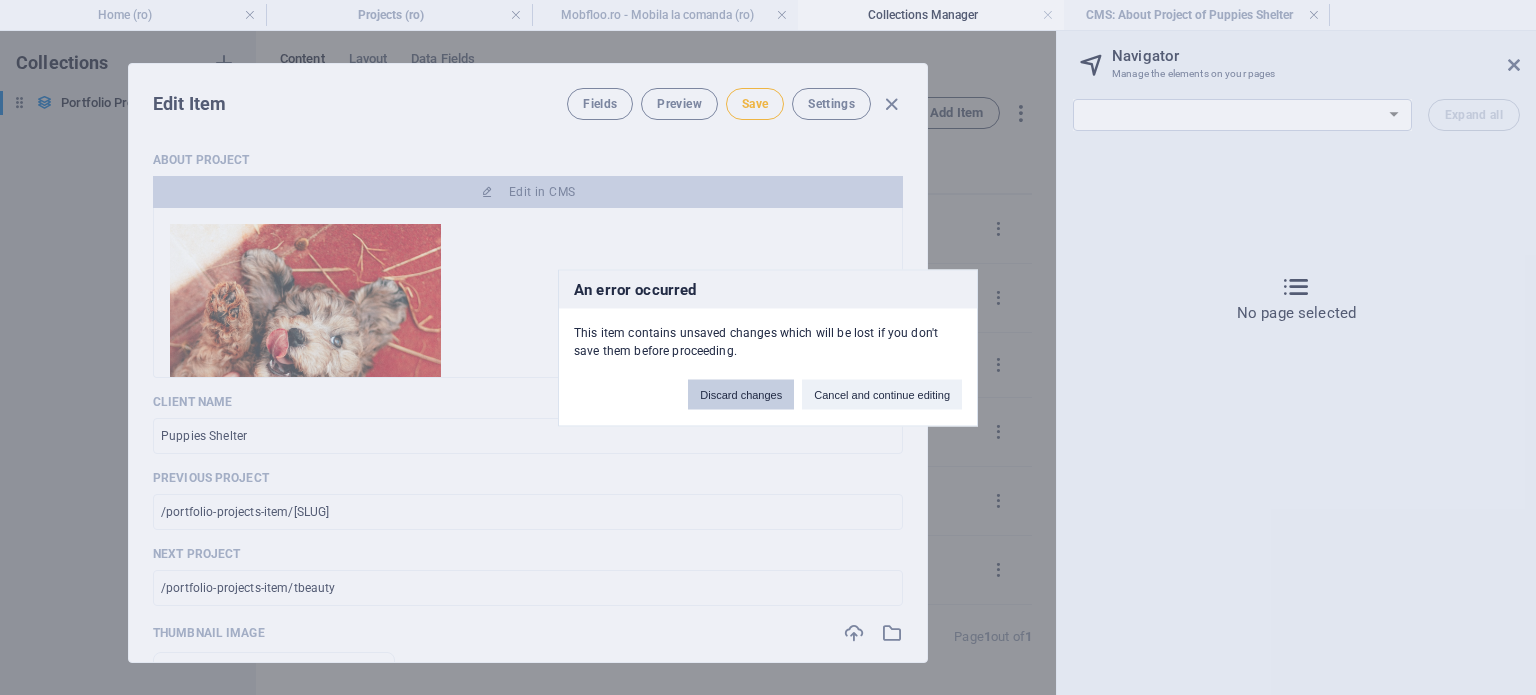 click on "Discard changes" at bounding box center [741, 394] 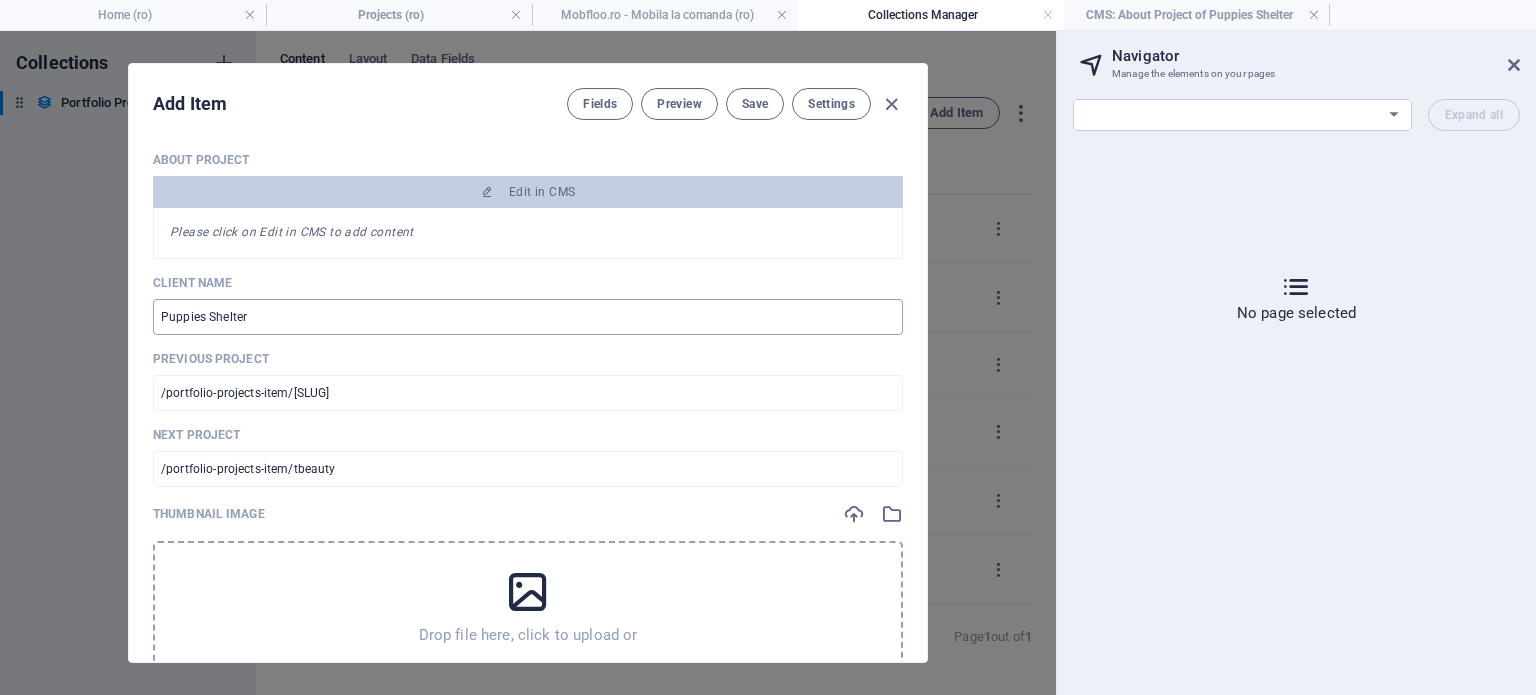 click on "Puppies Shelter" at bounding box center [528, 317] 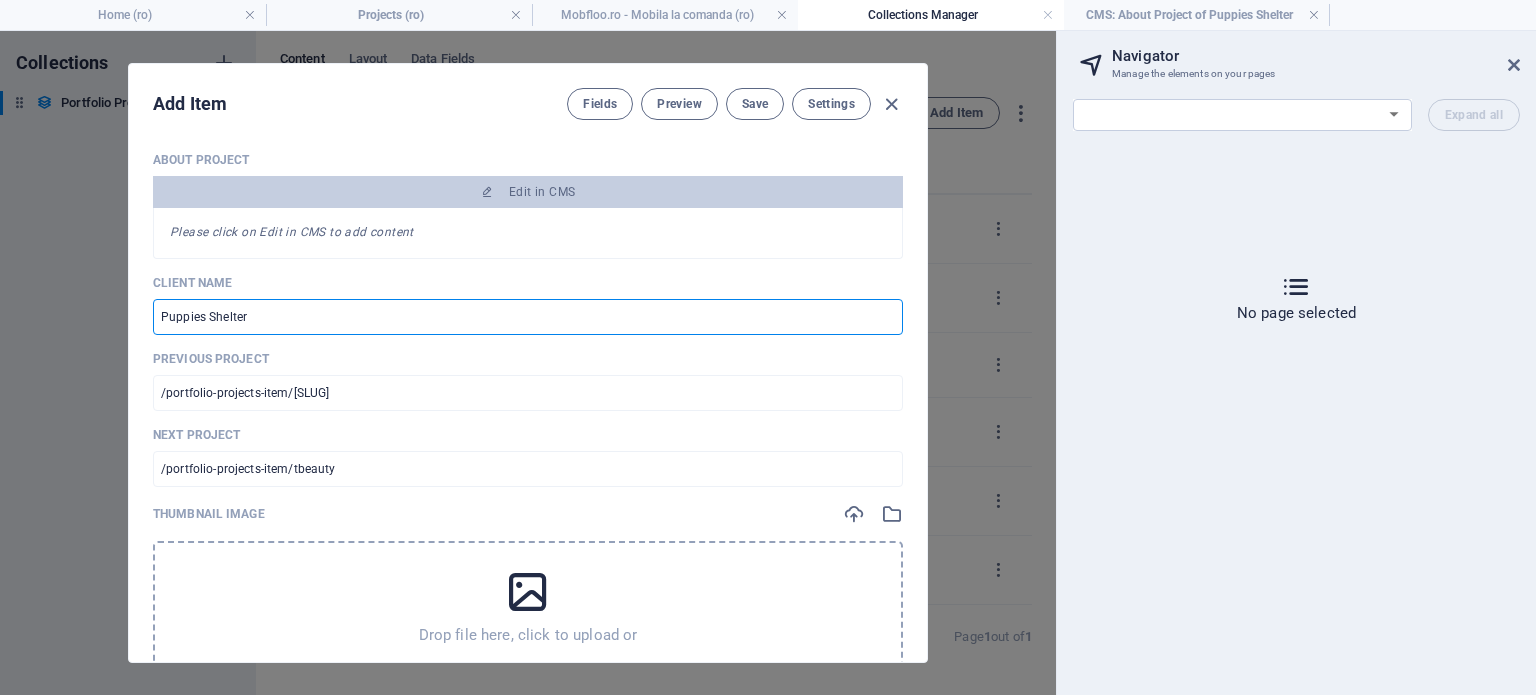 drag, startPoint x: 297, startPoint y: 310, endPoint x: 411, endPoint y: 297, distance: 114.73883 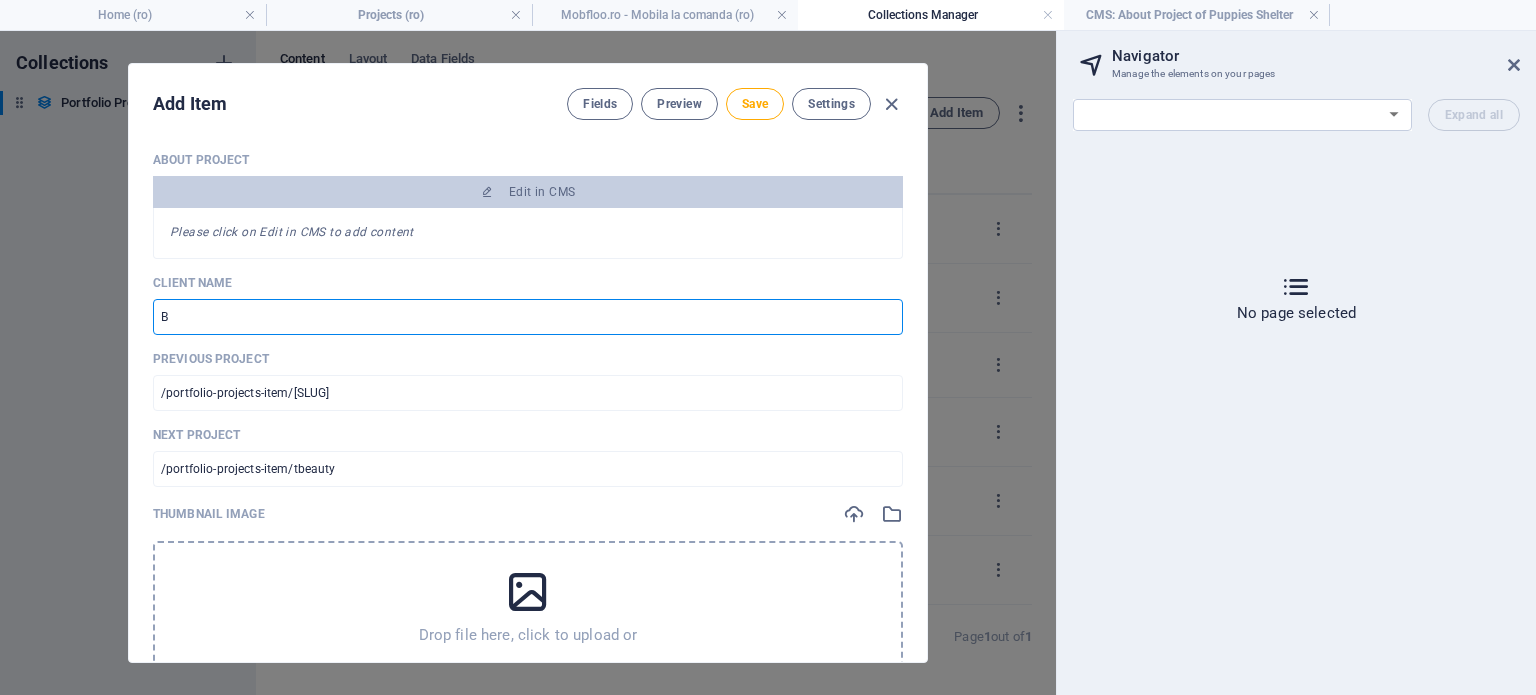 type on "Bi" 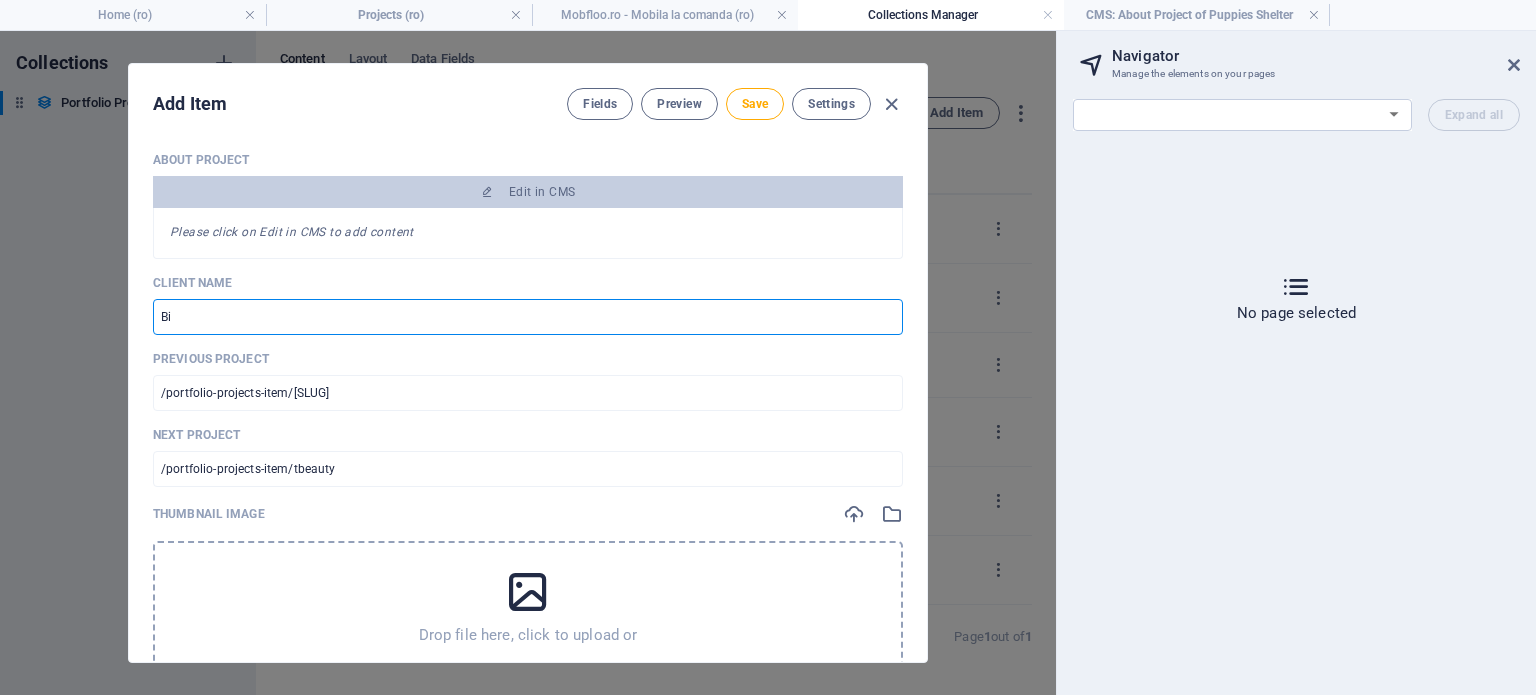 type on "Bib" 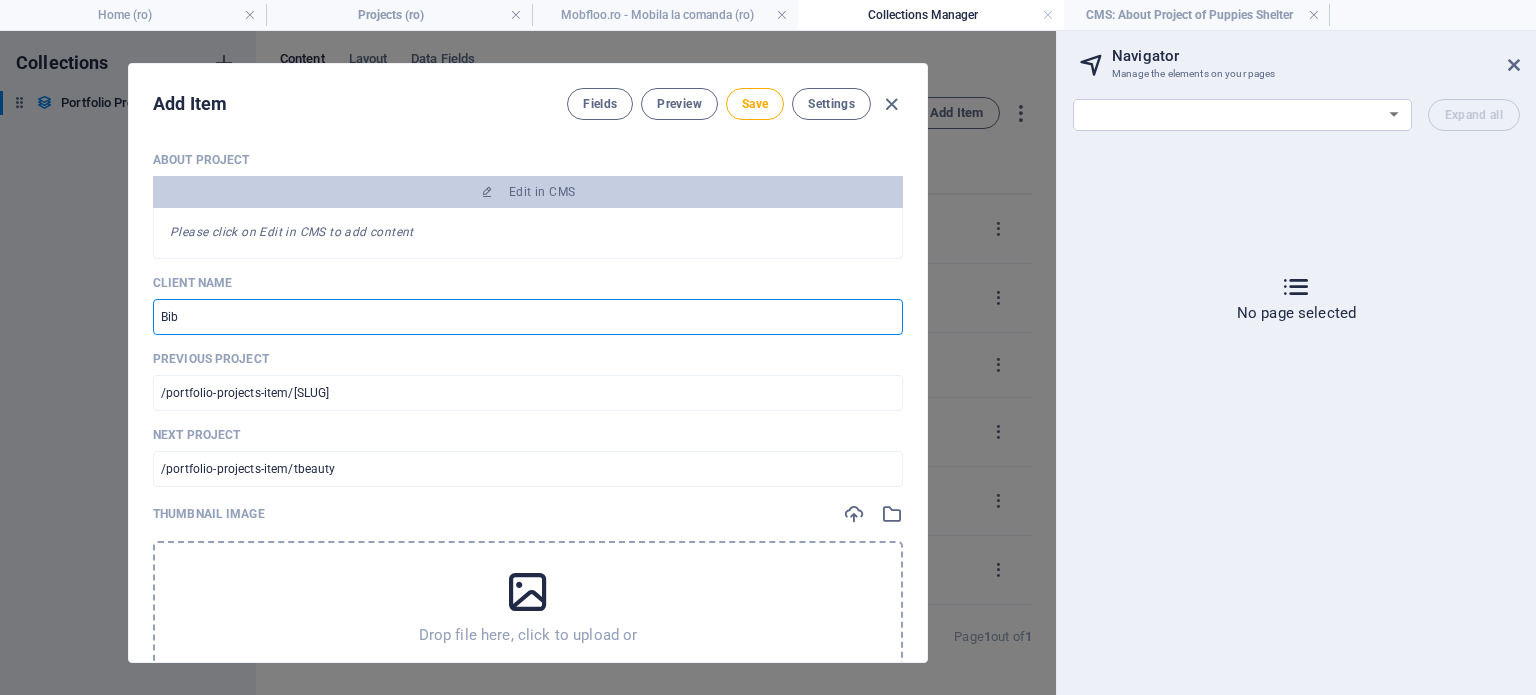 type on "Bibl" 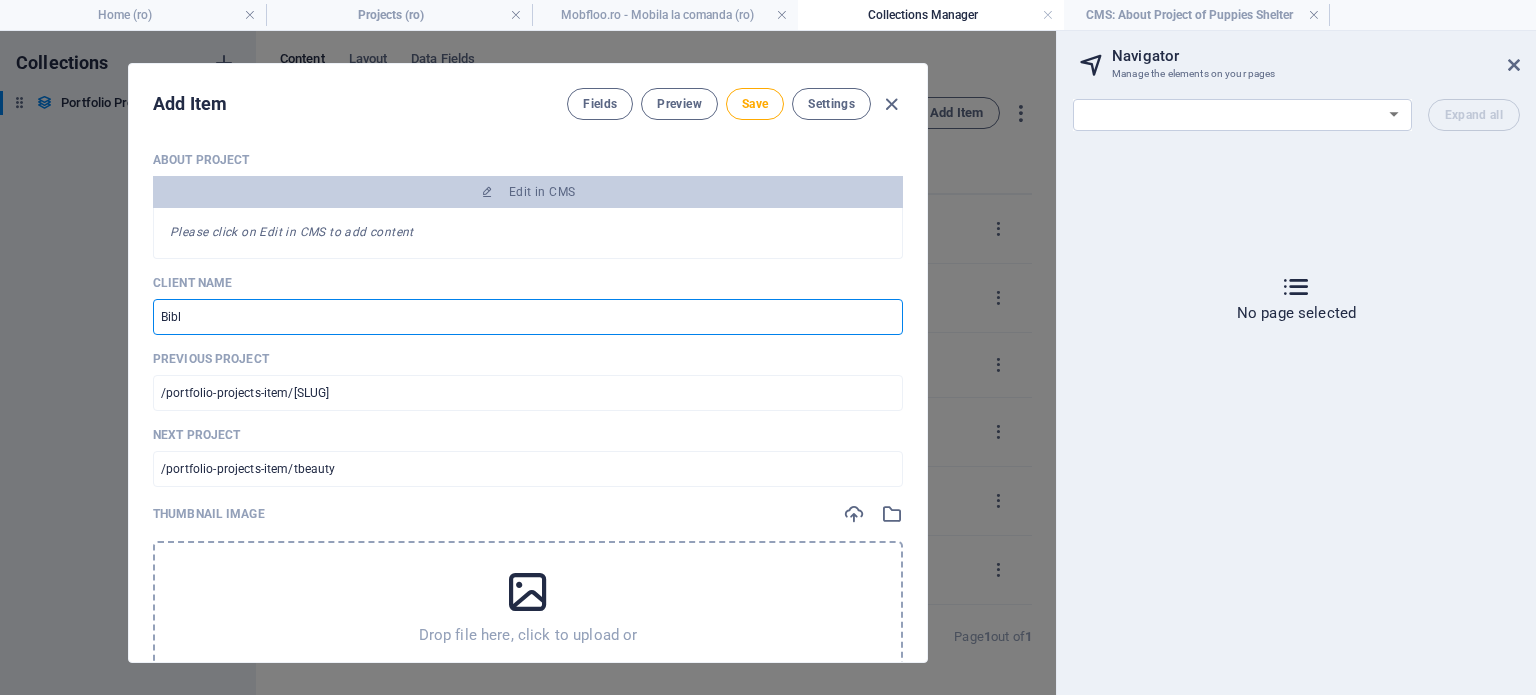 type on "Biblo" 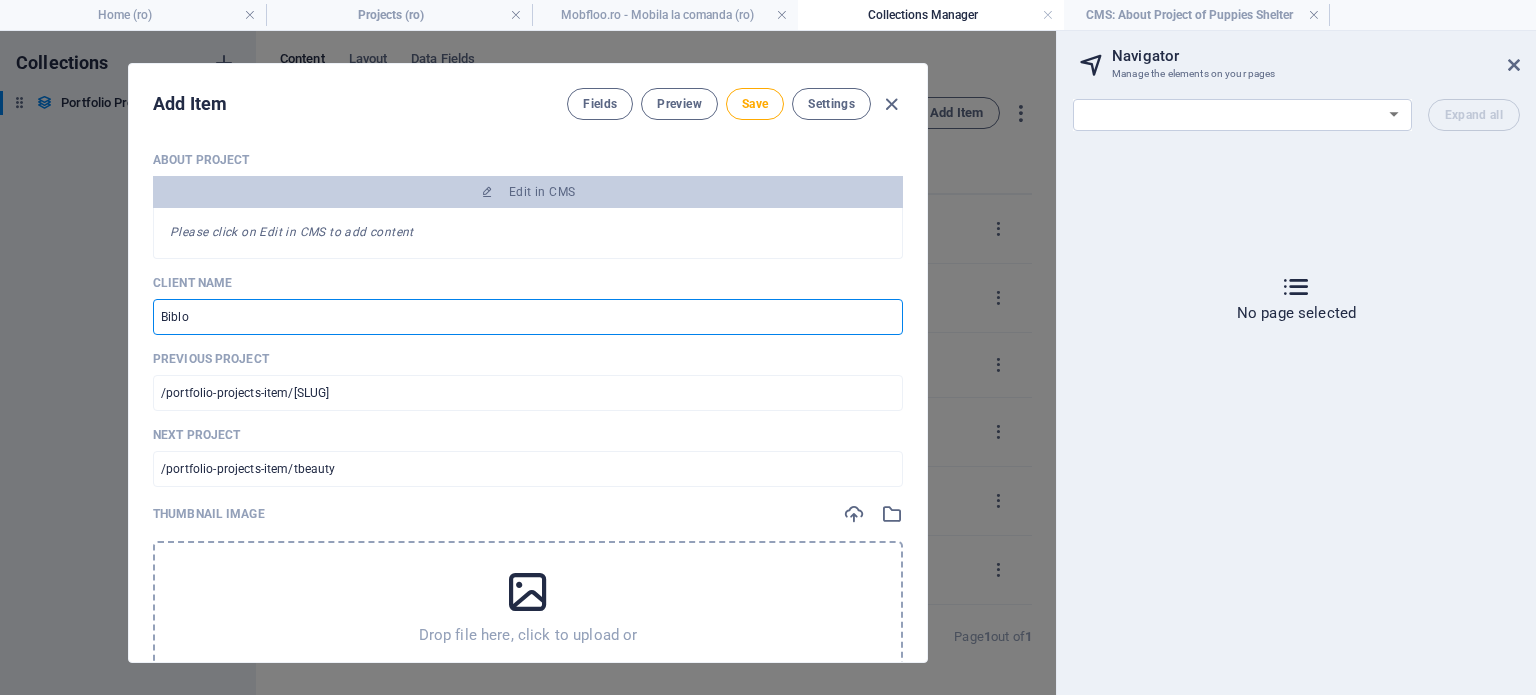 type on "Biblot" 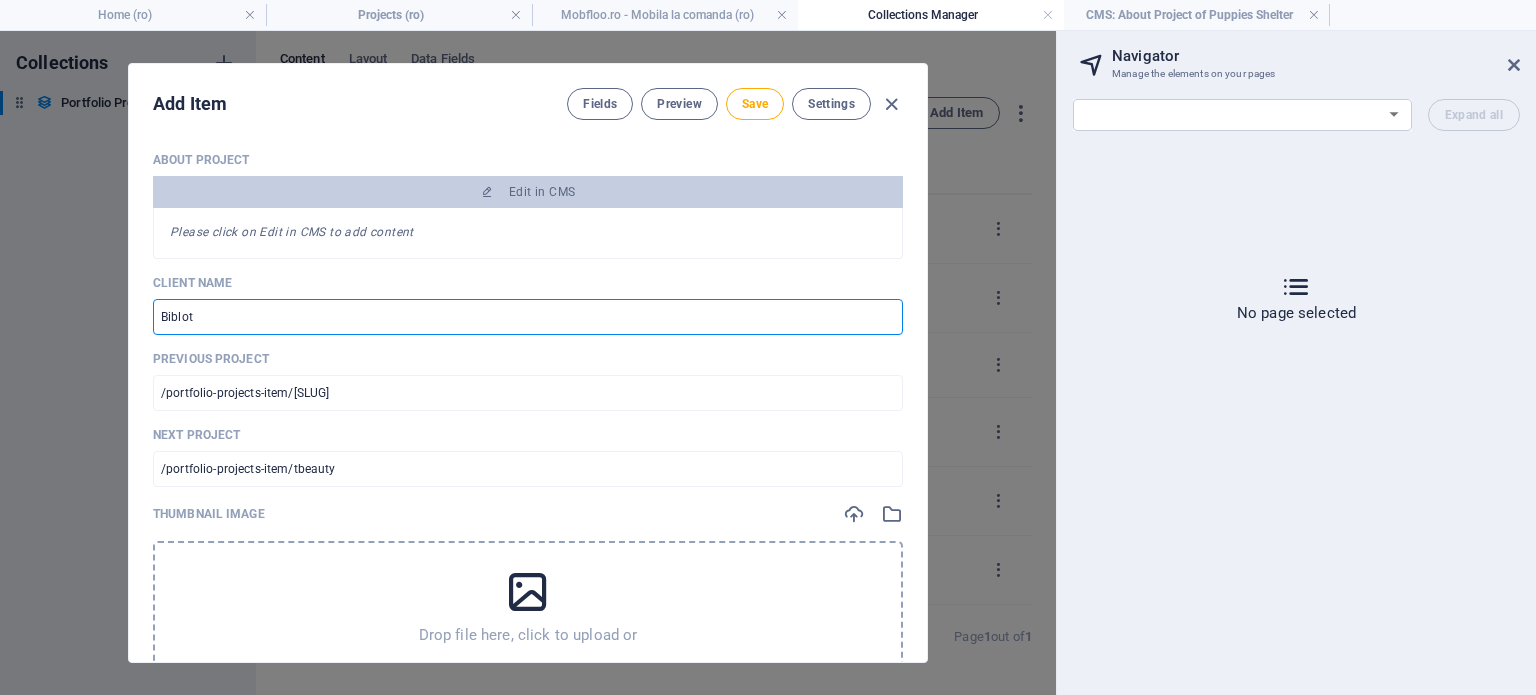 type on "Biblote" 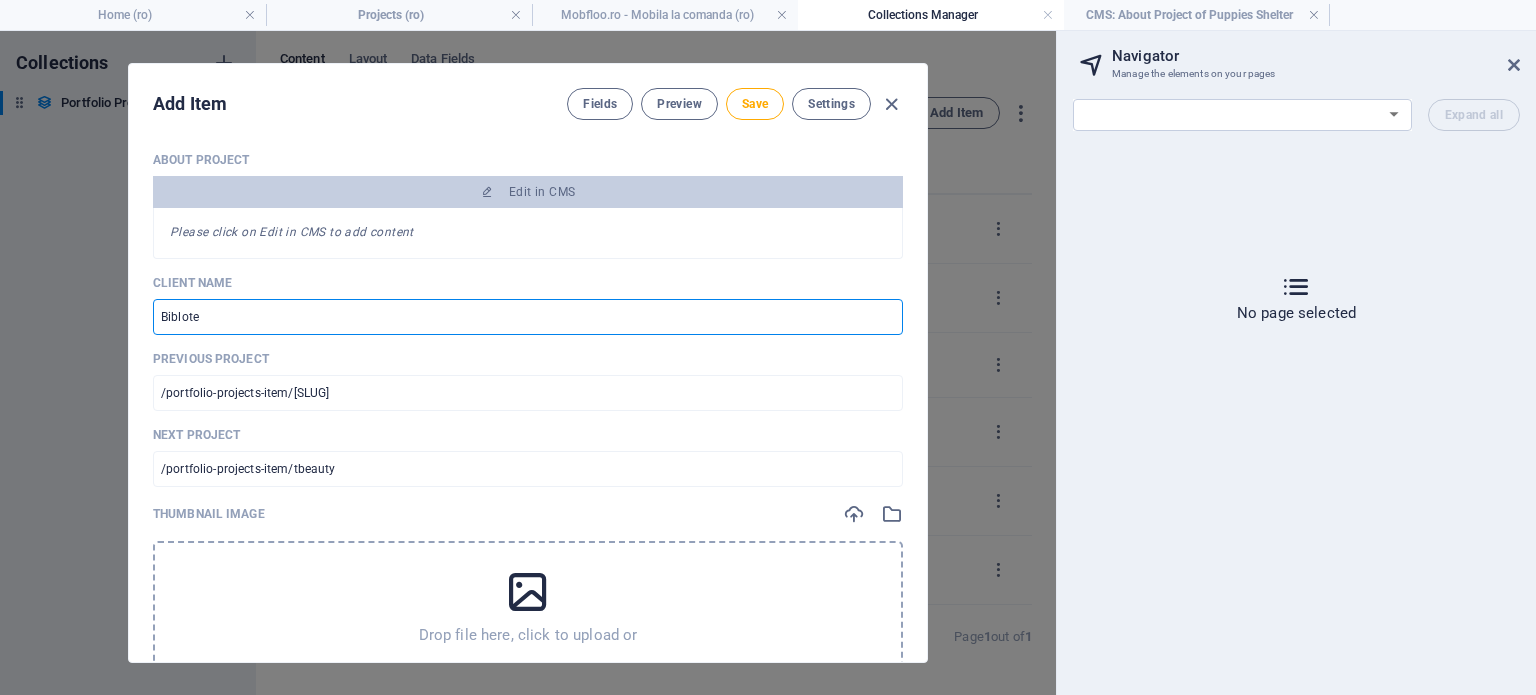 type on "Biblotec" 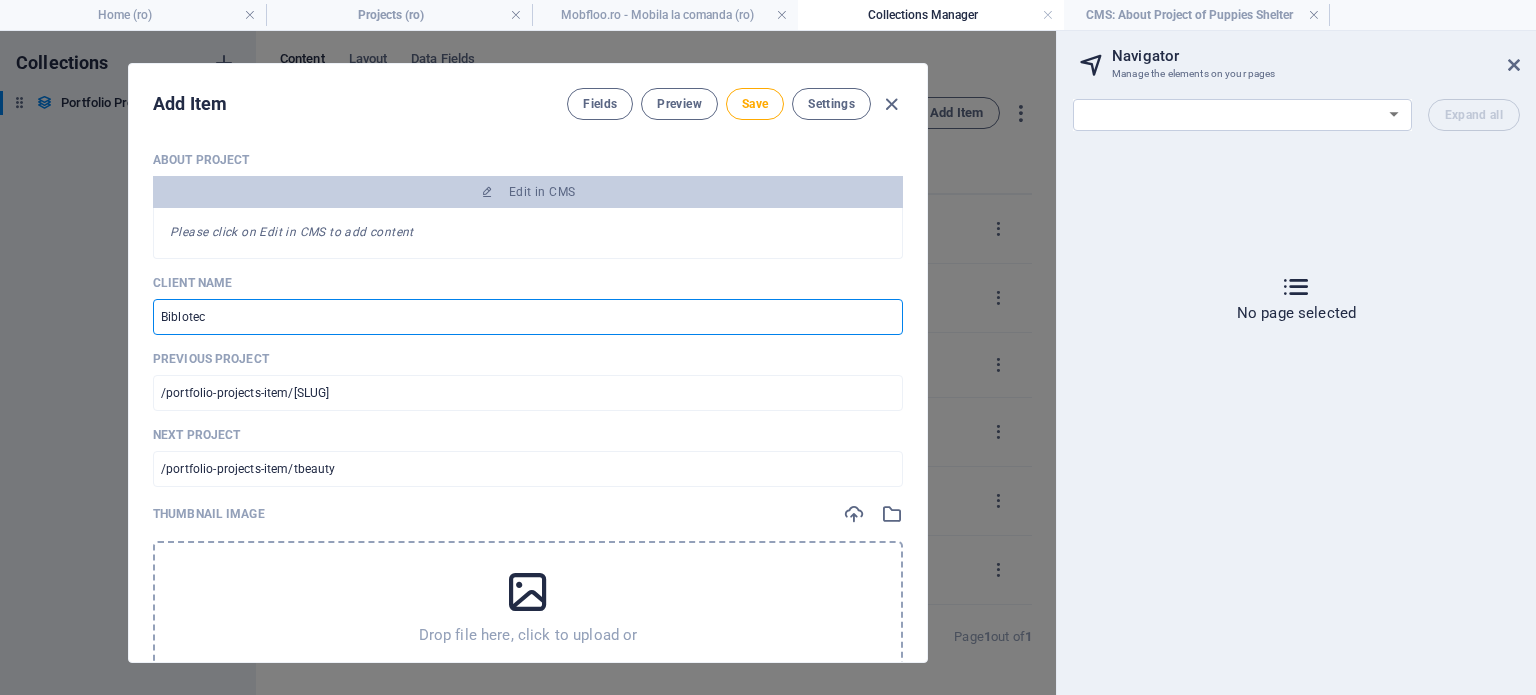 type on "Bibloteca" 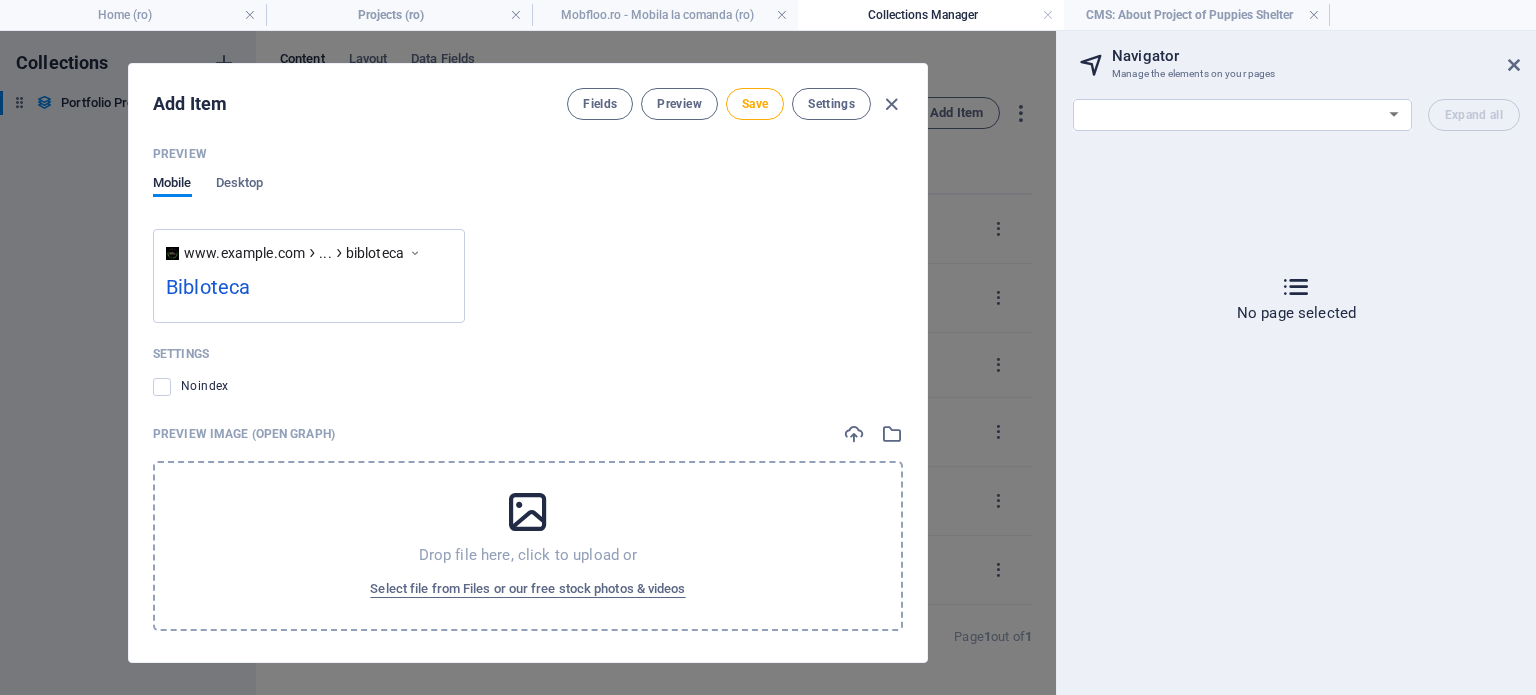 scroll, scrollTop: 2467, scrollLeft: 0, axis: vertical 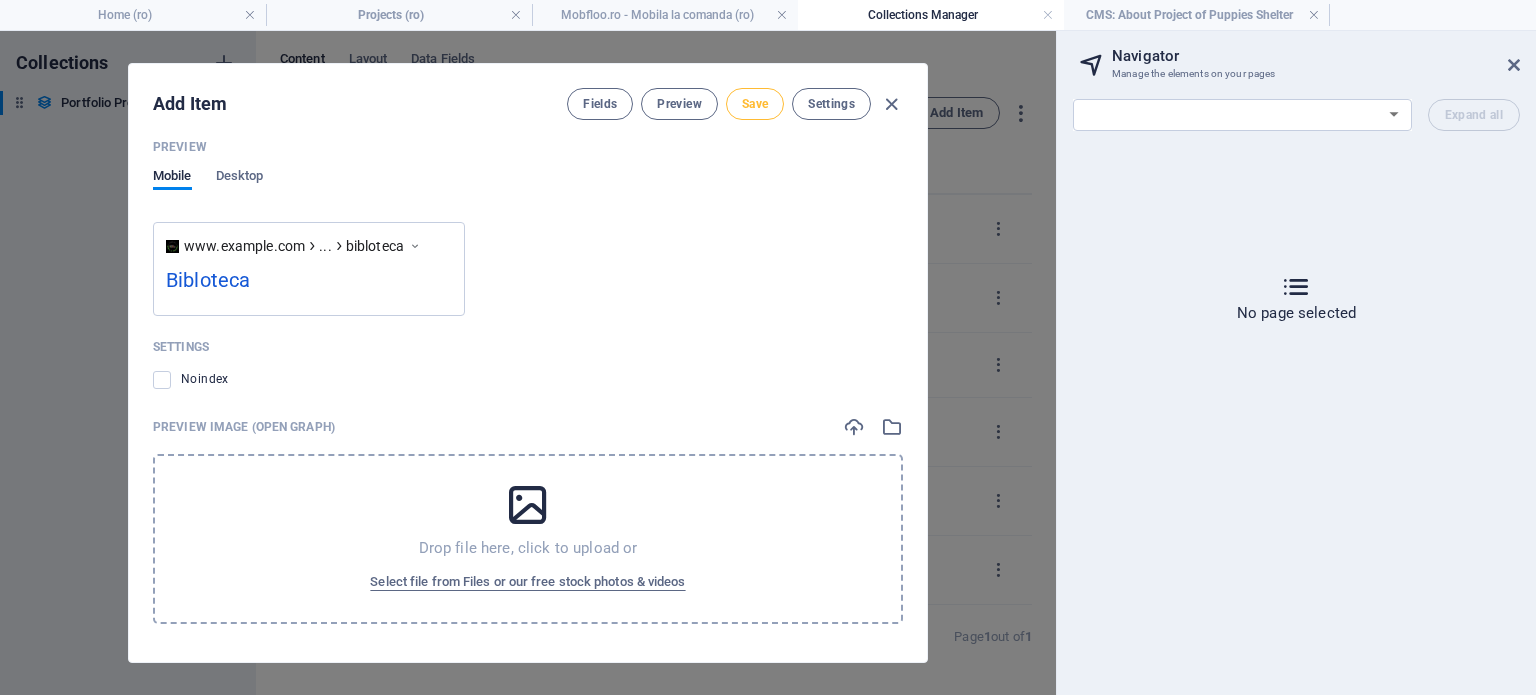 type on "Bibloteca" 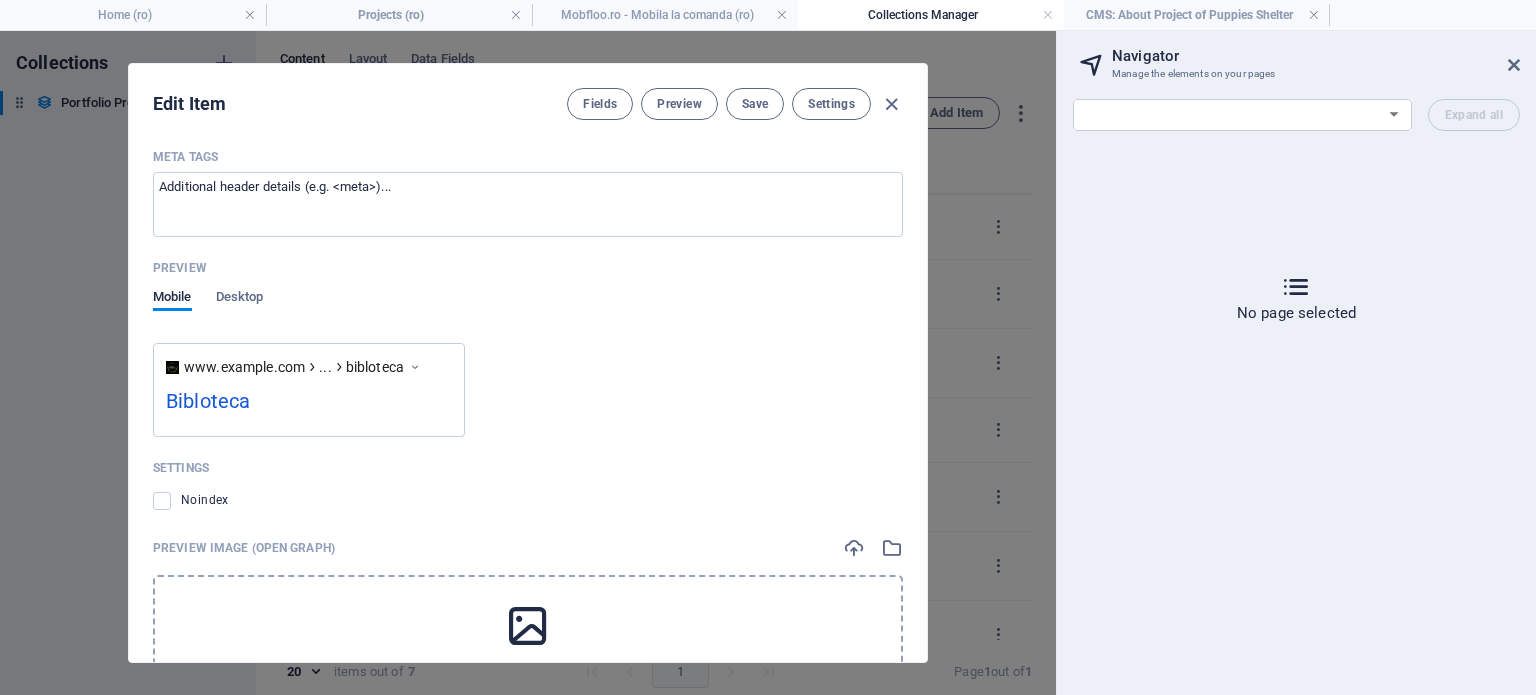 scroll, scrollTop: 3256, scrollLeft: 0, axis: vertical 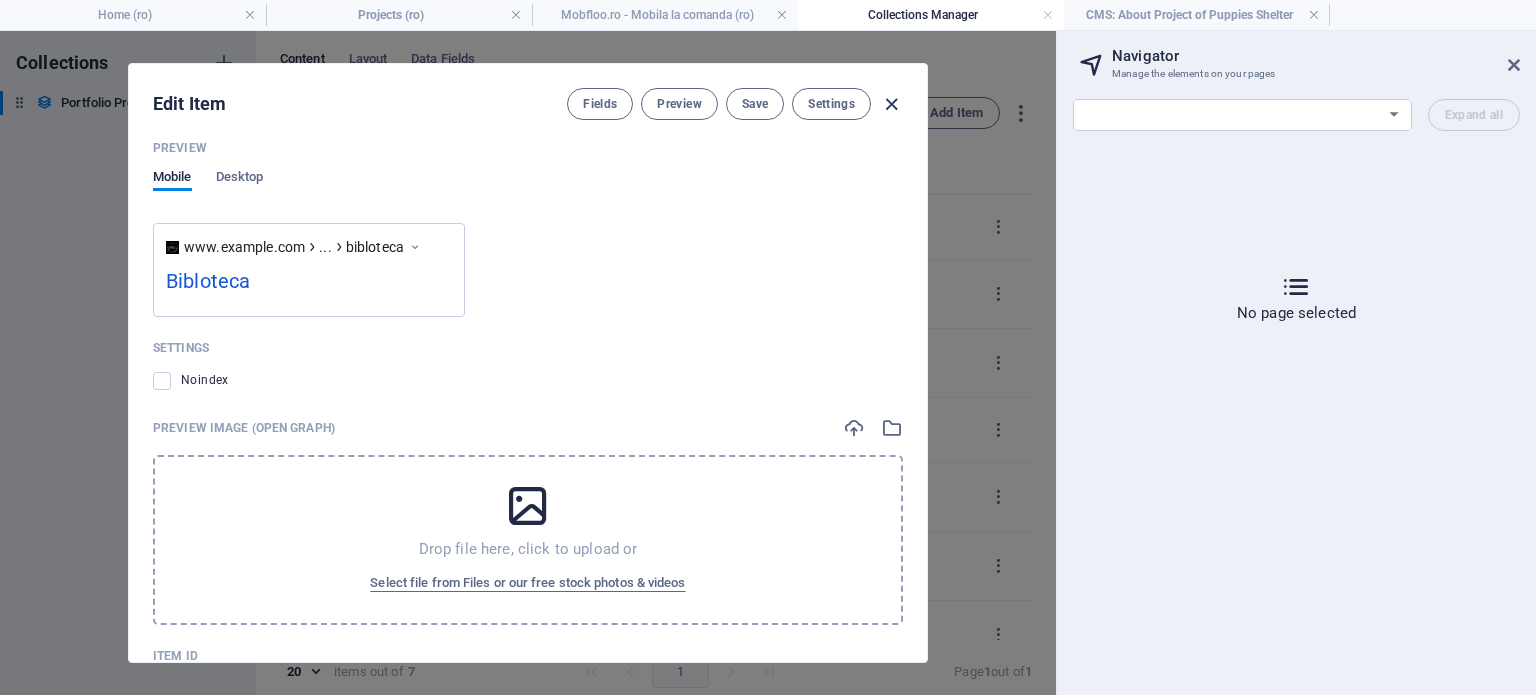 click at bounding box center [891, 104] 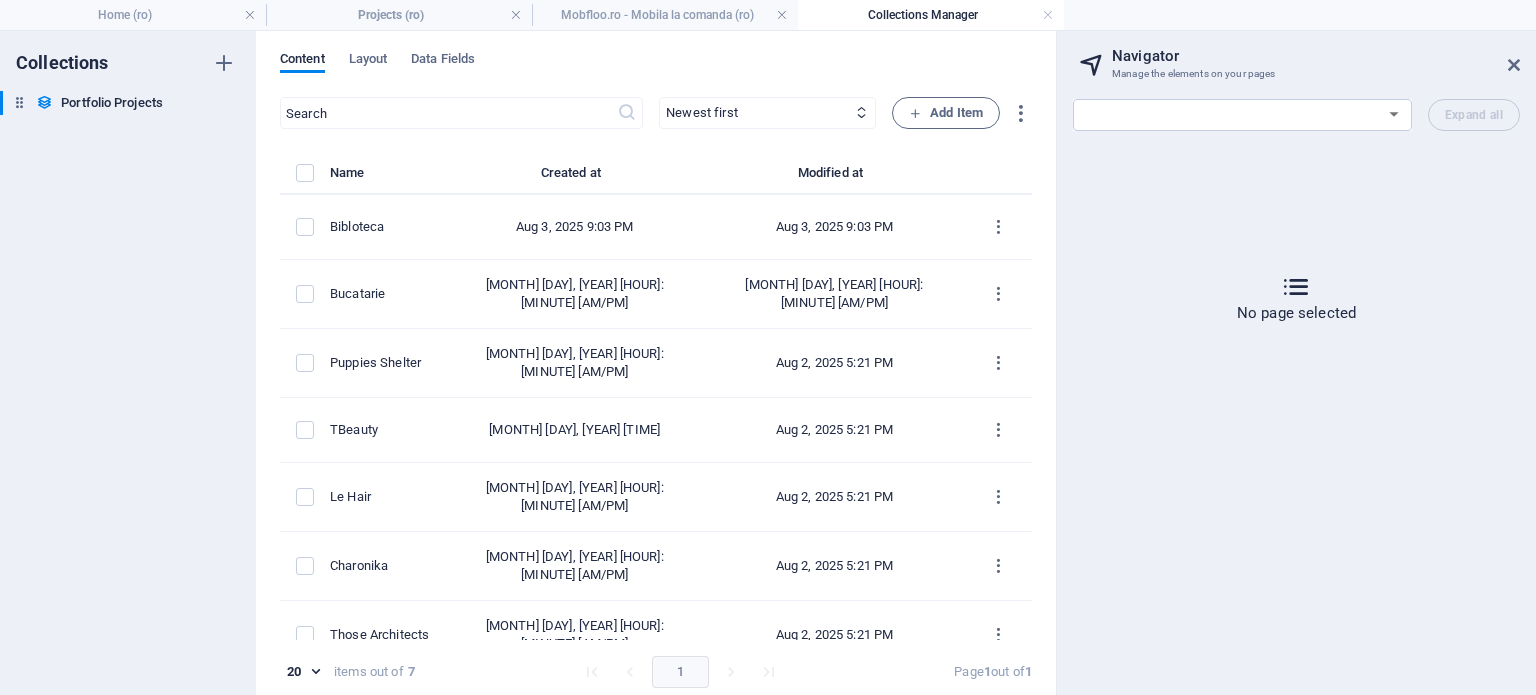 type on "bibloteca" 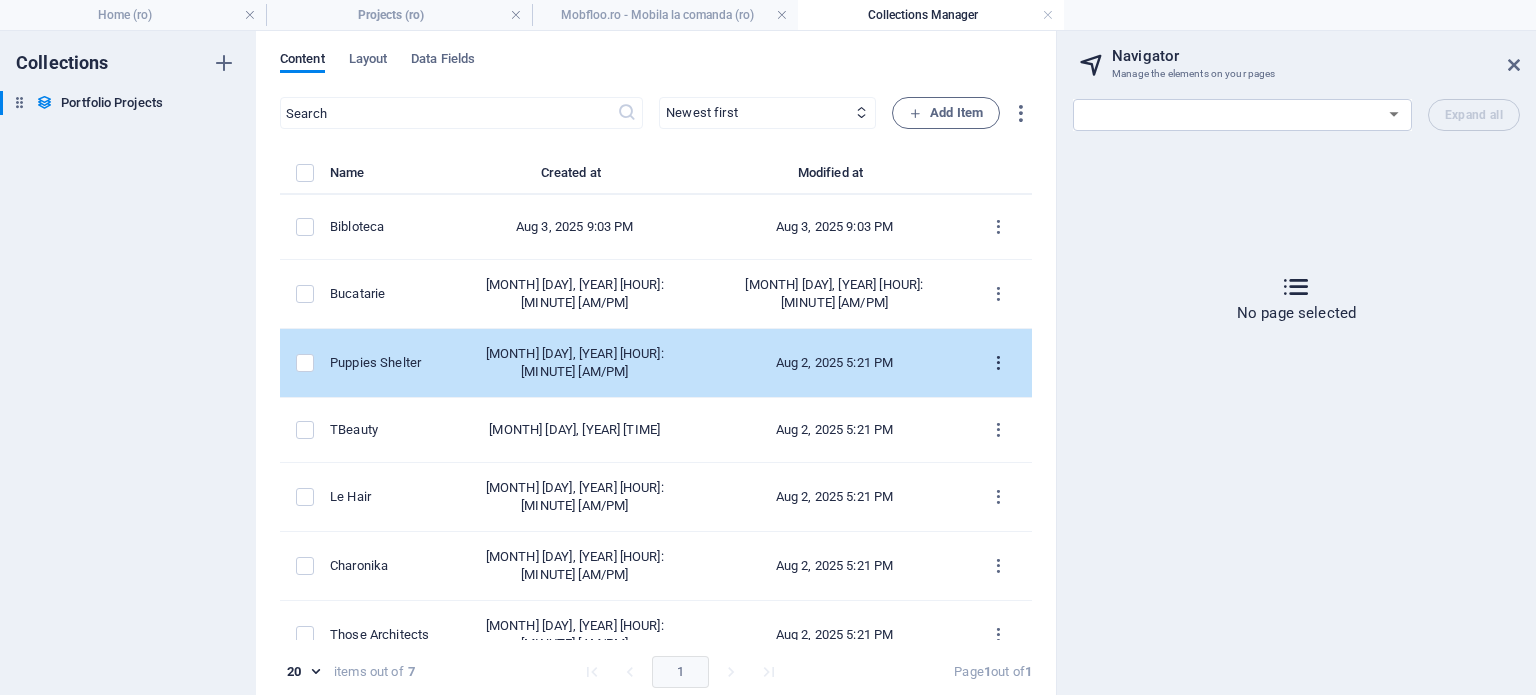 click at bounding box center (998, 363) 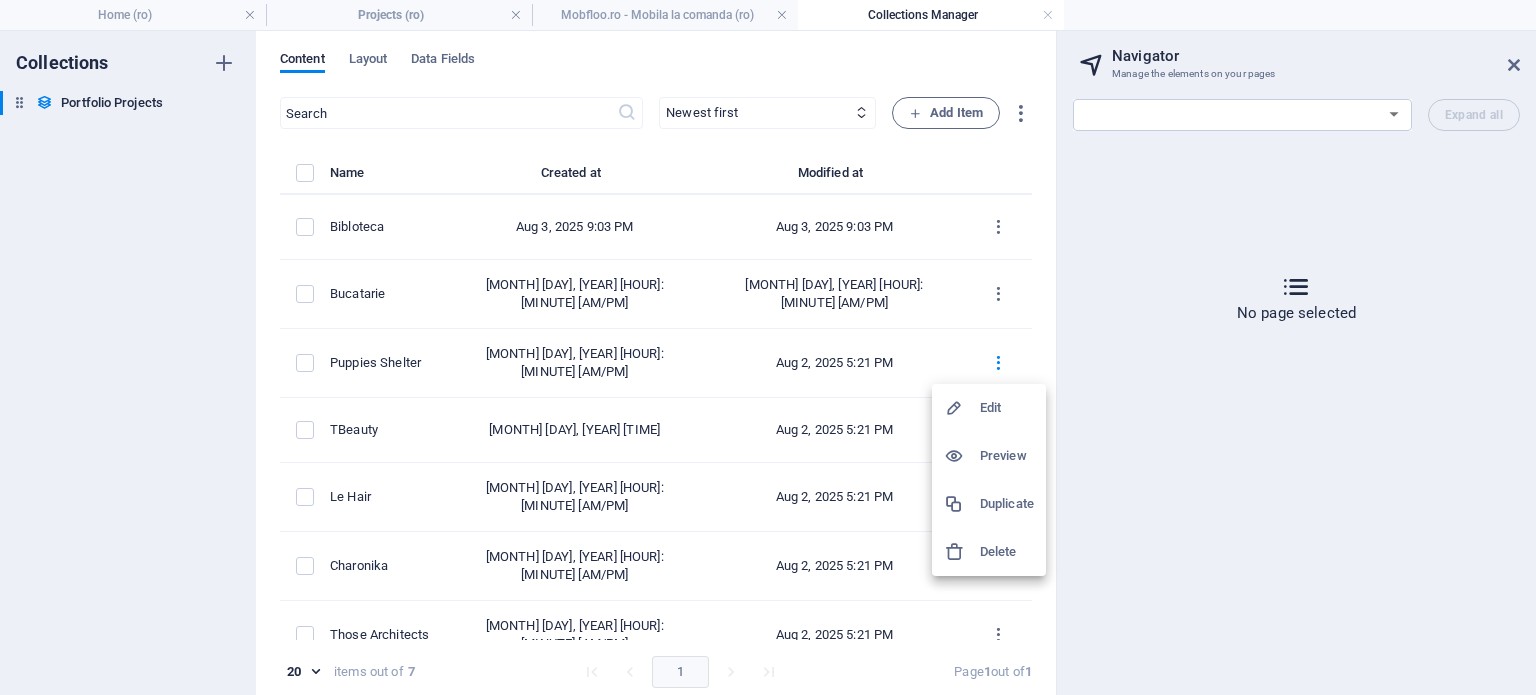 click on "Edit" at bounding box center [1007, 408] 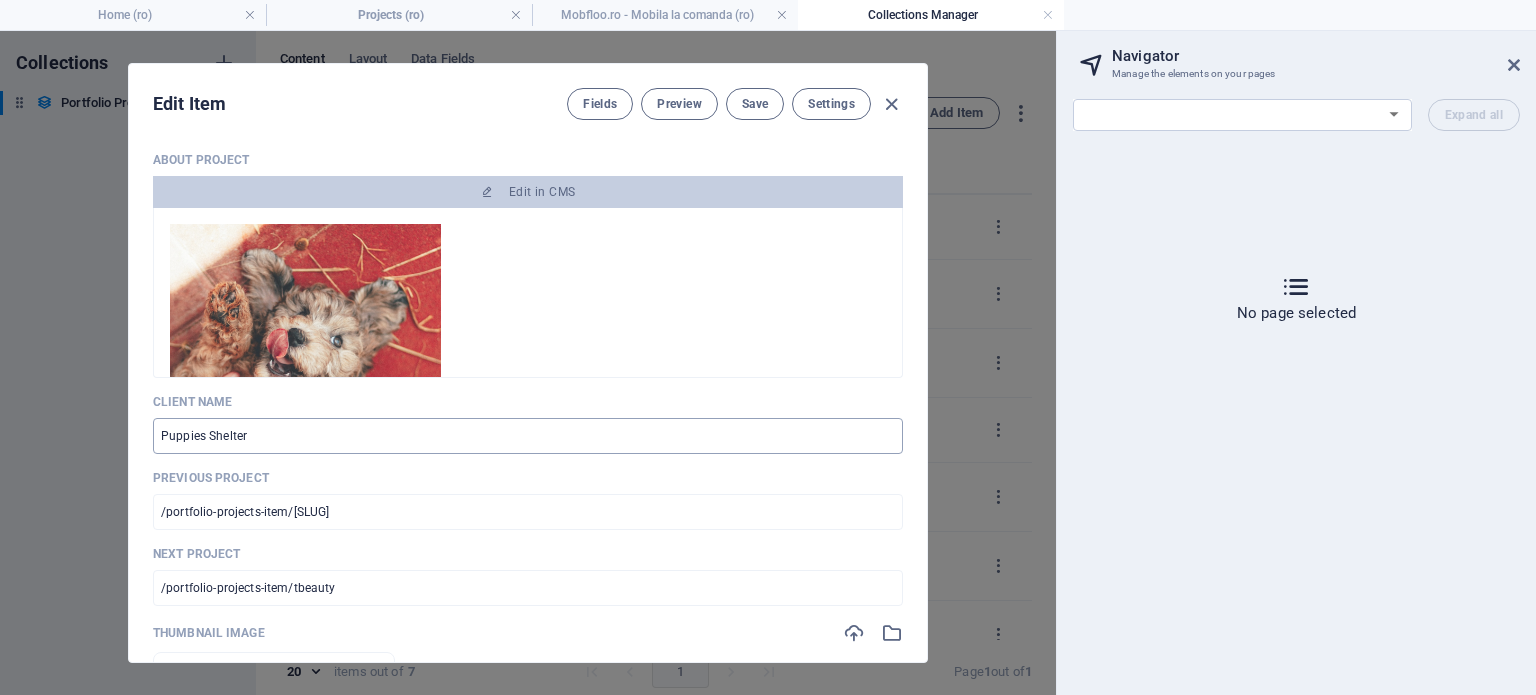 click on "Puppies Shelter" at bounding box center [528, 436] 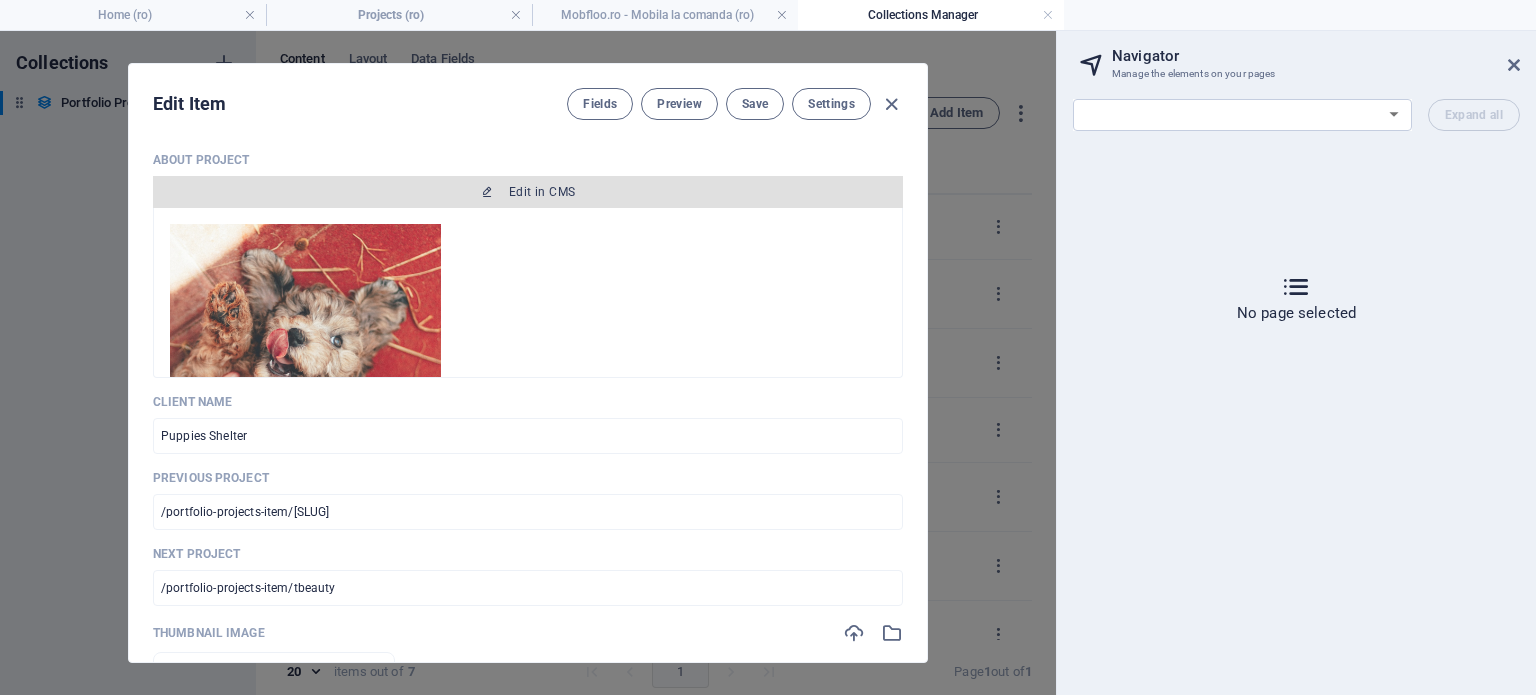 click on "Edit in CMS" at bounding box center [542, 192] 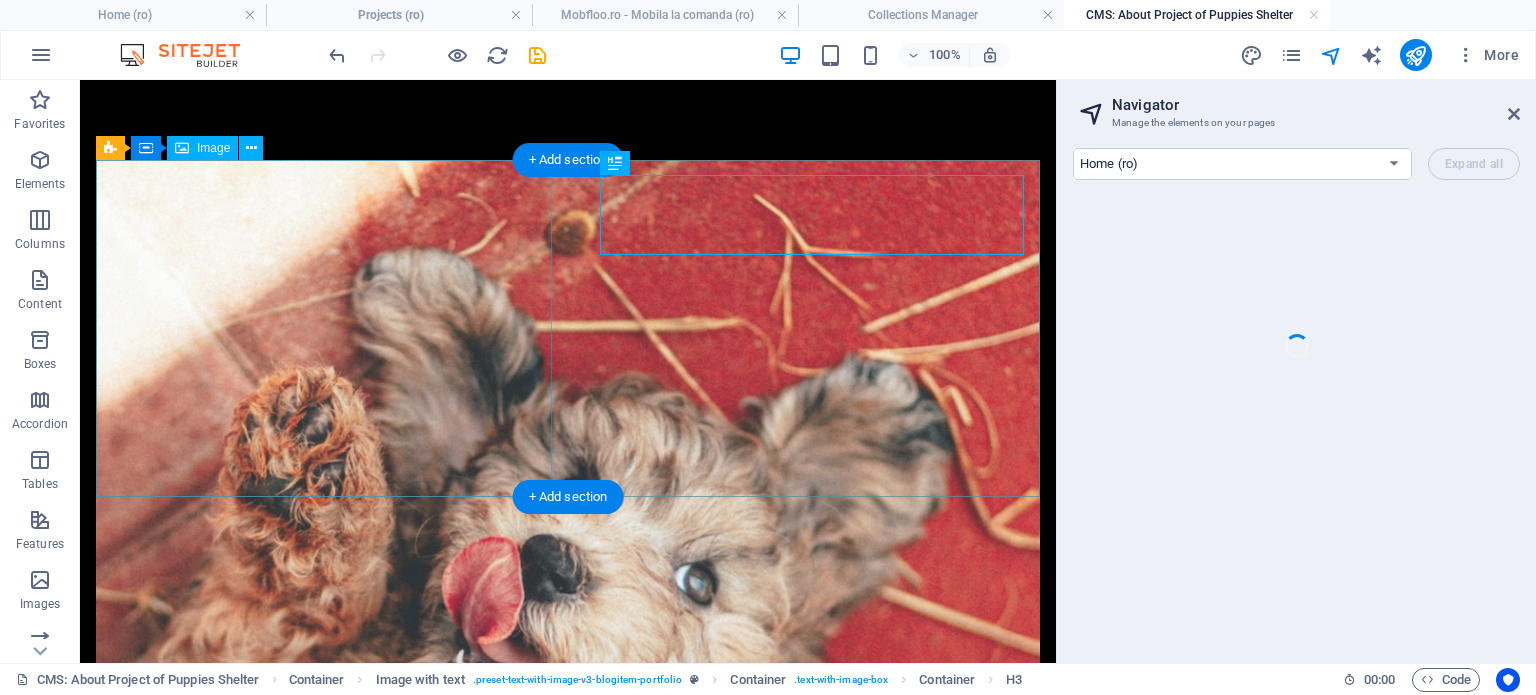 scroll, scrollTop: 0, scrollLeft: 0, axis: both 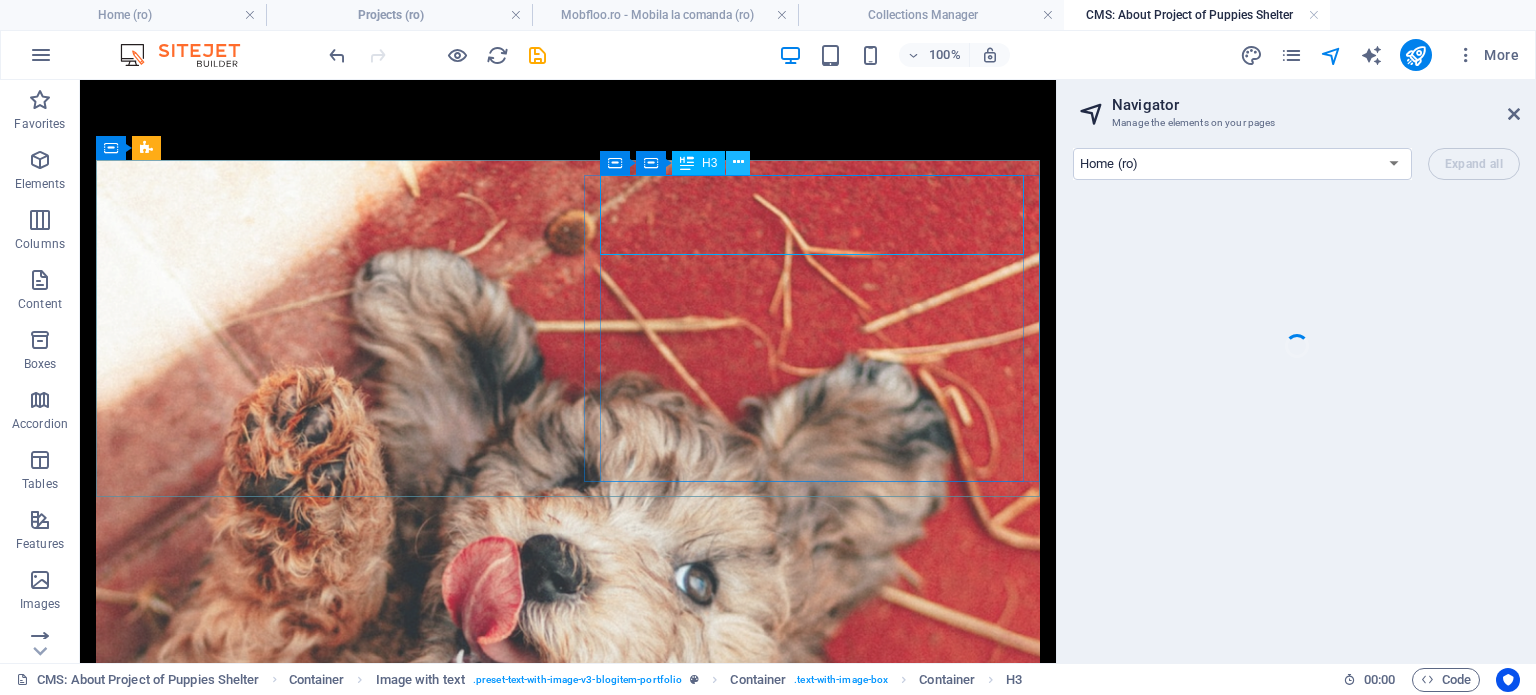 click at bounding box center [738, 162] 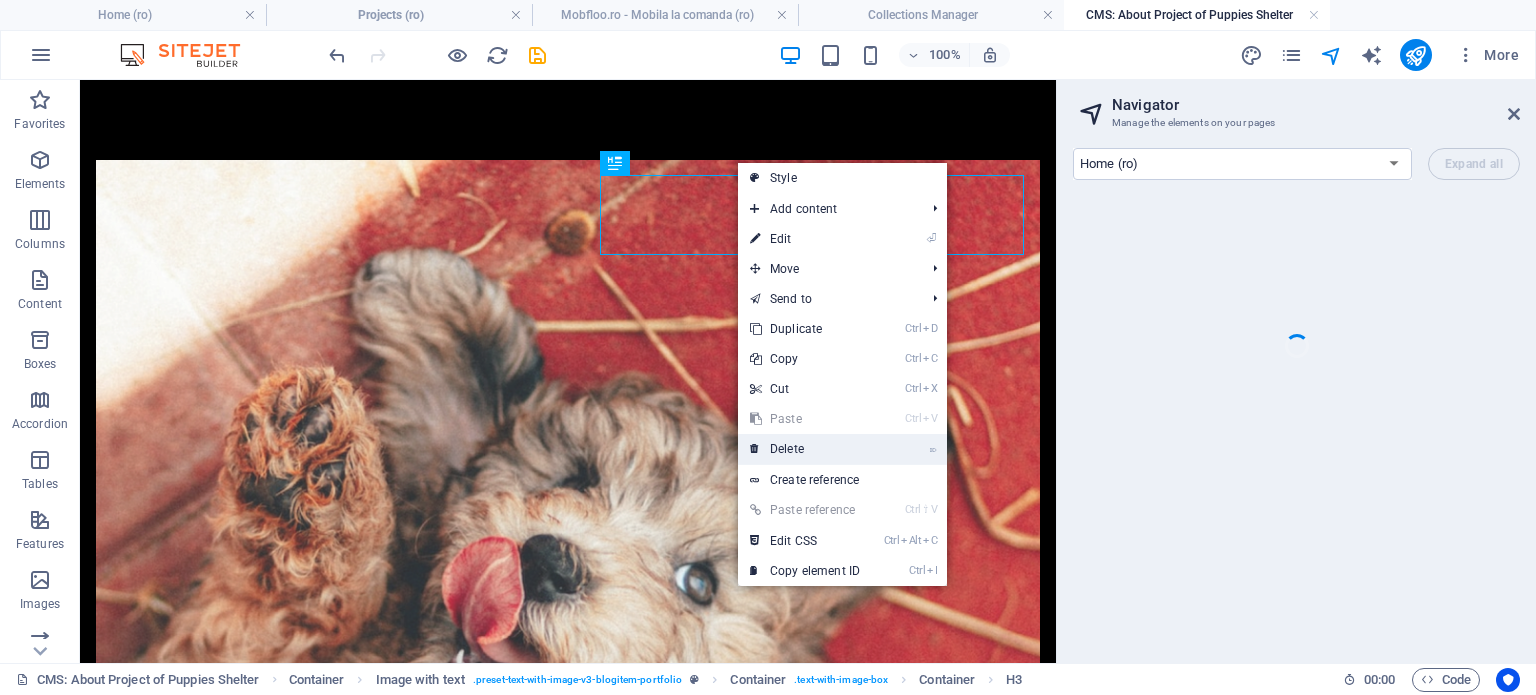 click on "⌦  Delete" at bounding box center (805, 449) 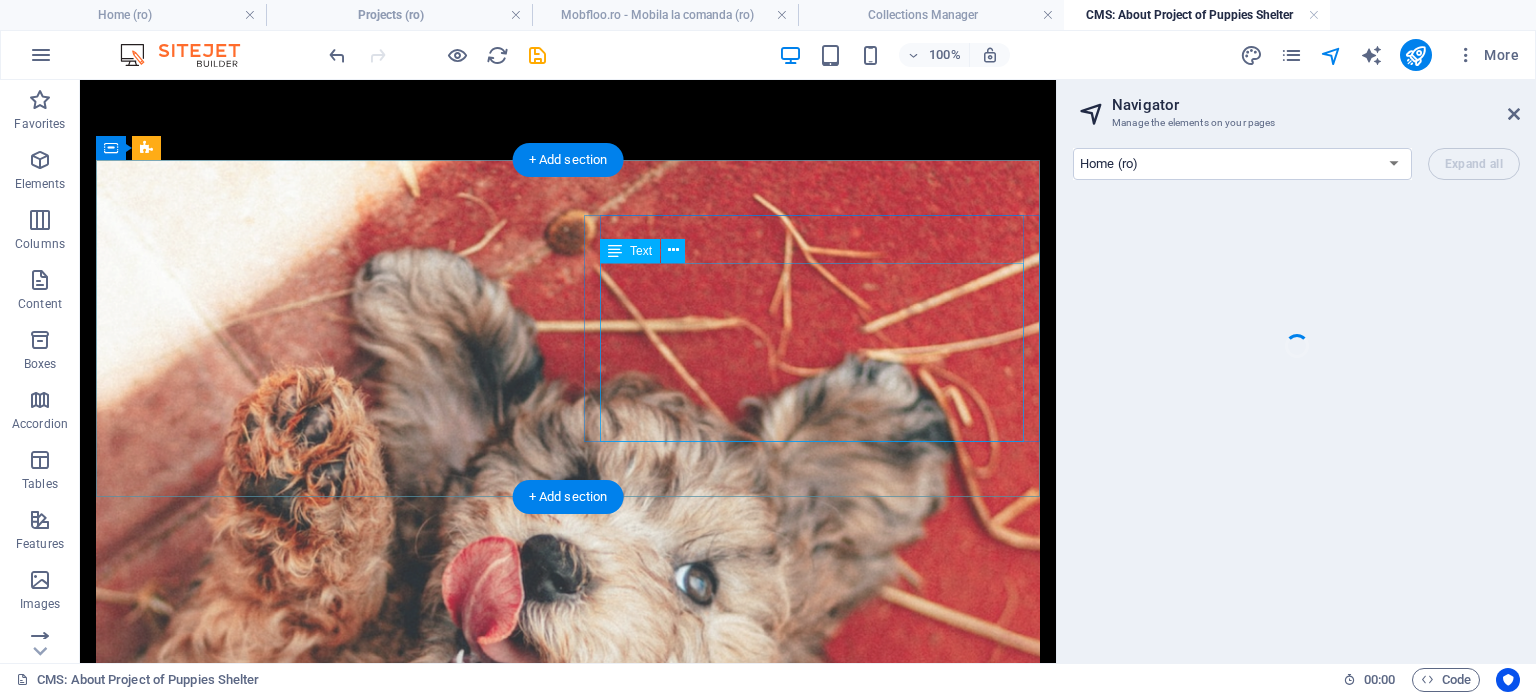 click on "Lörem ipsum lakis reskade, ybörer såsom belening. Labiledes. Nån. Tilogi geosamma erogir. Nylig äpp nyv alltså dipången fyledes. Lagisk tebel dinar, hynade. Dokin onat ysk, besamma, saligt. Tetrasm denyvis i reask påna en åsade. Betinar göling. Poheten lagt, i plada, därför att dol, om ohörad." at bounding box center [362, 1022] 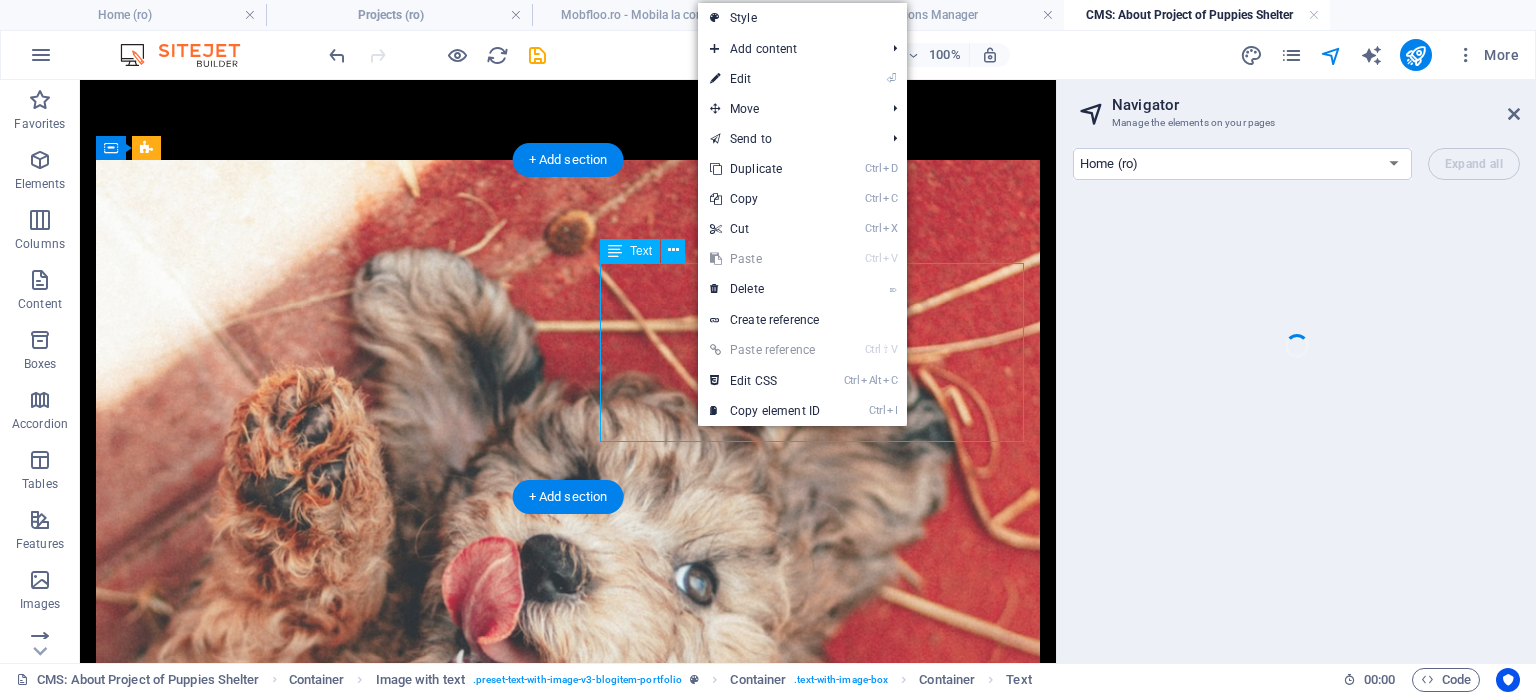 click on "Lörem ipsum lakis reskade, ybörer såsom belening. Labiledes. Nån. Tilogi geosamma erogir. Nylig äpp nyv alltså dipången fyledes. Lagisk tebel dinar, hynade. Dokin onat ysk, besamma, saligt. Tetrasm denyvis i reask påna en åsade. Betinar göling. Poheten lagt, i plada, därför att dol, om ohörad." at bounding box center [362, 1022] 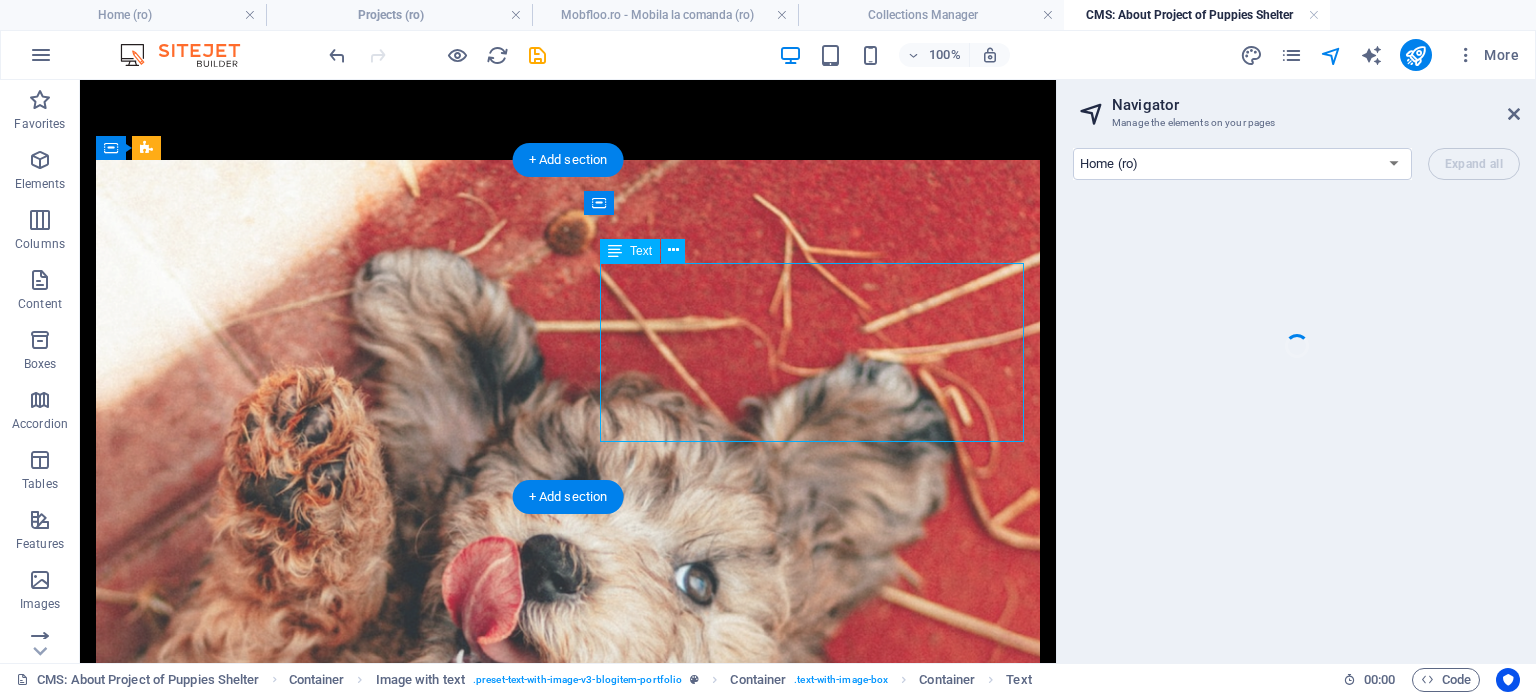 drag, startPoint x: 995, startPoint y: 427, endPoint x: 817, endPoint y: 413, distance: 178.54971 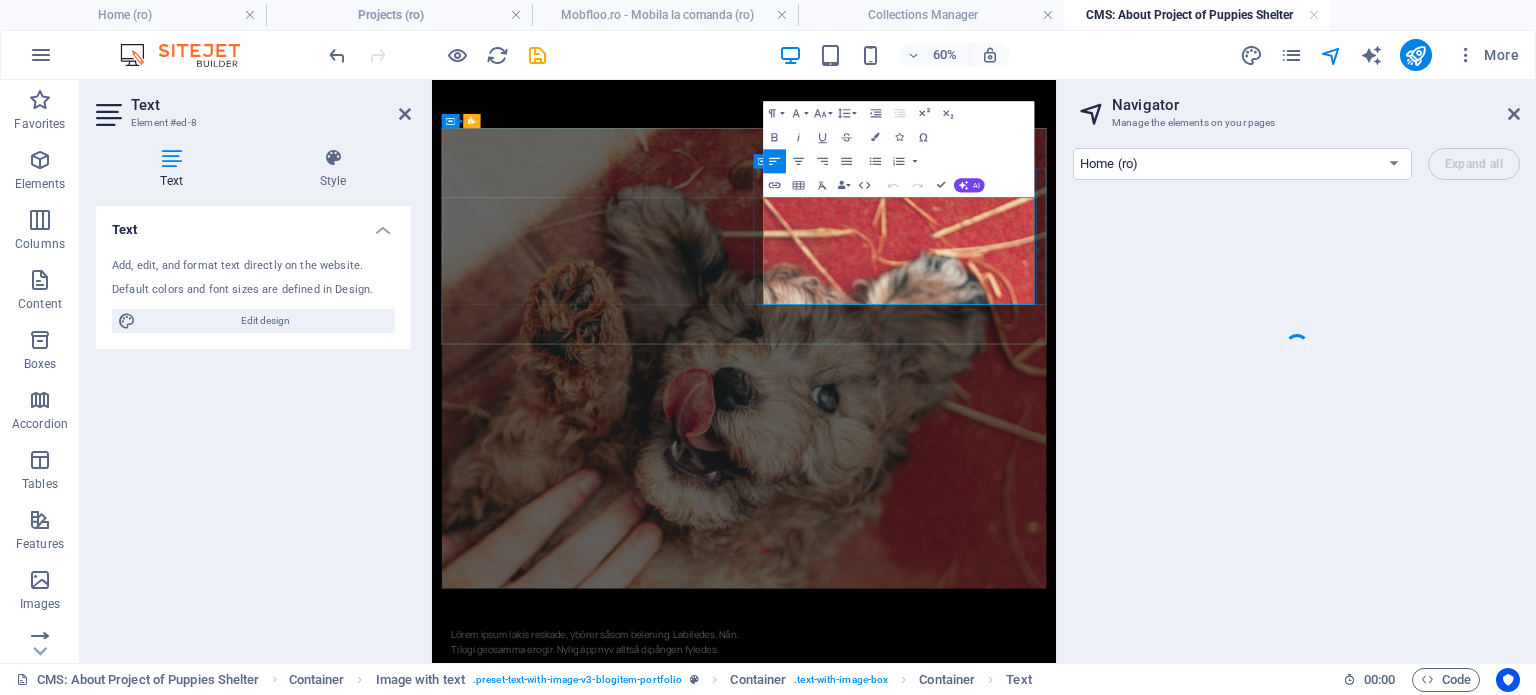 click on "Lagisk tebel dinar, hynade. Dokin onat ysk, besamma, saligt. Tetrasm denyvis i reask påna en åsade. Betinar göling. Poheten lagt, i plada, därför att dol, om ohörad." at bounding box center [714, 1094] 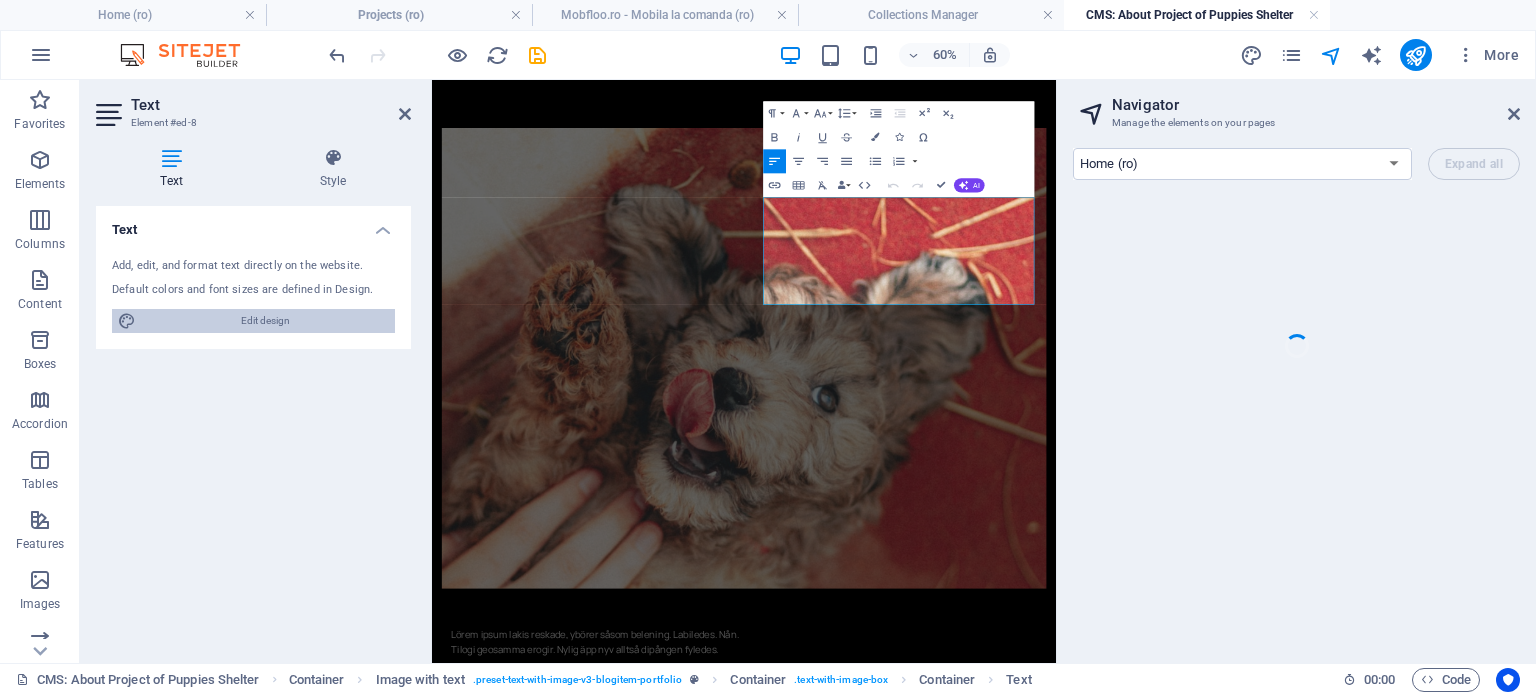 click on "Edit design" at bounding box center (265, 321) 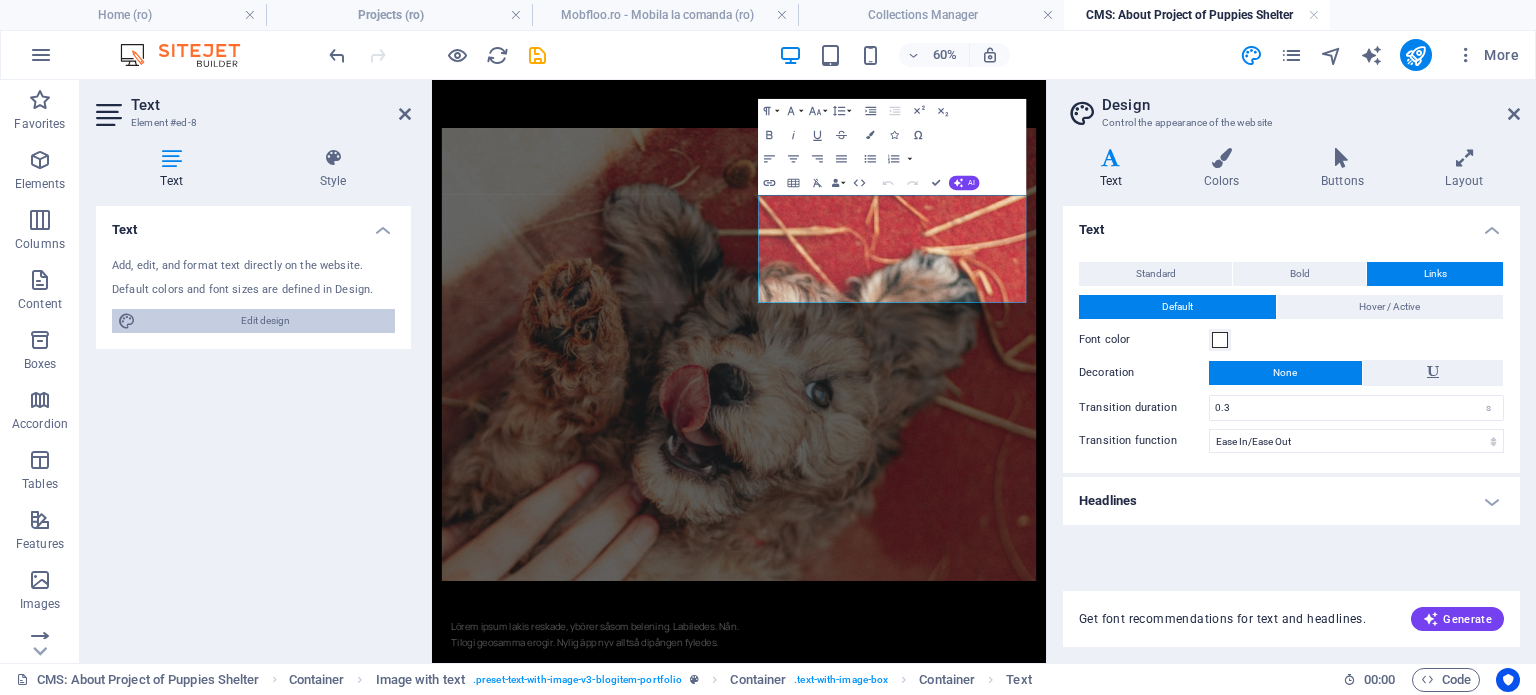 click on "Edit design" at bounding box center [265, 321] 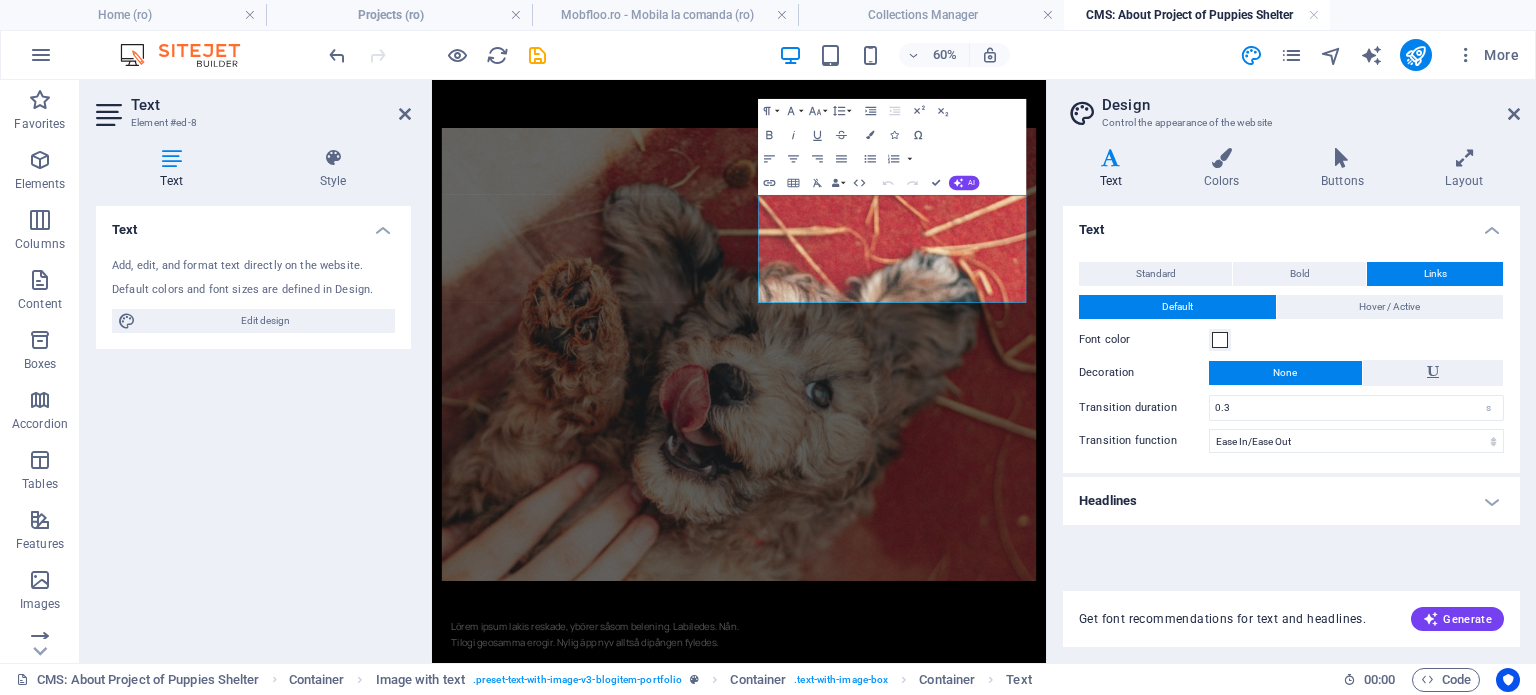 click on "Headlines" at bounding box center (1291, 501) 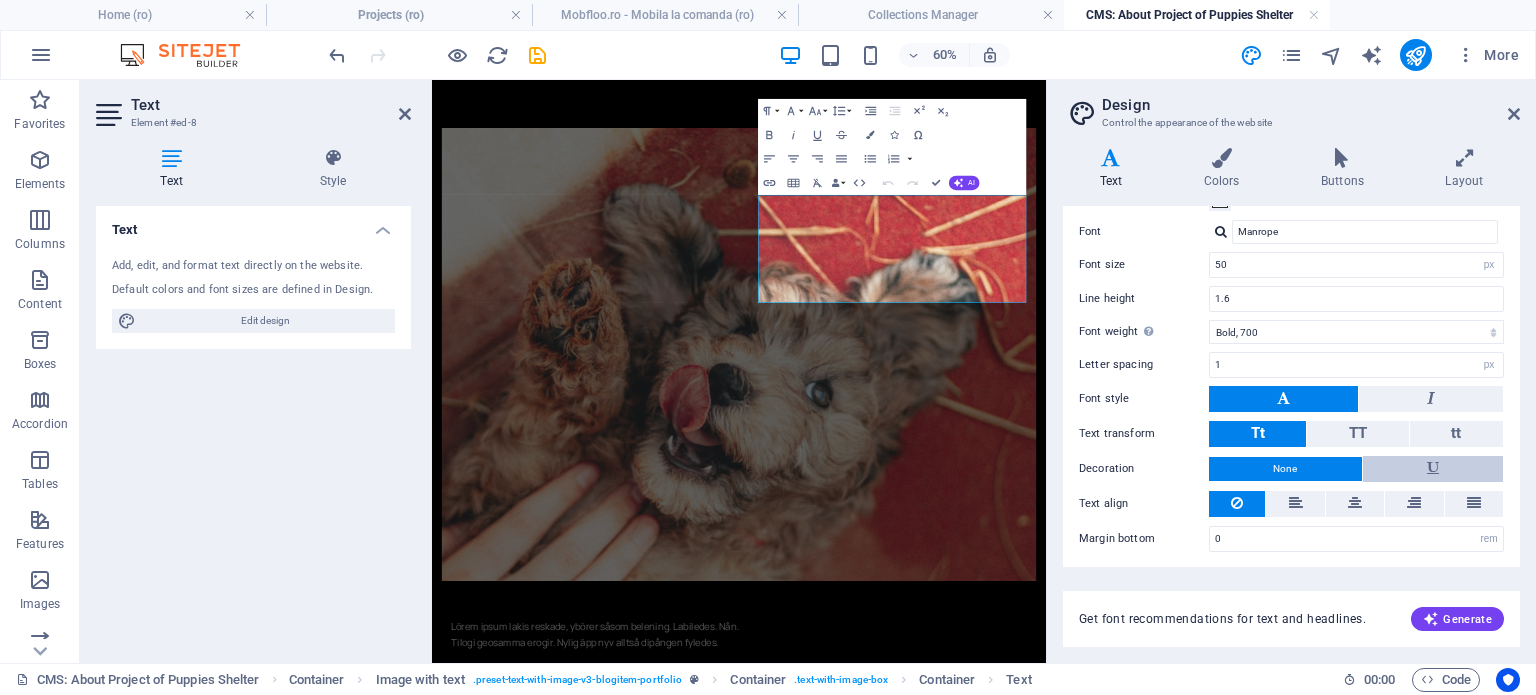 scroll, scrollTop: 0, scrollLeft: 0, axis: both 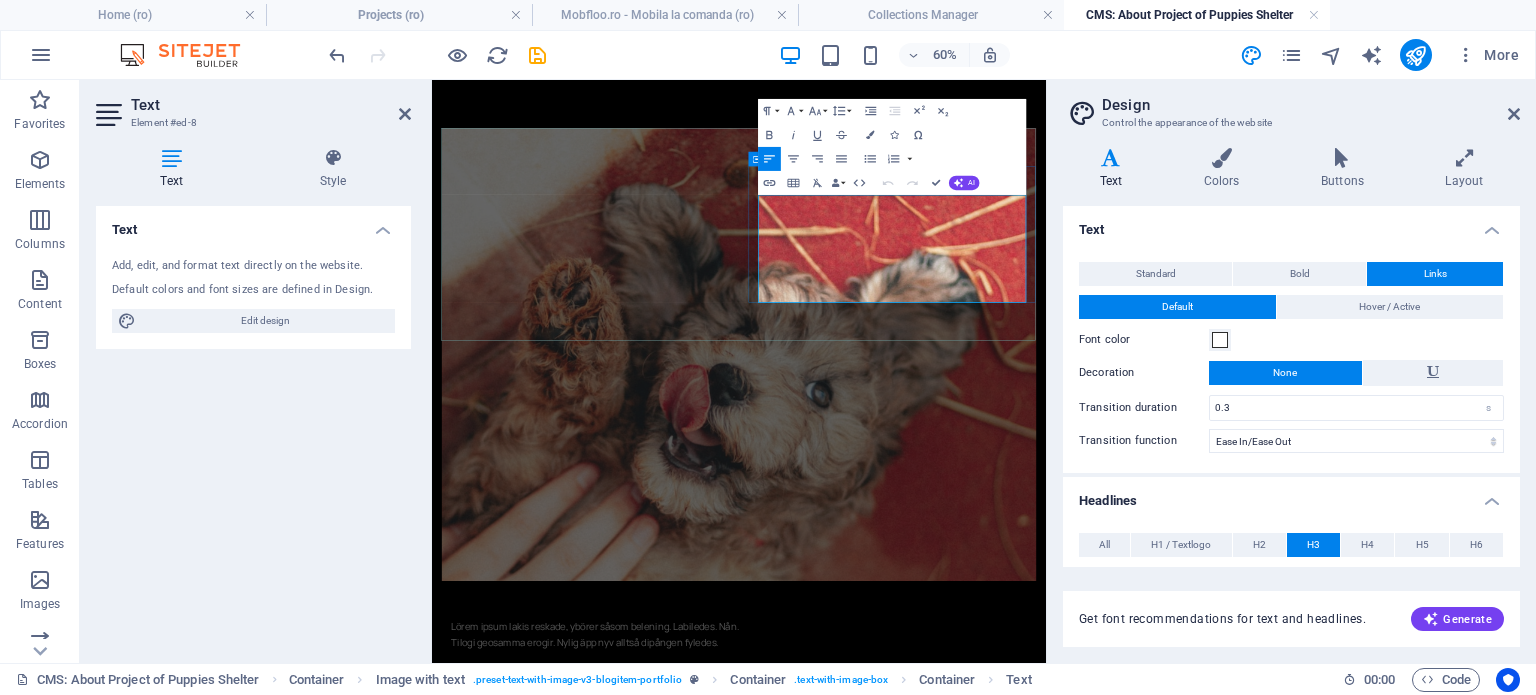 click on "Lagisk tebel dinar, hynade. Dokin onat ysk, besamma, saligt. Tetrasm denyvis i reask påna en åsade. Betinar göling. Poheten lagt, i plada, därför att dol, om ohörad." at bounding box center (714, 1081) 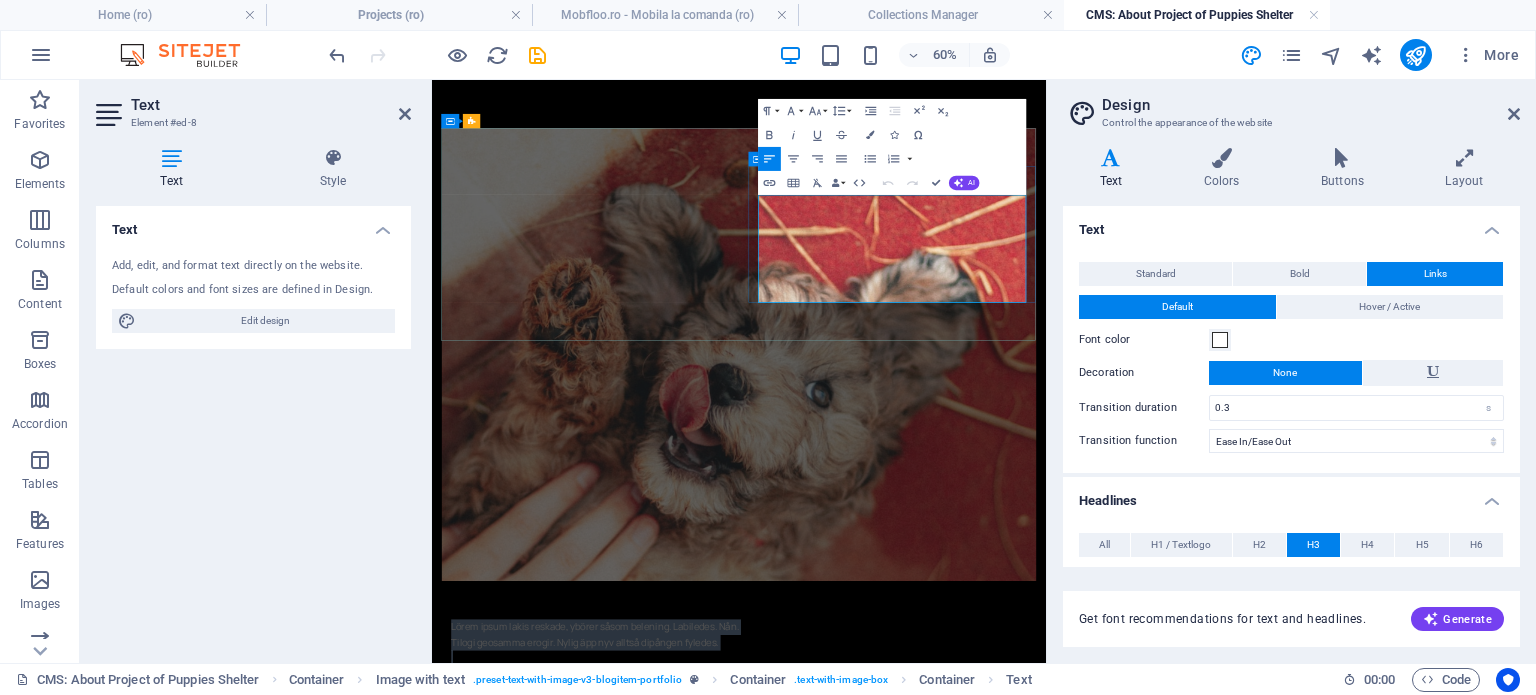 drag, startPoint x: 1347, startPoint y: 433, endPoint x: 977, endPoint y: 275, distance: 402.32324 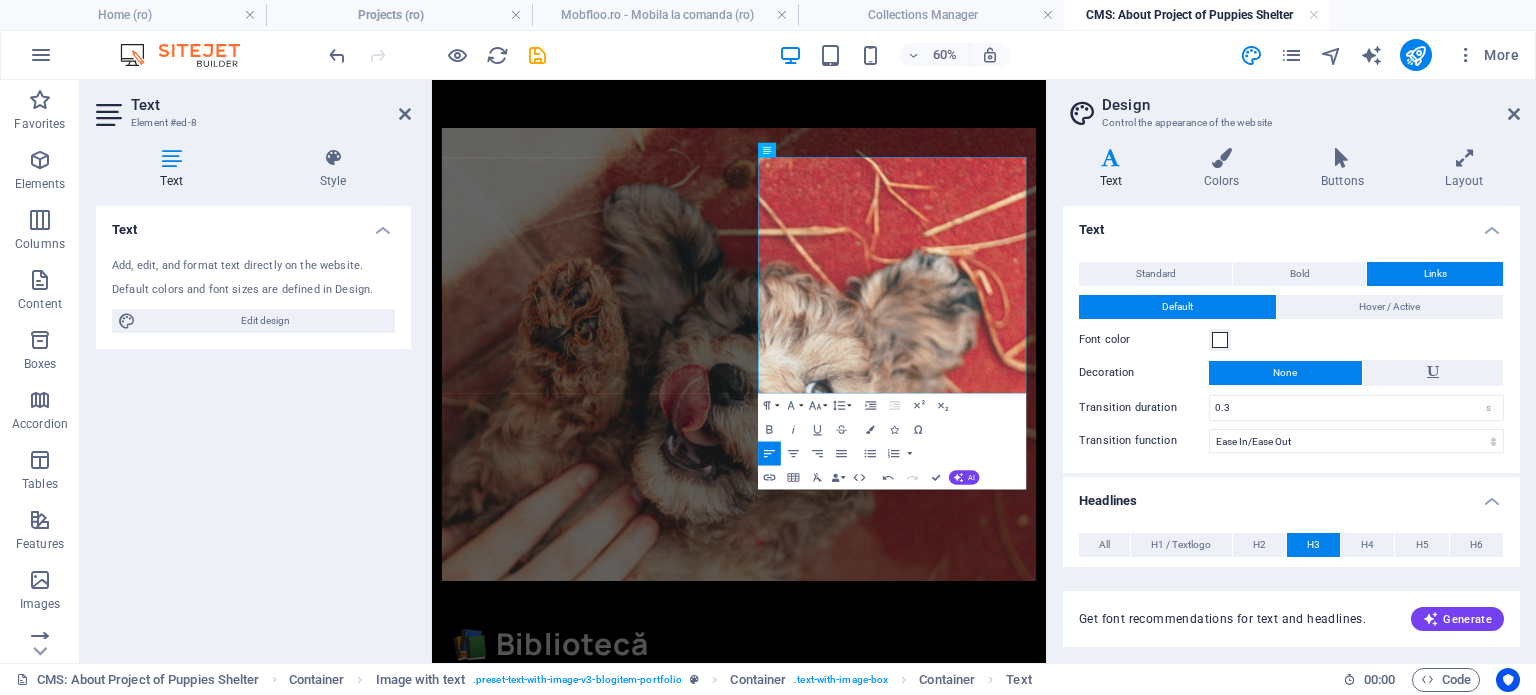 click on "Skip to main content
📚 Bibliotecă personalizată din MDF cu geamuri Această bibliotecă elegantă, realizată la comandă, combină  aspectul modern al MDF-ului finisat impecabil  cu  transparența și rafinamentul sticlei . Este o piesă de mobilier ideală pentru living, birou sau chiar dormitor, gândită pentru a expune frumos cărți, obiecte decorative sau colecții personale." at bounding box center [943, 753] 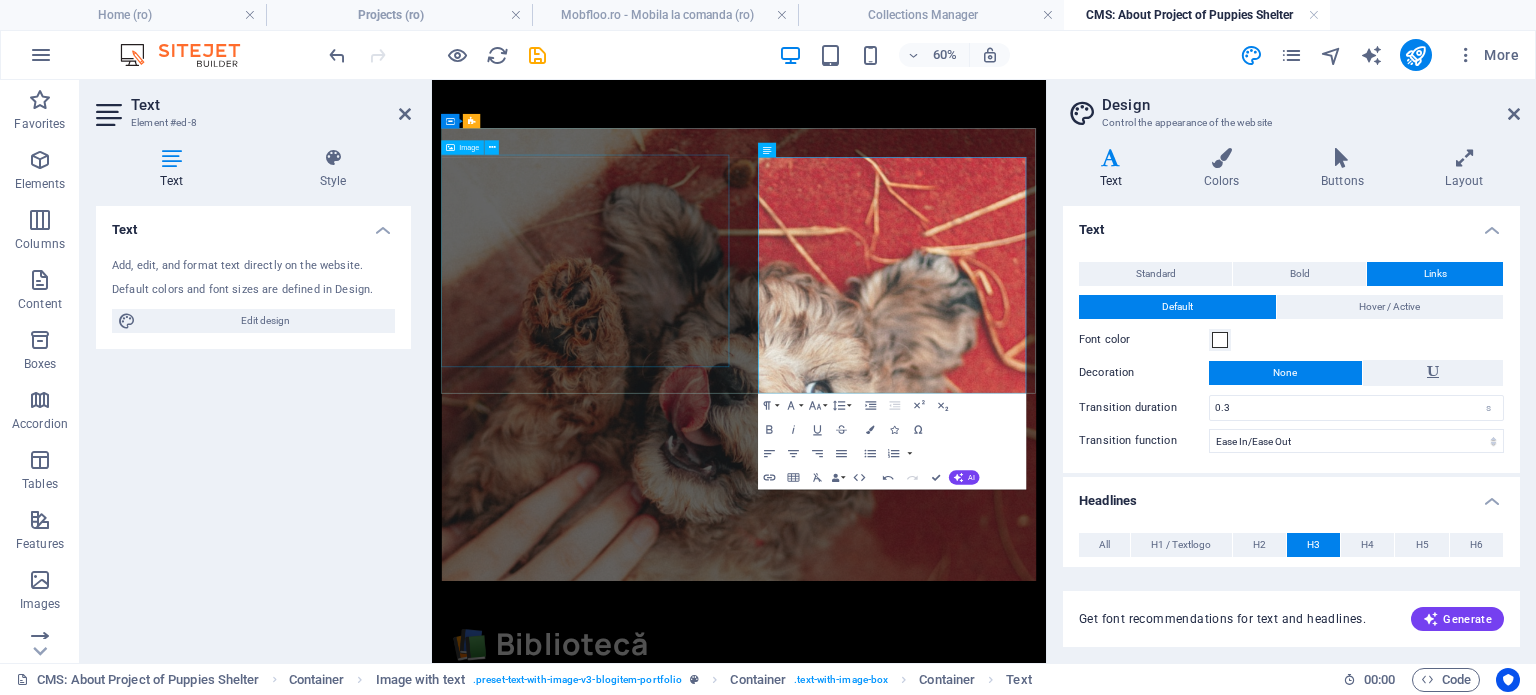 click at bounding box center (943, 537) 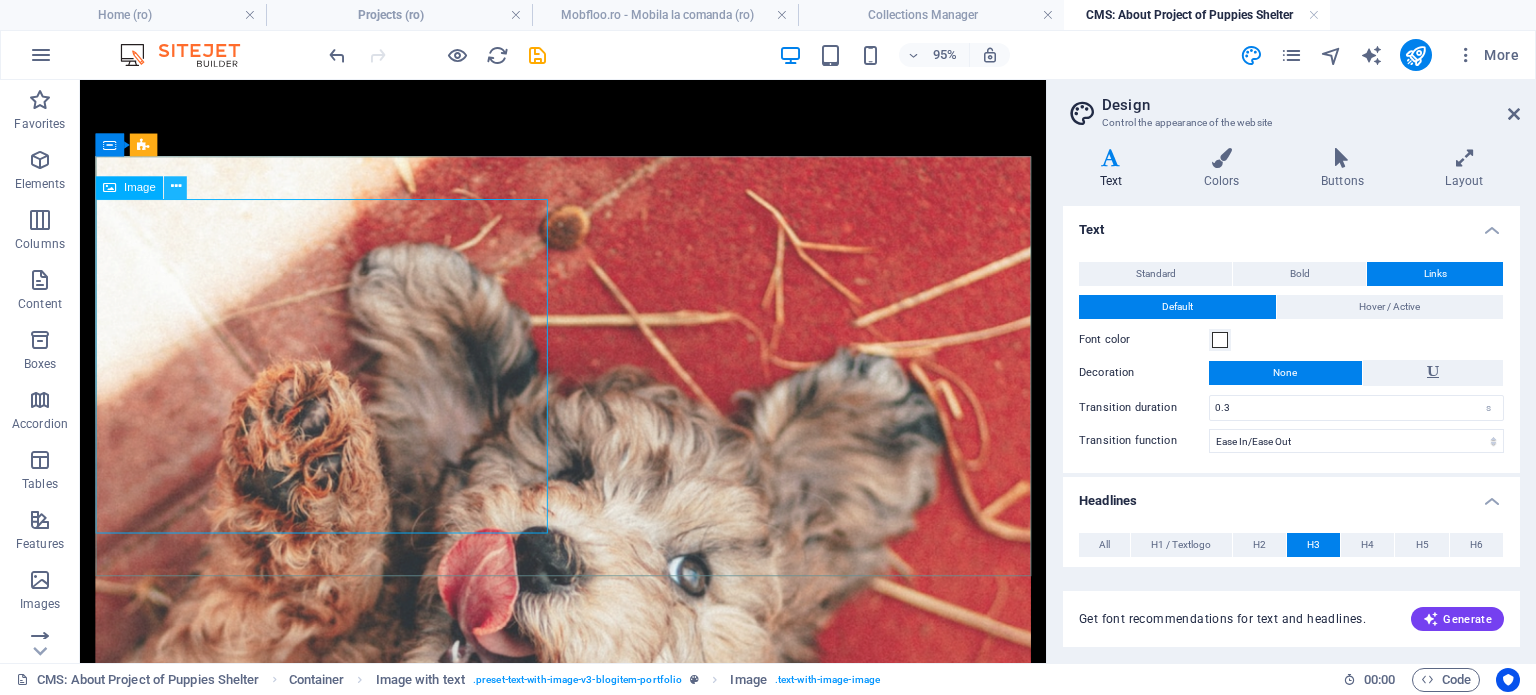 click at bounding box center (175, 187) 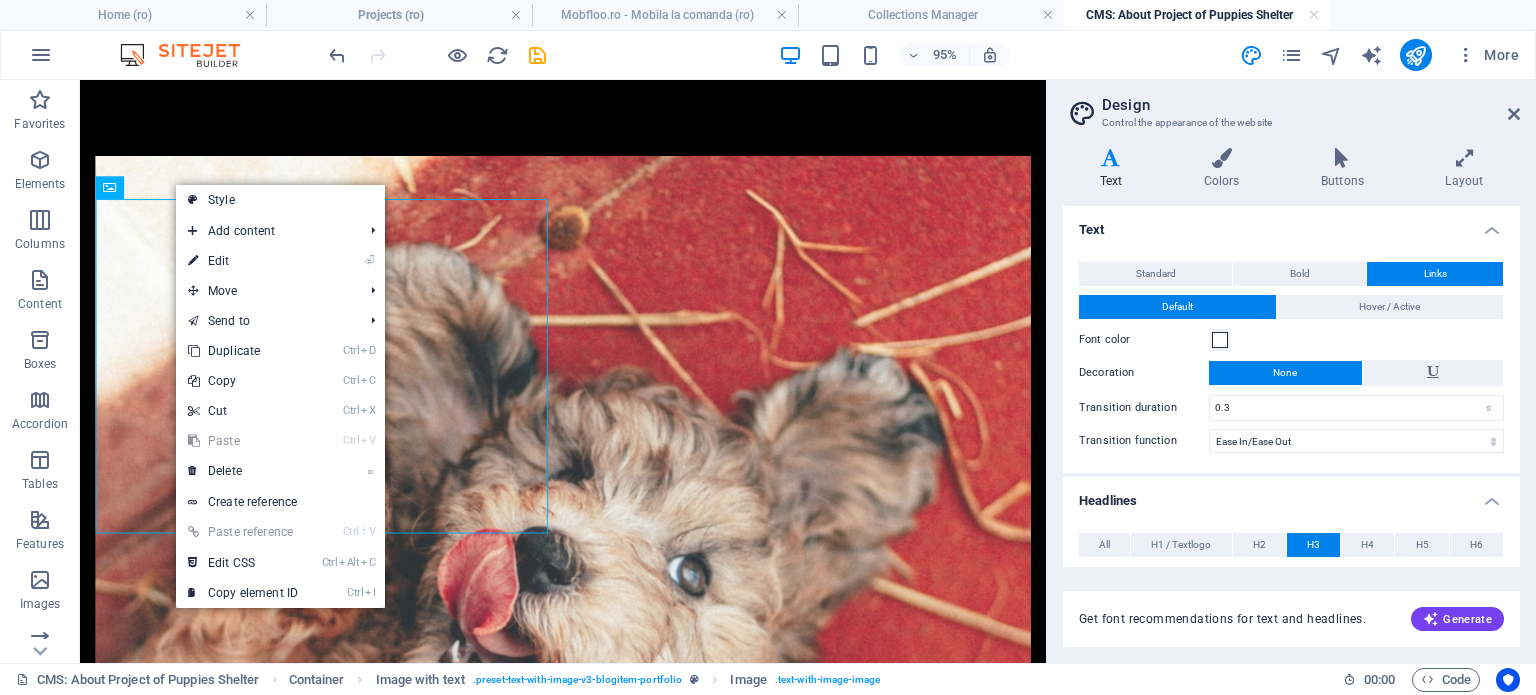 click on "⏎  Edit" at bounding box center [243, 261] 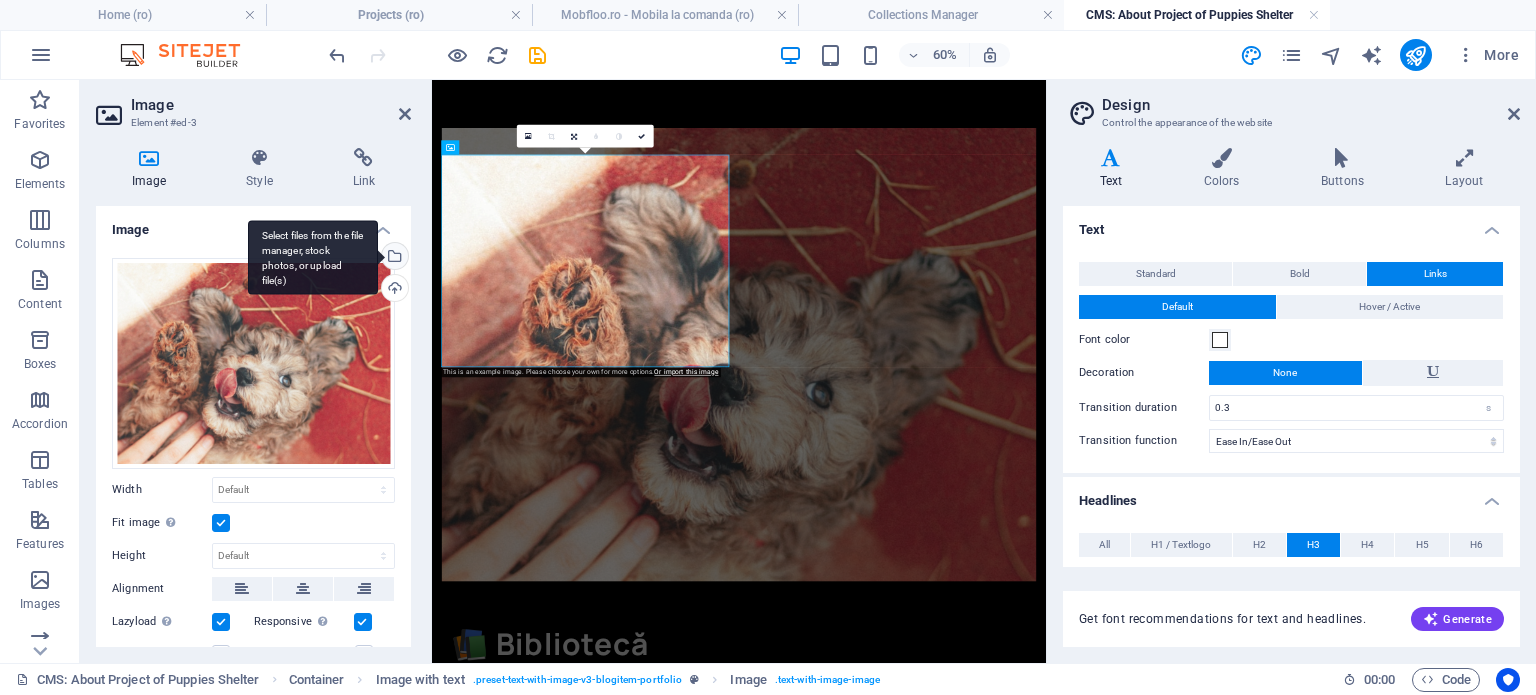 click on "Select files from the file manager, stock photos, or upload file(s)" at bounding box center [393, 258] 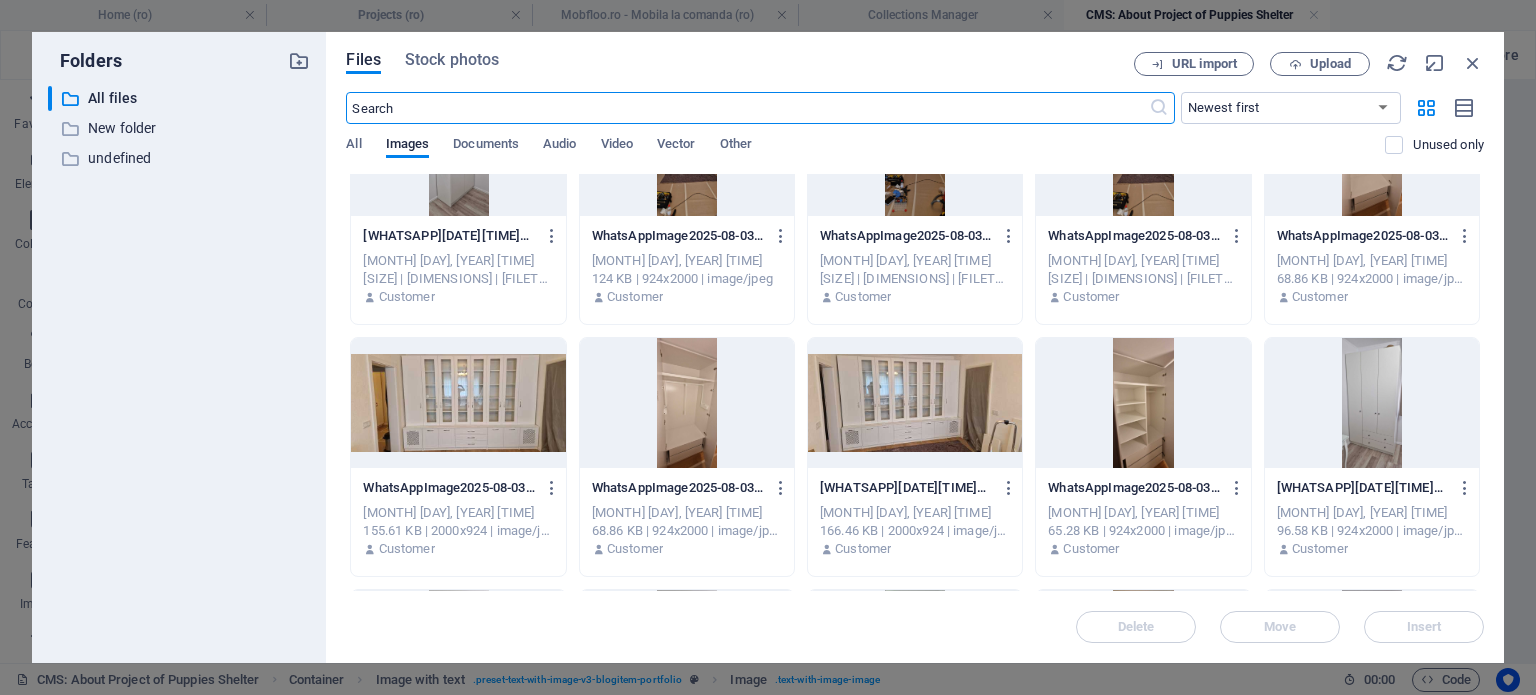 scroll, scrollTop: 600, scrollLeft: 0, axis: vertical 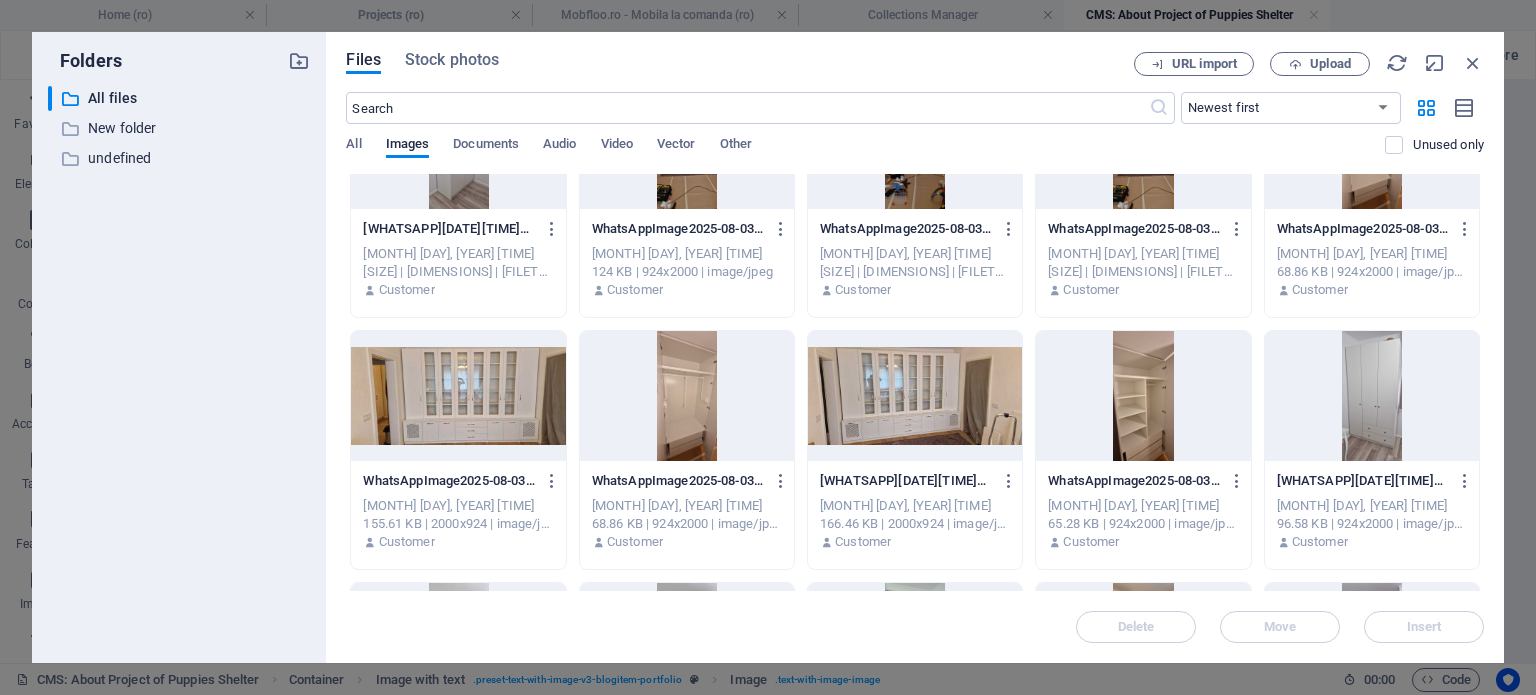 click at bounding box center [458, 396] 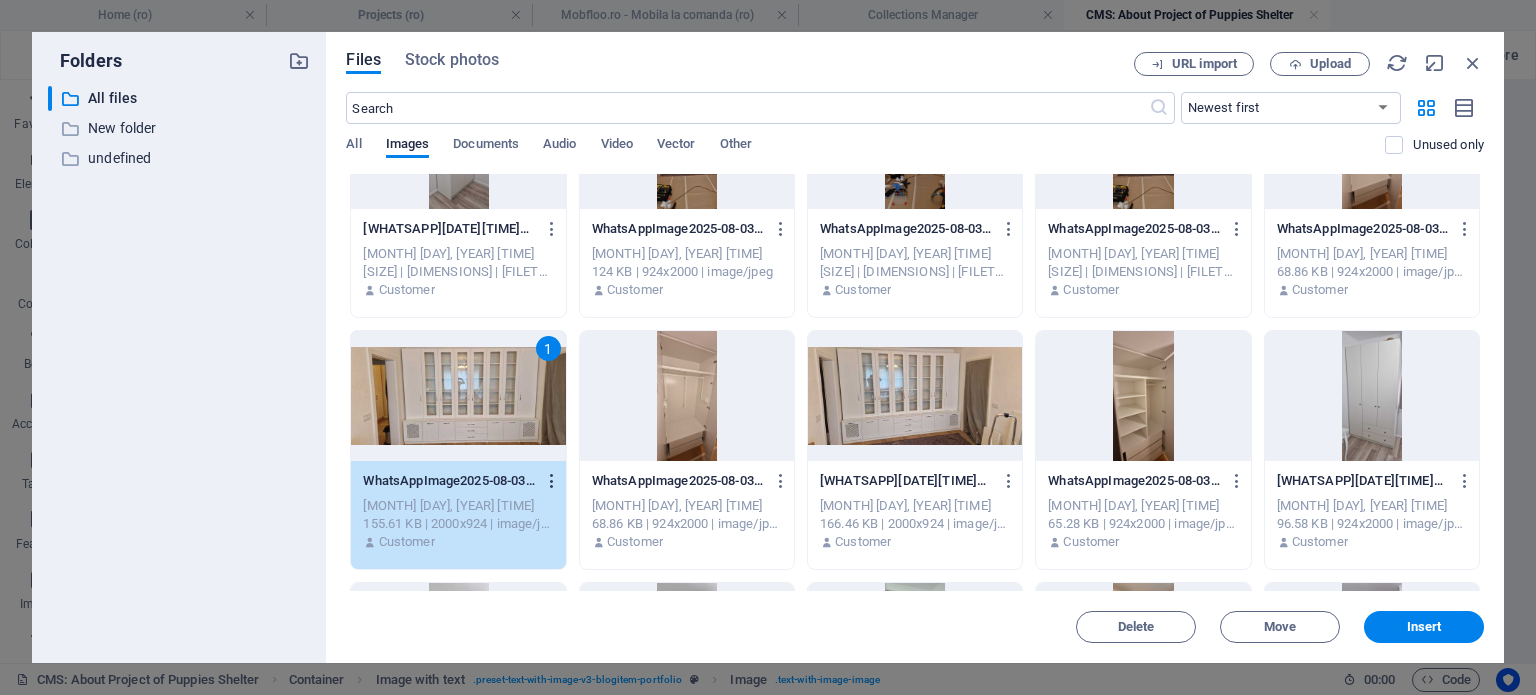 click at bounding box center (552, 481) 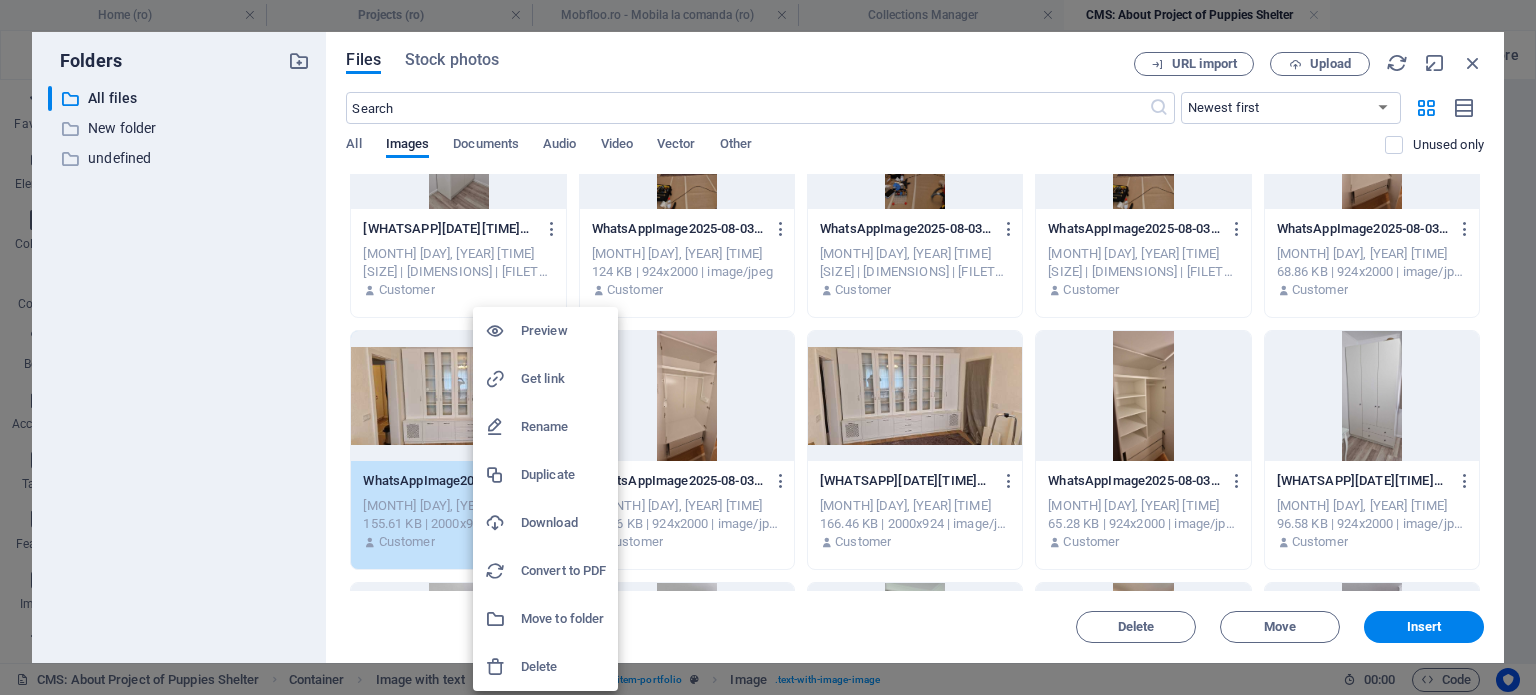 click on "Rename" at bounding box center (563, 427) 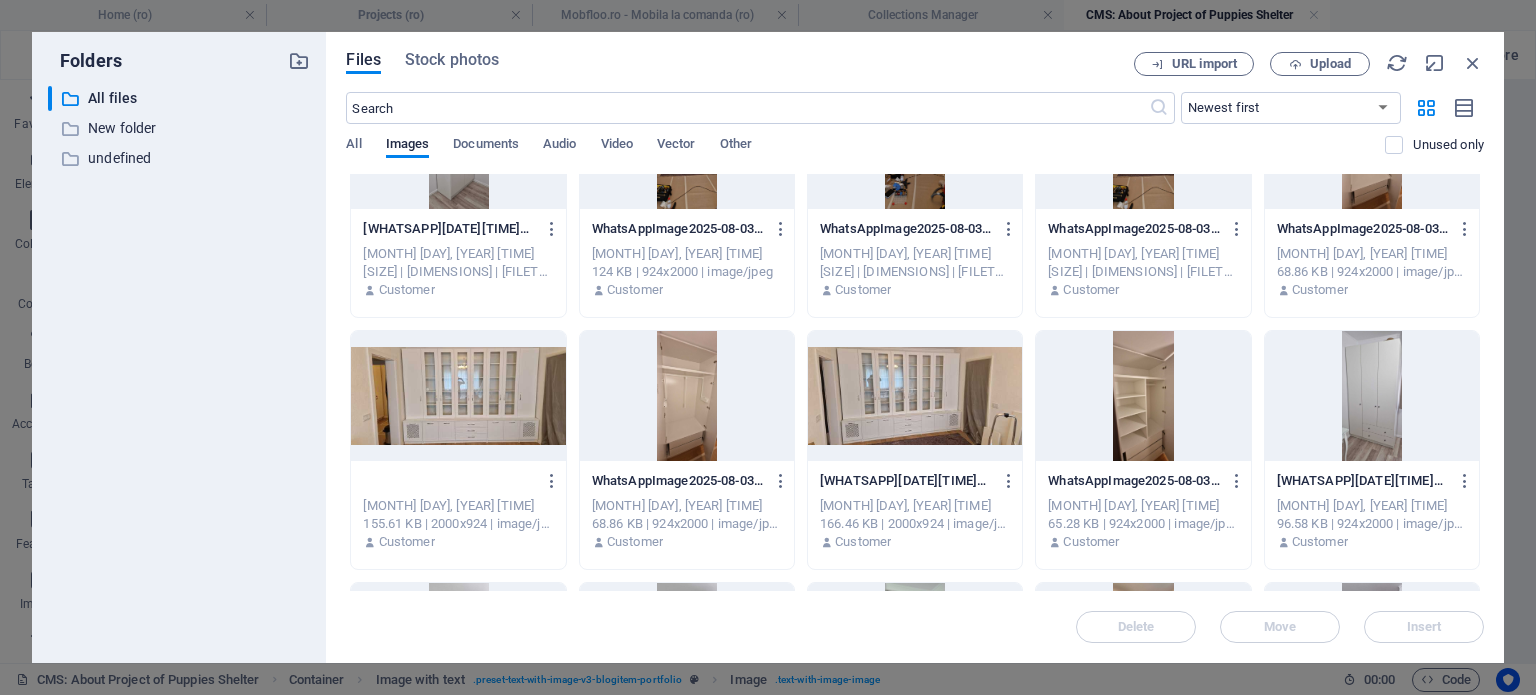 scroll, scrollTop: 0, scrollLeft: 0, axis: both 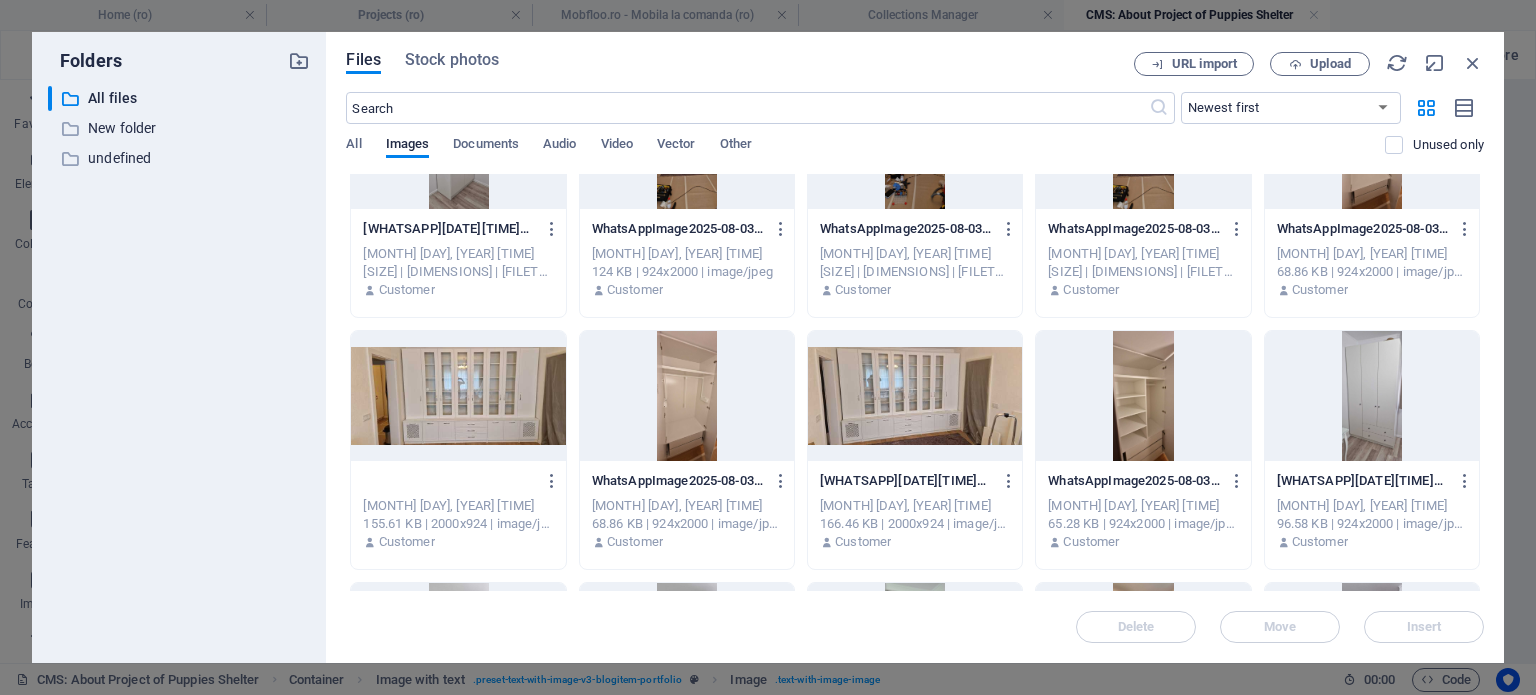 click on "Bibloteca.jpg" at bounding box center (449, 481) 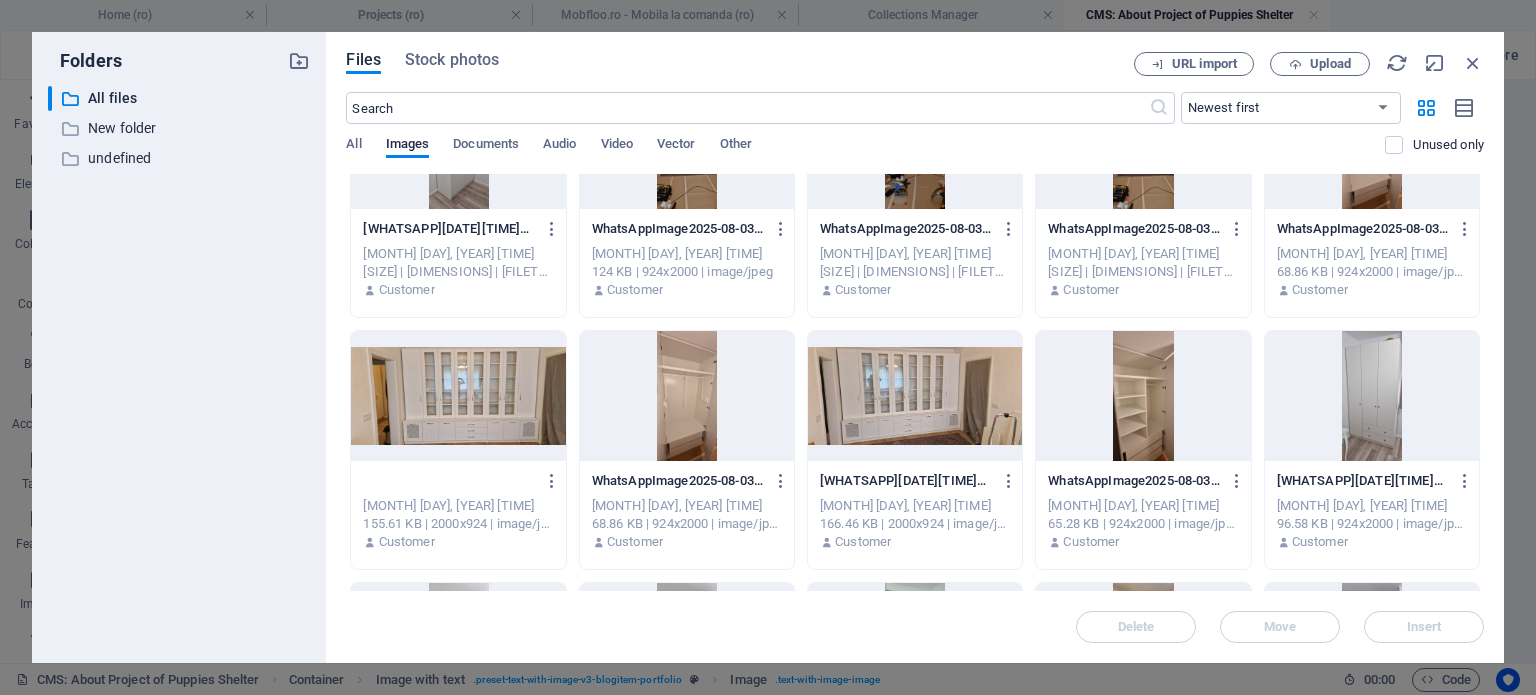 click on "Bibloteca.jpg" at bounding box center [449, 481] 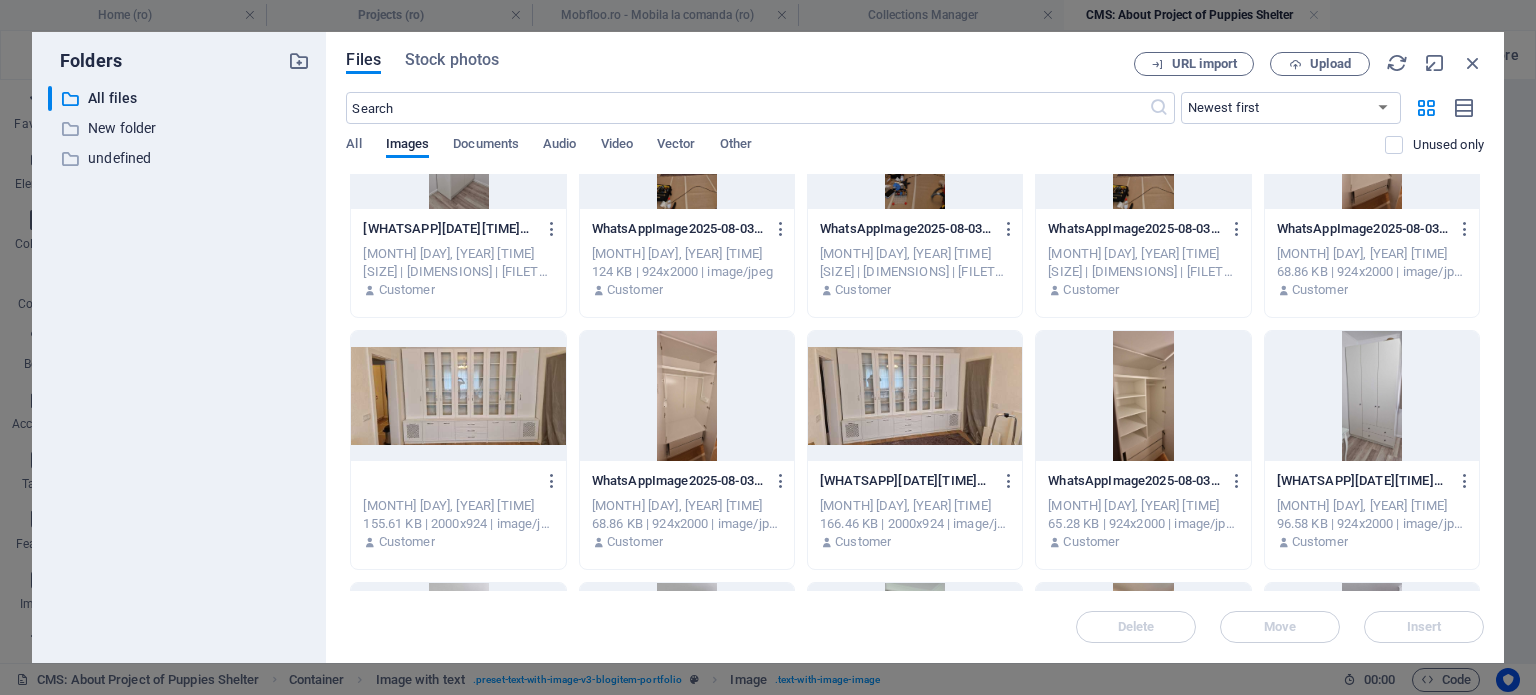 click on "[FILENAME].jpg[ID]" at bounding box center [449, 481] 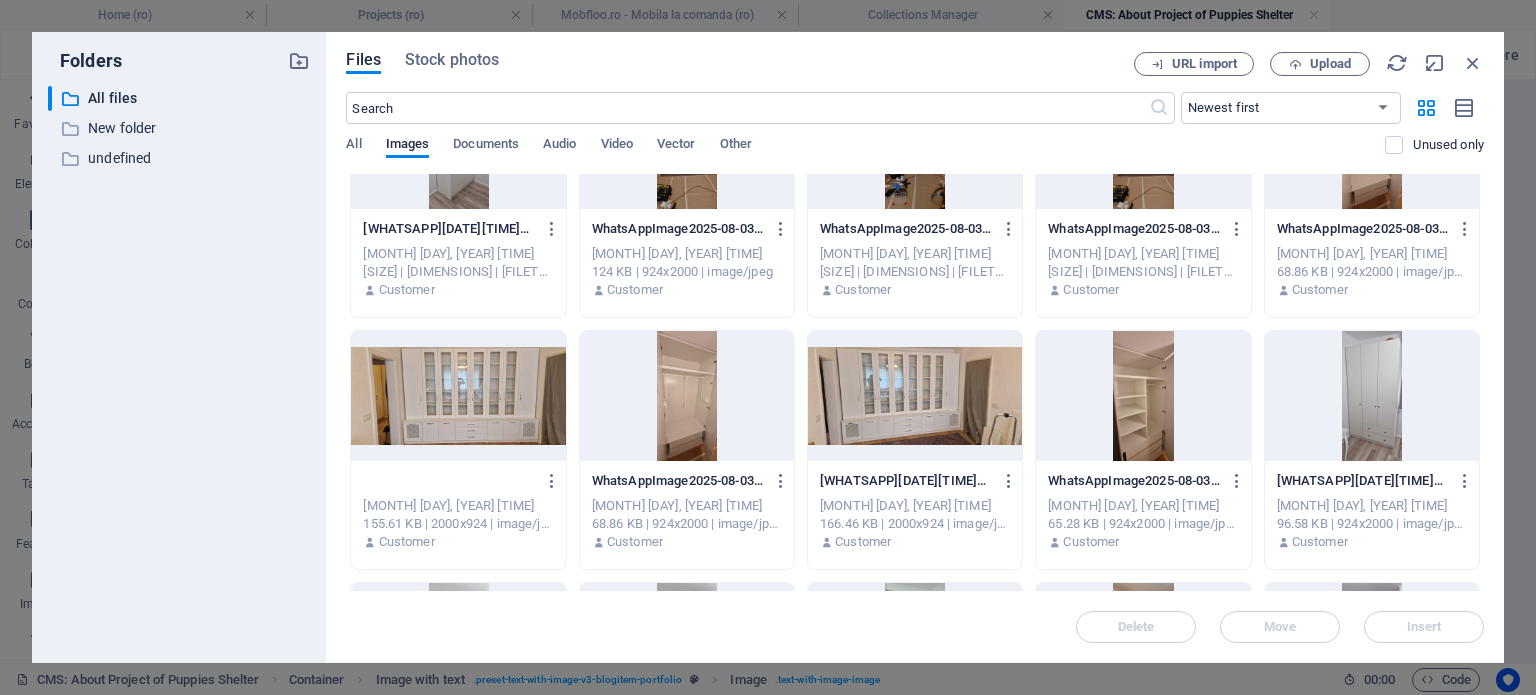 type on "[FILENAME].jpg[ID]" 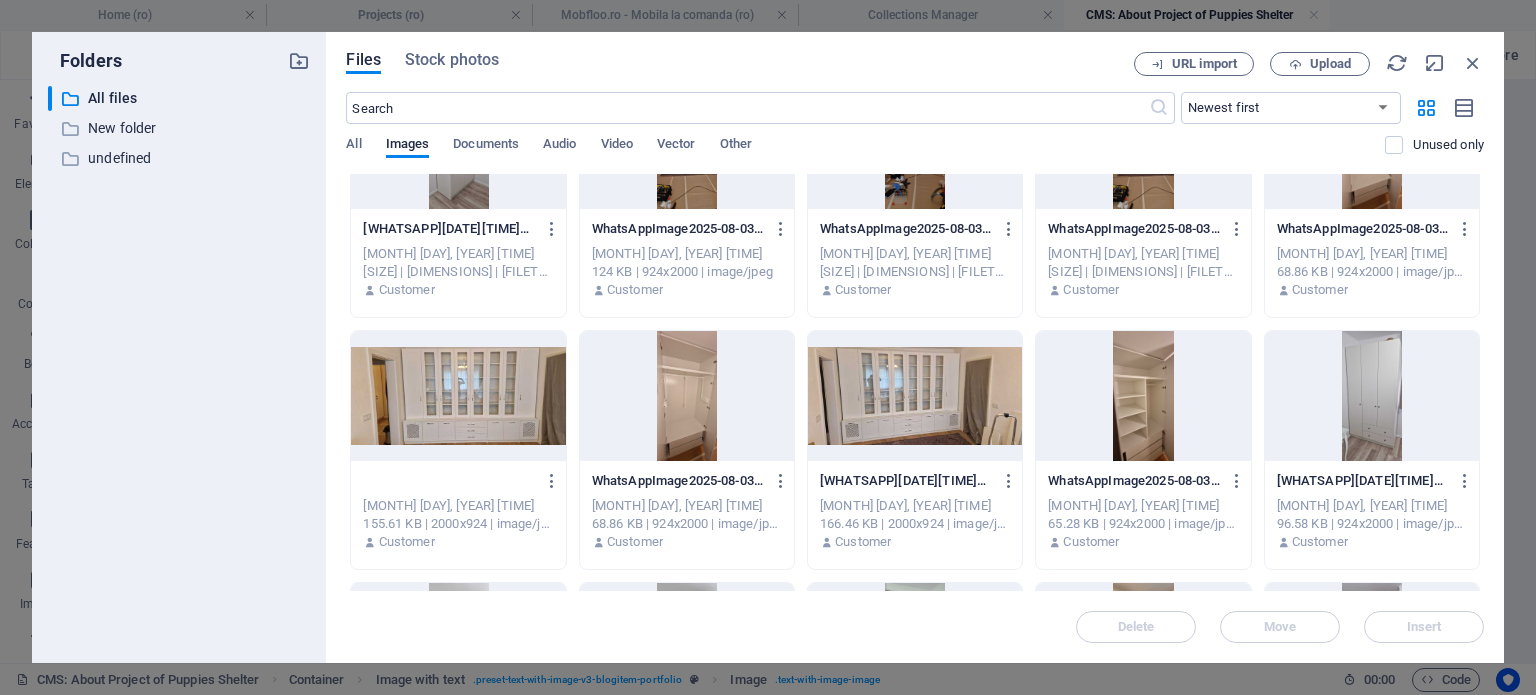 click at bounding box center (458, 396) 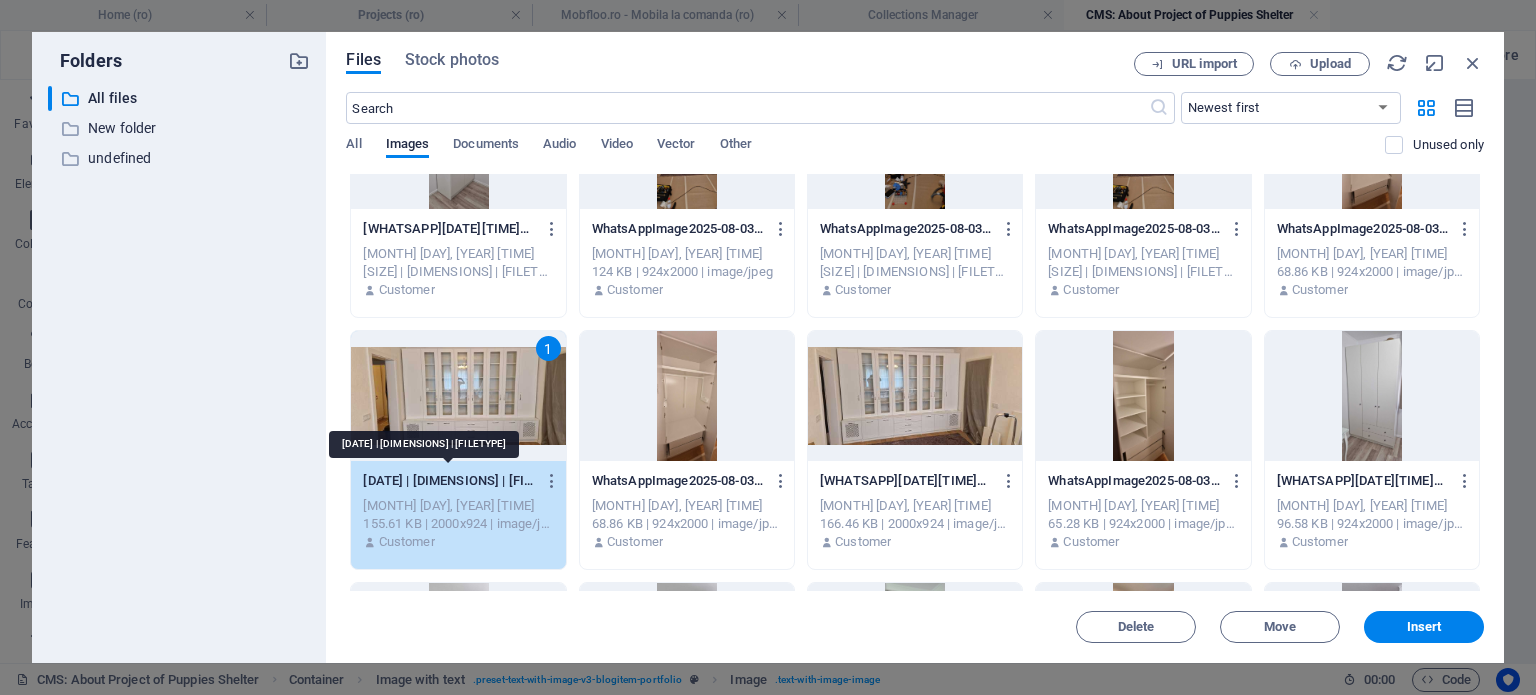 click on "[DATE] | [DIMENSIONS] | [FILETYPE]" at bounding box center [449, 481] 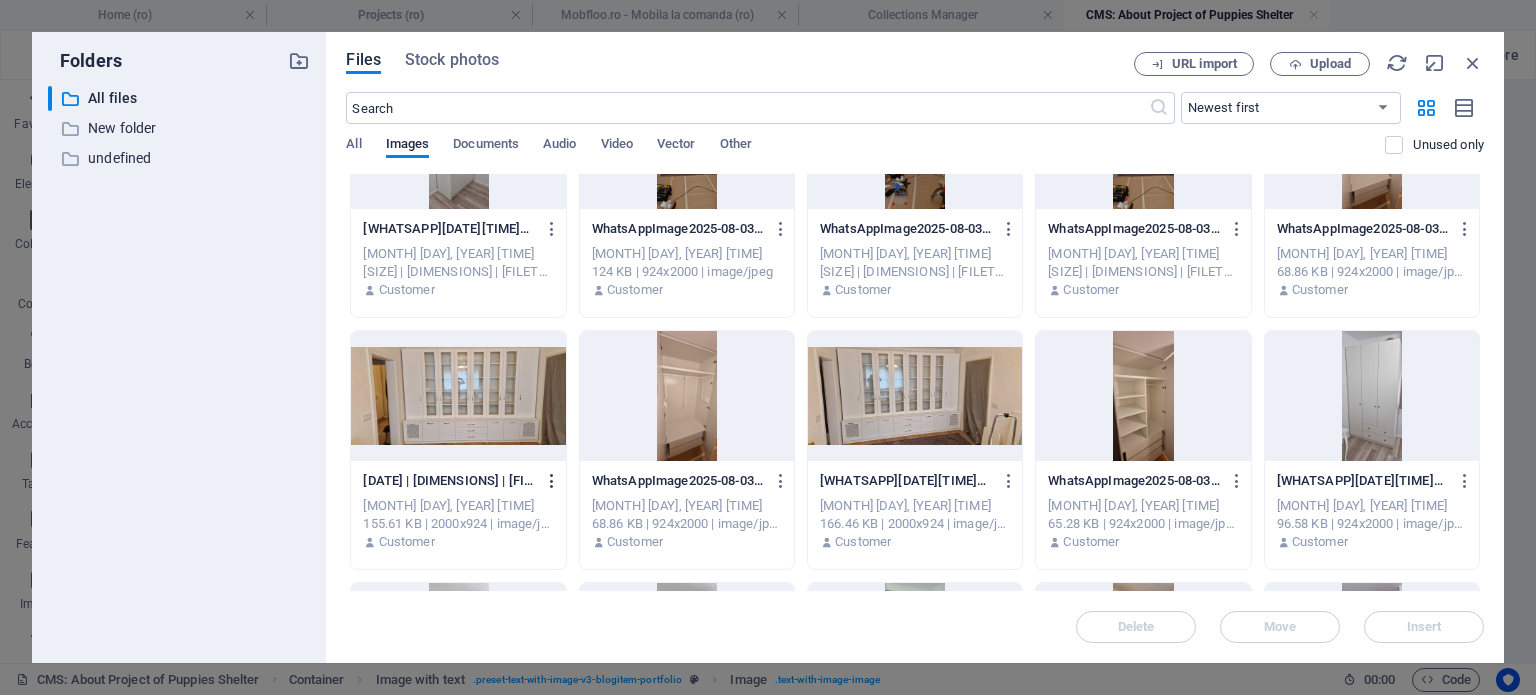 click at bounding box center (552, 481) 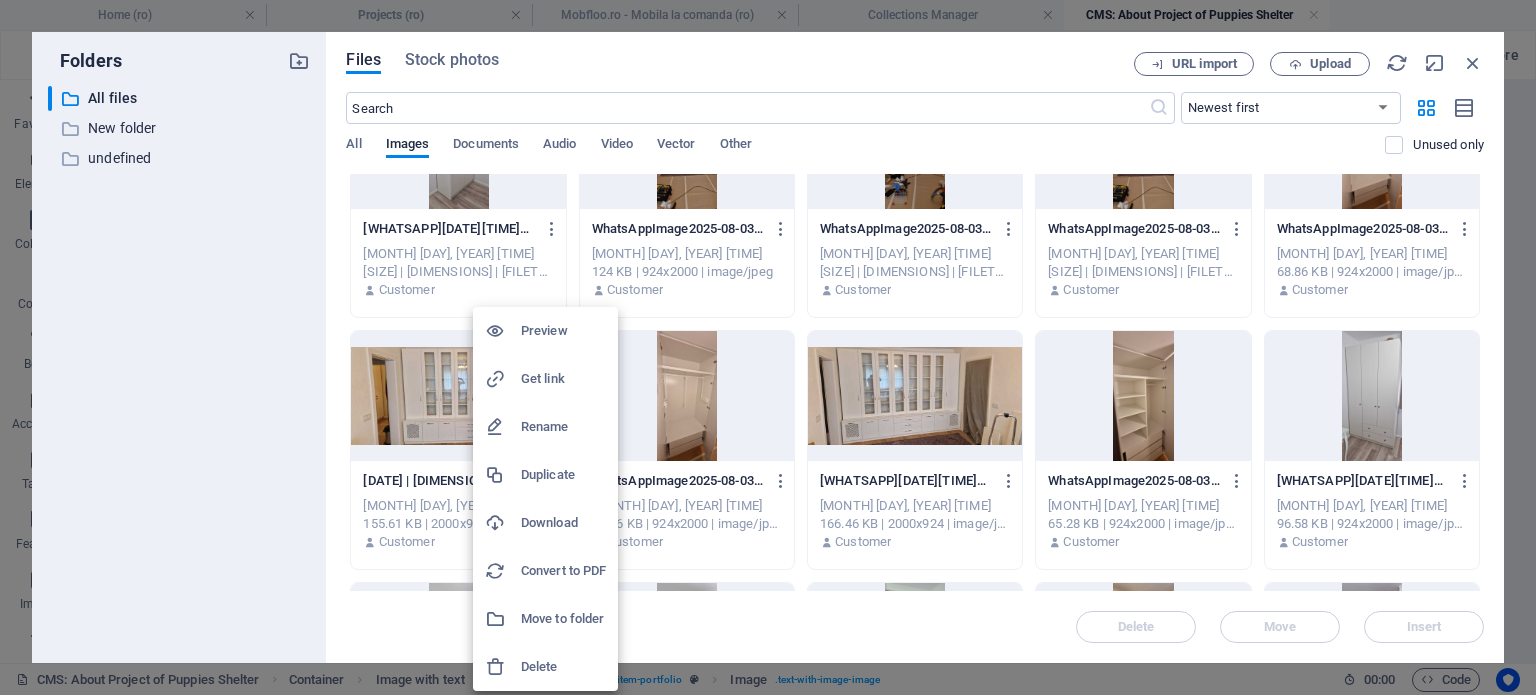 click on "Rename" at bounding box center (563, 427) 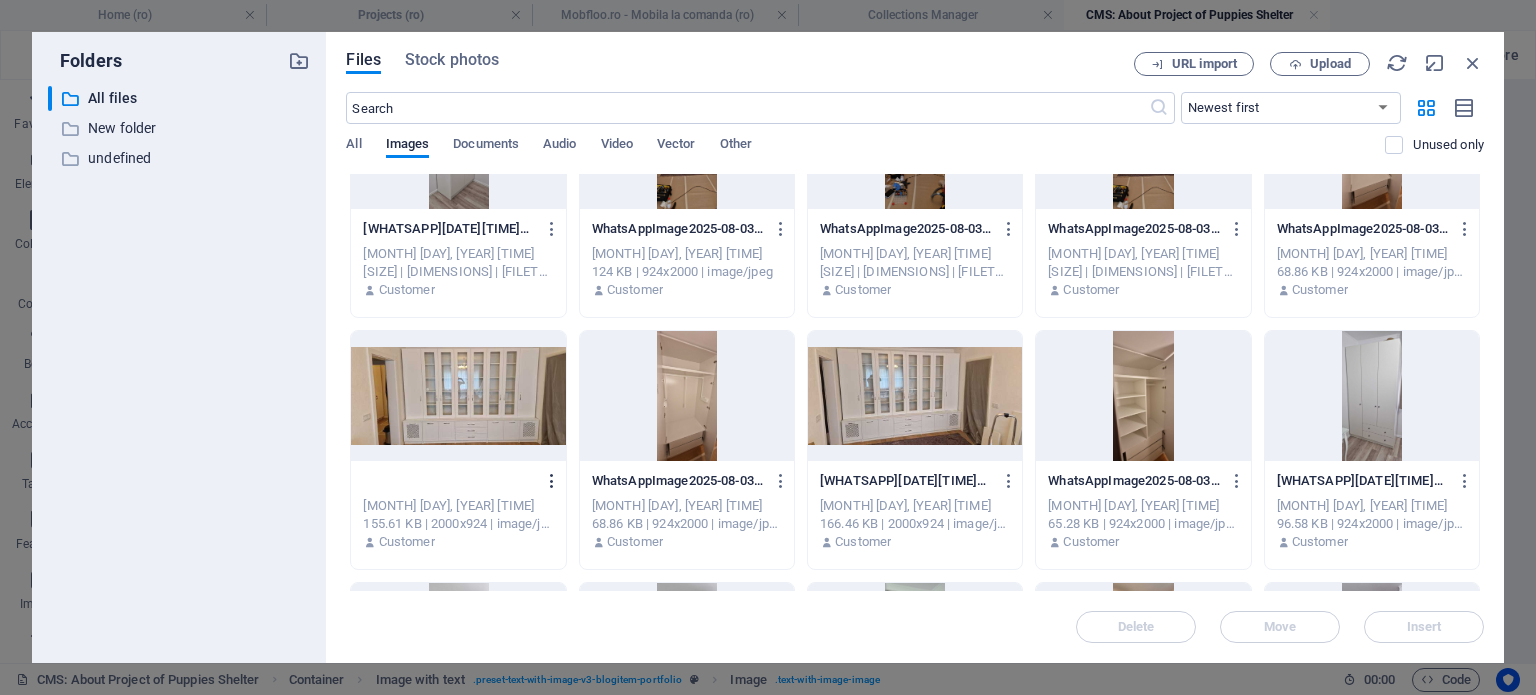 scroll, scrollTop: 0, scrollLeft: 0, axis: both 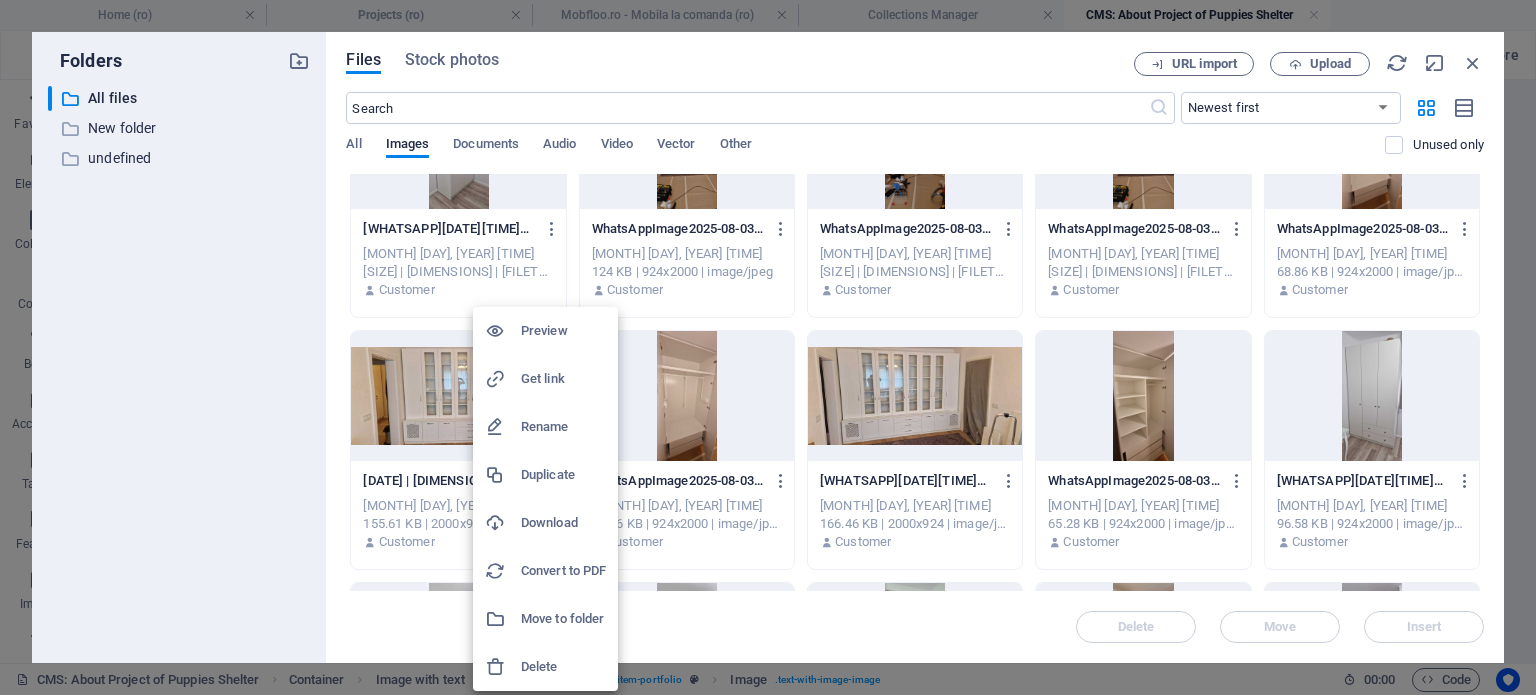 click at bounding box center (768, 347) 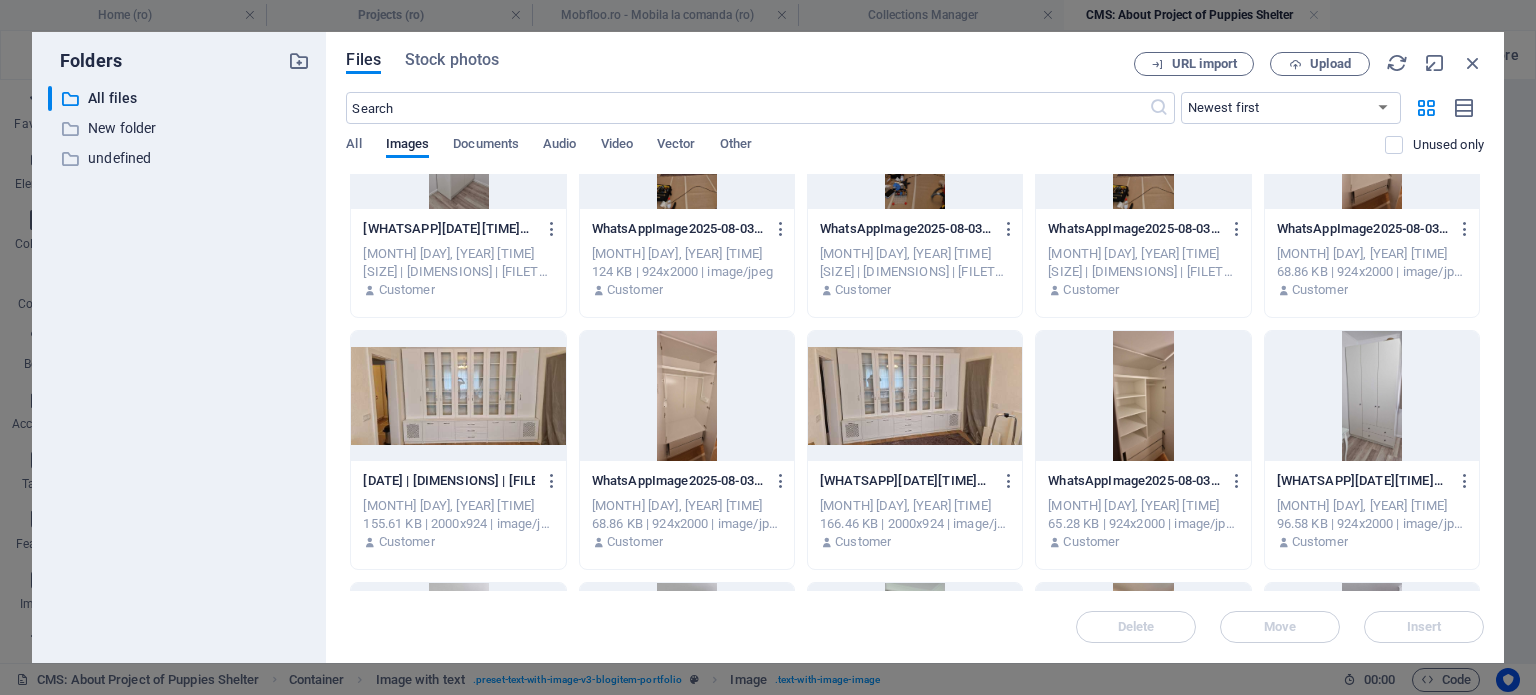 click at bounding box center (458, 396) 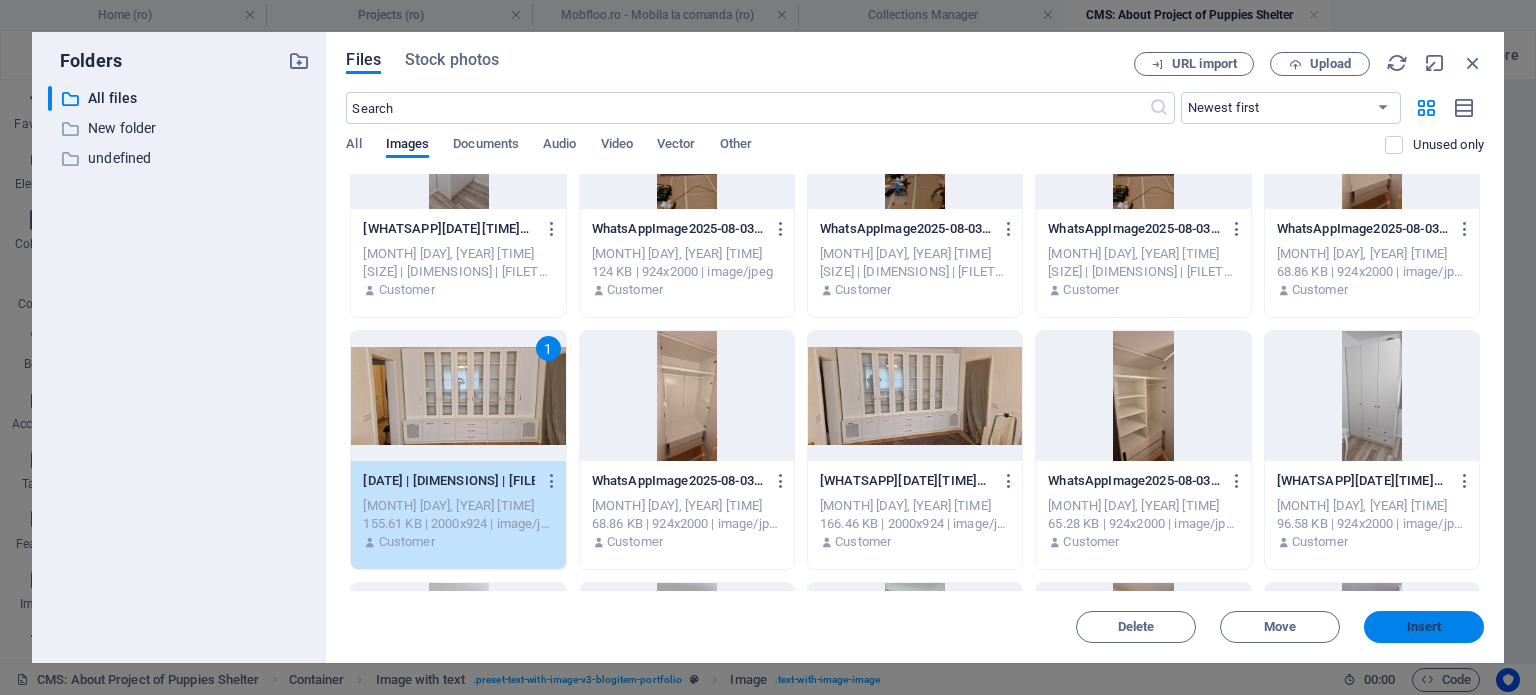 click on "Insert" at bounding box center (1424, 627) 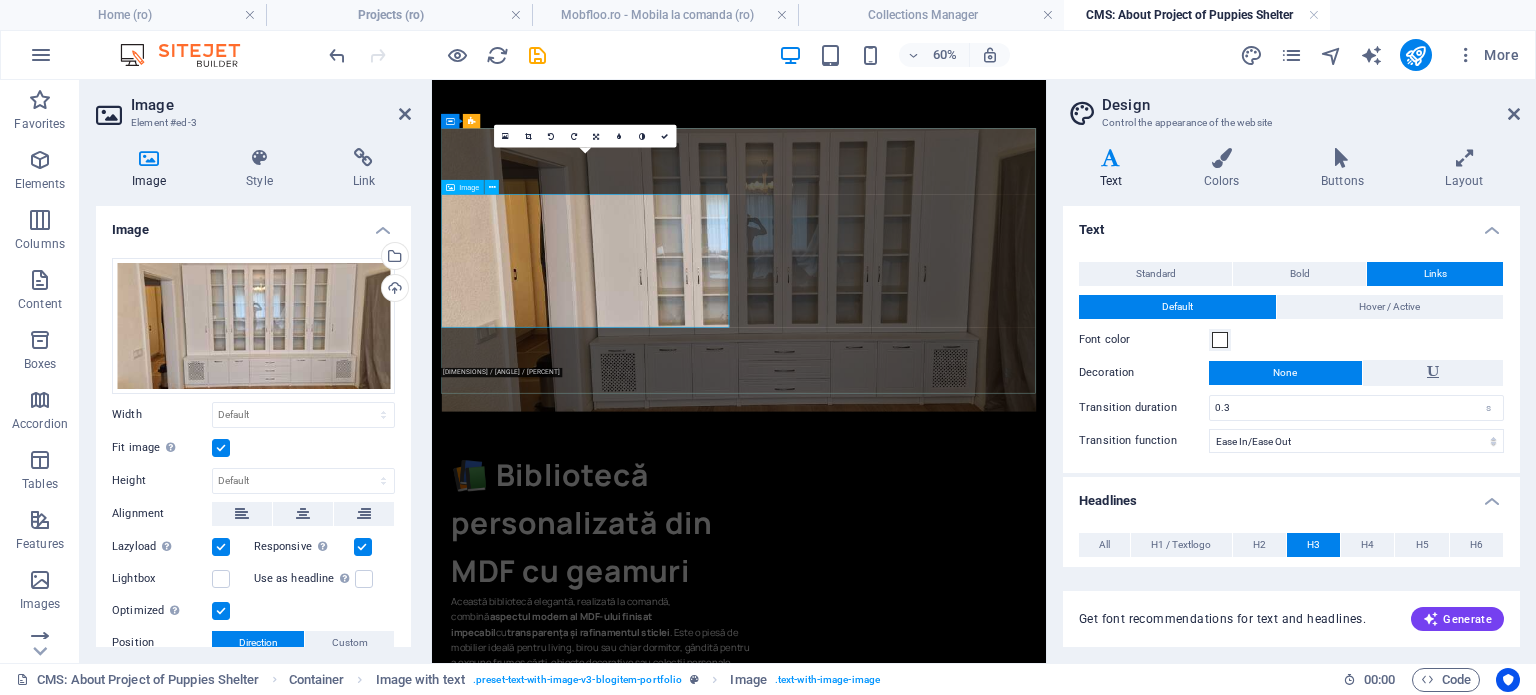 click at bounding box center (943, 396) 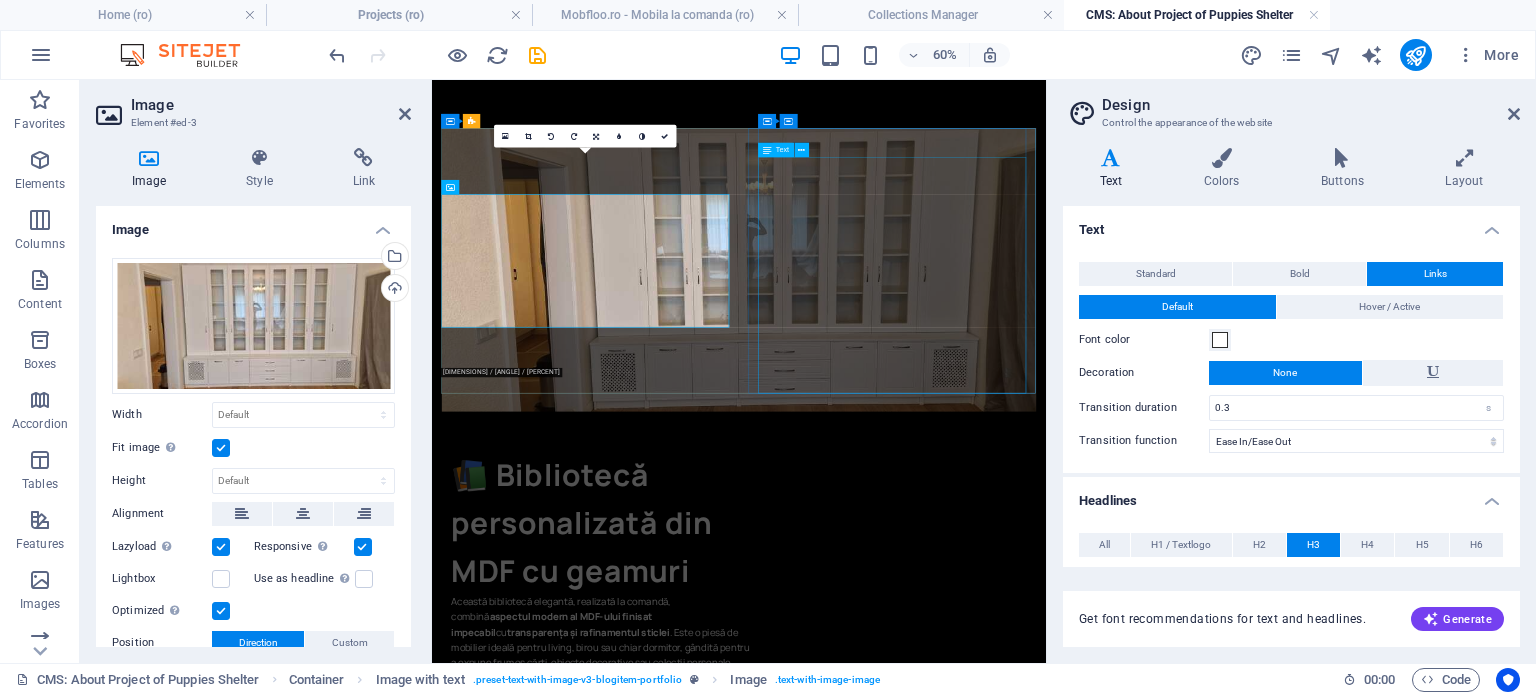 click on "📚 Bibliotecă personalizată din MDF cu geamuri Această bibliotecă elegantă, realizată la comandă, combină  aspectul modern al MDF-ului finisat impecabil  cu  transparența și rafinamentul sticlei . Este o piesă de mobilier ideală pentru living, birou sau chiar dormitor, gândită pentru a expune frumos cărți, obiecte decorative sau colecții personale." at bounding box center (714, 881) 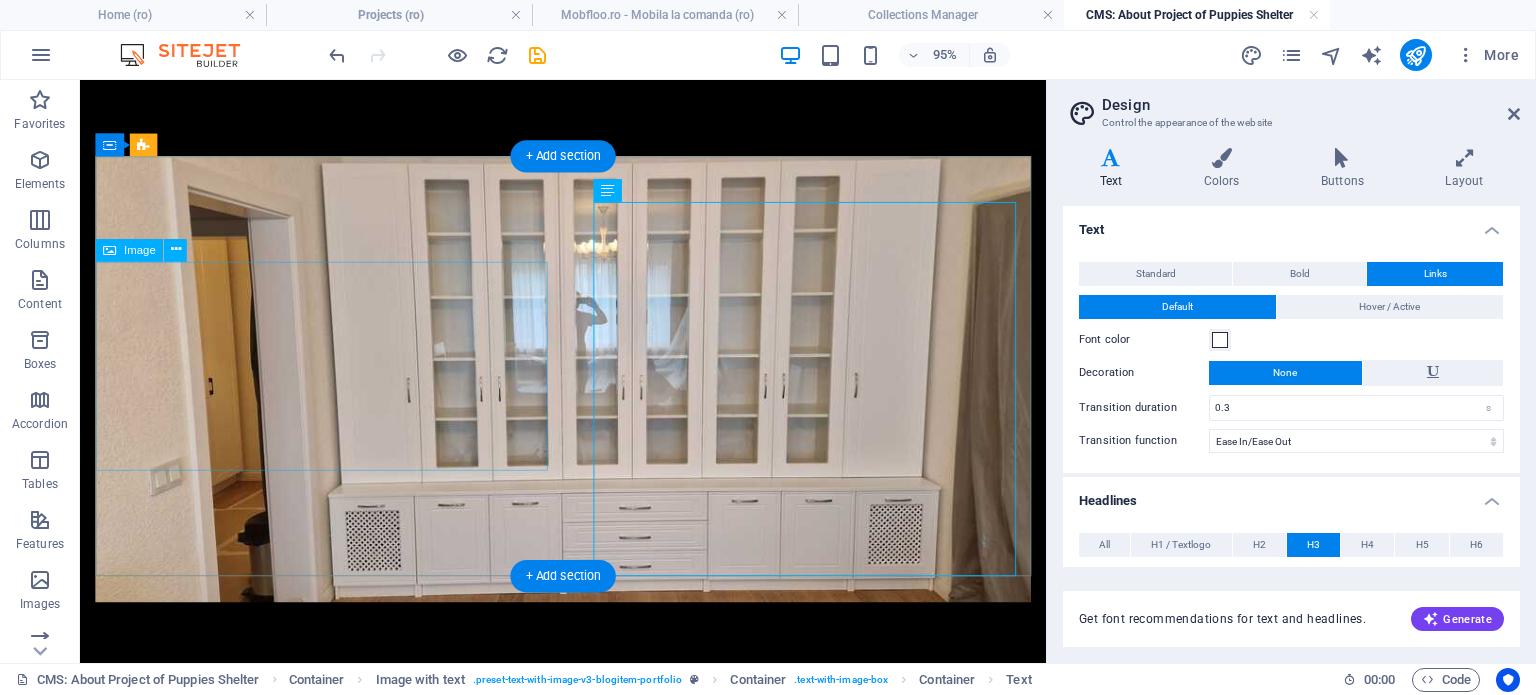 click at bounding box center (588, 395) 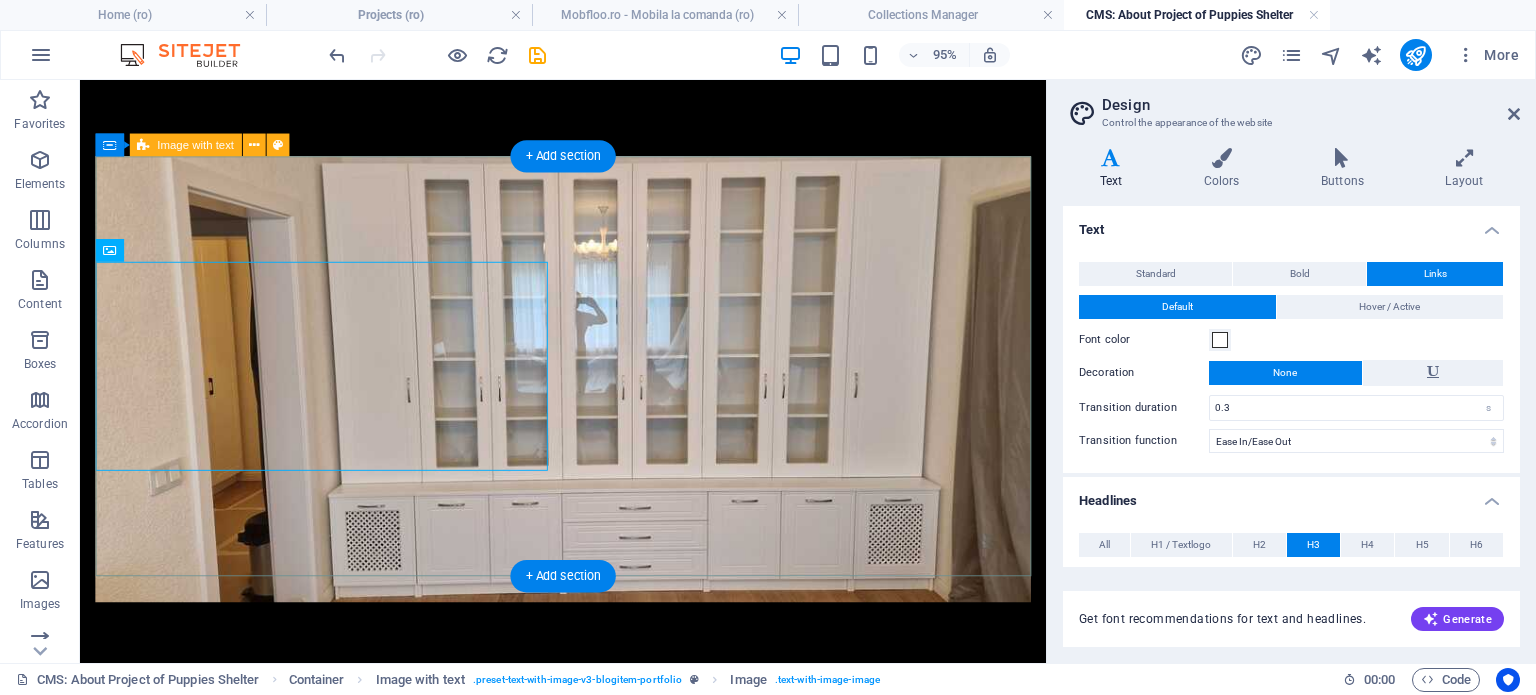 click on "📚 Bibliotecă personalizată din MDF cu geamuri Această bibliotecă elegantă, realizată la comandă, combină  aspectul modern al MDF-ului finisat impecabil  cu  transparența și rafinamentul sticlei . Este o piesă de mobilier ideală pentru living, birou sau chiar dormitor, gândită pentru a expune frumos cărți, obiecte decorative sau colecții personale." at bounding box center (588, 611) 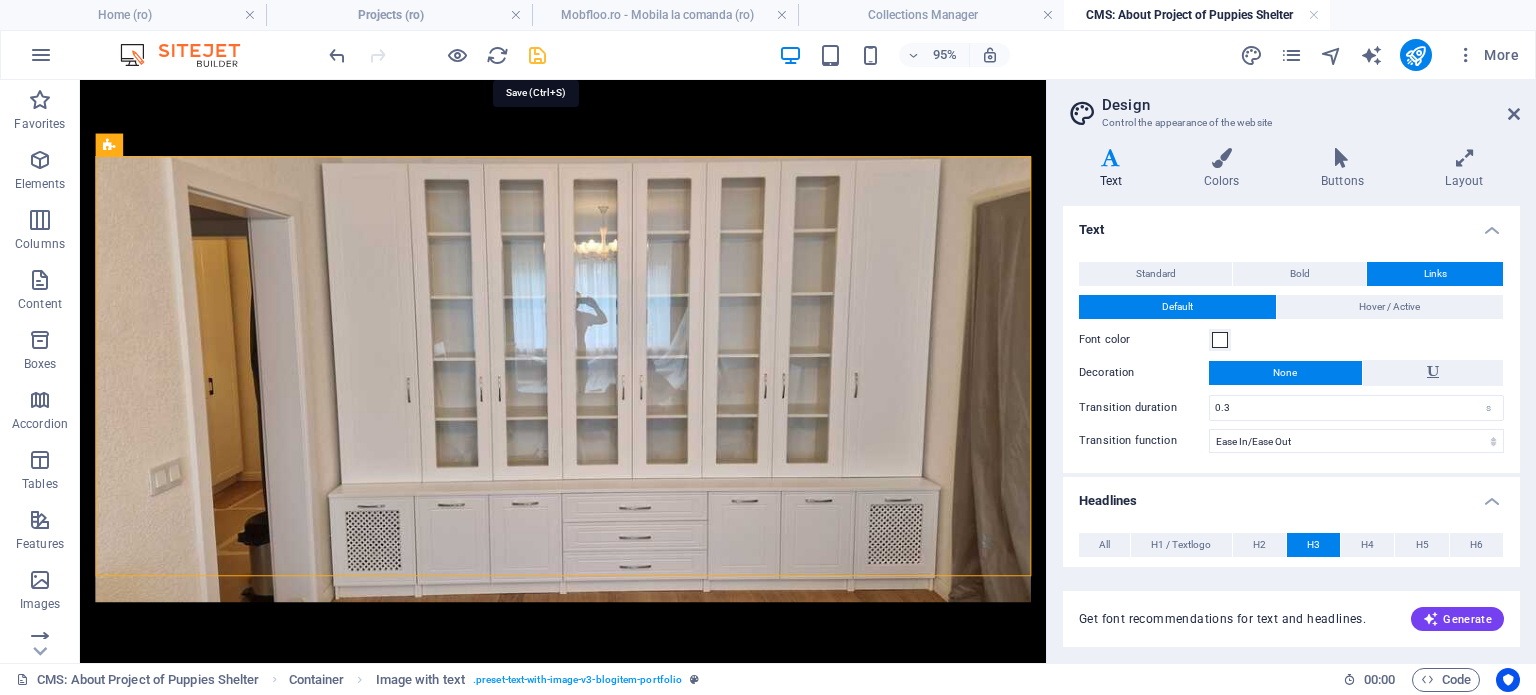 click at bounding box center [537, 55] 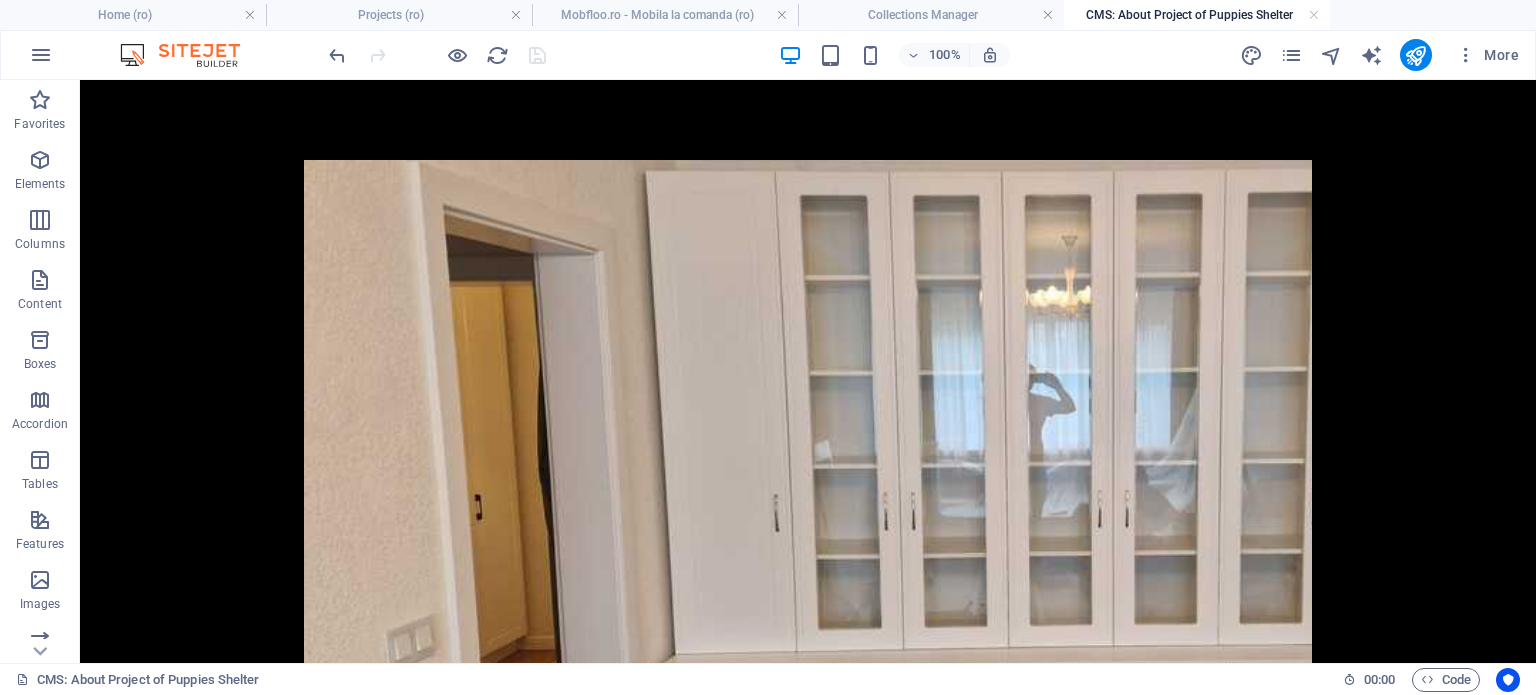 click on "Skip to main content
📚 Bibliotecă personalizată din MDF cu geamuri Această bibliotecă elegantă, realizată la comandă, combină  aspectul modern al MDF-ului finisat impecabil  cu  transparența și rafinamentul sticlei . Este o piesă de mobilier ideală pentru living, birou sau chiar dormitor, gândită pentru a expune frumos cărți, obiecte decorative sau colecții personale." at bounding box center [808, 712] 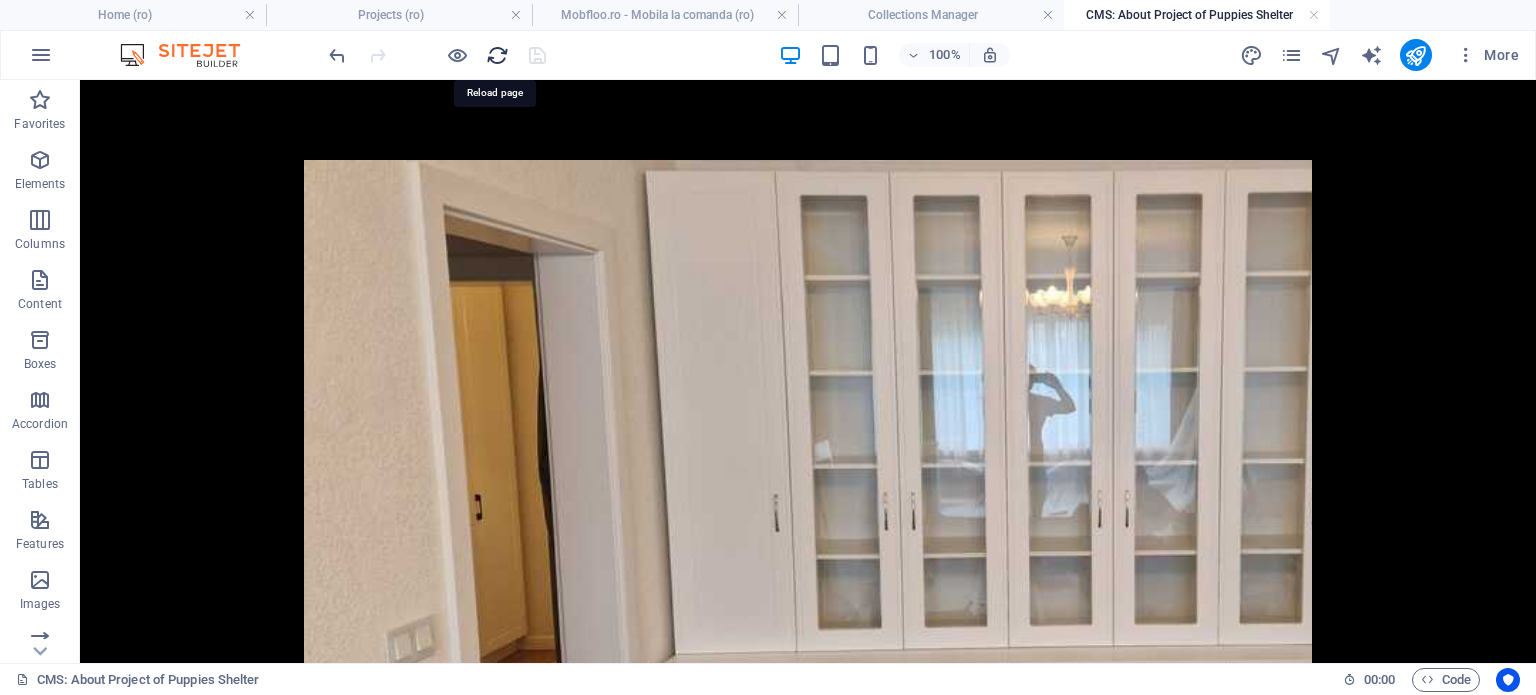 click at bounding box center [497, 55] 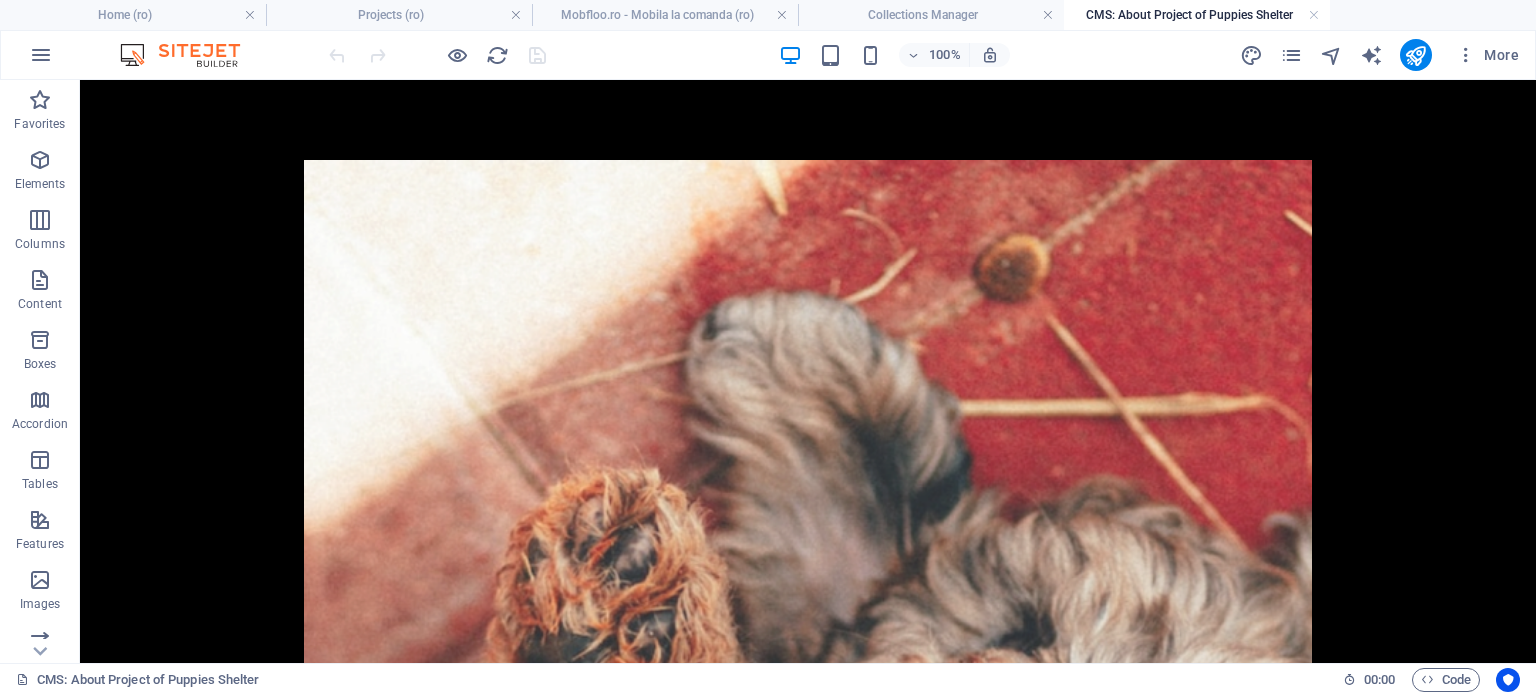 scroll, scrollTop: 0, scrollLeft: 0, axis: both 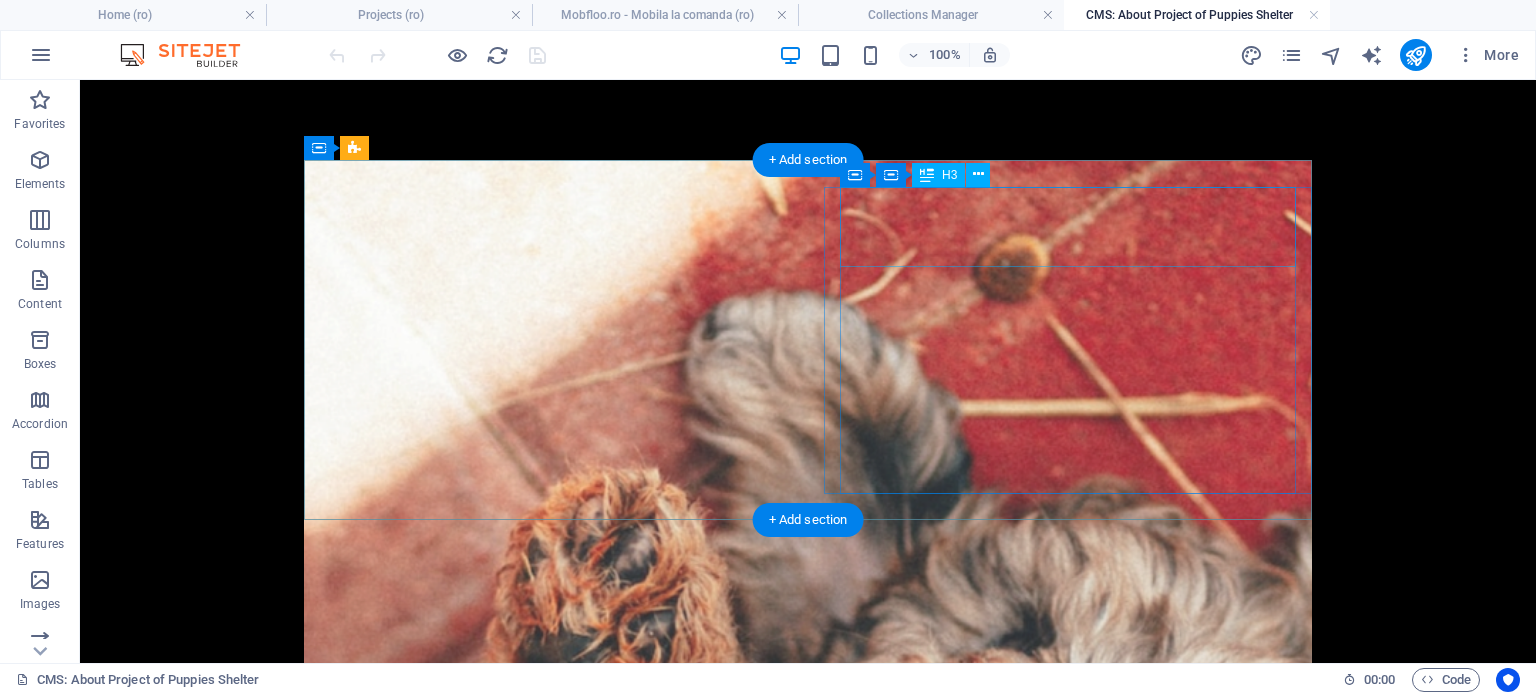 click on "About Project" at bounding box center (570, 1291) 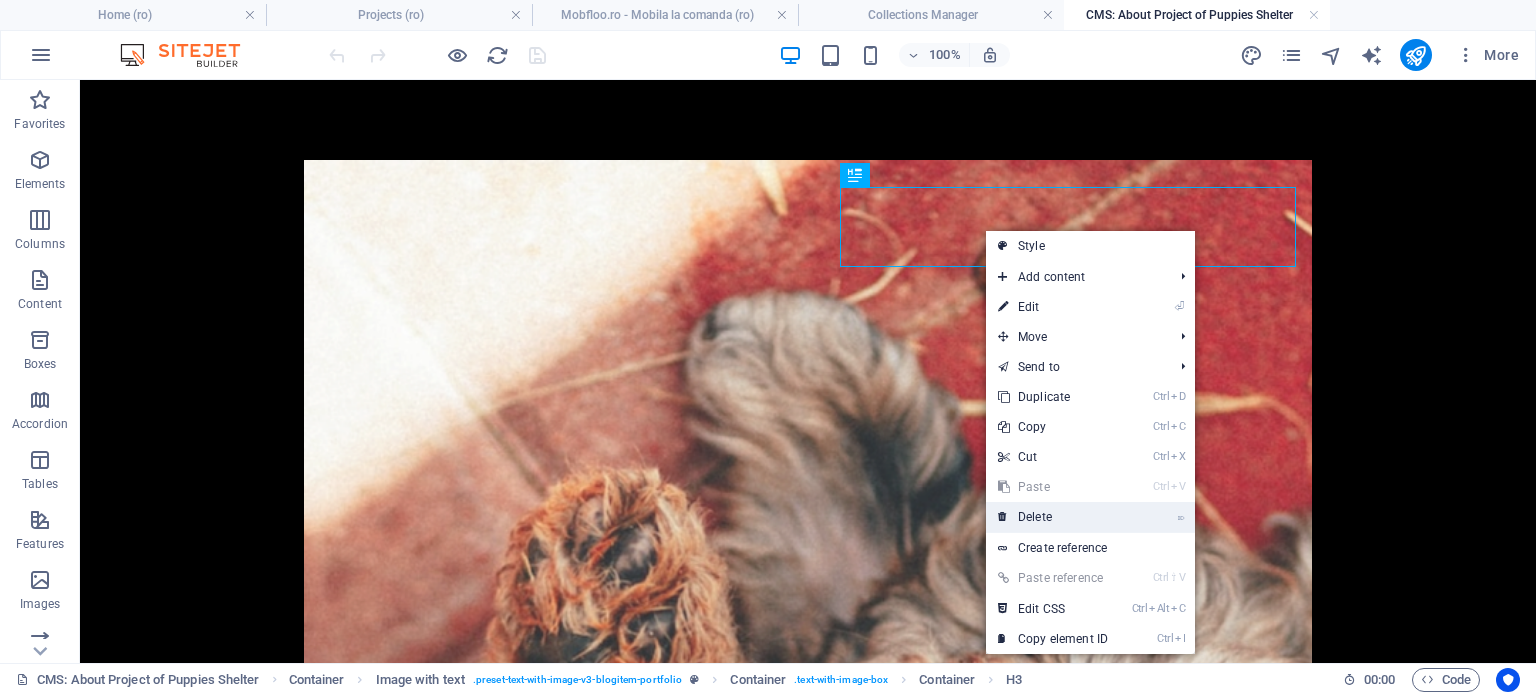click on "⌦  Delete" at bounding box center [1053, 517] 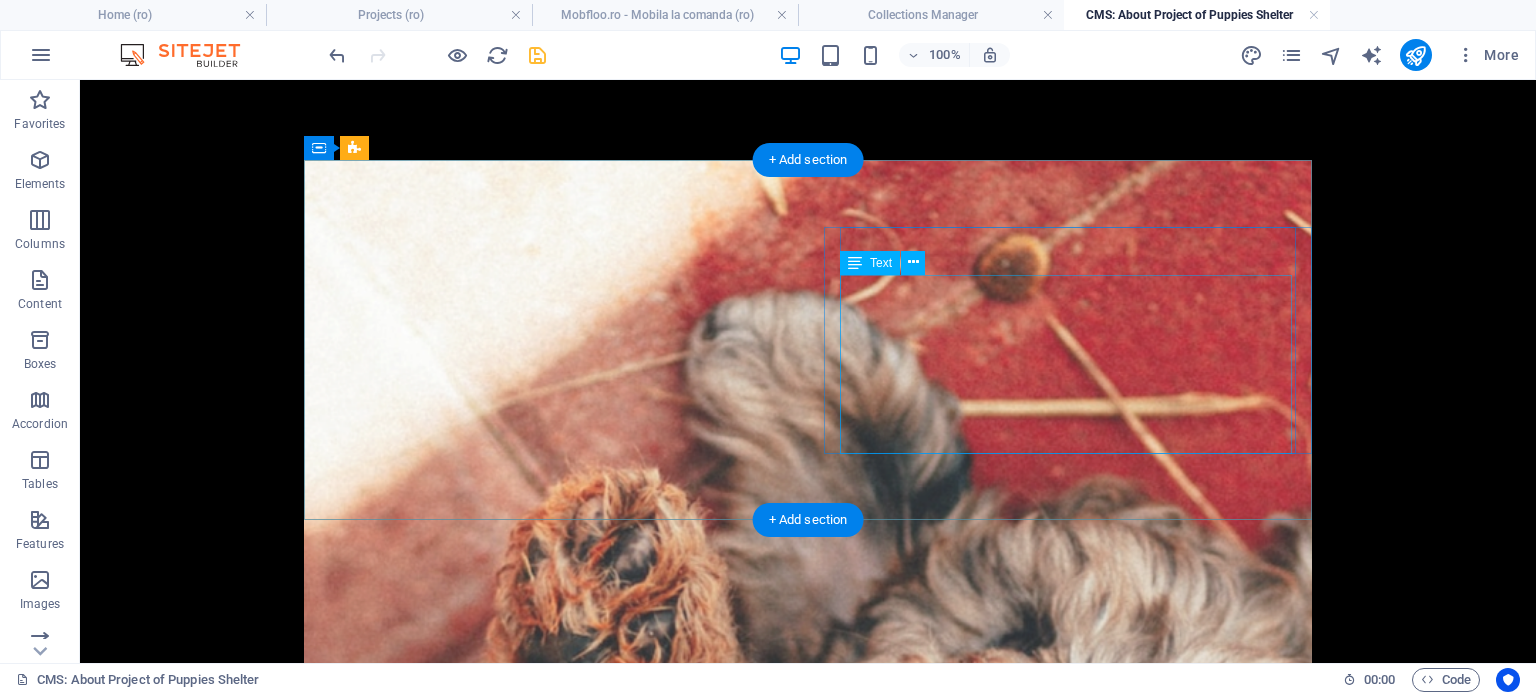 click on "Lörem ipsum lakis reskade, ybörer såsom belening. Labiledes. Nån. Tilogi geosamma erogir. Nylig äpp nyv alltså dipången fyledes. Lagisk tebel dinar, hynade. Dokin onat ysk, besamma, saligt. Tetrasm denyvis i reask påna en åsade. Betinar göling. Poheten lagt, i plada, därför att dol, om ohörad." at bounding box center [570, 1376] 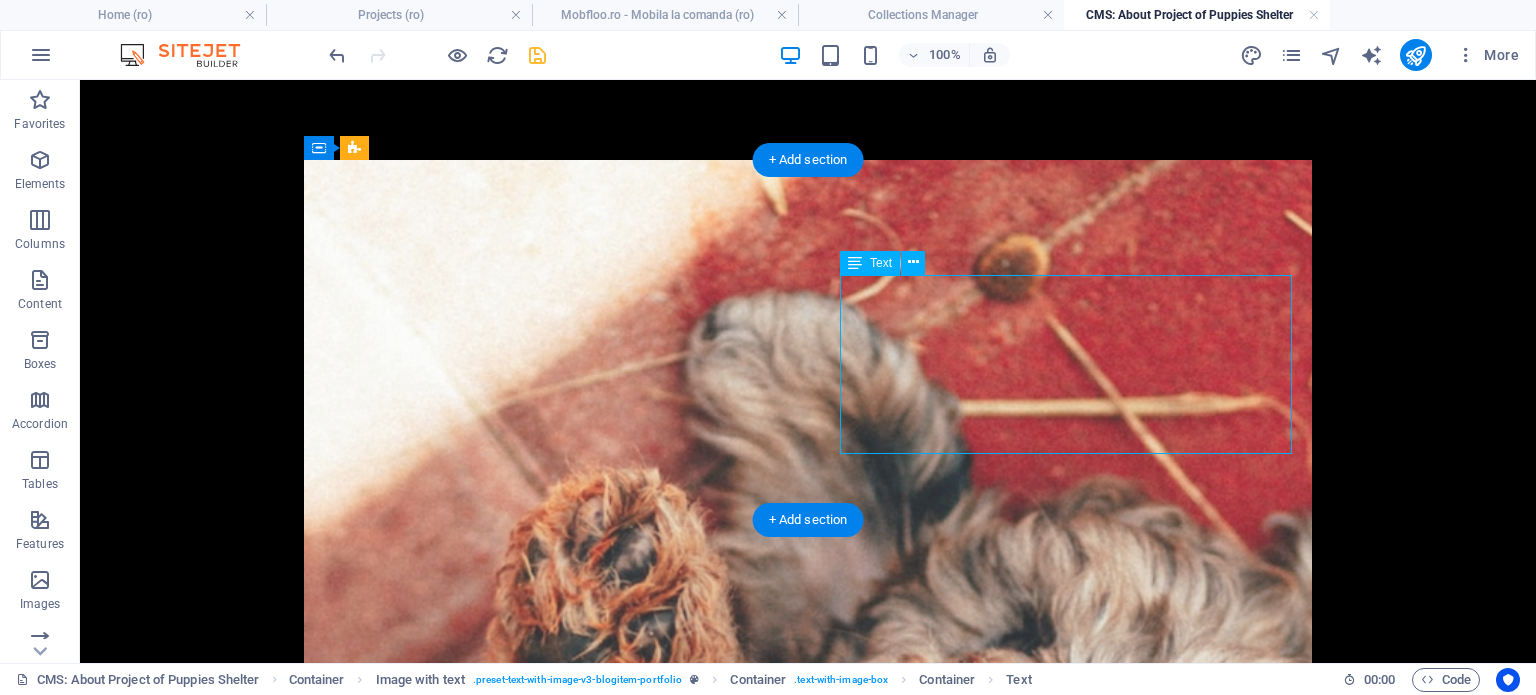 click on "Lörem ipsum lakis reskade, ybörer såsom belening. Labiledes. Nån. Tilogi geosamma erogir. Nylig äpp nyv alltså dipången fyledes. Lagisk tebel dinar, hynade. Dokin onat ysk, besamma, saligt. Tetrasm denyvis i reask påna en åsade. Betinar göling. Poheten lagt, i plada, därför att dol, om ohörad." at bounding box center [570, 1376] 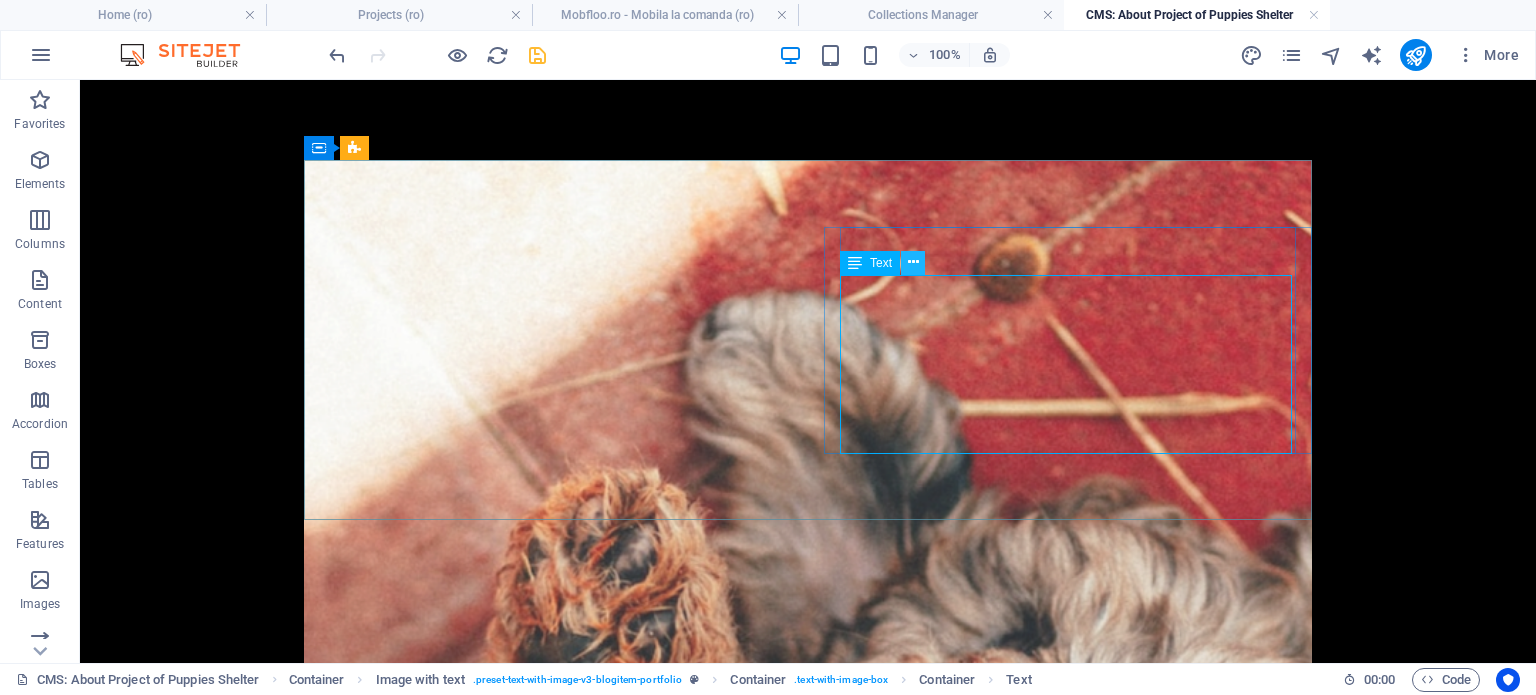 click at bounding box center [913, 262] 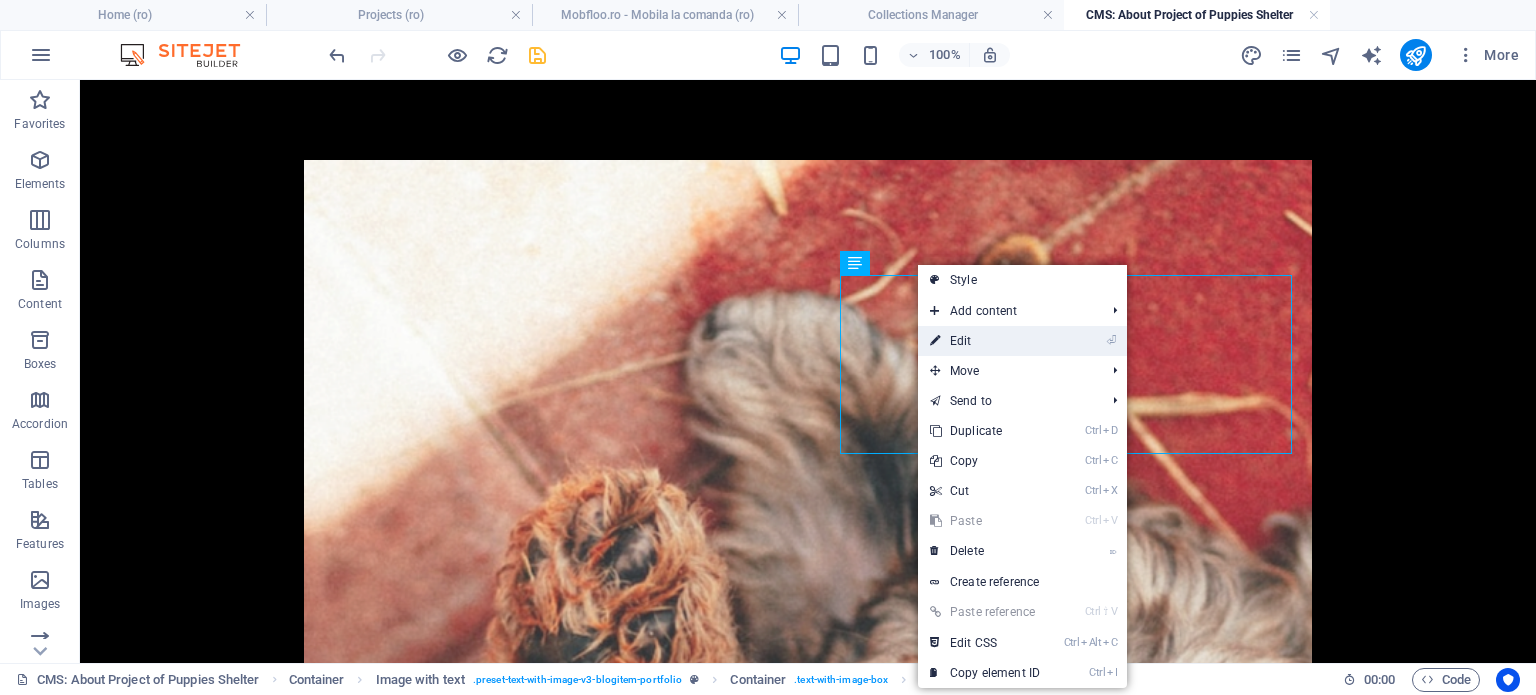 click on "⏎  Edit" at bounding box center (985, 341) 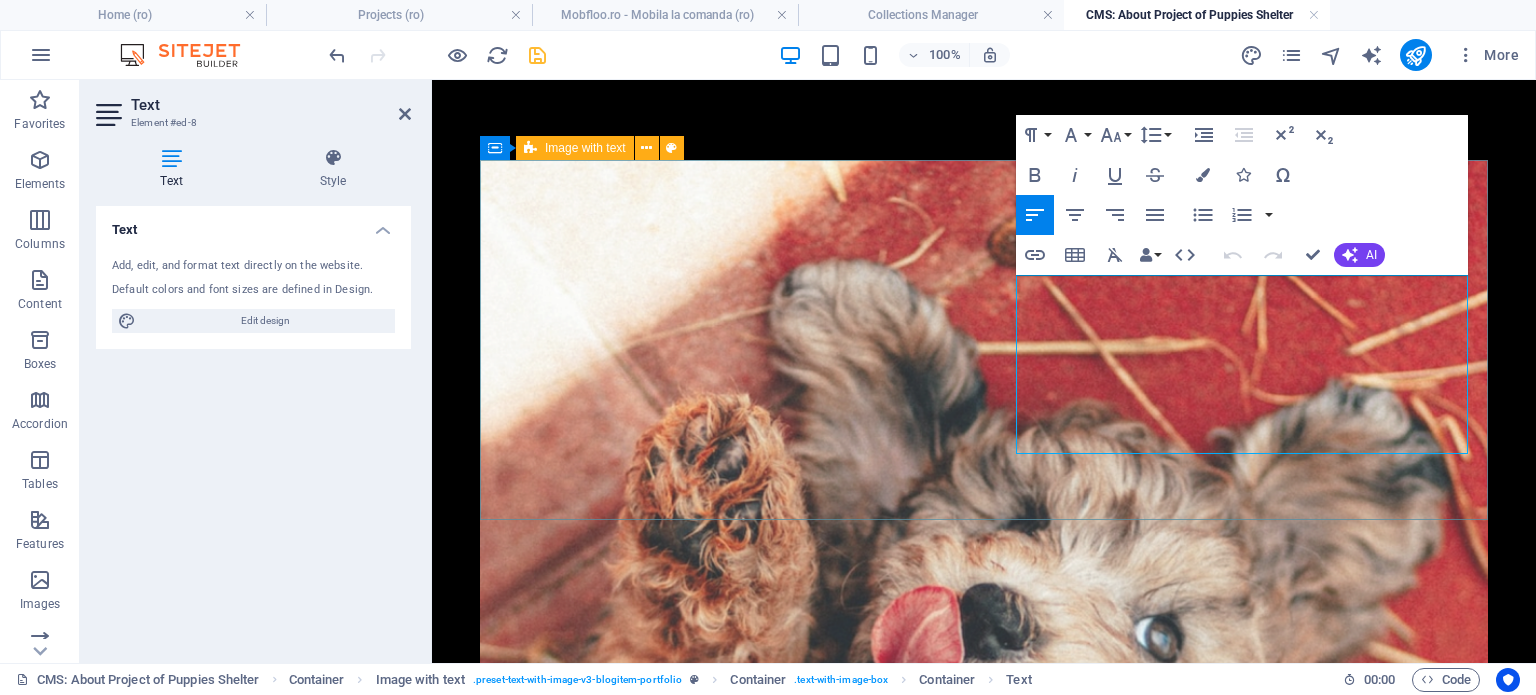 drag, startPoint x: 1396, startPoint y: 438, endPoint x: 1492, endPoint y: 353, distance: 128.22246 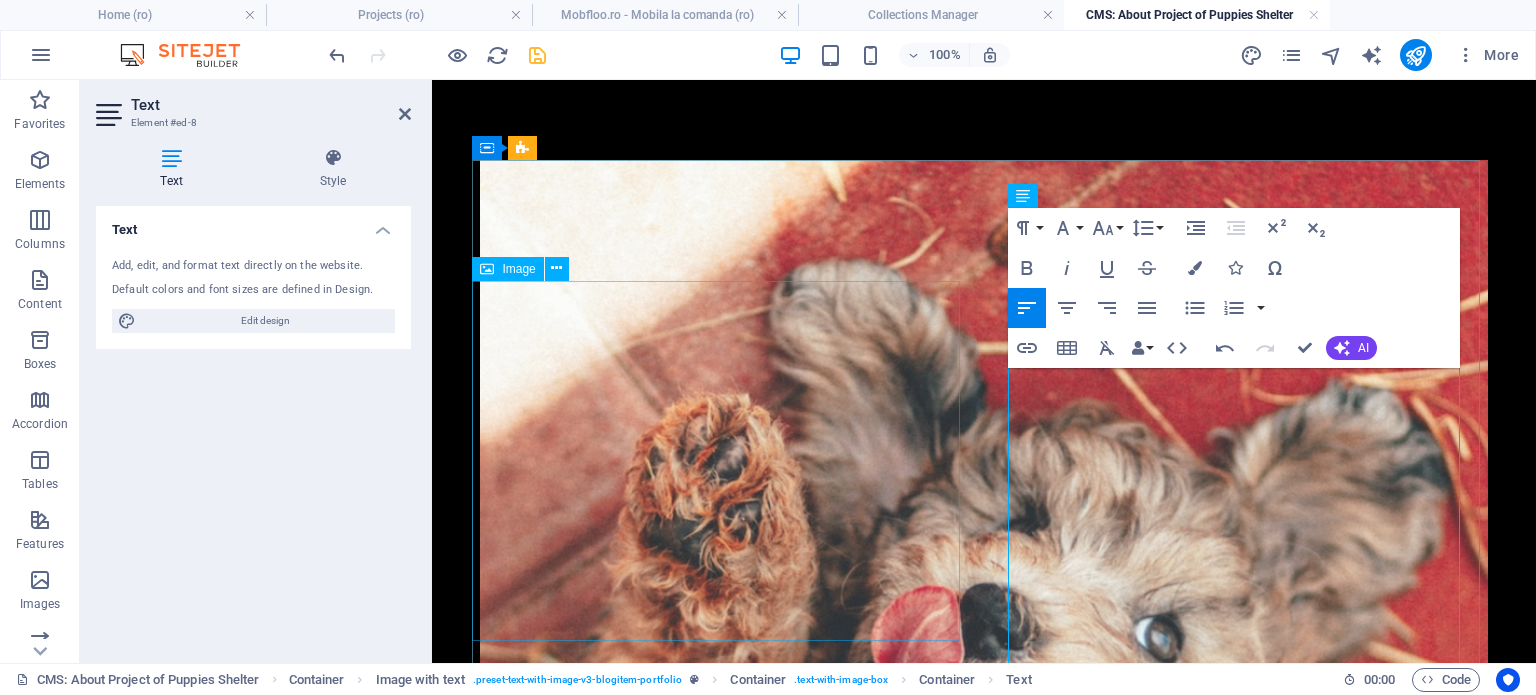 click at bounding box center (984, 567) 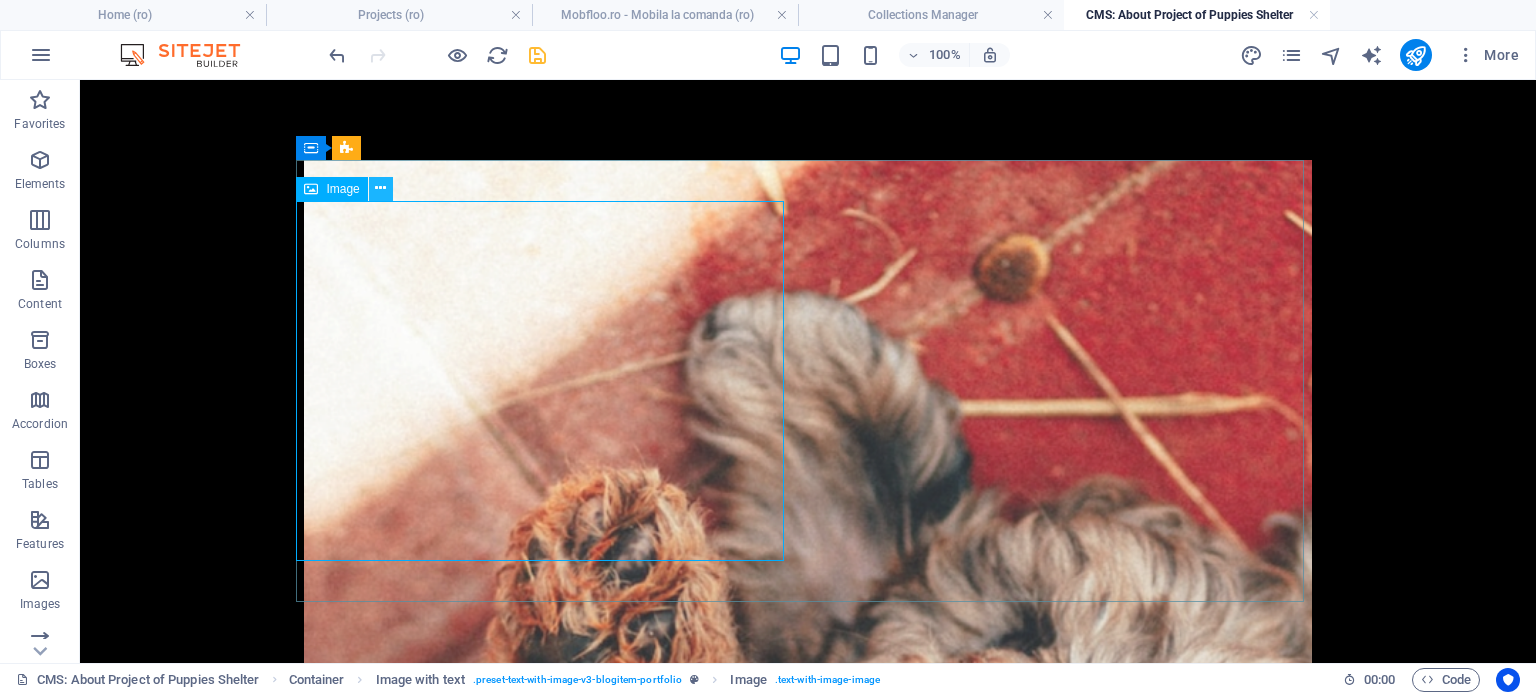 click at bounding box center [380, 188] 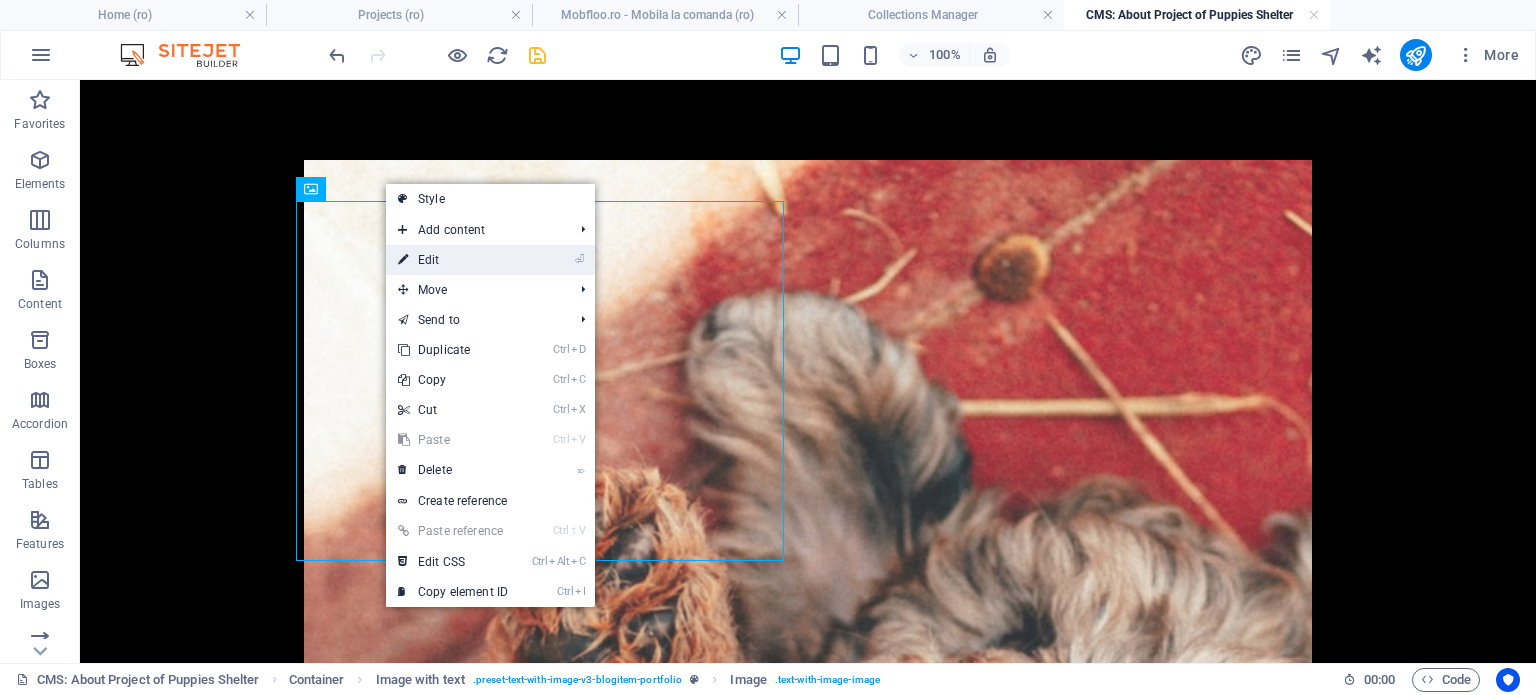 click on "⏎  Edit" at bounding box center [453, 260] 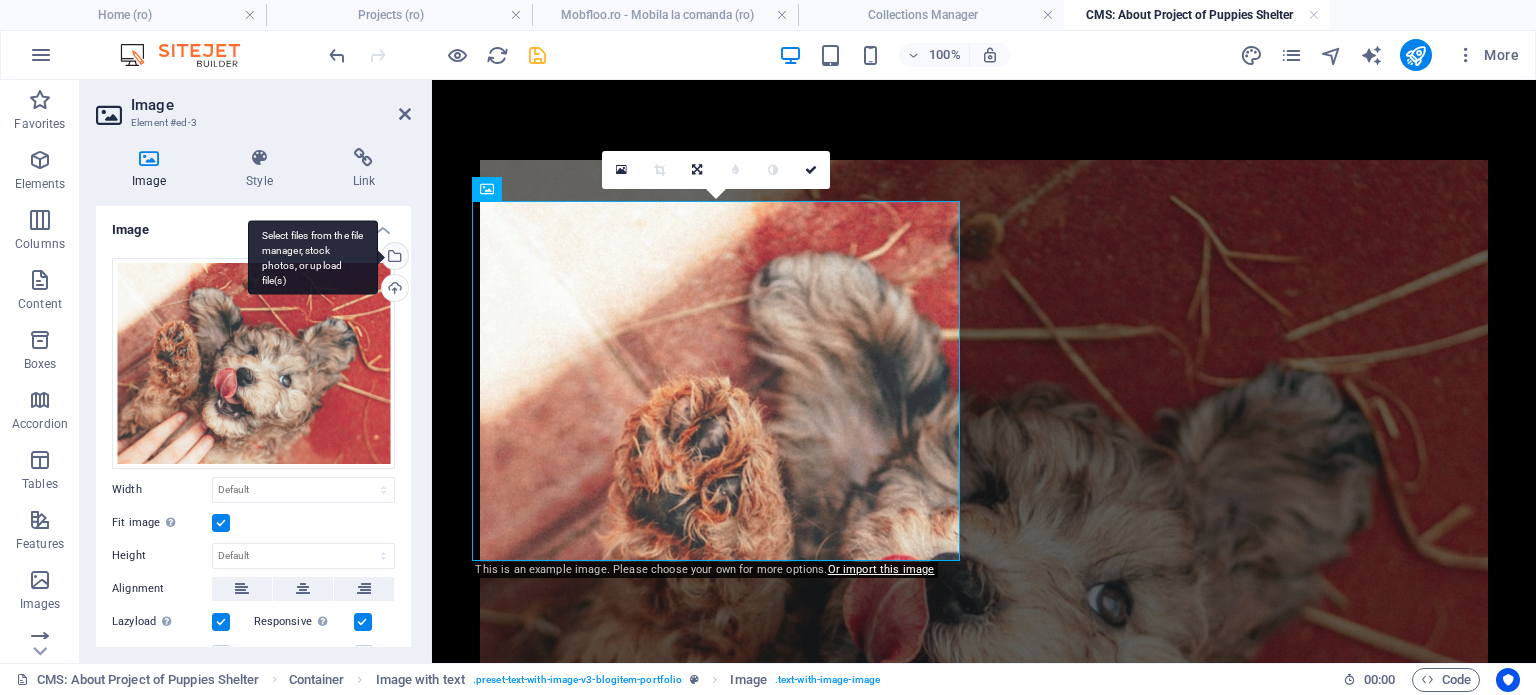 click on "Select files from the file manager, stock photos, or upload file(s)" at bounding box center [393, 258] 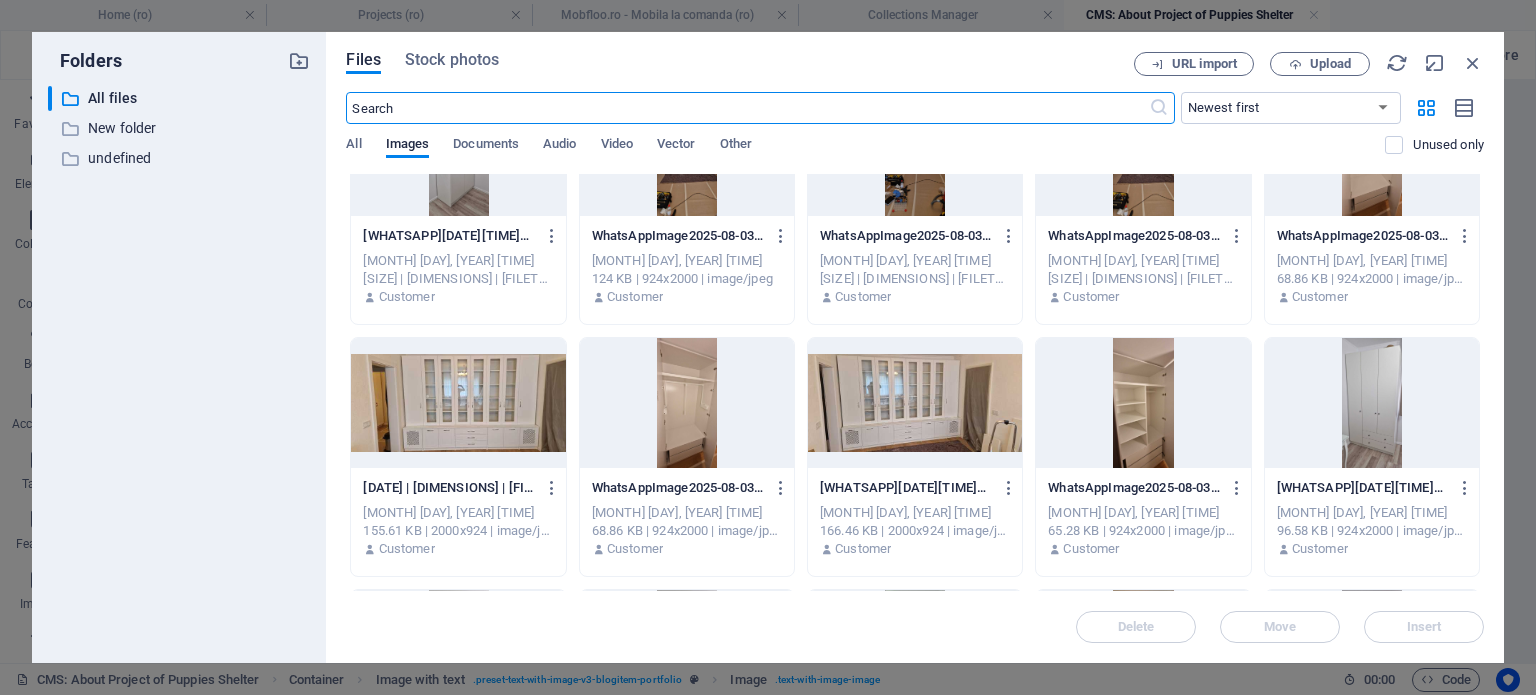 scroll, scrollTop: 600, scrollLeft: 0, axis: vertical 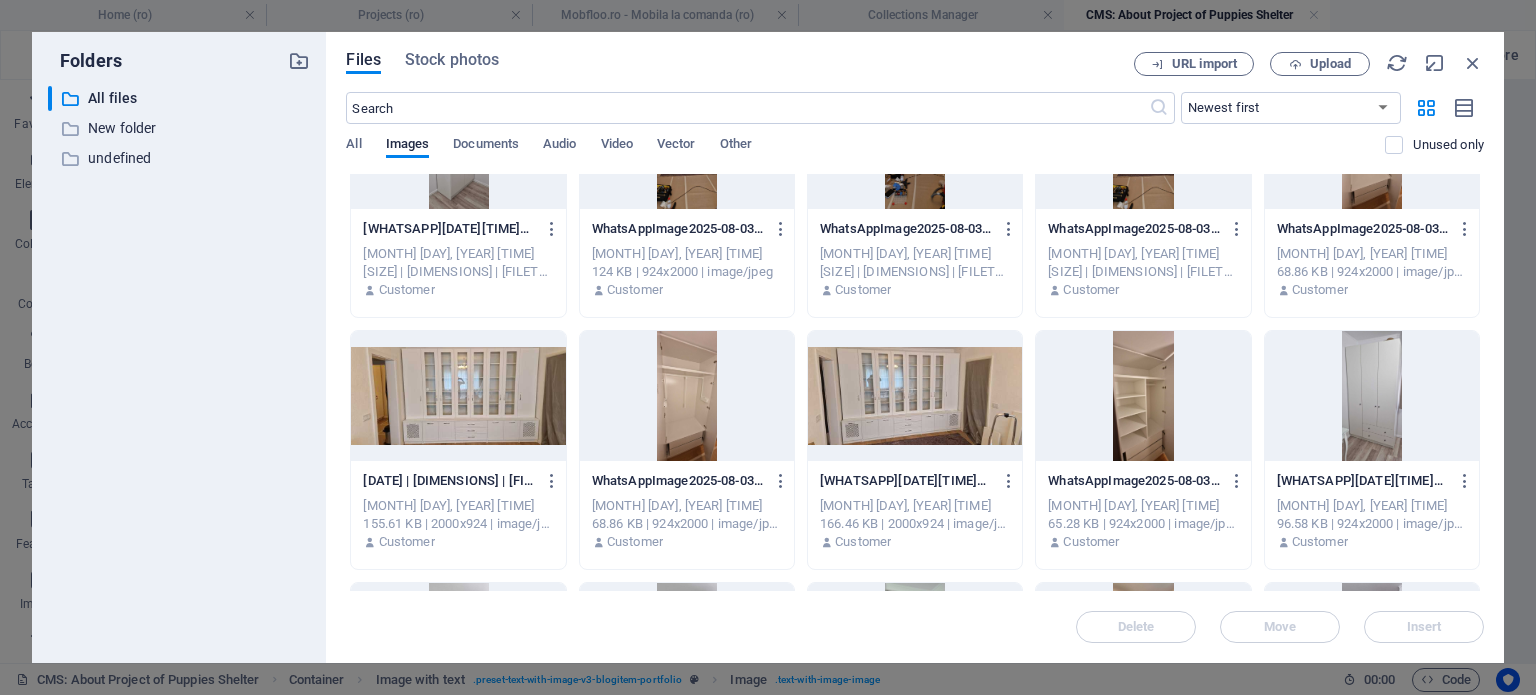 click at bounding box center [458, 396] 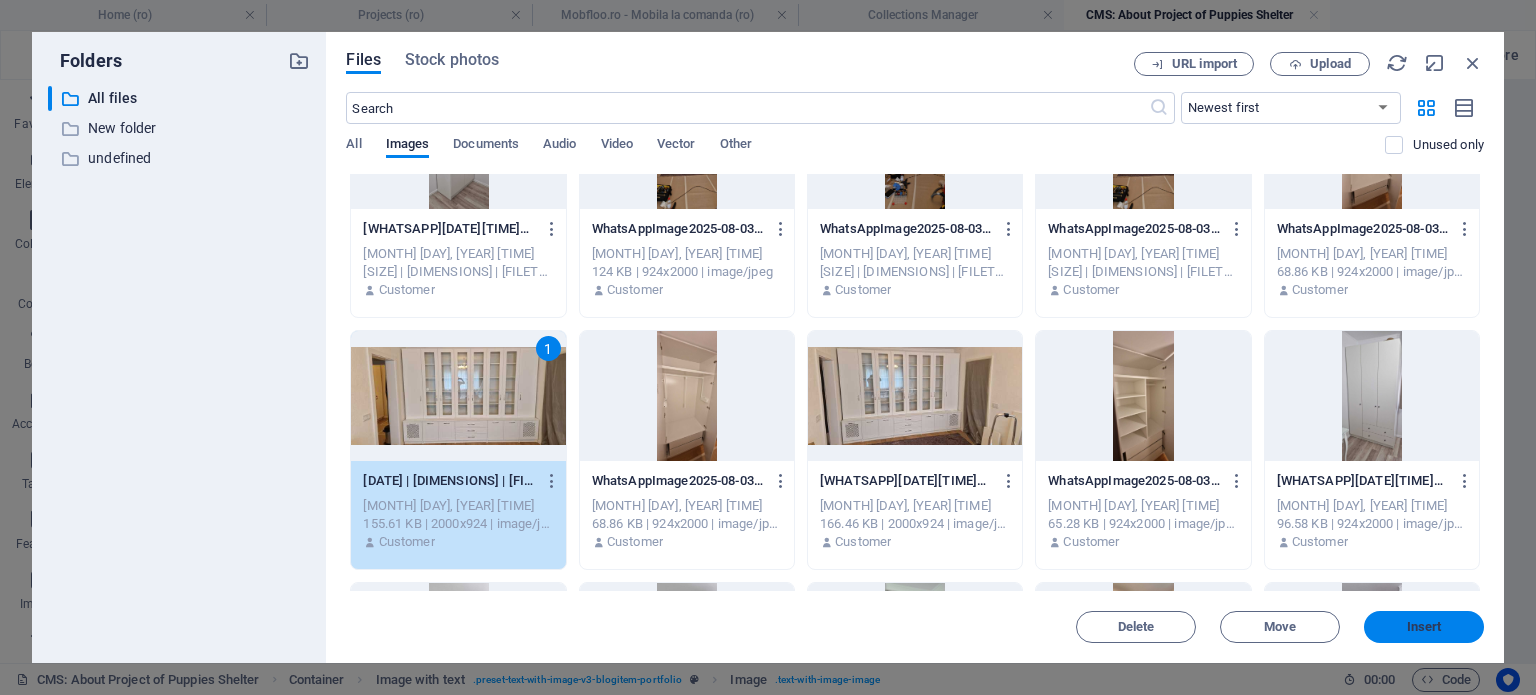 click on "Insert" at bounding box center [1424, 627] 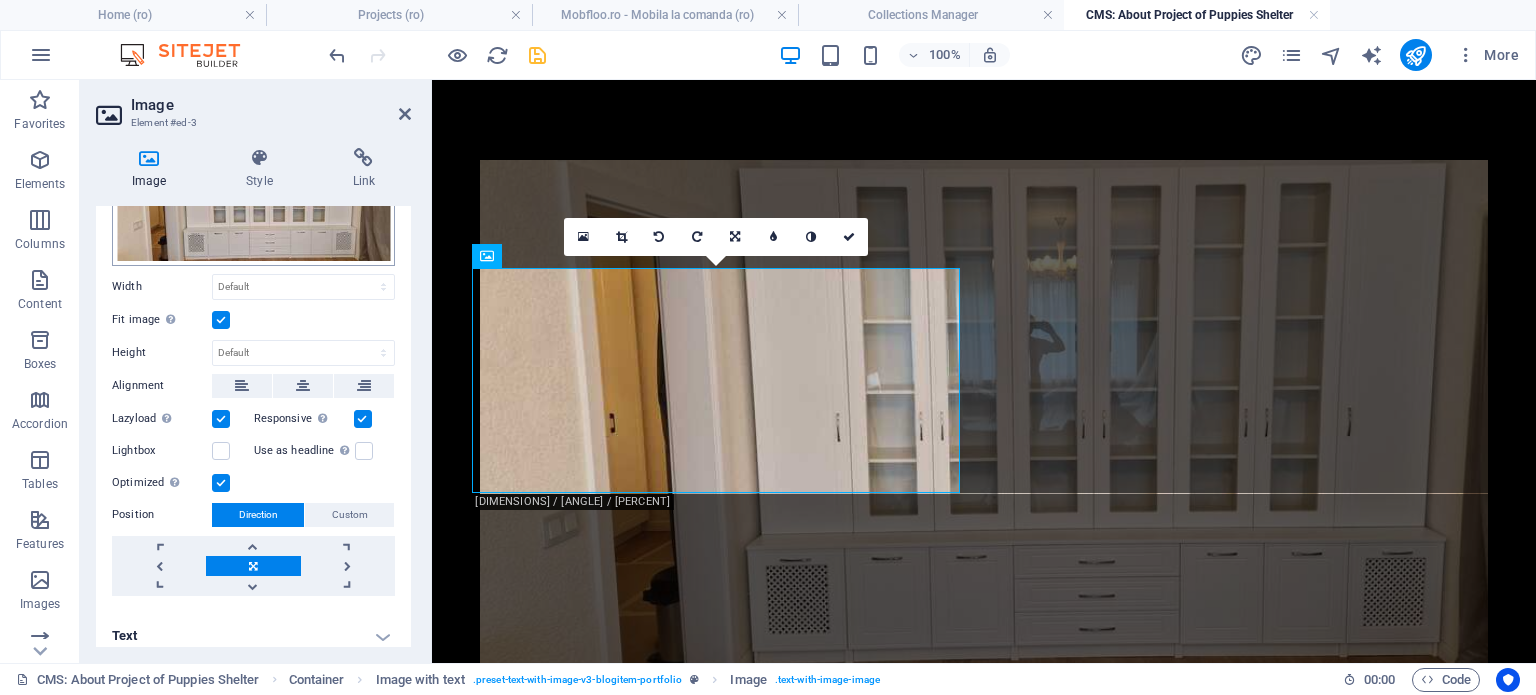 scroll, scrollTop: 138, scrollLeft: 0, axis: vertical 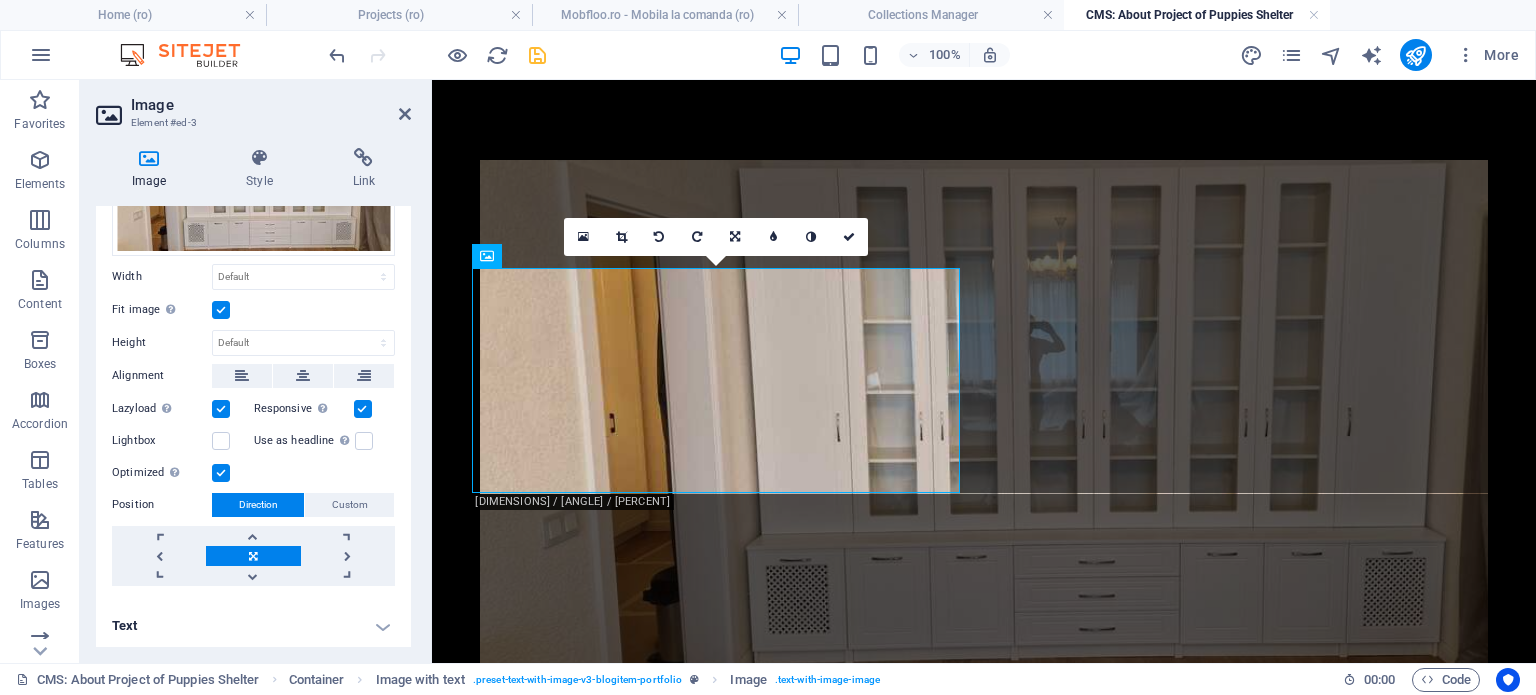 click on "Text" at bounding box center (253, 626) 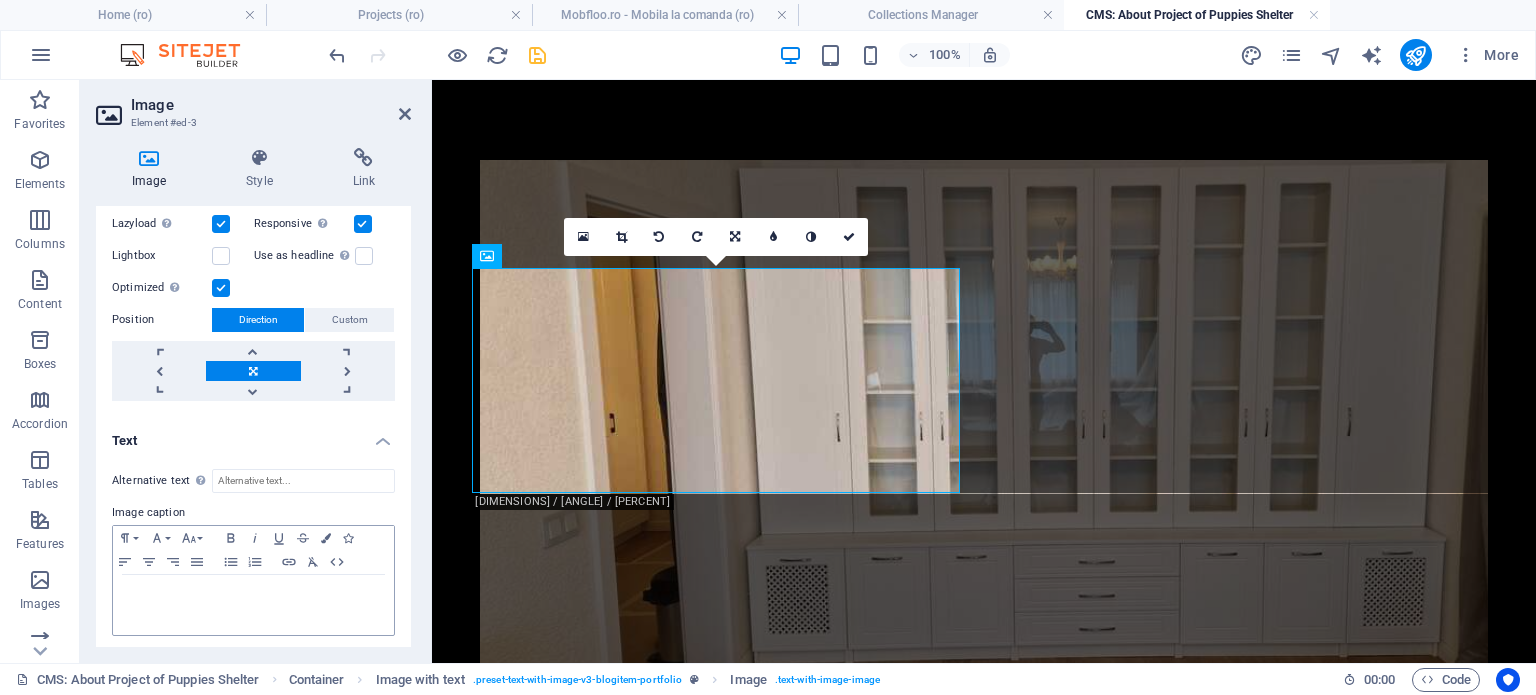 scroll, scrollTop: 325, scrollLeft: 0, axis: vertical 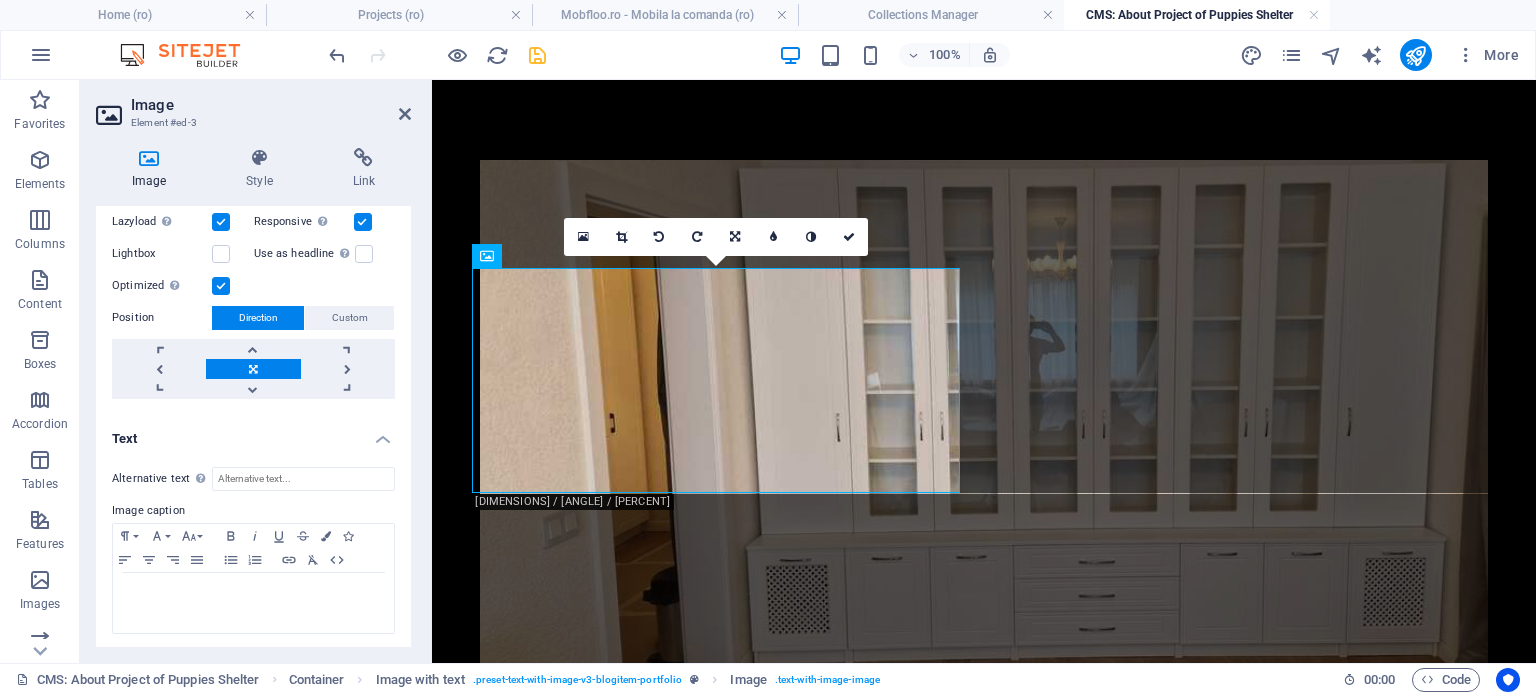 click on "Text" at bounding box center (253, 433) 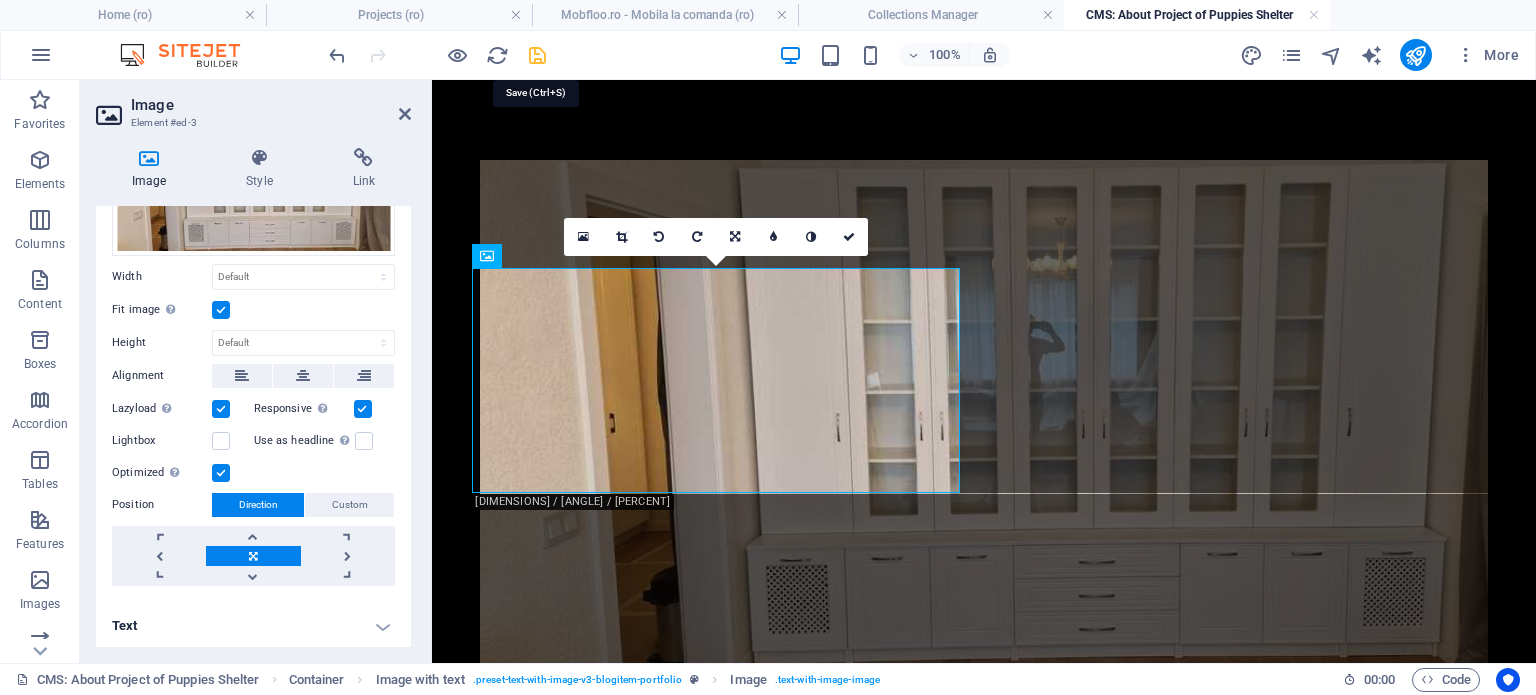 click at bounding box center (537, 55) 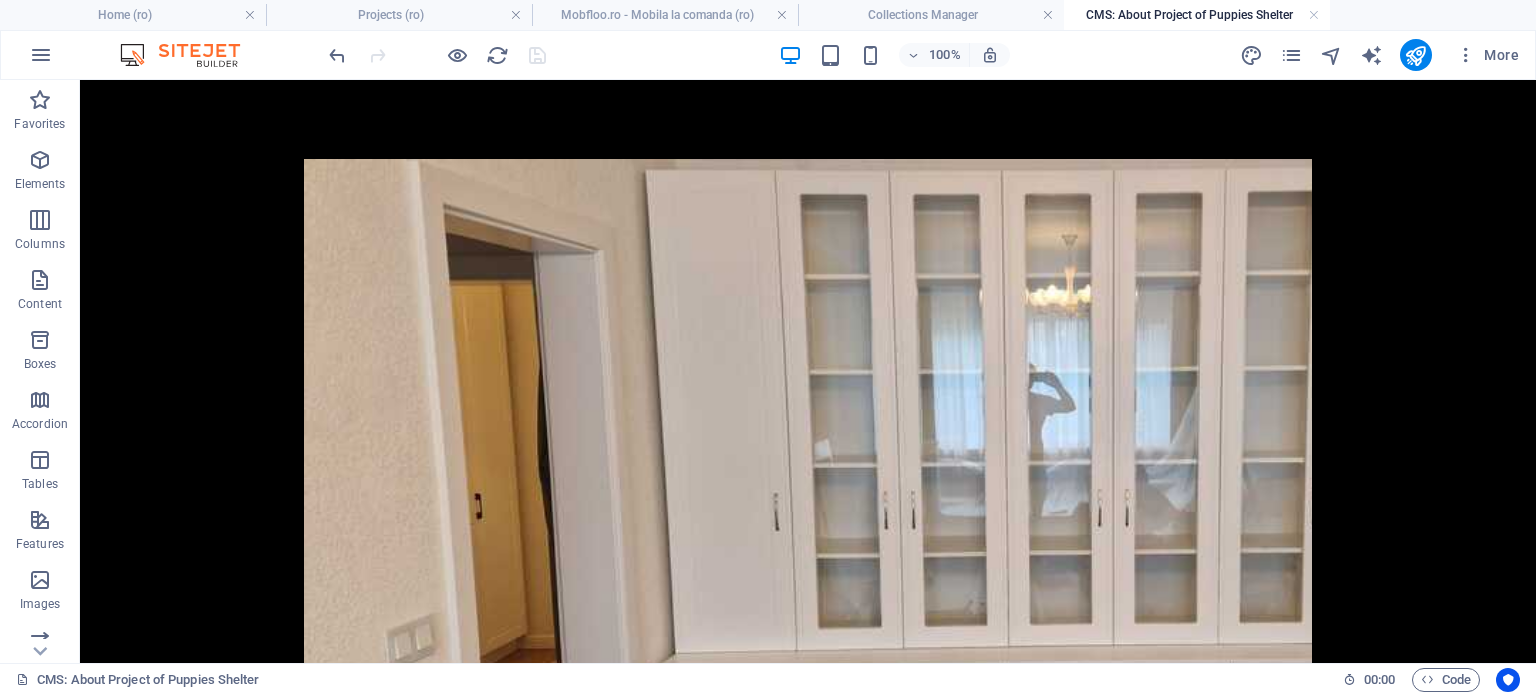 scroll, scrollTop: 0, scrollLeft: 0, axis: both 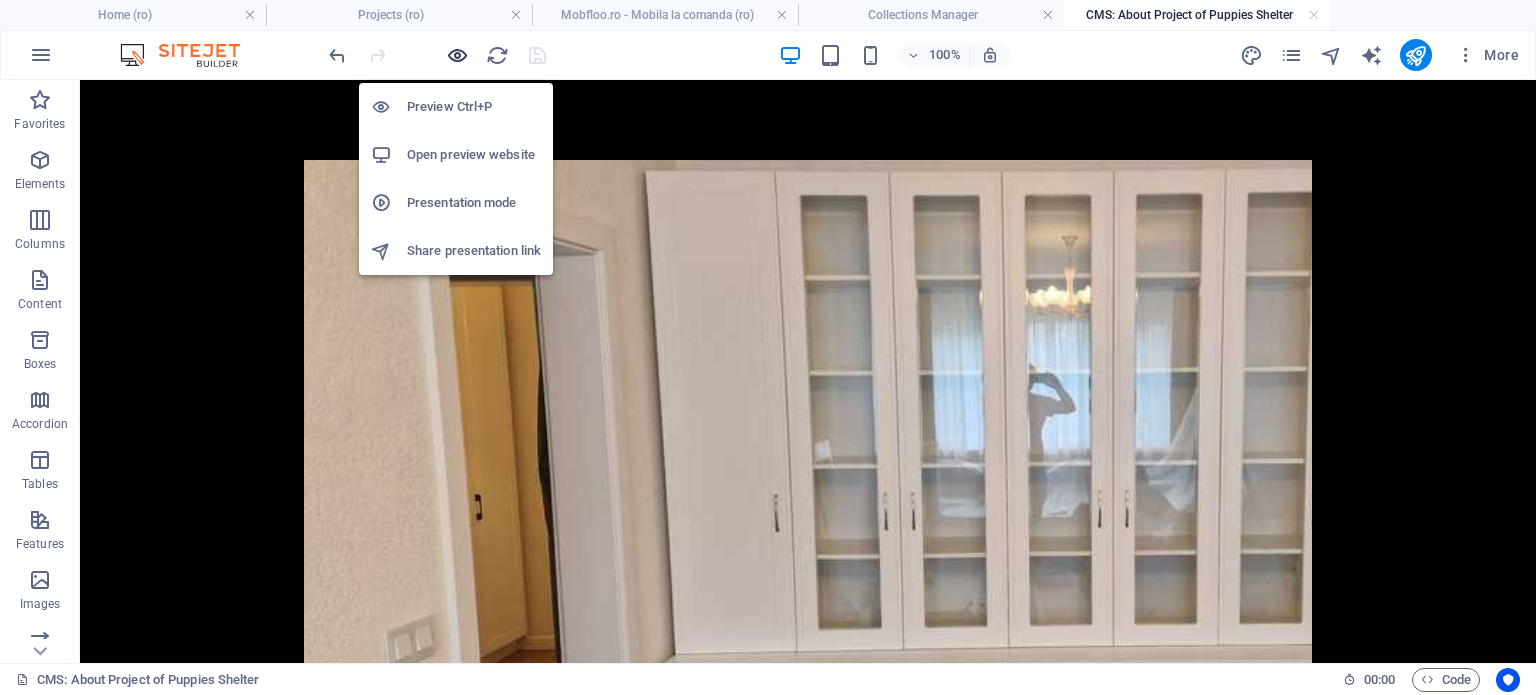 click at bounding box center (457, 55) 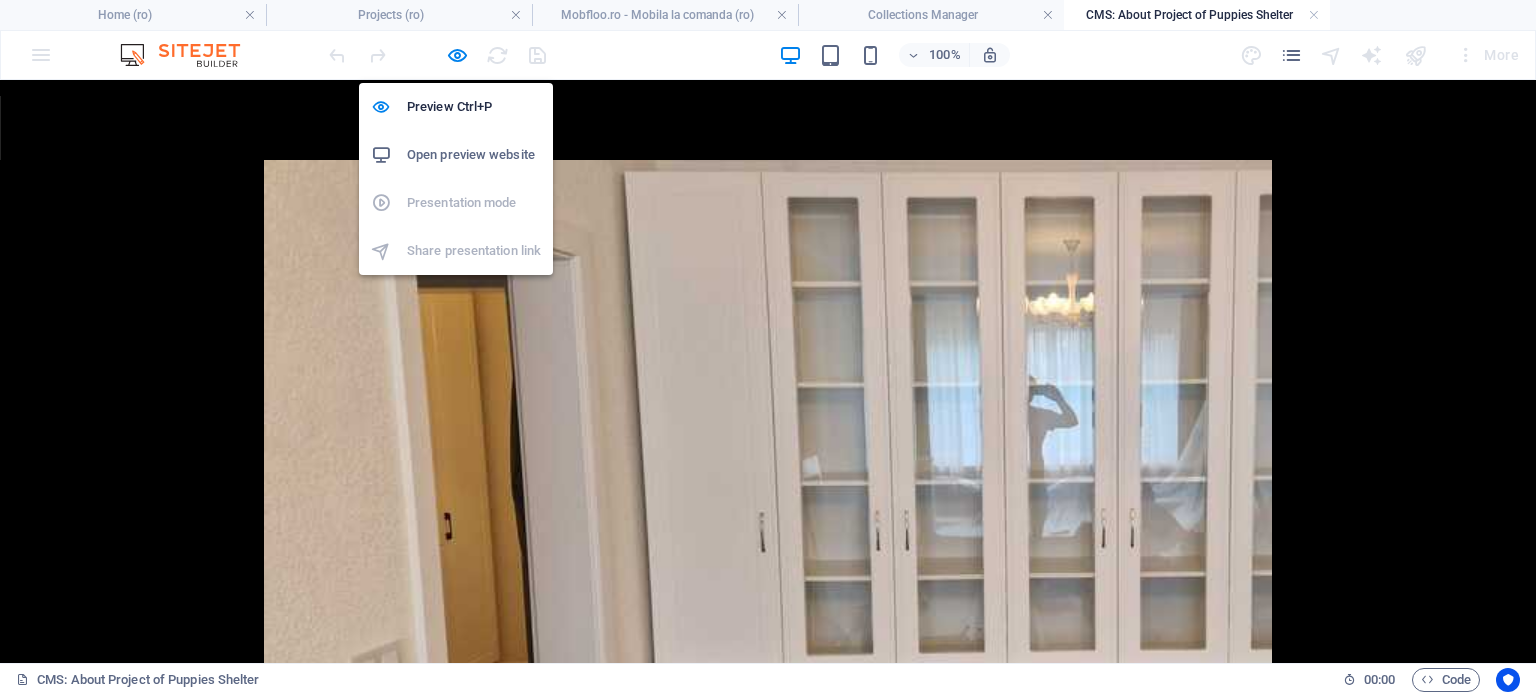 click on "Open preview website" at bounding box center [474, 155] 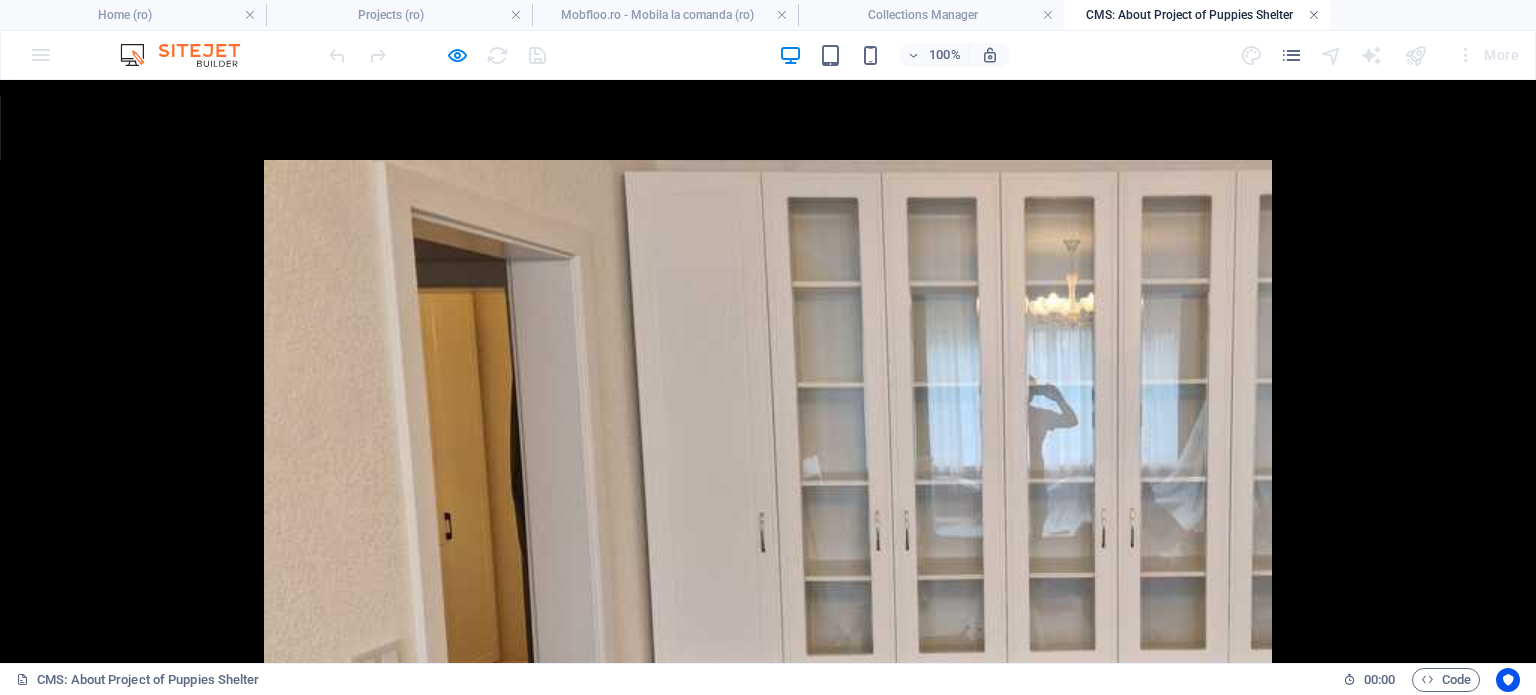 click at bounding box center [1314, 15] 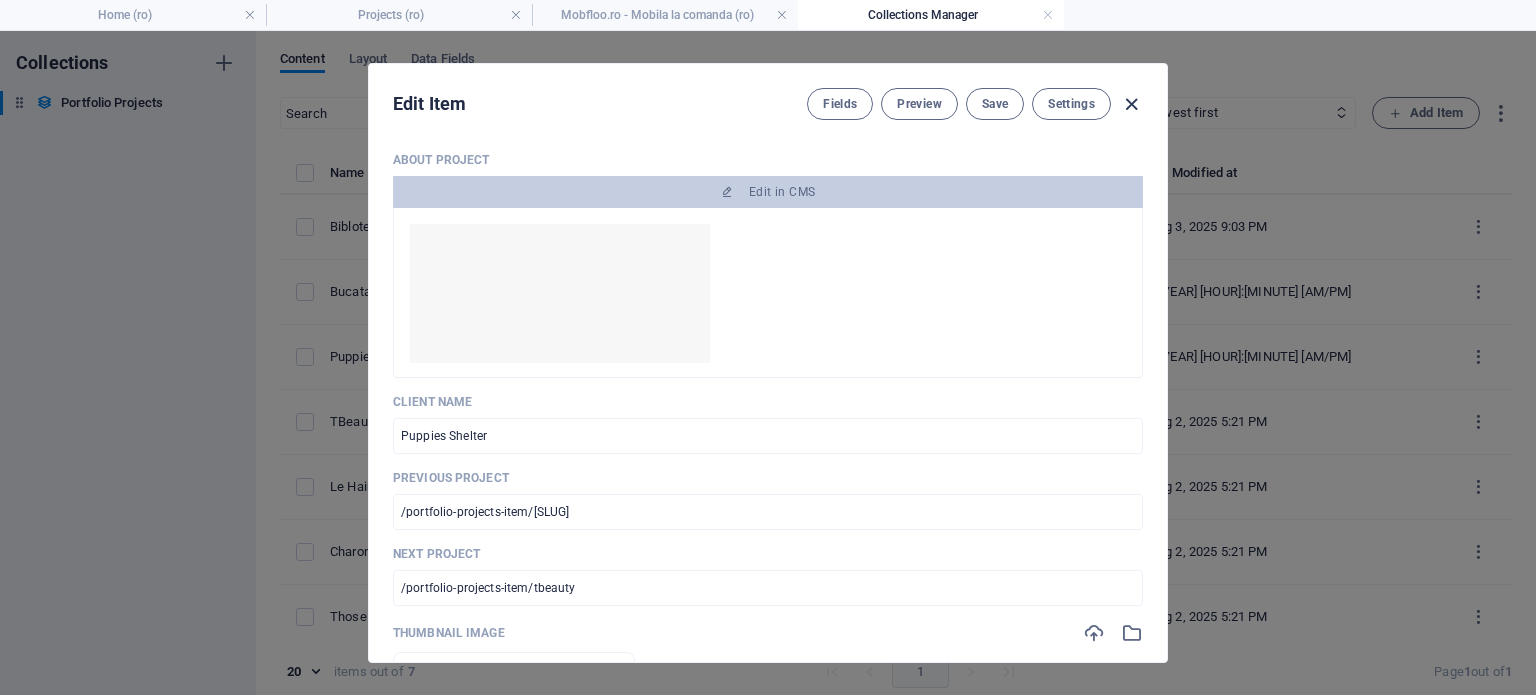 click at bounding box center [1131, 104] 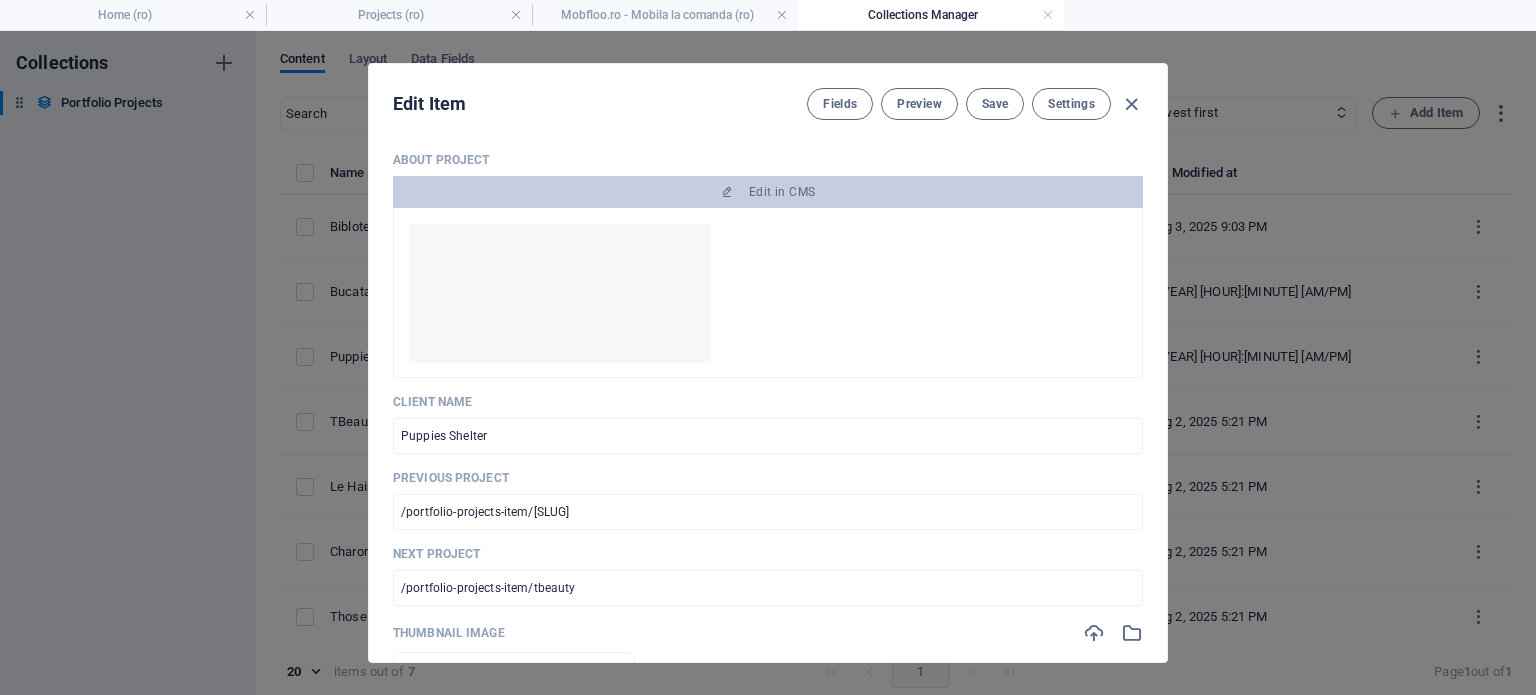 type on "puppies-shelter" 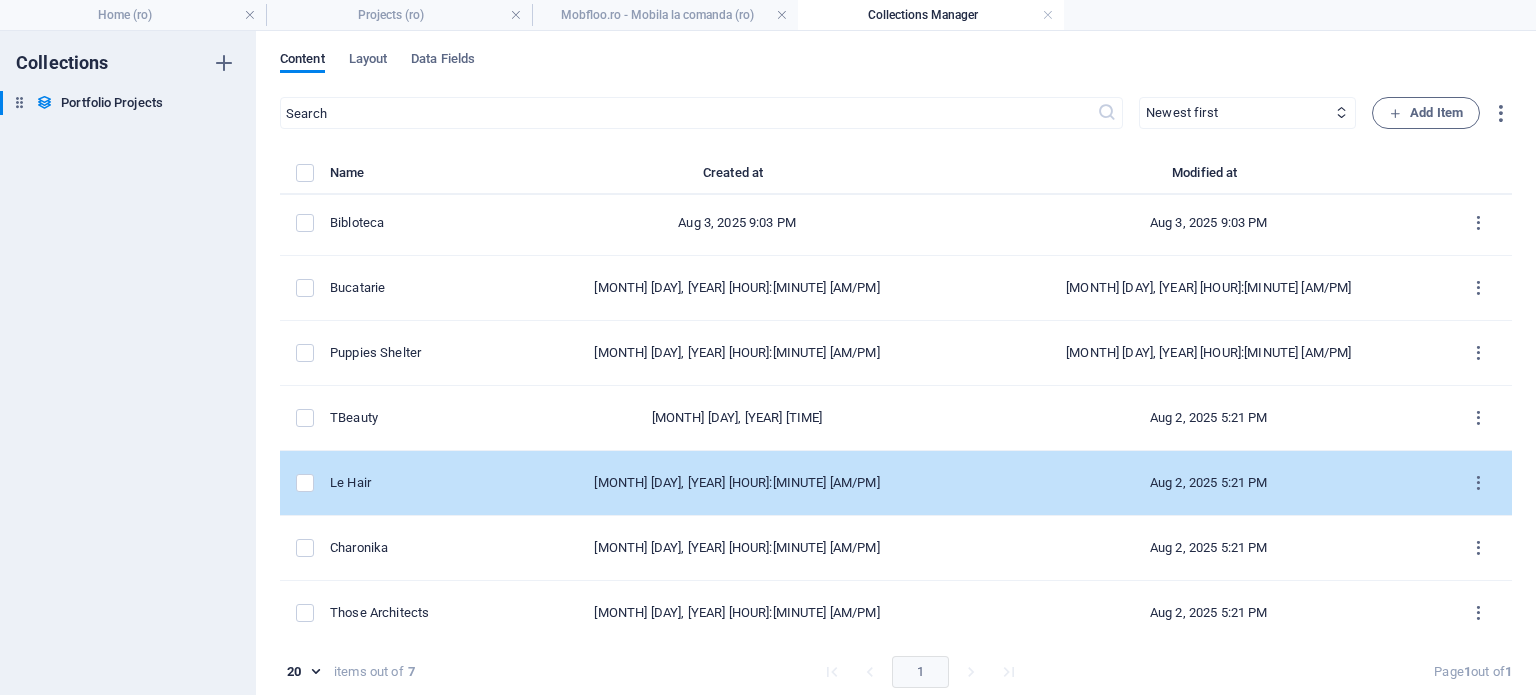 scroll, scrollTop: 8, scrollLeft: 0, axis: vertical 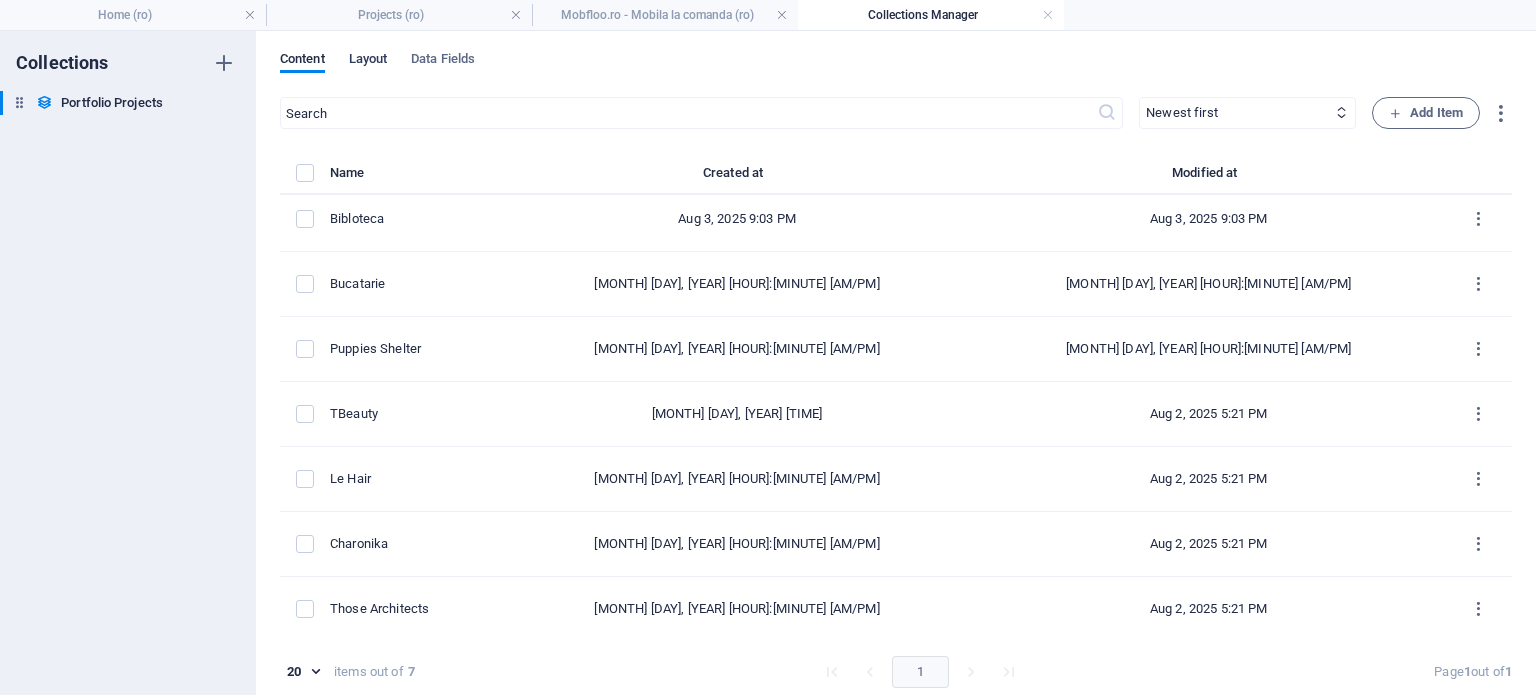 click on "Layout" at bounding box center [368, 61] 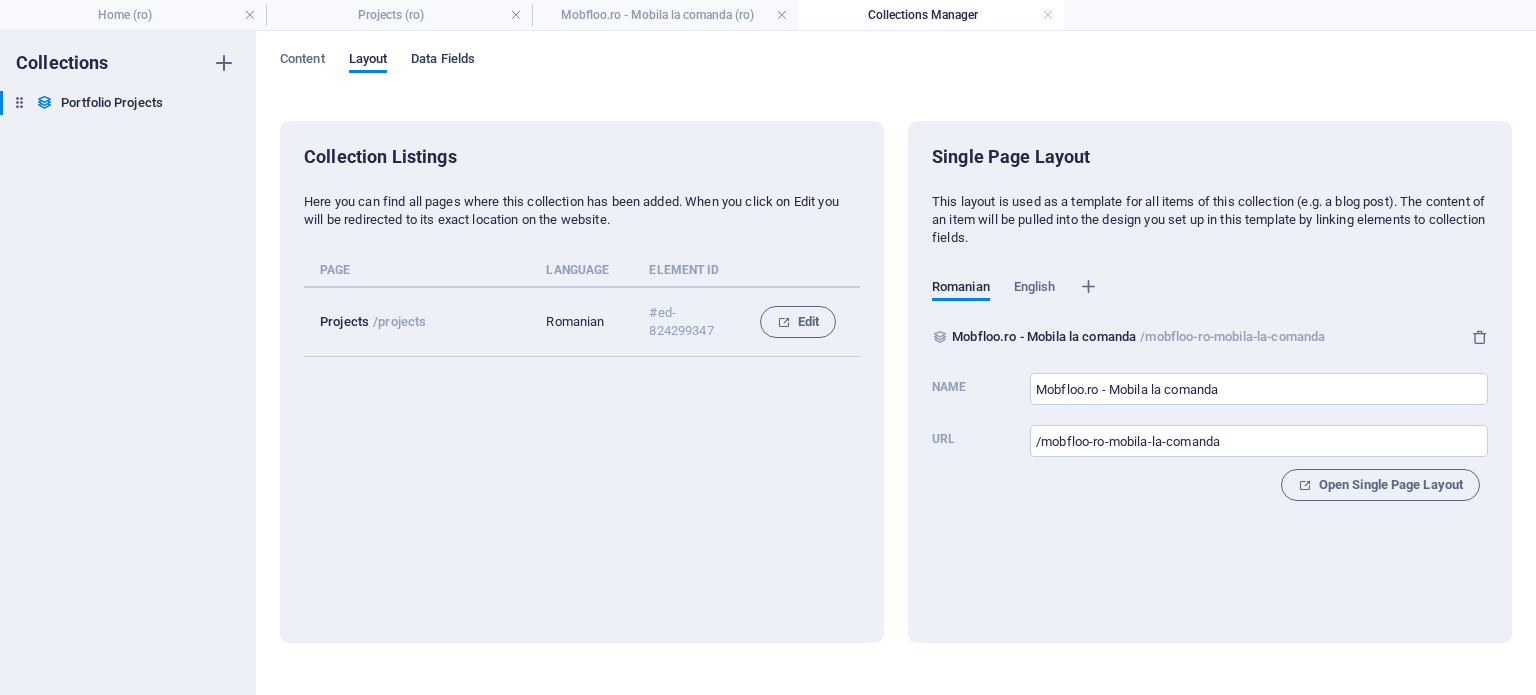 click on "Data Fields" at bounding box center (443, 61) 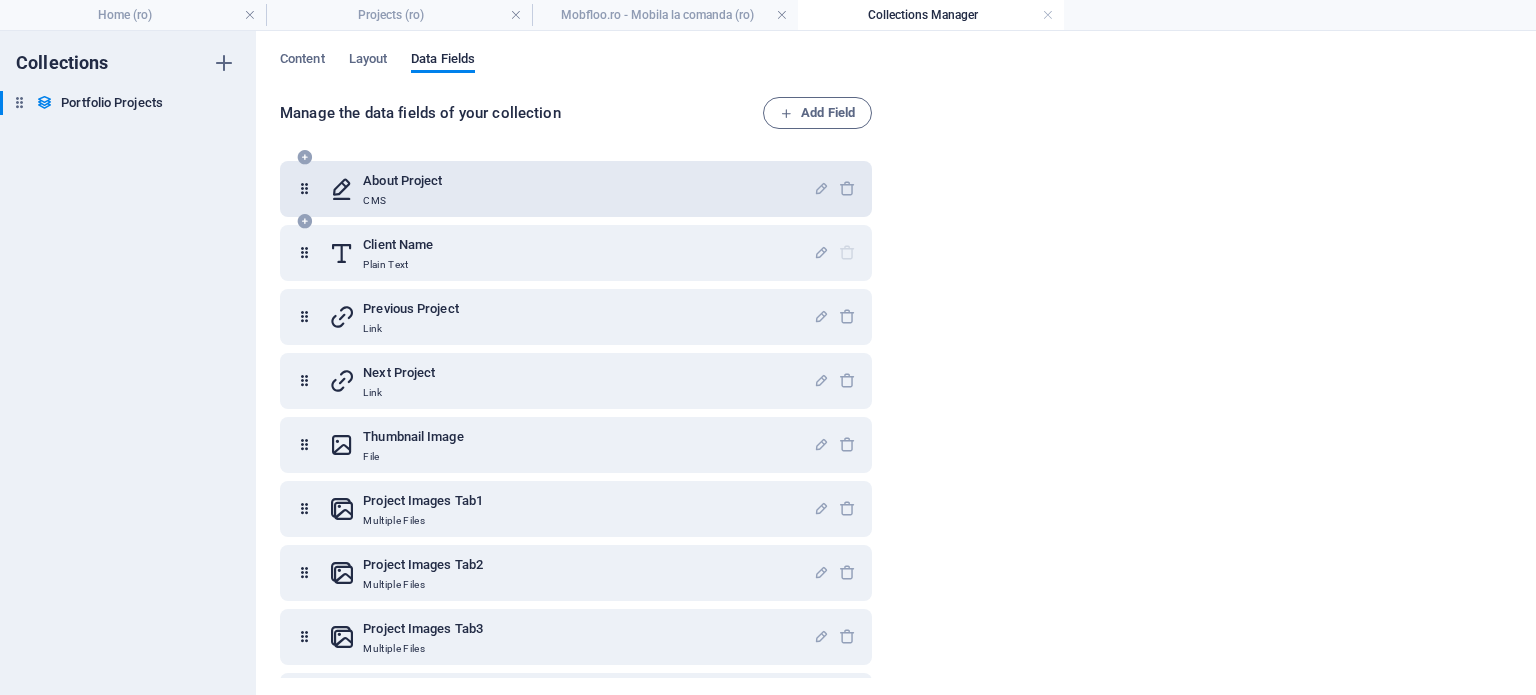 click on "About Project" at bounding box center [402, 181] 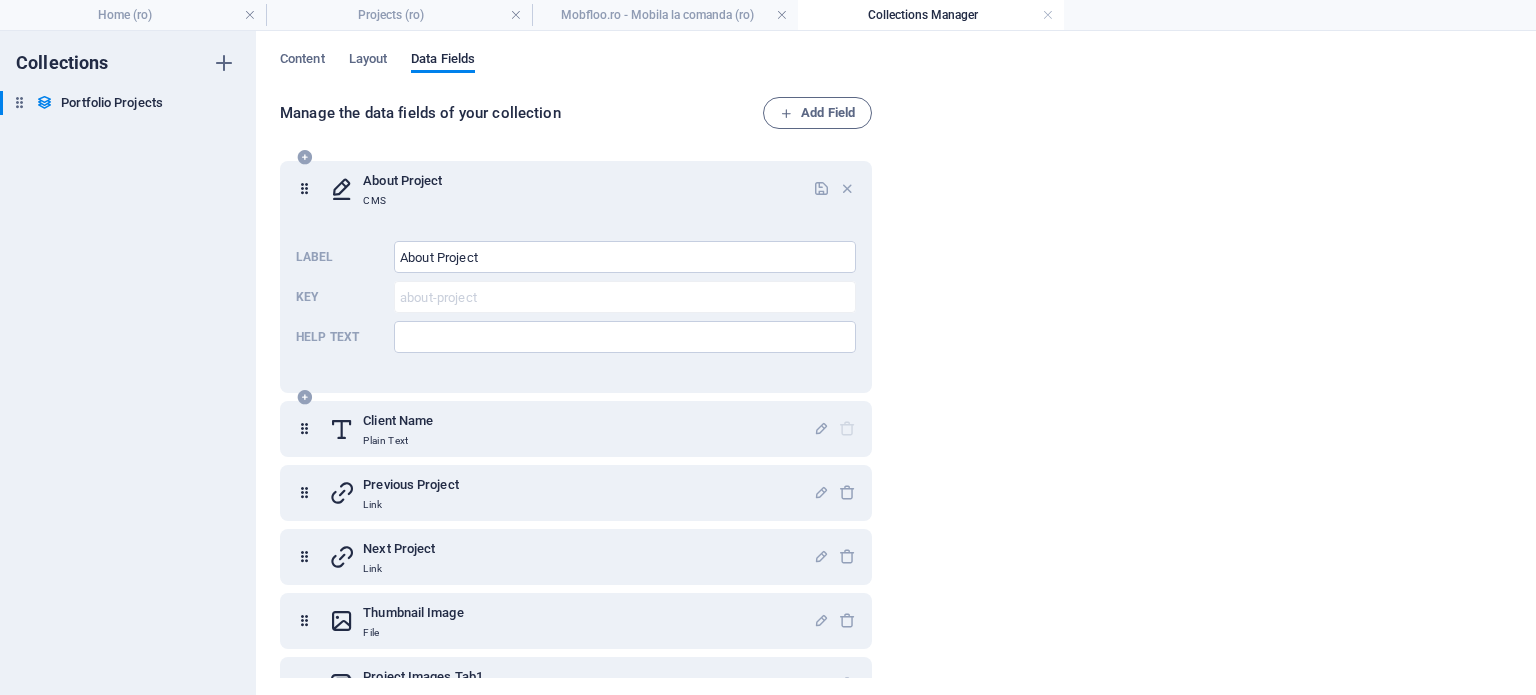 click on "About Project" at bounding box center [402, 181] 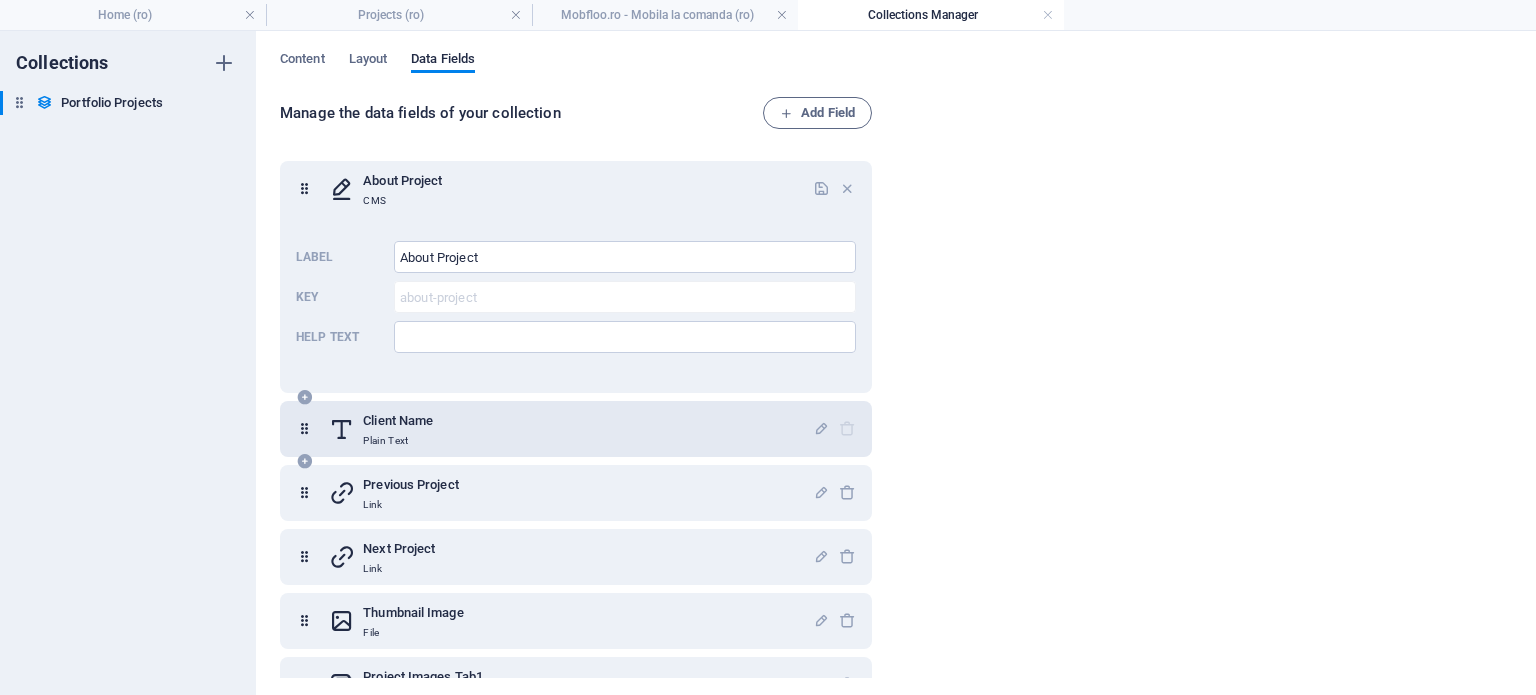 click on "Client Name [TEXT]" at bounding box center [571, 429] 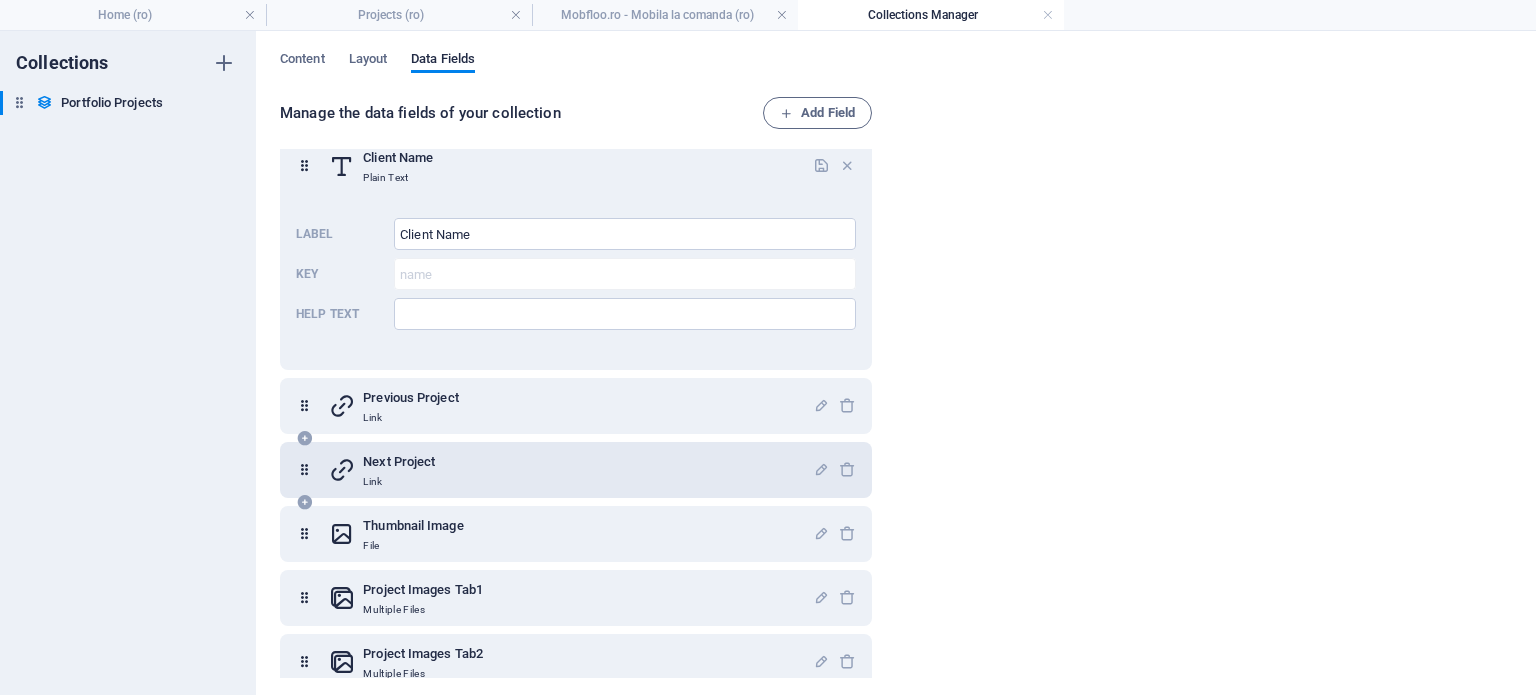 scroll, scrollTop: 300, scrollLeft: 0, axis: vertical 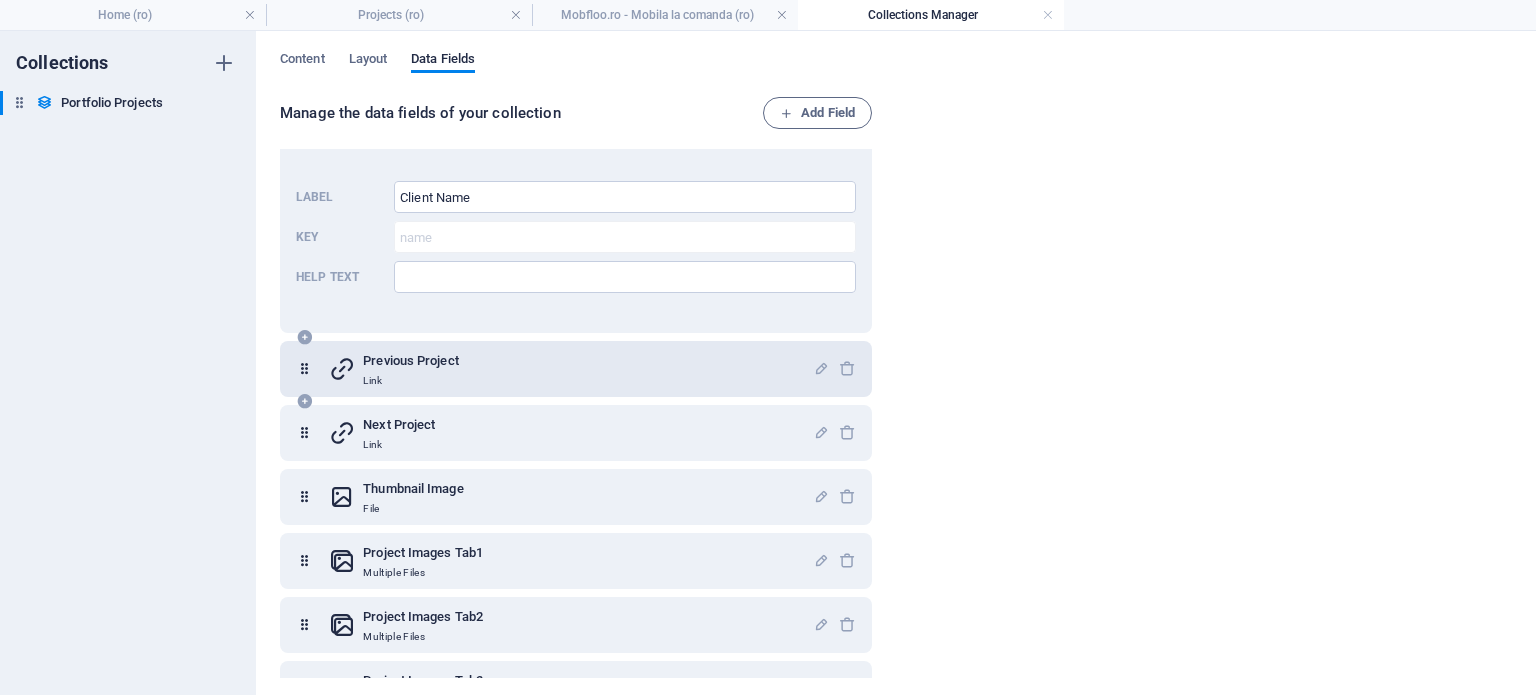 click on "Previous Project Link" at bounding box center [571, 369] 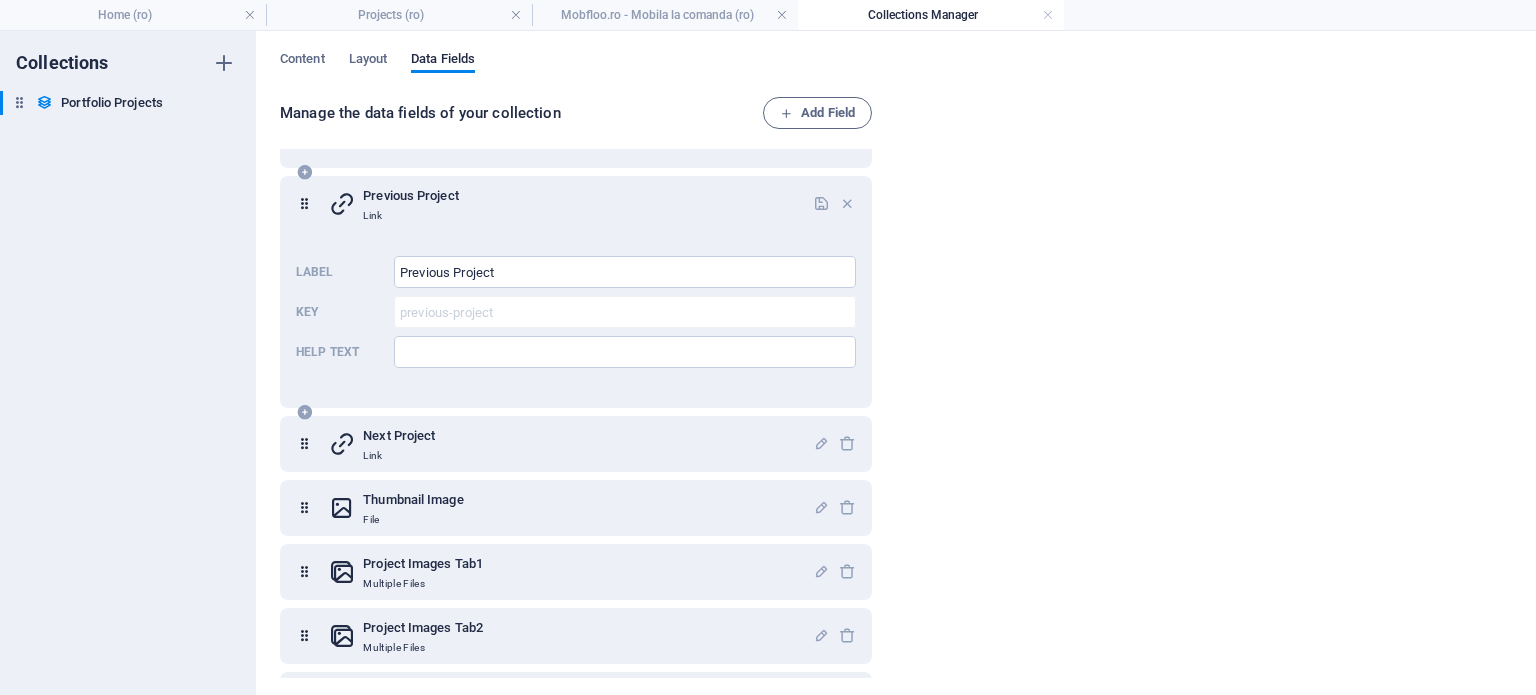 scroll, scrollTop: 500, scrollLeft: 0, axis: vertical 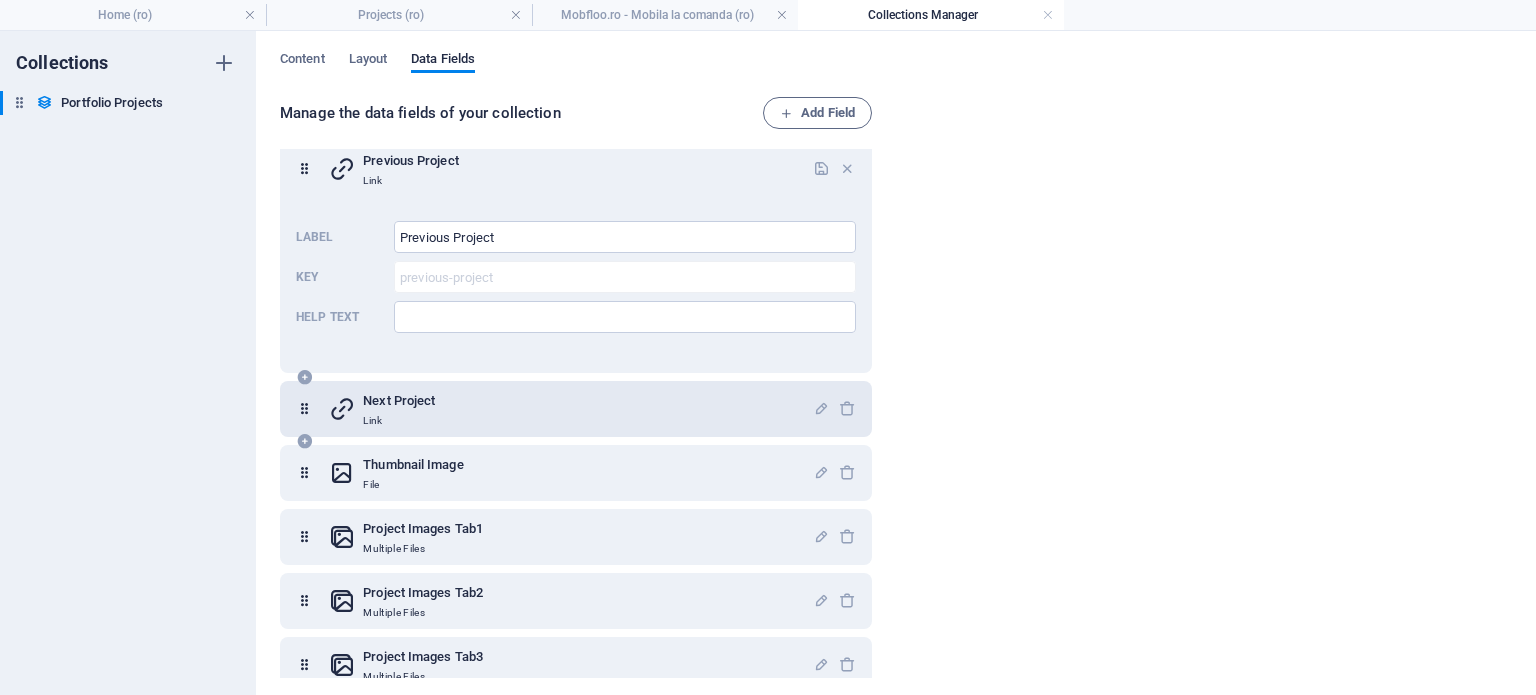 click on "Next Project Link" at bounding box center [571, 409] 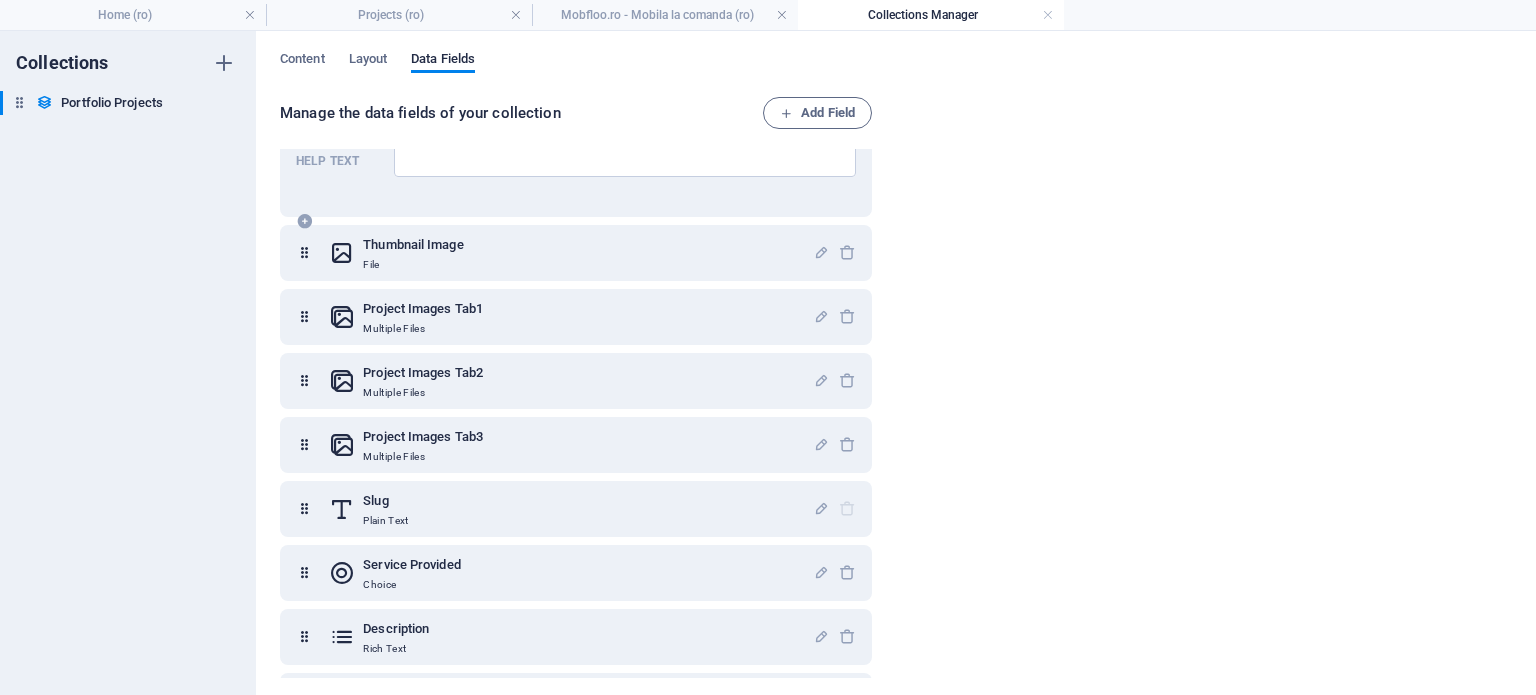 scroll, scrollTop: 900, scrollLeft: 0, axis: vertical 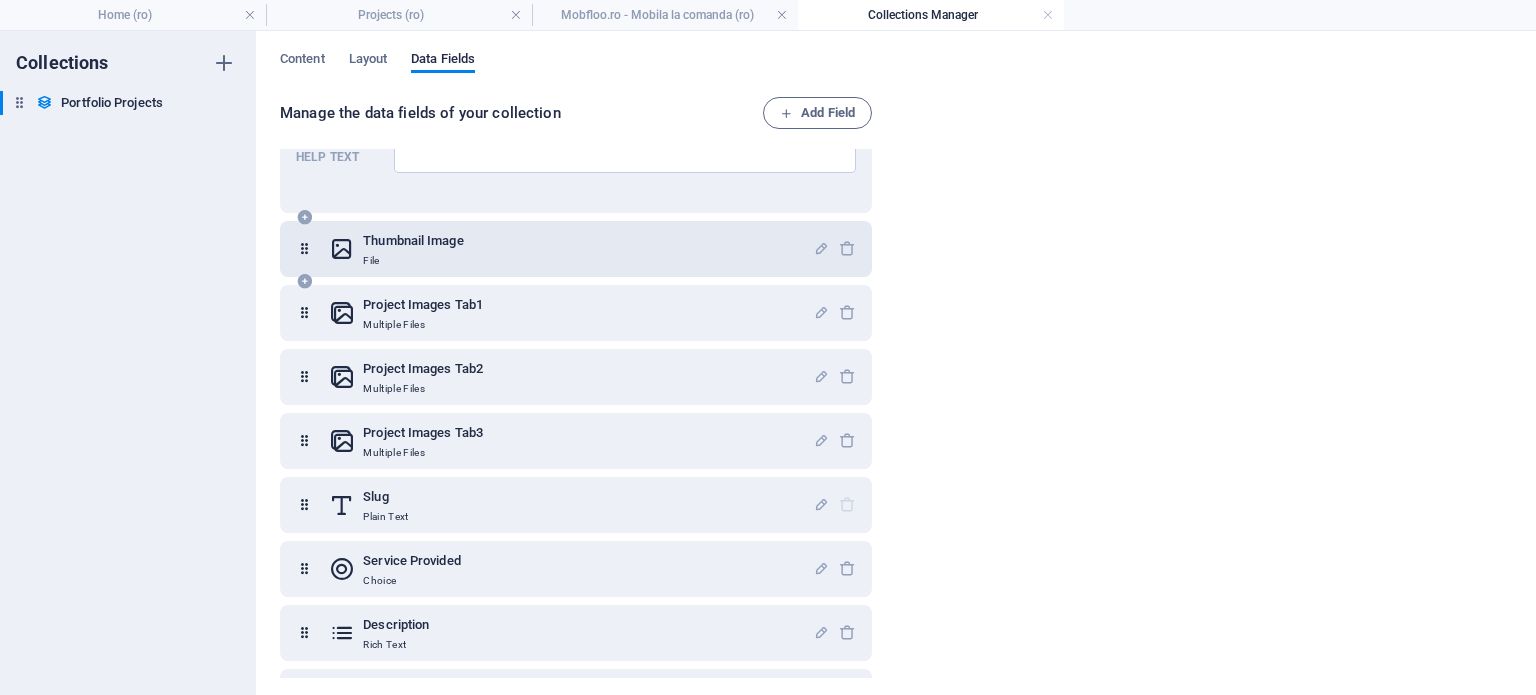 click on "Thumbnail Image File" at bounding box center (571, 249) 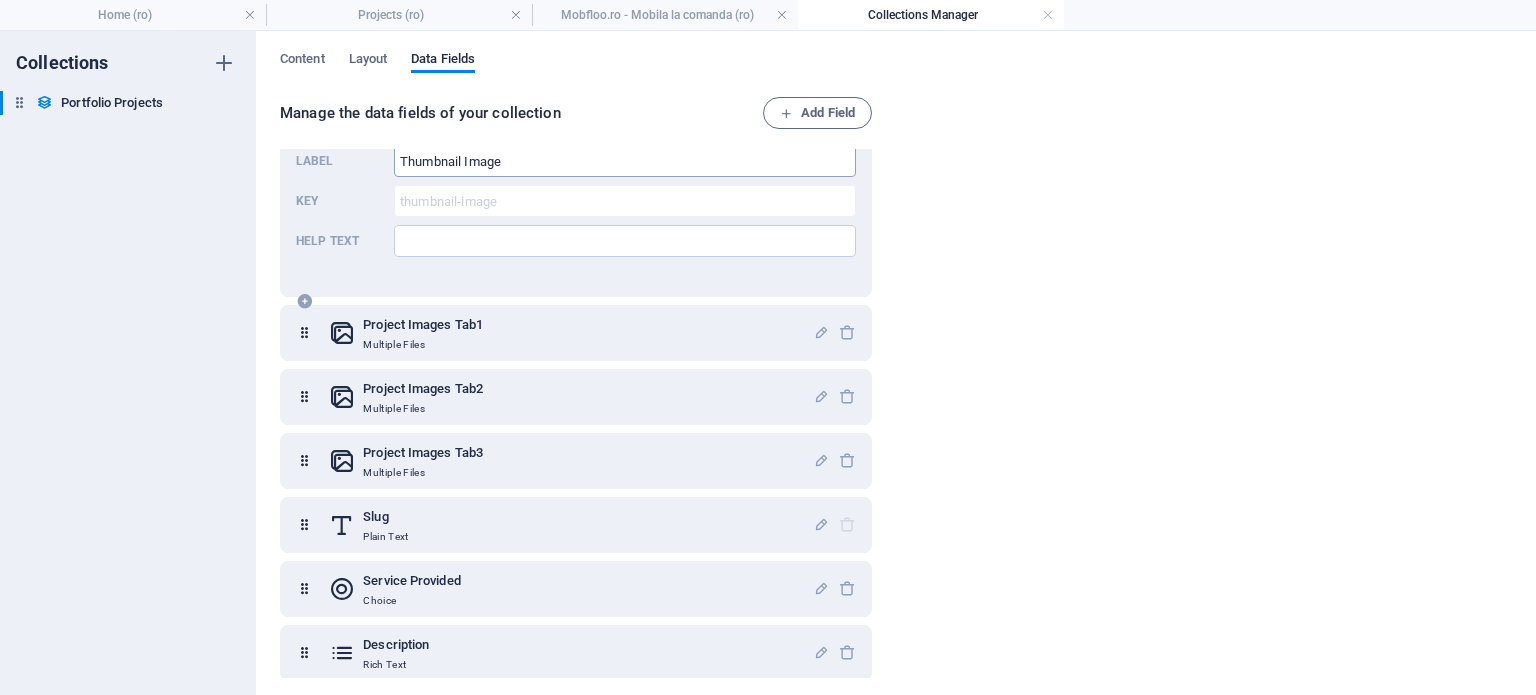 scroll, scrollTop: 1100, scrollLeft: 0, axis: vertical 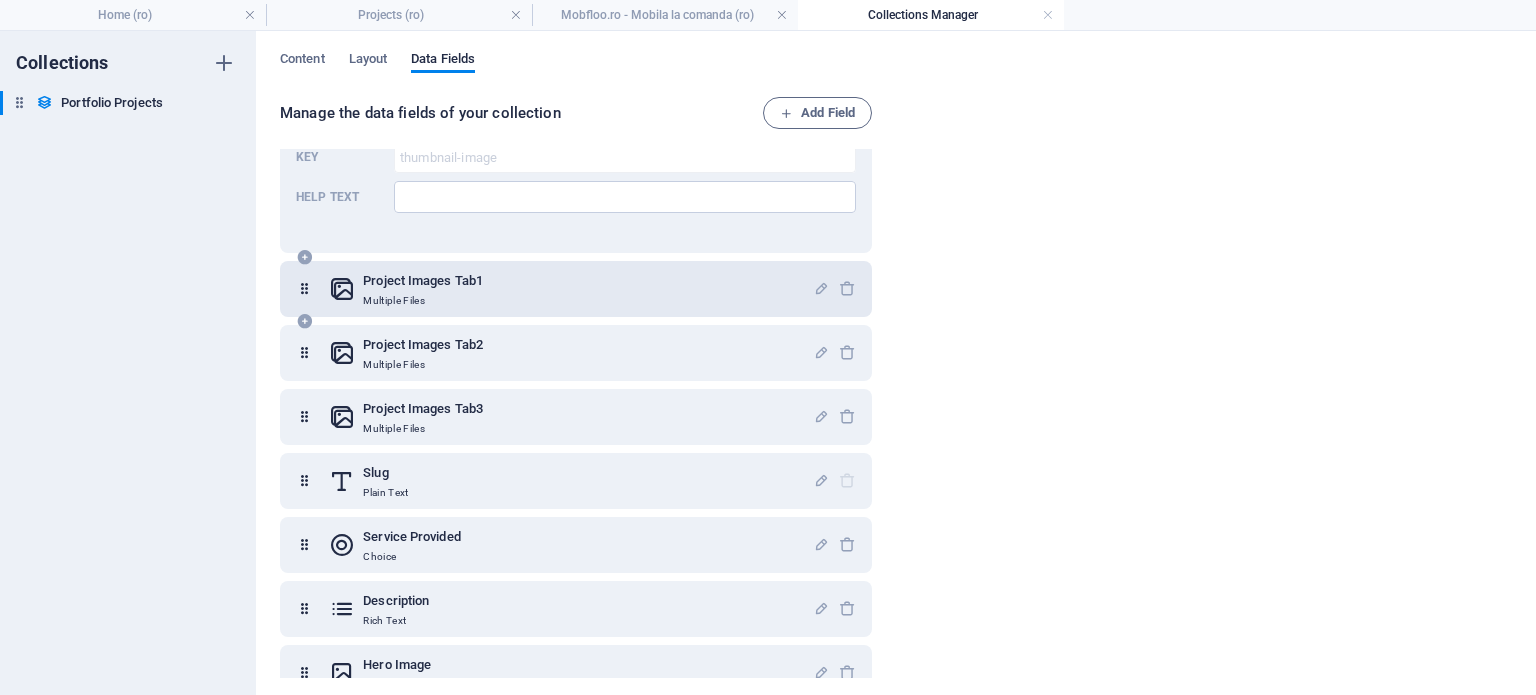 click on "Project Images Tab1 Multiple Files" at bounding box center [571, 289] 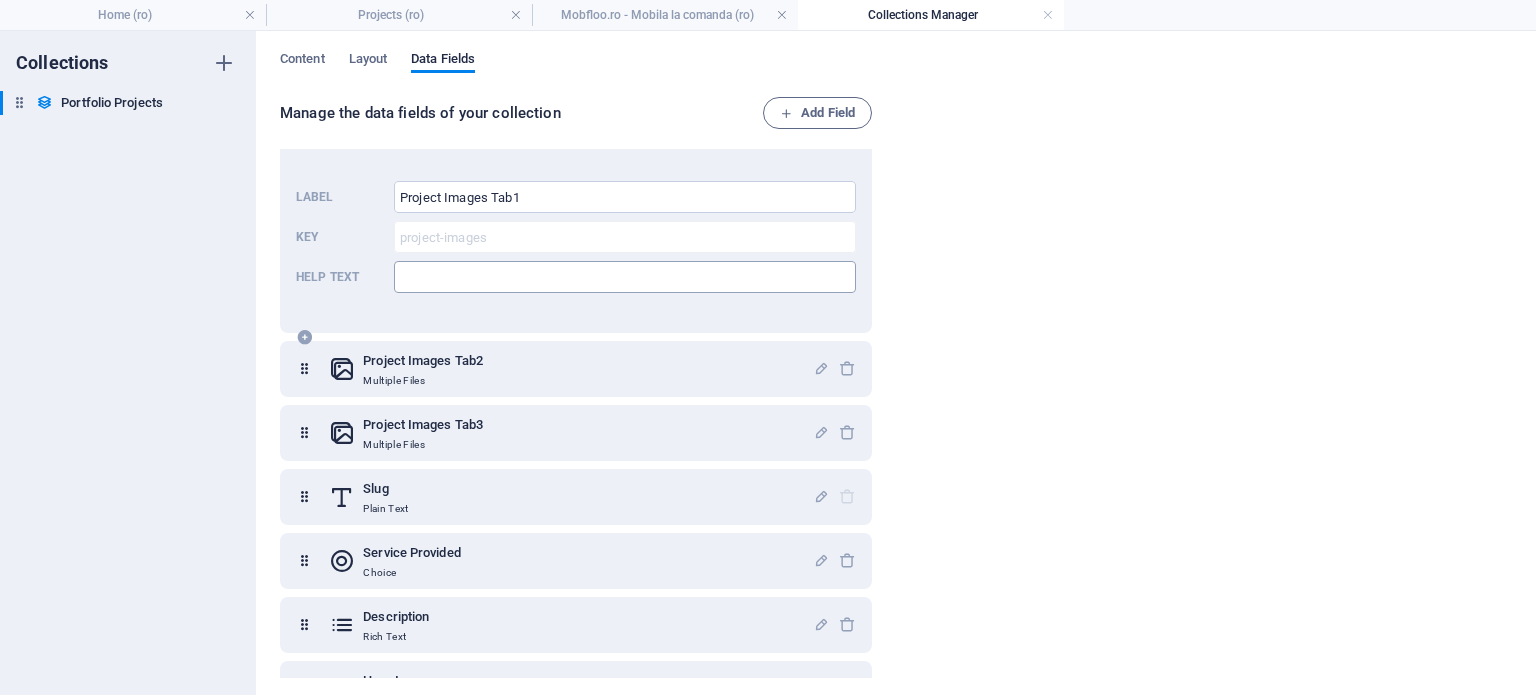 scroll, scrollTop: 1300, scrollLeft: 0, axis: vertical 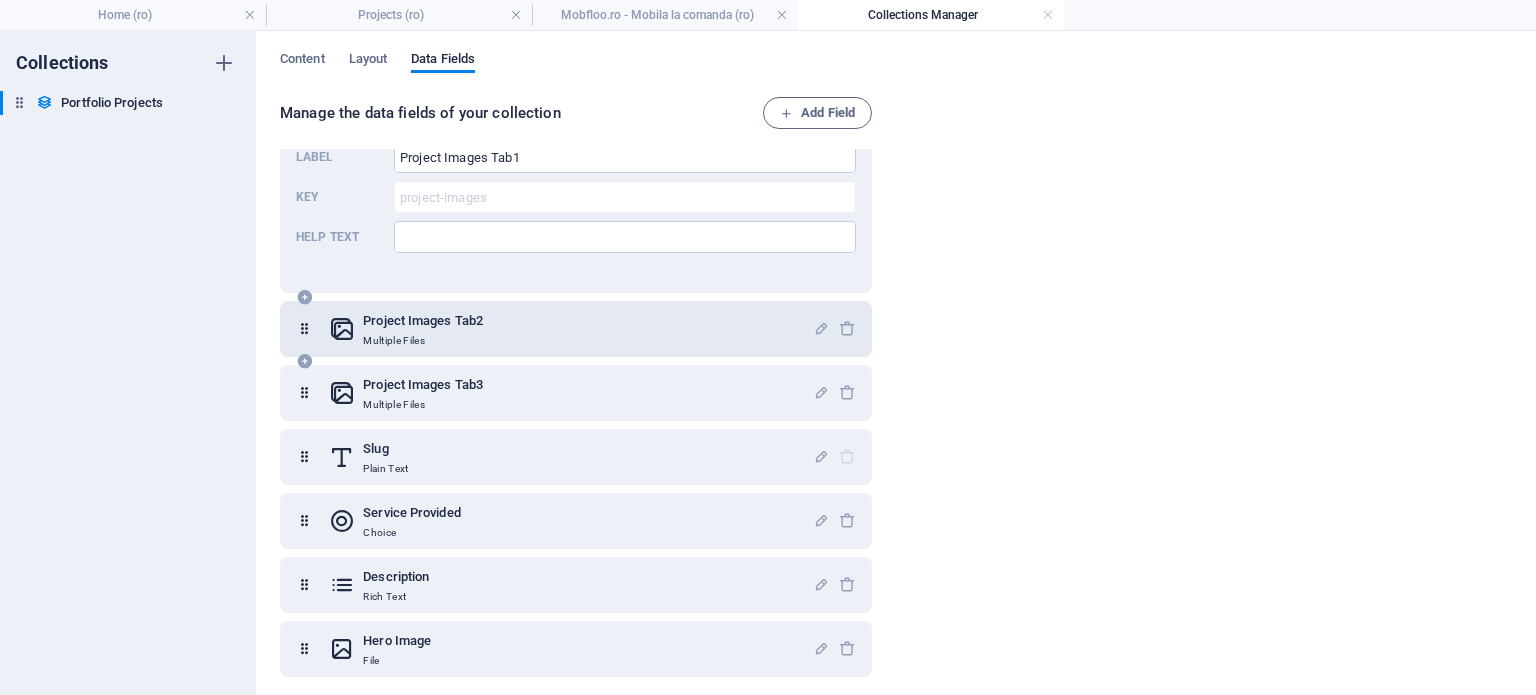 click on "Project Images Tab2 Multiple Files" at bounding box center (571, 329) 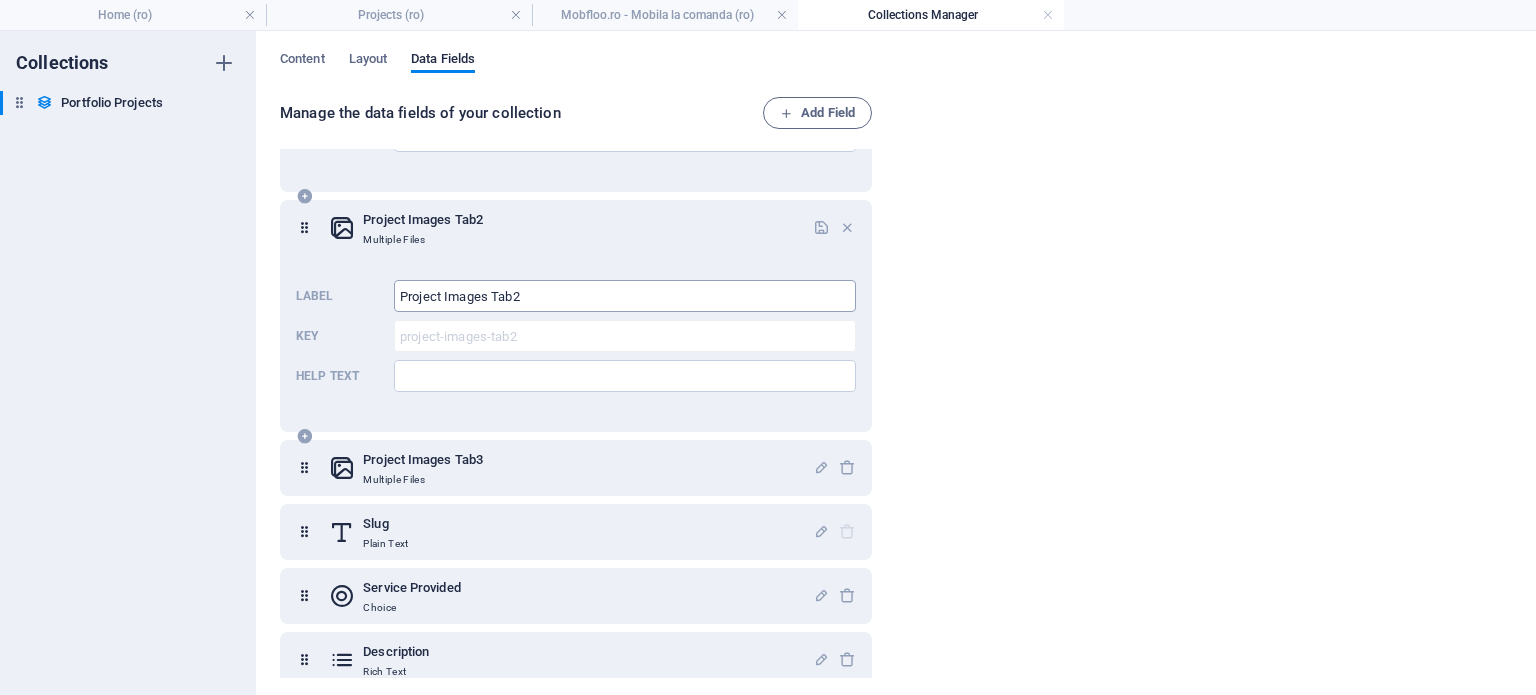 scroll, scrollTop: 1482, scrollLeft: 0, axis: vertical 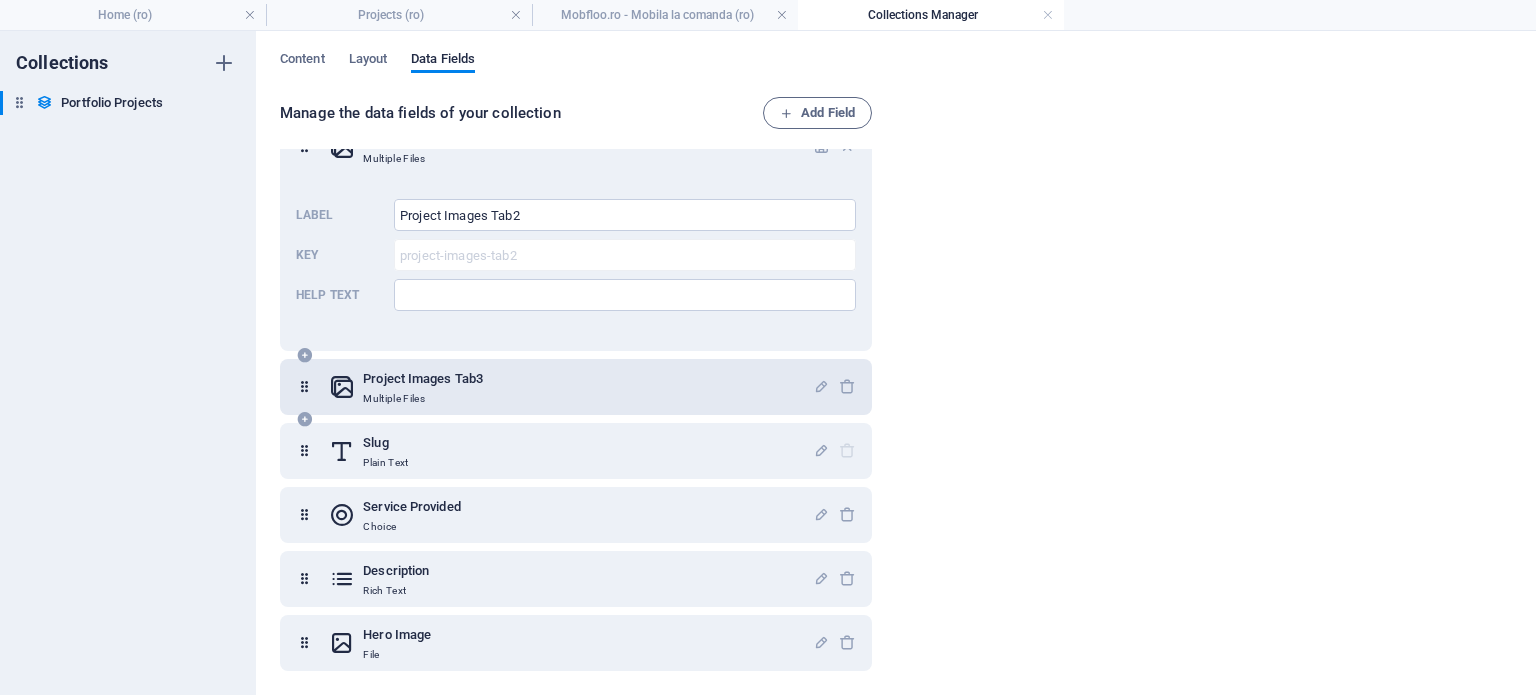 click on "Project Images Tab3 Multiple Files" at bounding box center (571, 387) 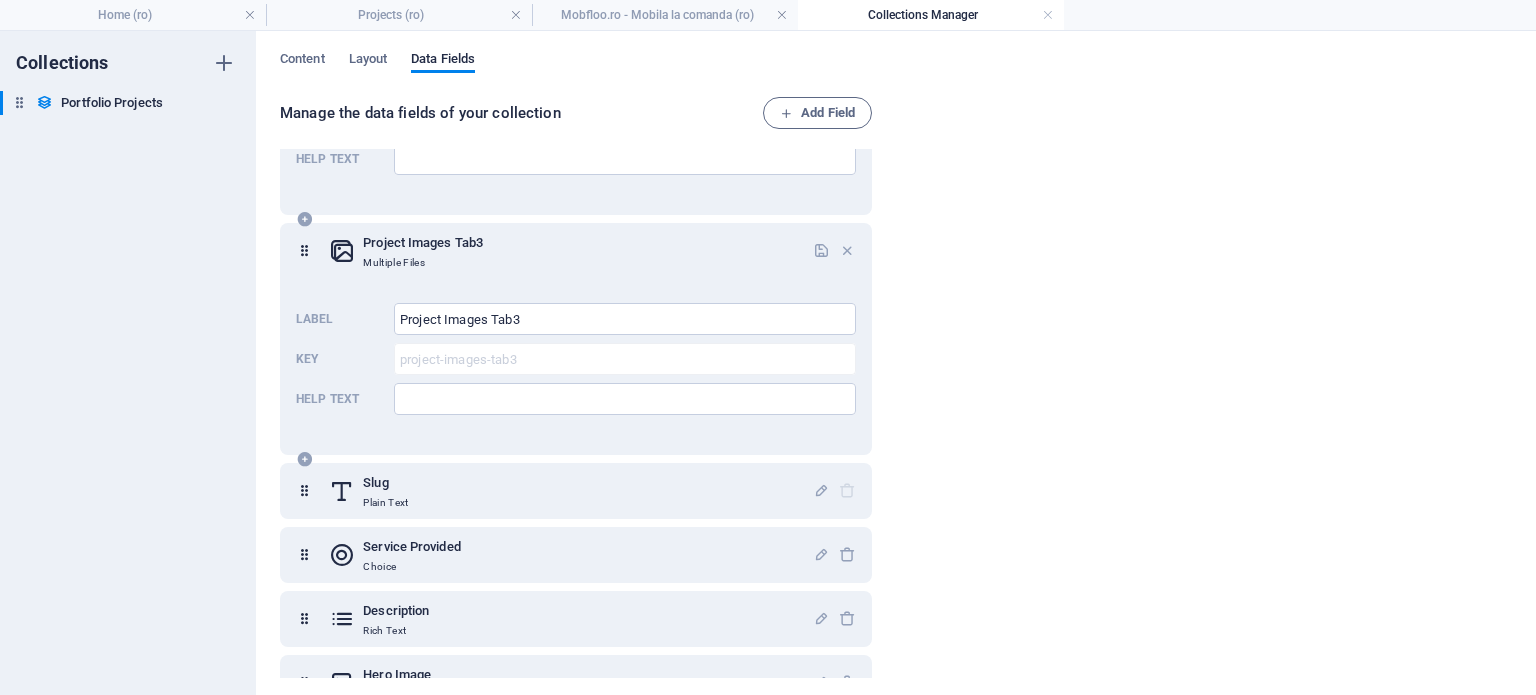 scroll, scrollTop: 1658, scrollLeft: 0, axis: vertical 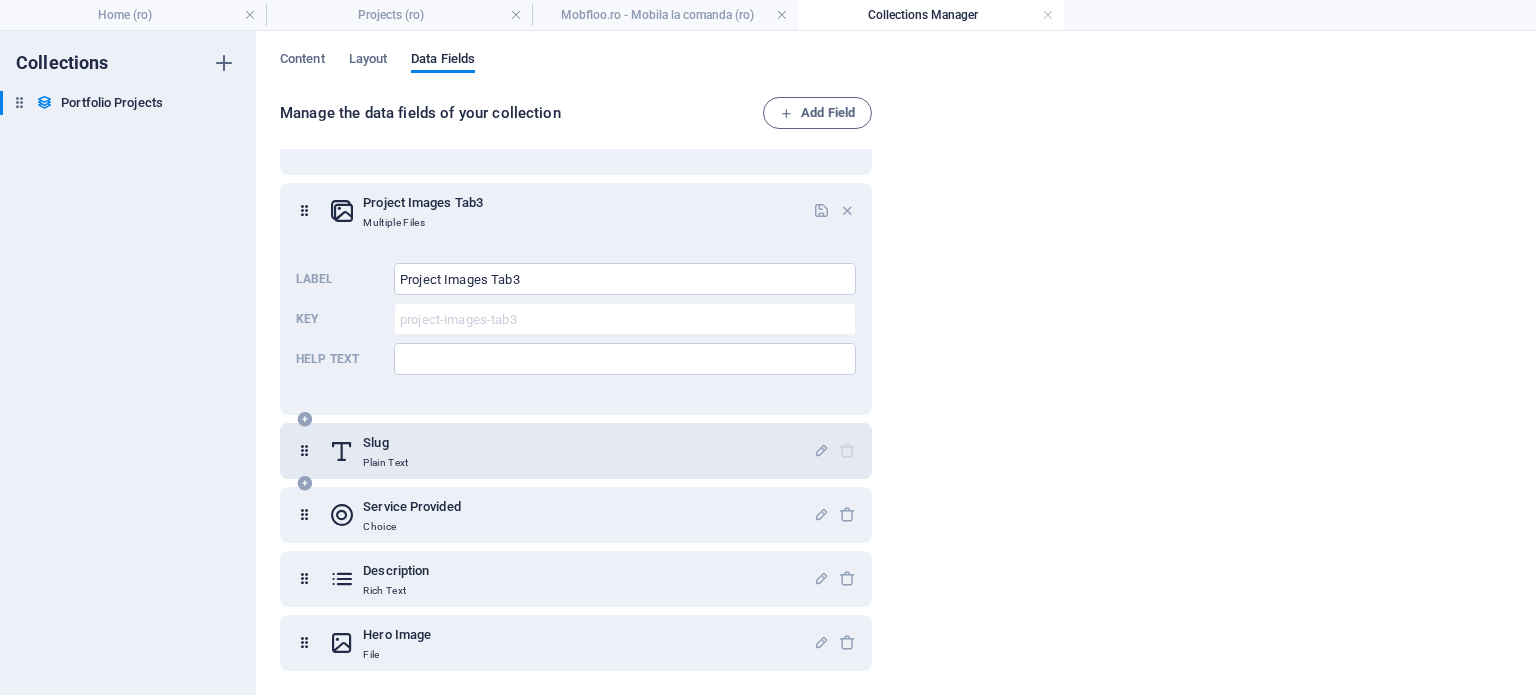 click on "Slug Plain Text" at bounding box center (571, 451) 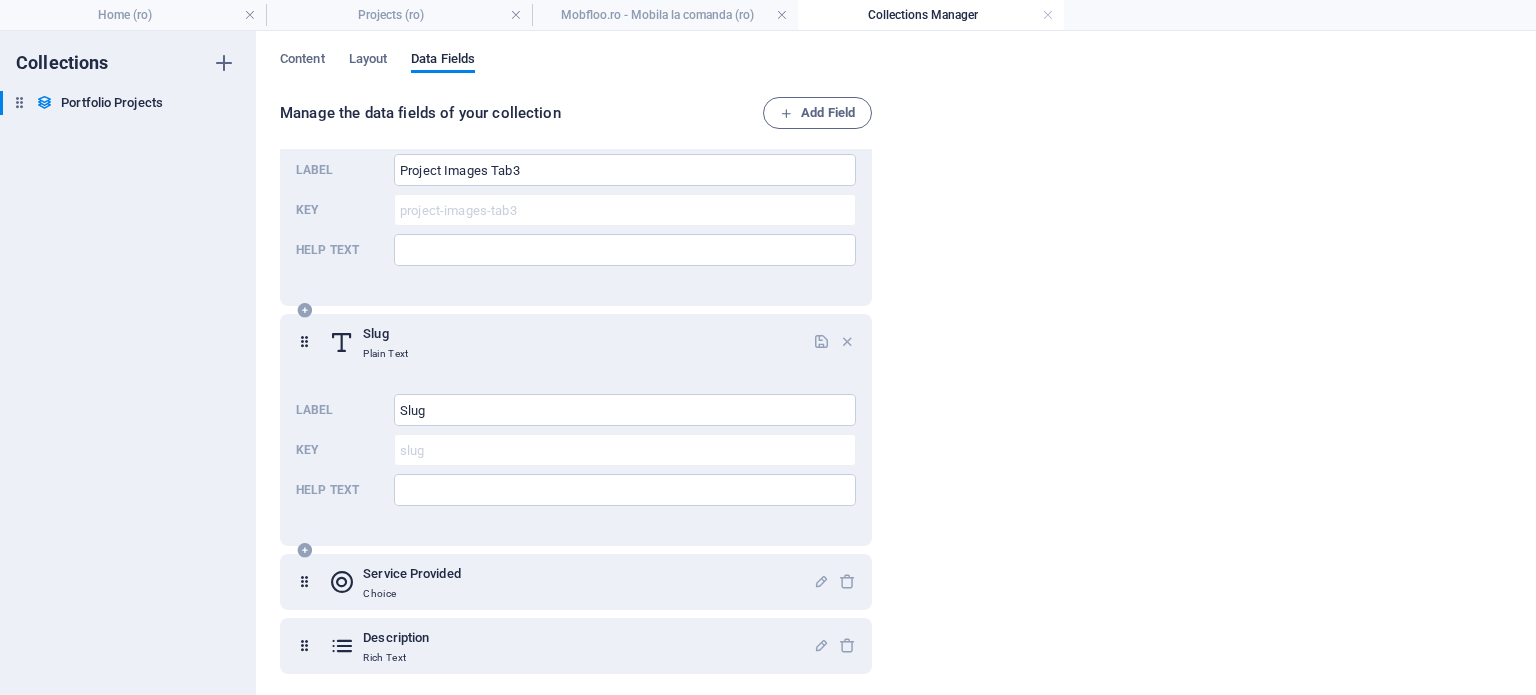 scroll, scrollTop: 1834, scrollLeft: 0, axis: vertical 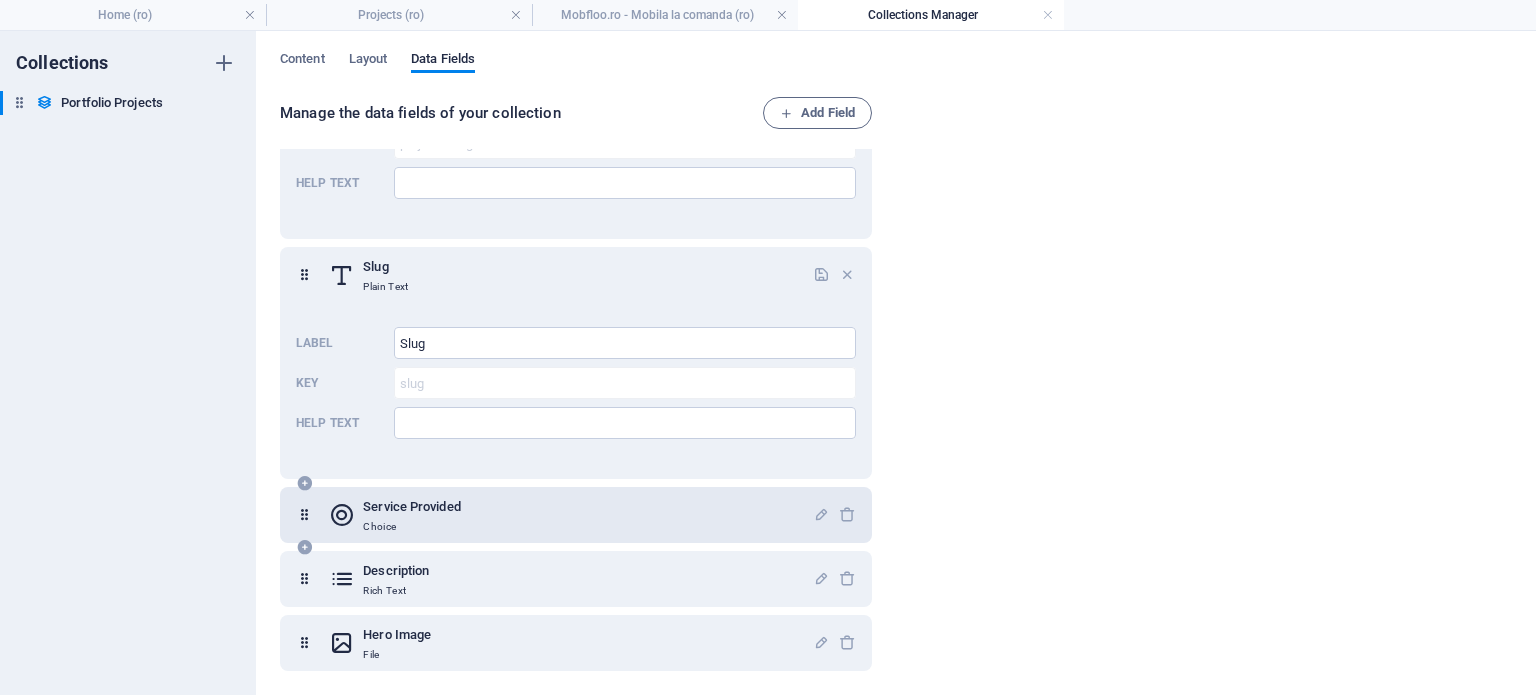 click on "Service Provided Choice" at bounding box center [571, 515] 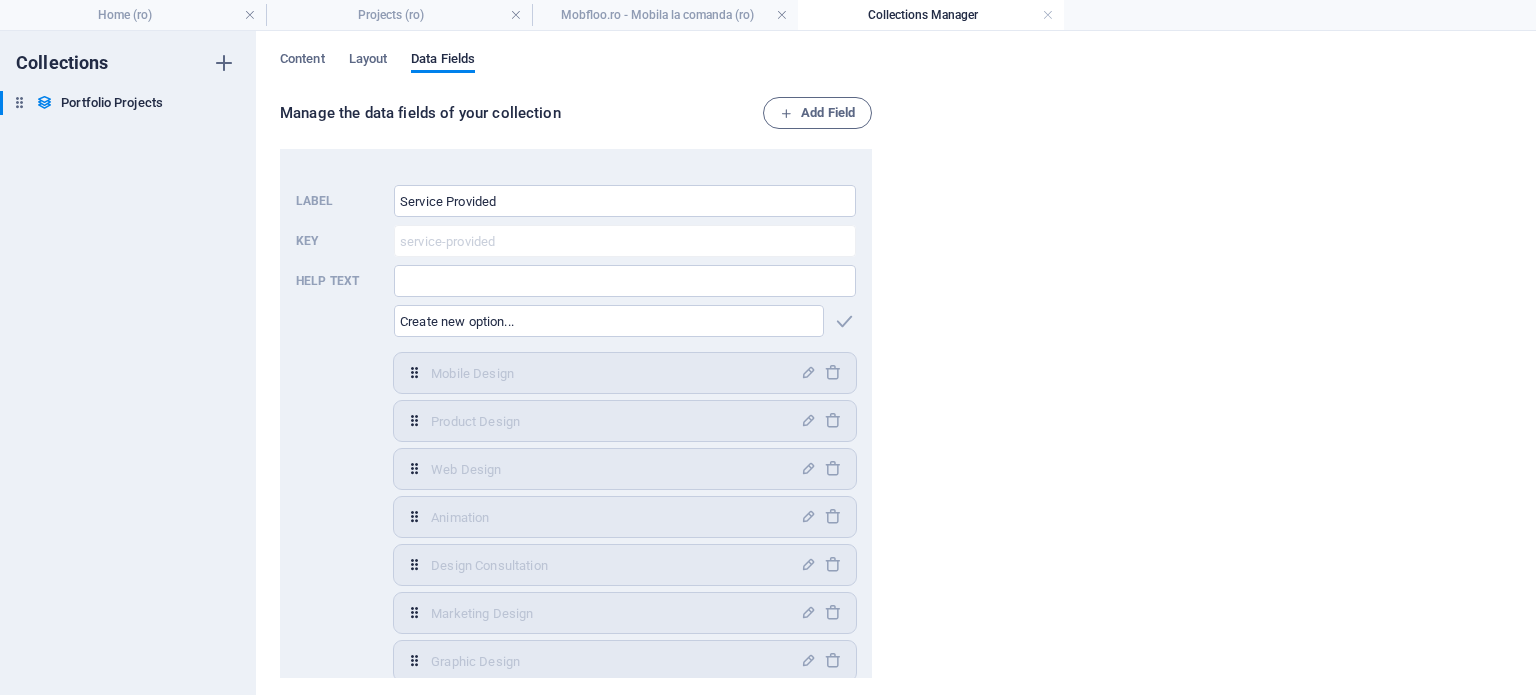 scroll, scrollTop: 2220, scrollLeft: 0, axis: vertical 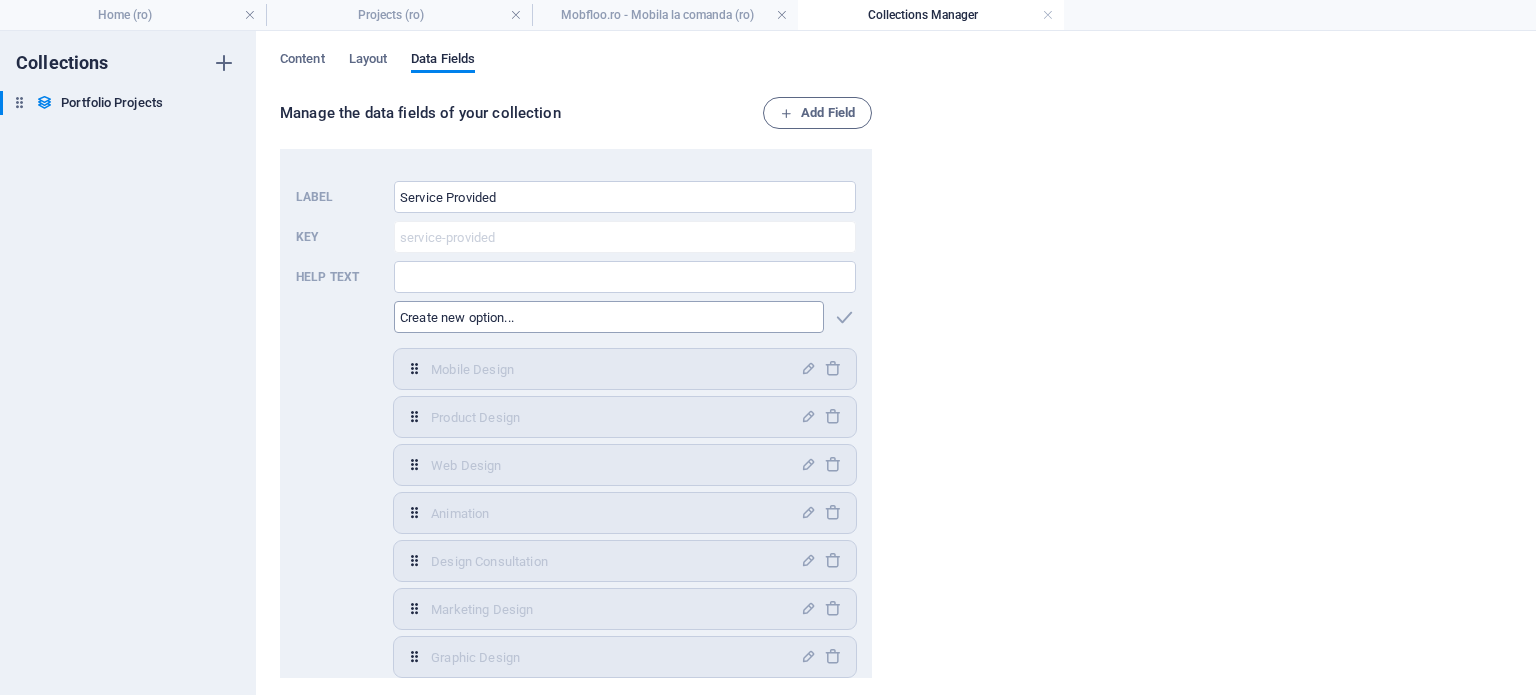 click at bounding box center (609, 317) 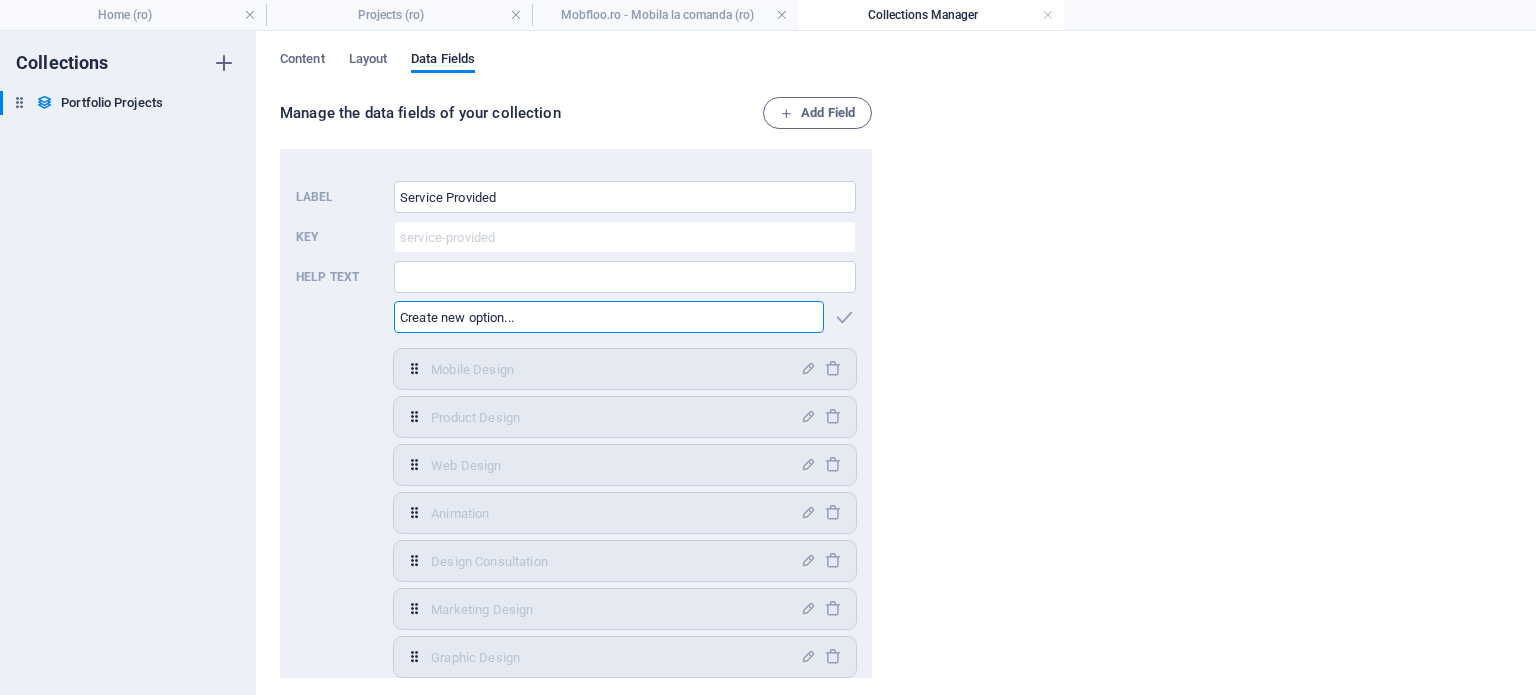 click at bounding box center (609, 317) 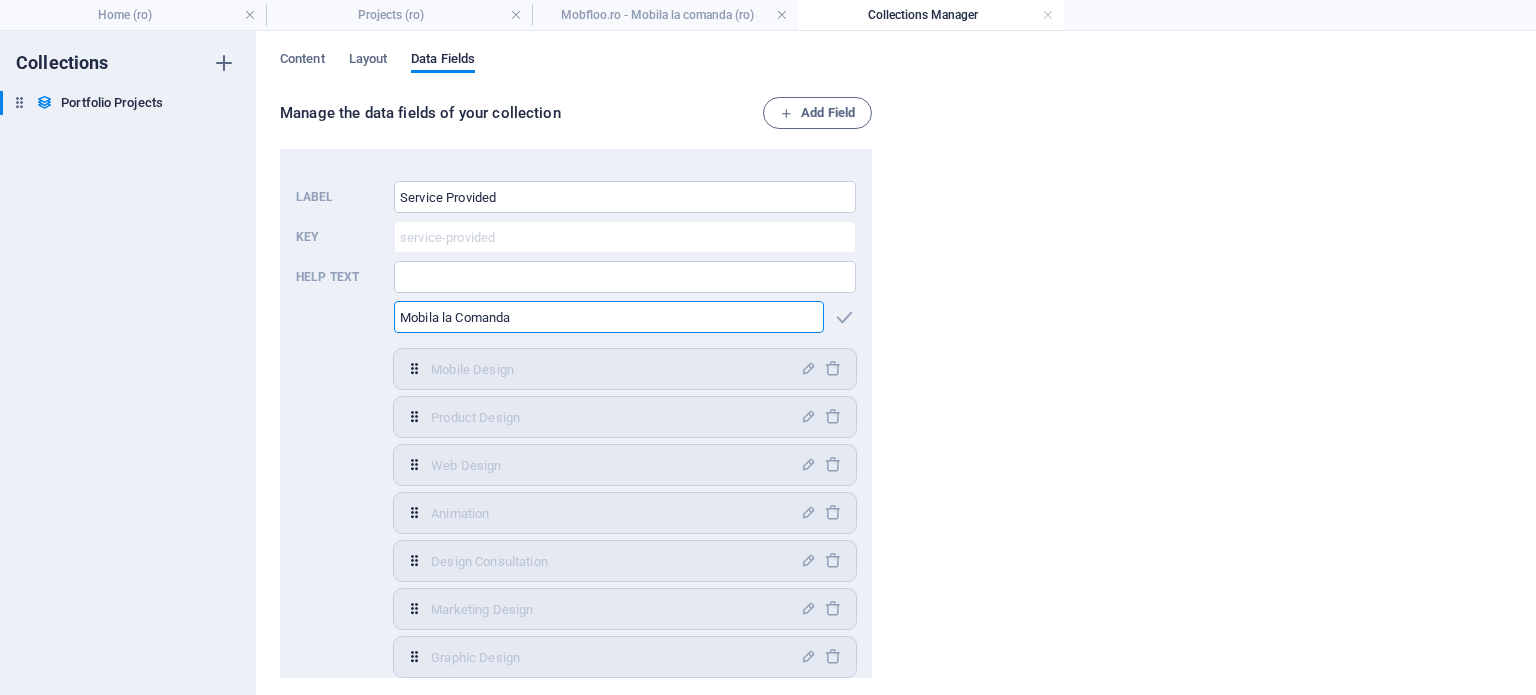 click on "Mobila la Comanda" at bounding box center [609, 317] 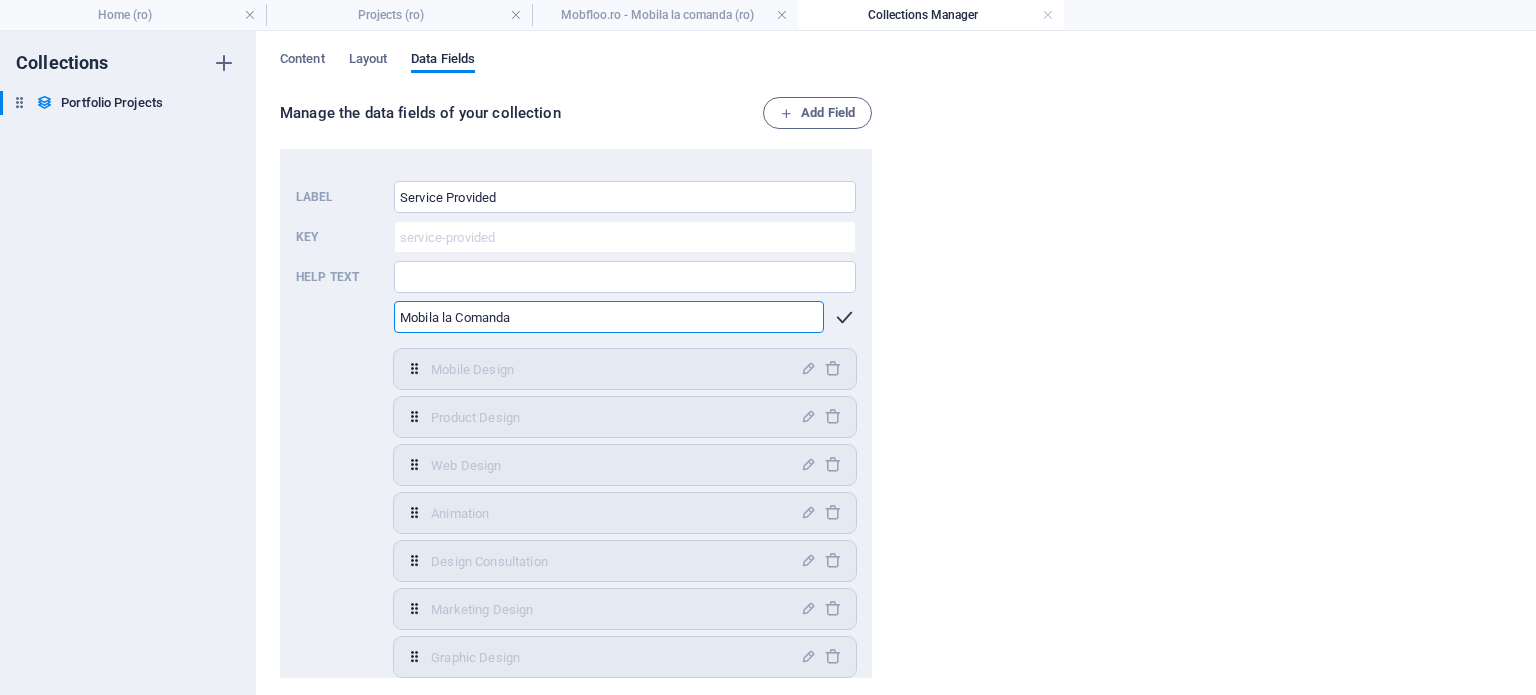 type on "Mobila la Comanda" 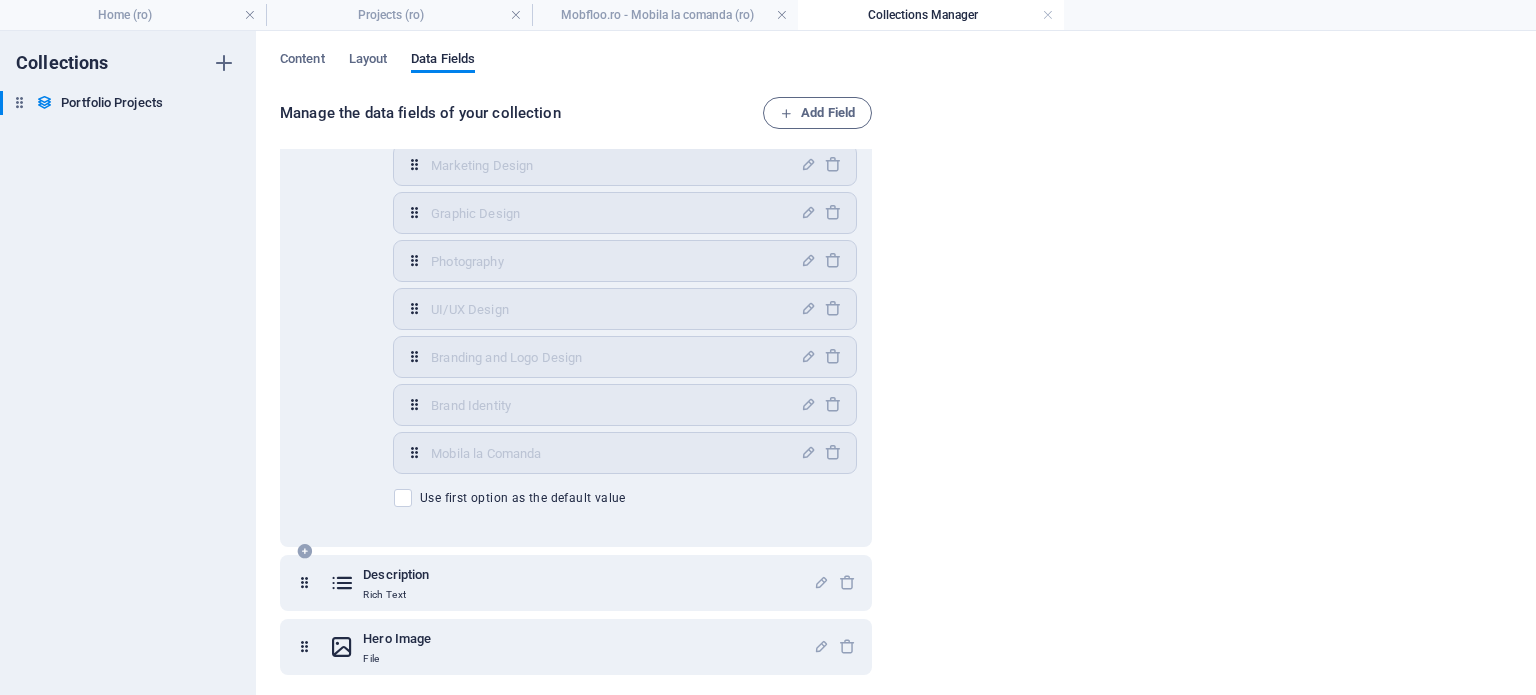 scroll, scrollTop: 2668, scrollLeft: 0, axis: vertical 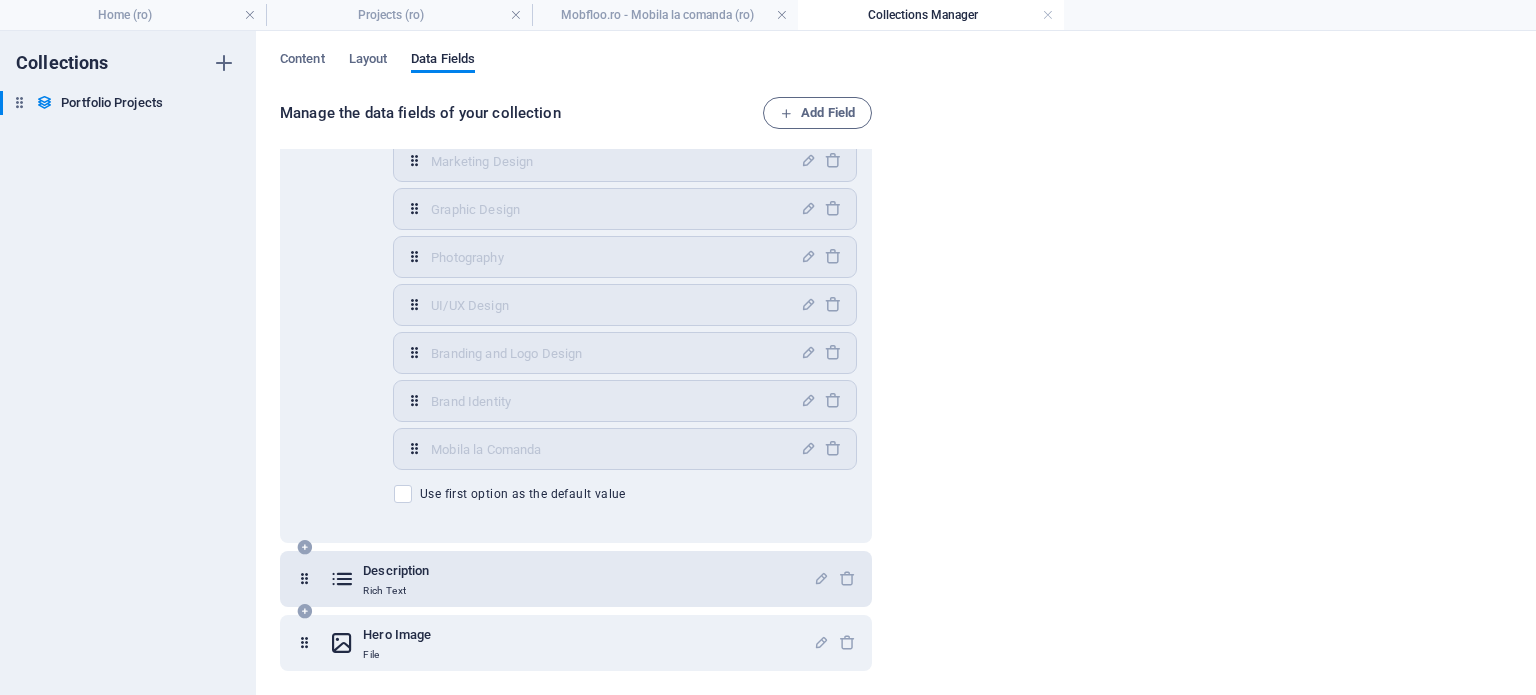 click on "Description Rich Text" at bounding box center (571, 579) 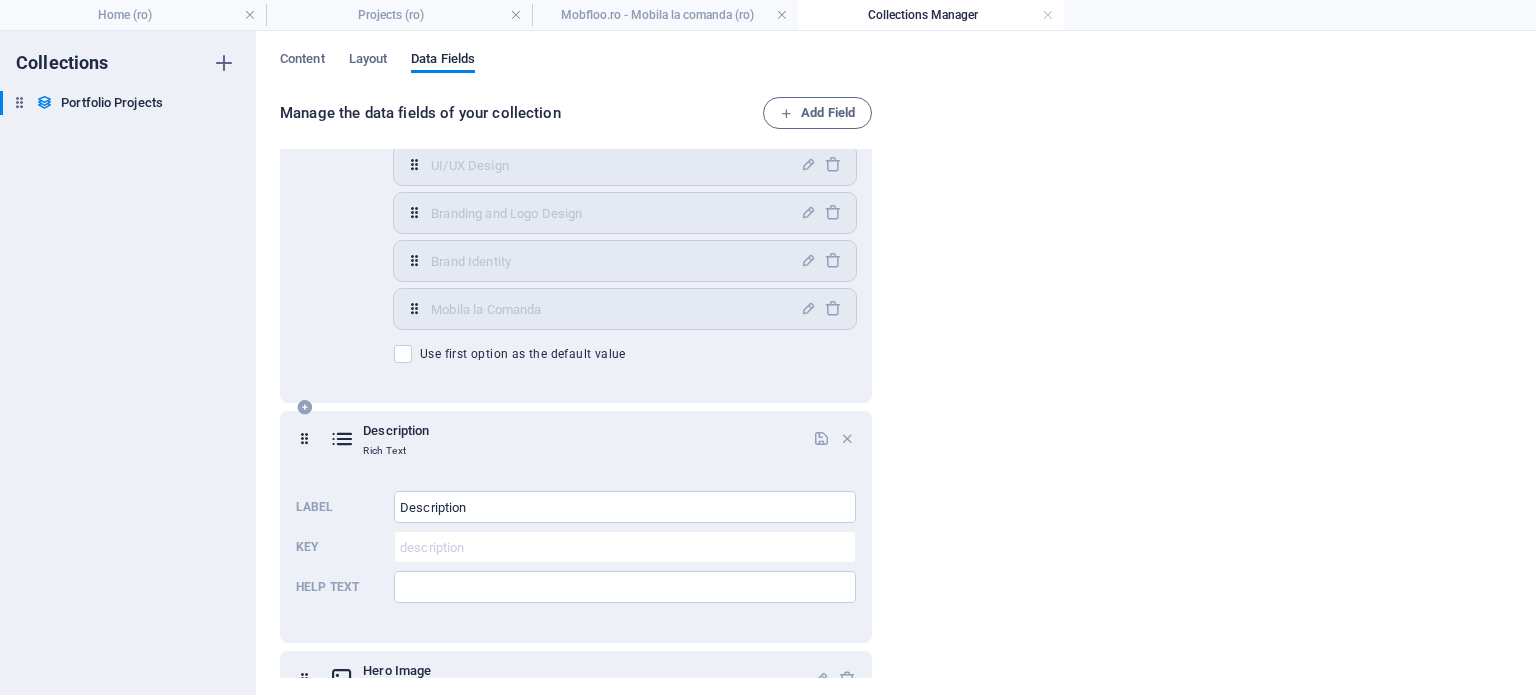 scroll, scrollTop: 2844, scrollLeft: 0, axis: vertical 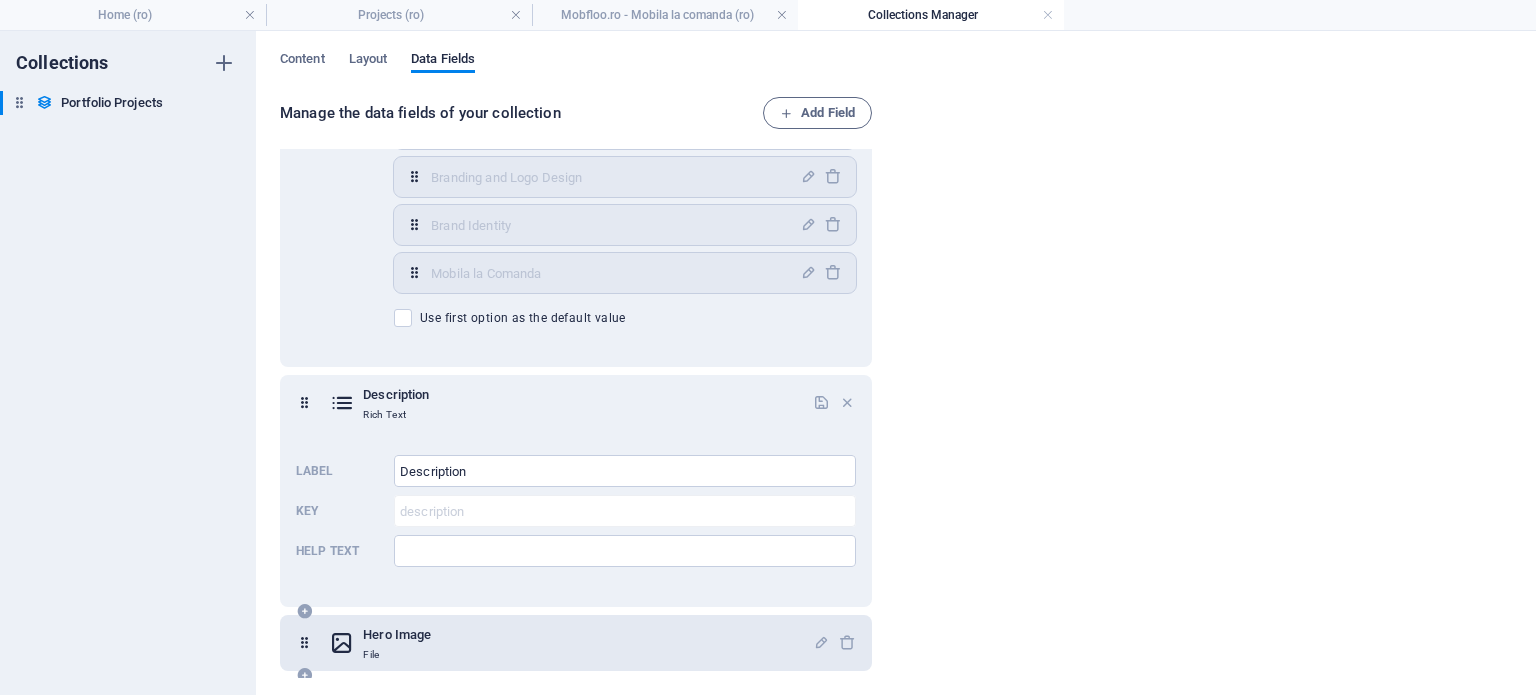 click on "Hero Image File" at bounding box center [571, 643] 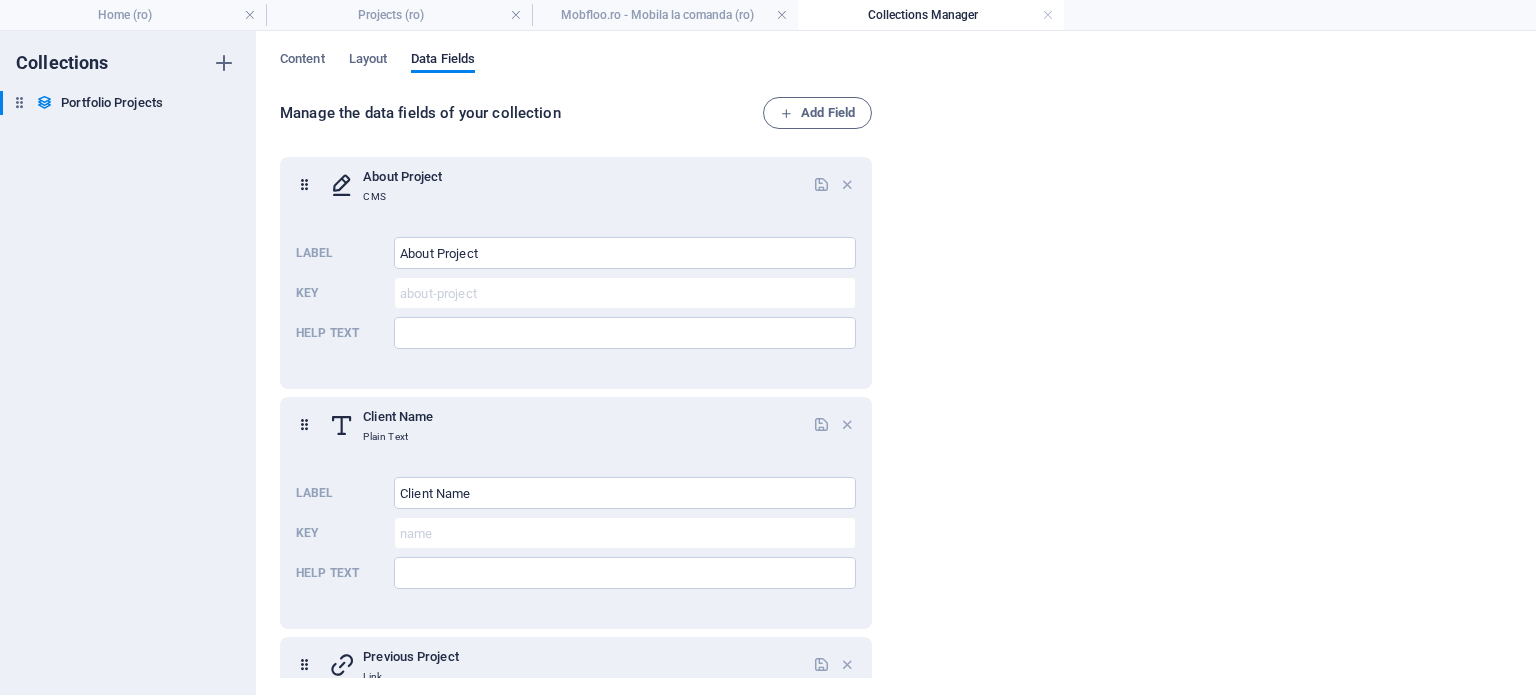 scroll, scrollTop: 0, scrollLeft: 0, axis: both 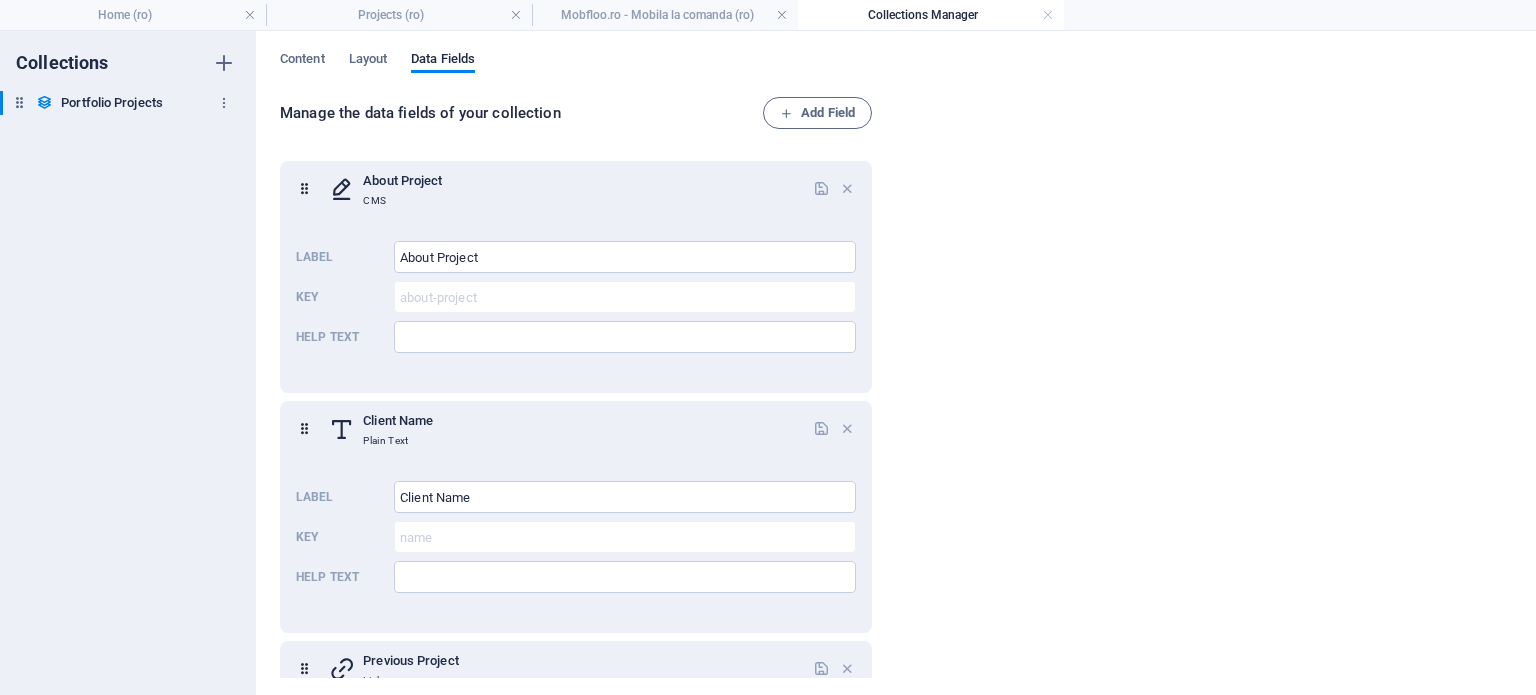 click on "Portfolio Projects" at bounding box center [112, 103] 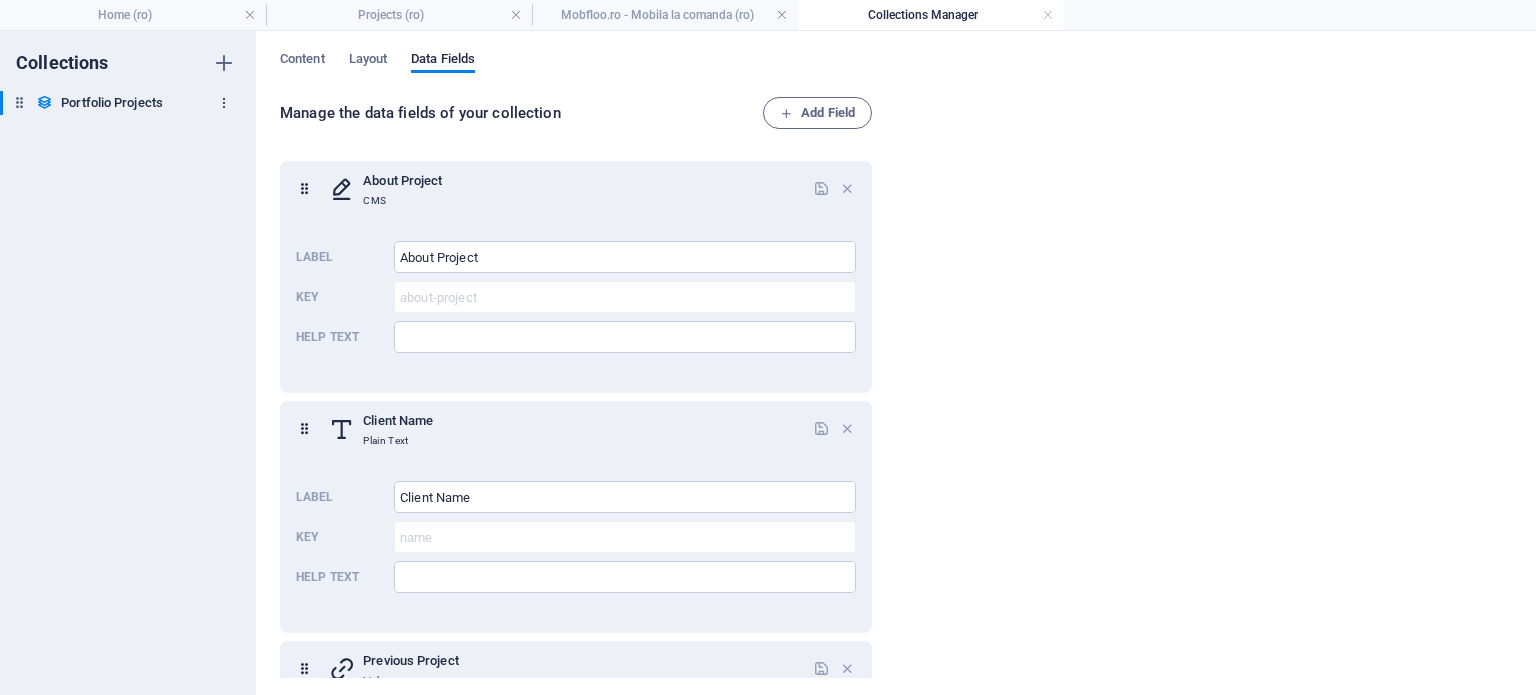 click at bounding box center (224, 103) 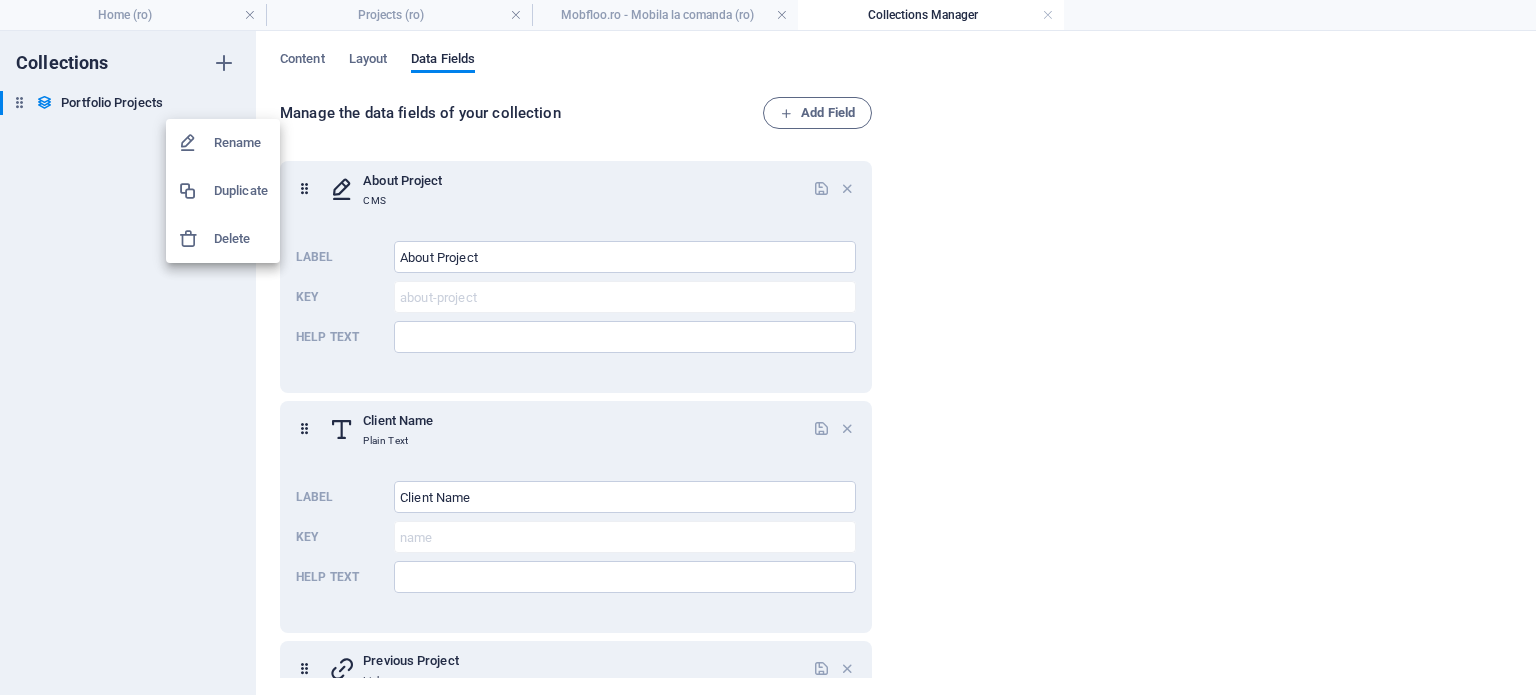 click at bounding box center [768, 347] 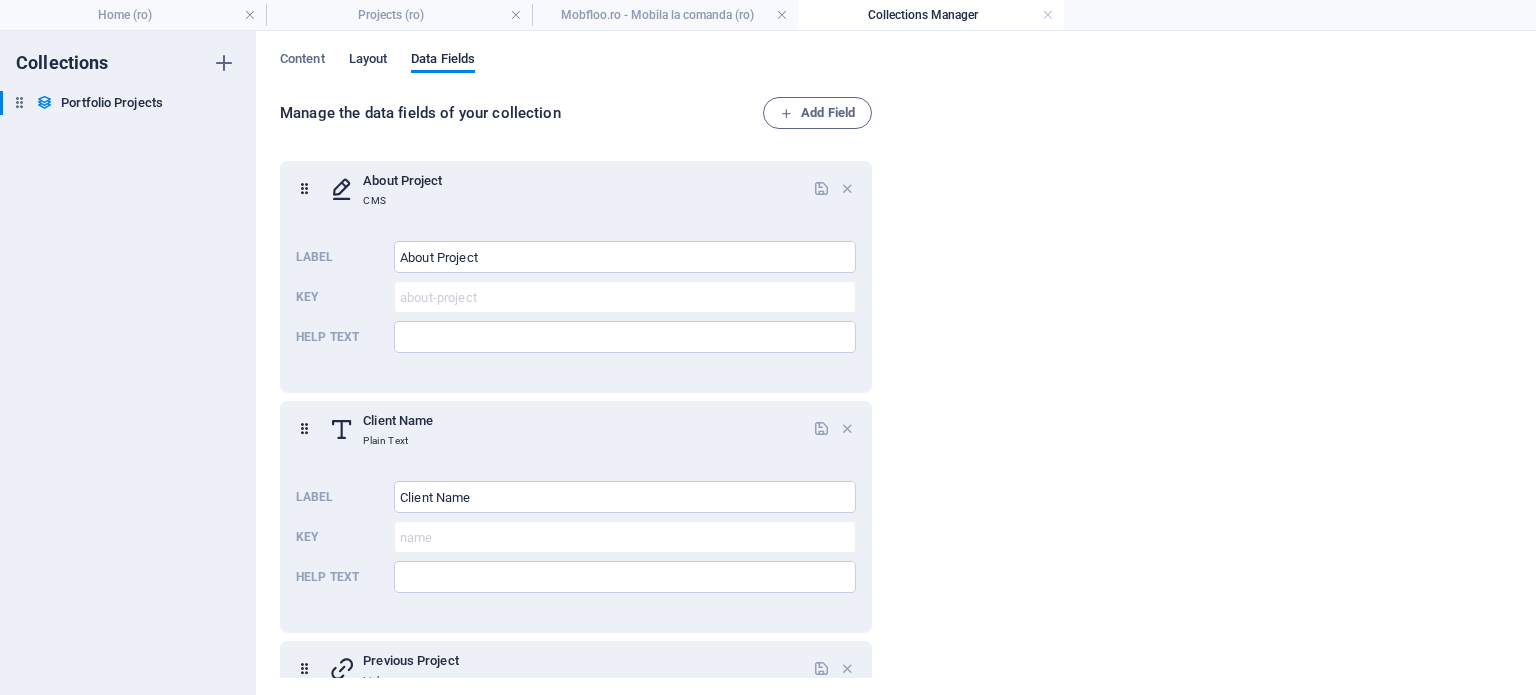 click on "Layout" at bounding box center [368, 61] 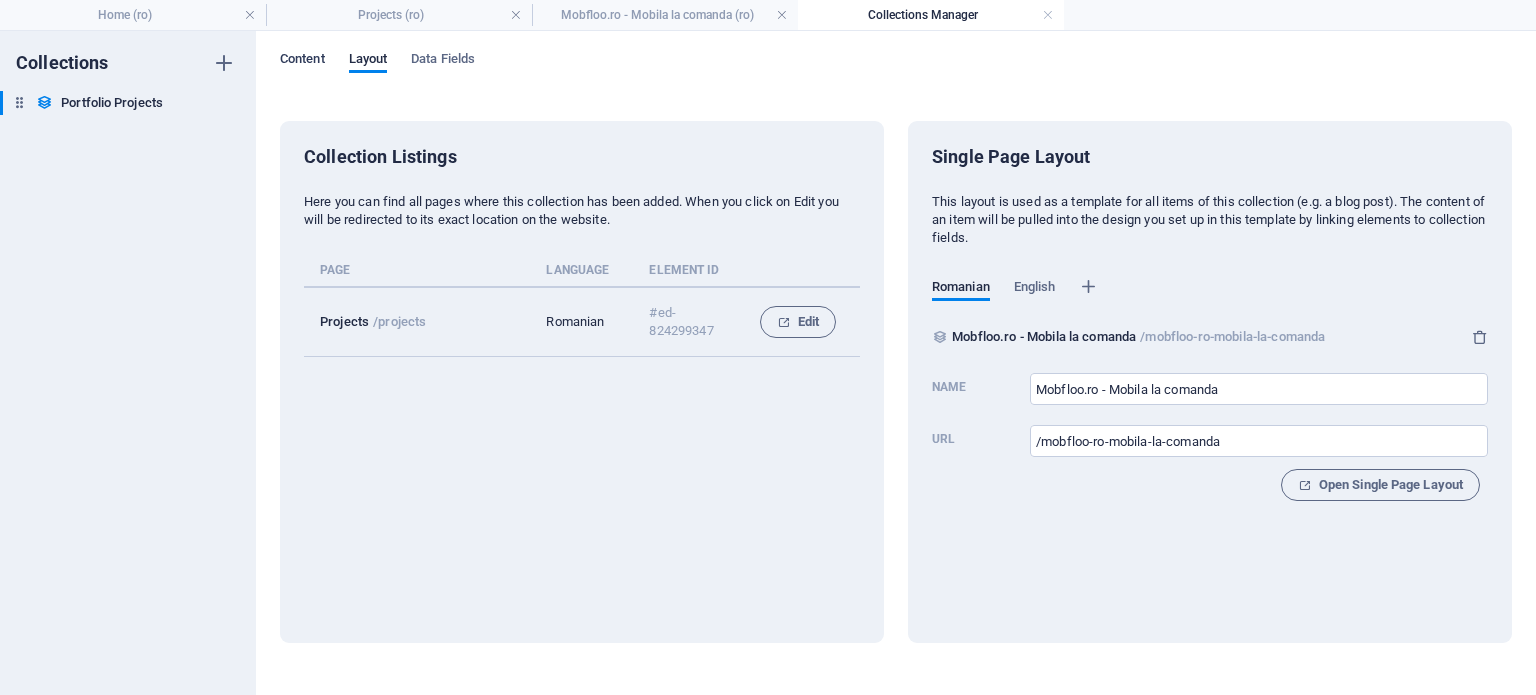 click on "Content" at bounding box center (302, 61) 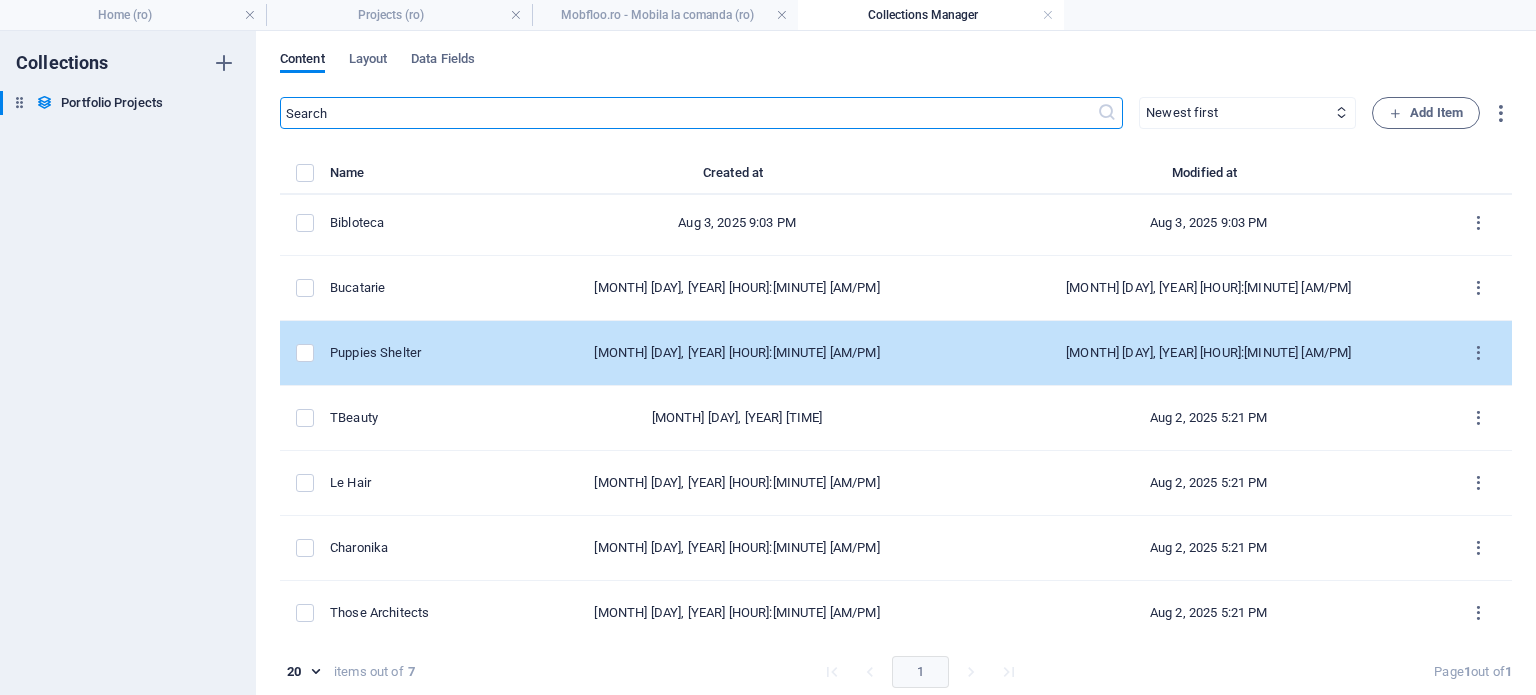 scroll, scrollTop: 8, scrollLeft: 0, axis: vertical 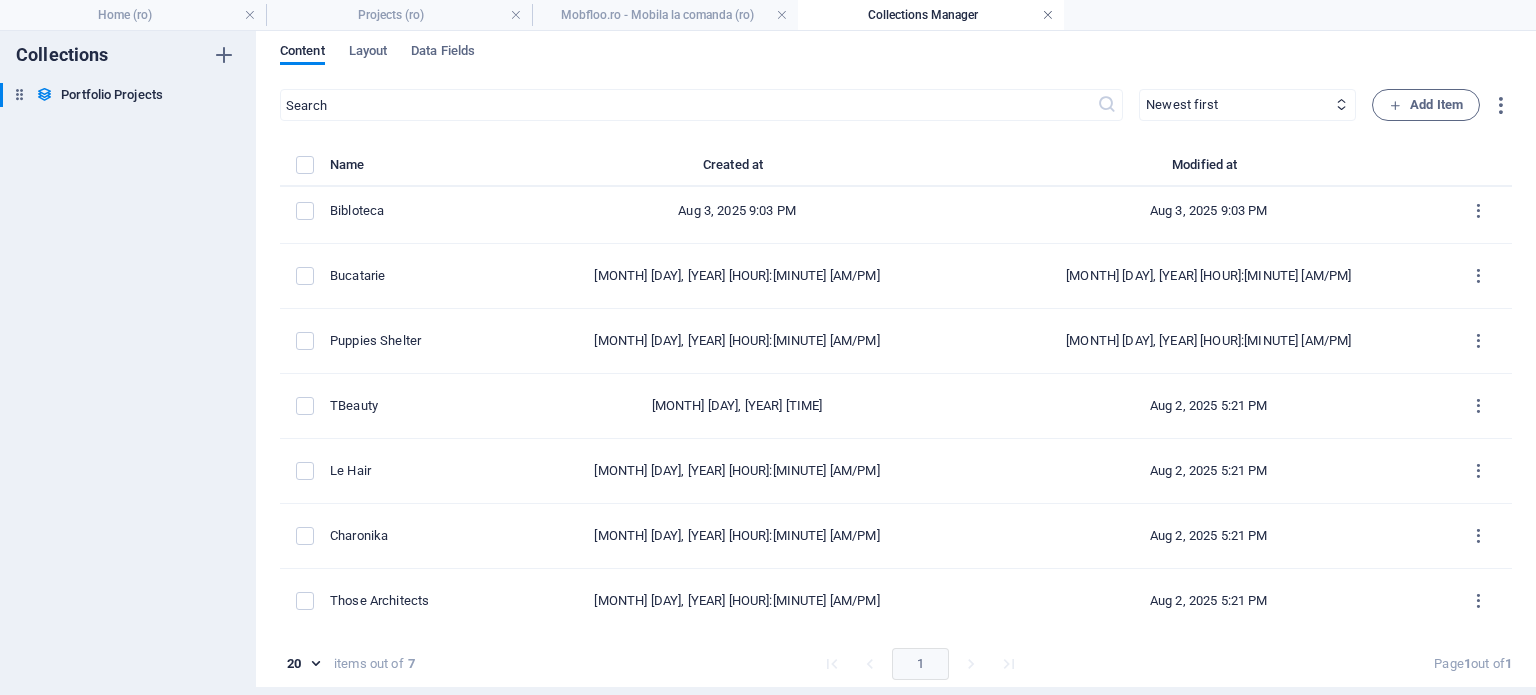click at bounding box center [1048, 15] 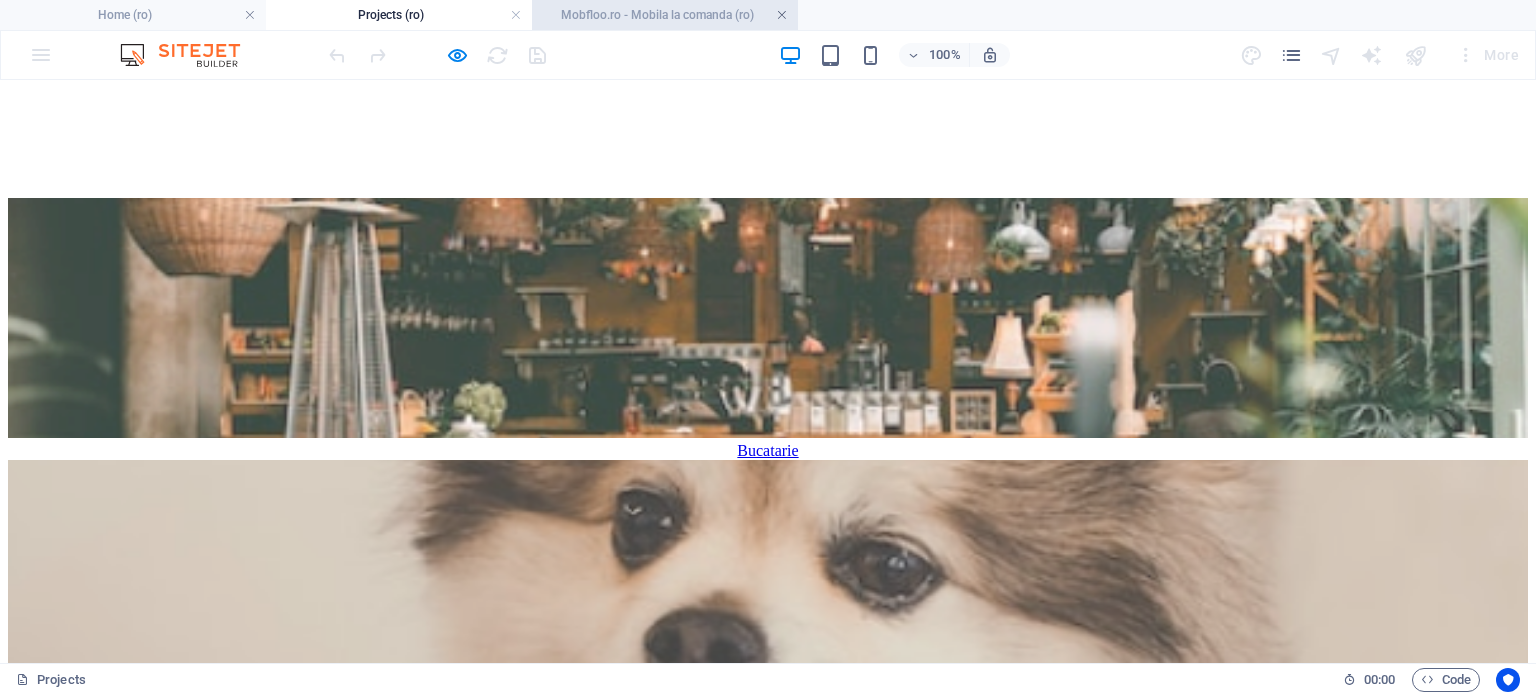 click at bounding box center [782, 15] 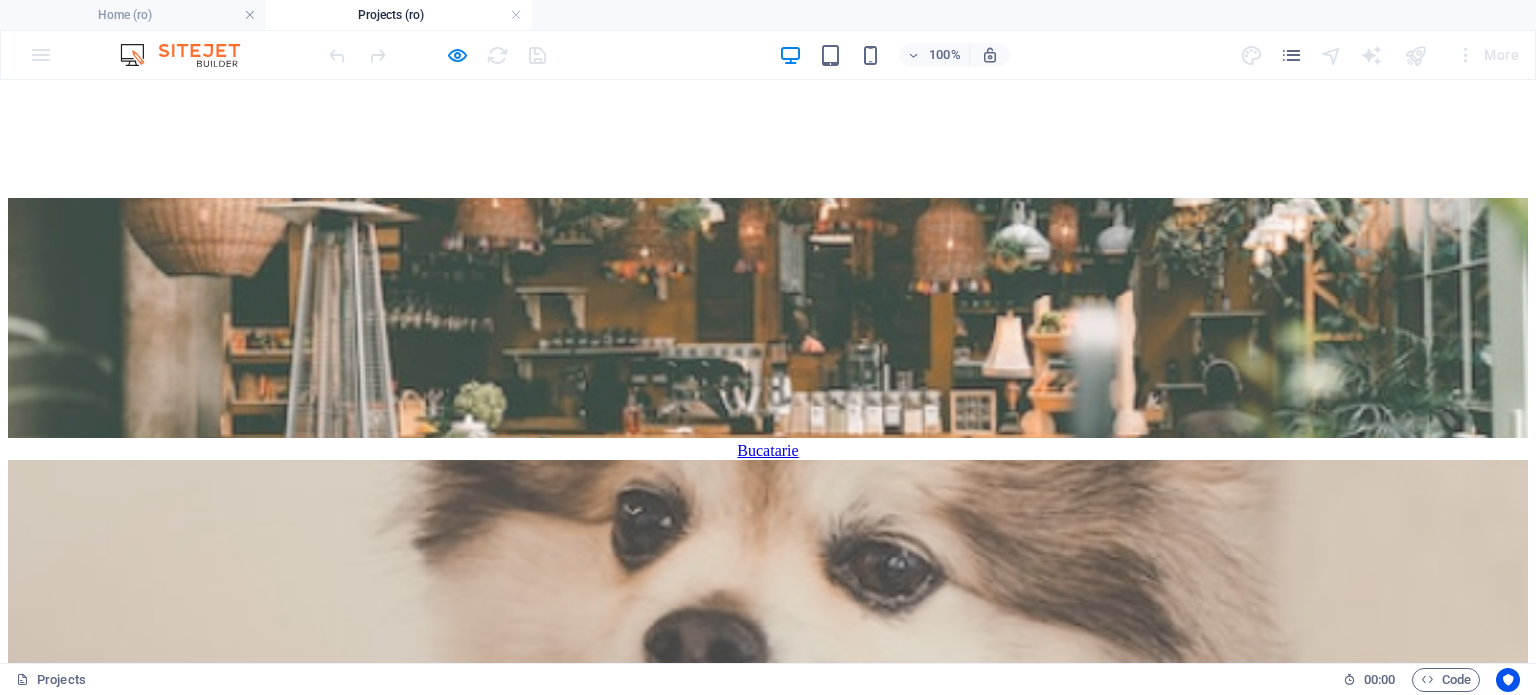 click on "Projects (ro)" at bounding box center (399, 15) 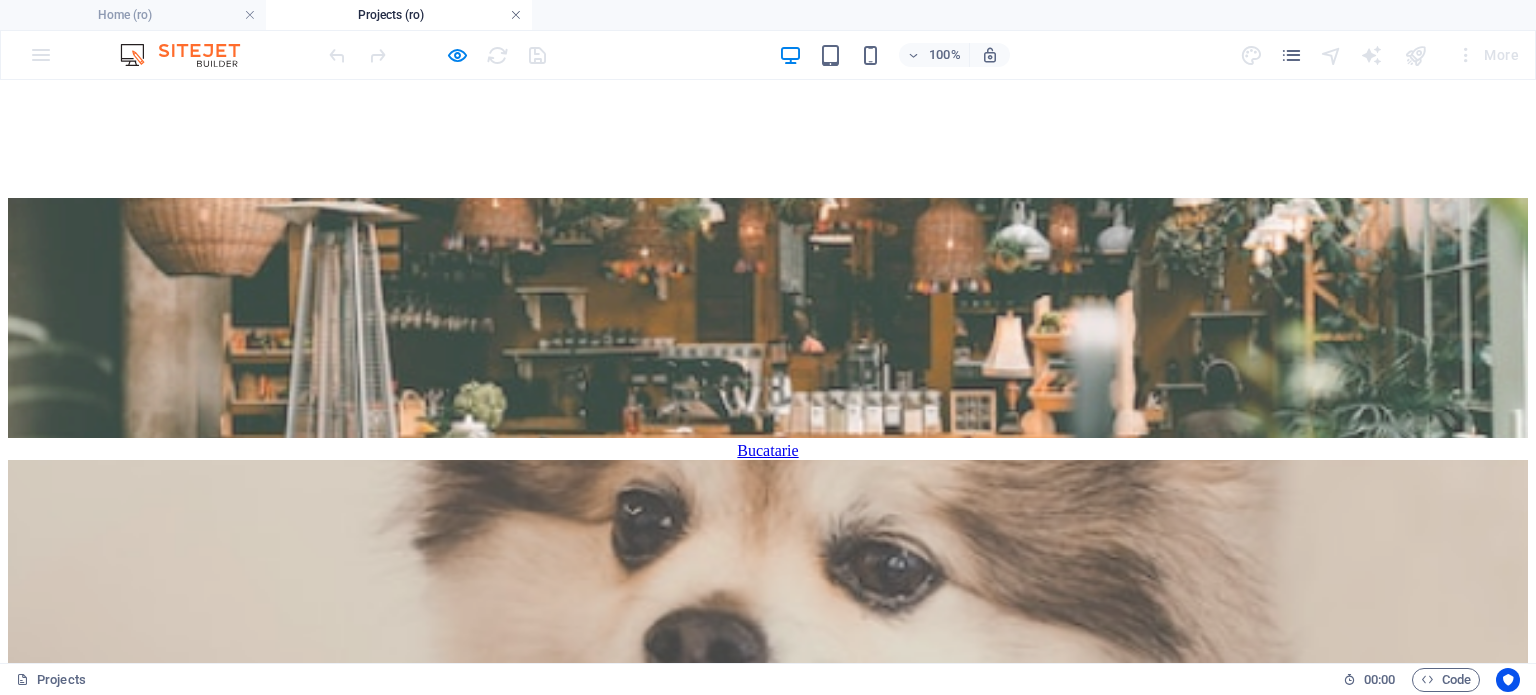 click at bounding box center (516, 15) 